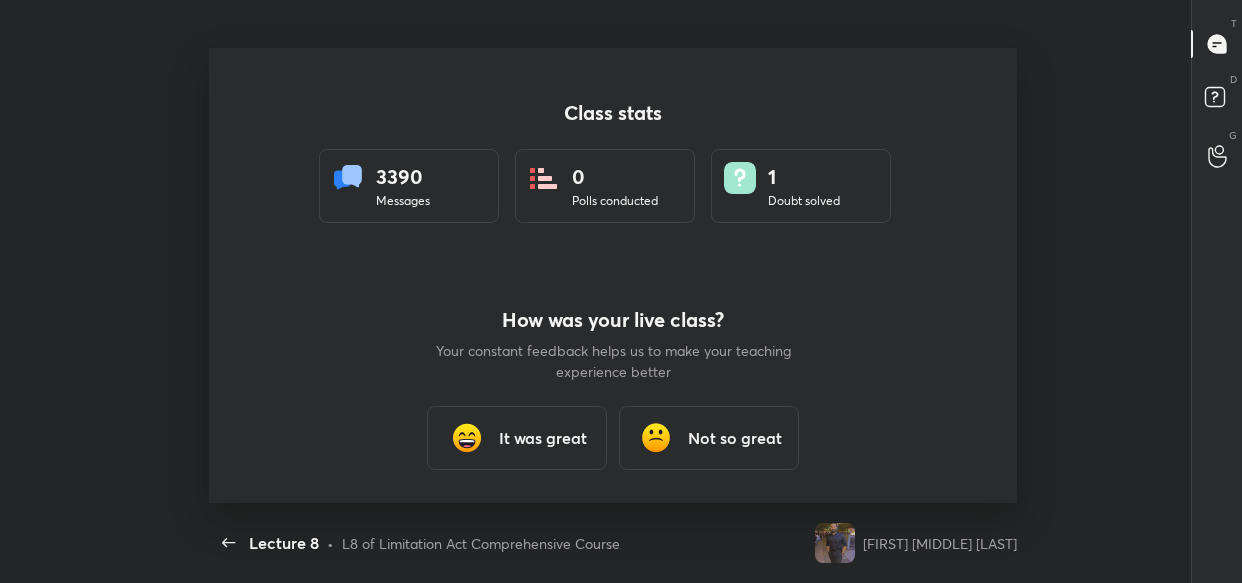 scroll, scrollTop: 0, scrollLeft: 0, axis: both 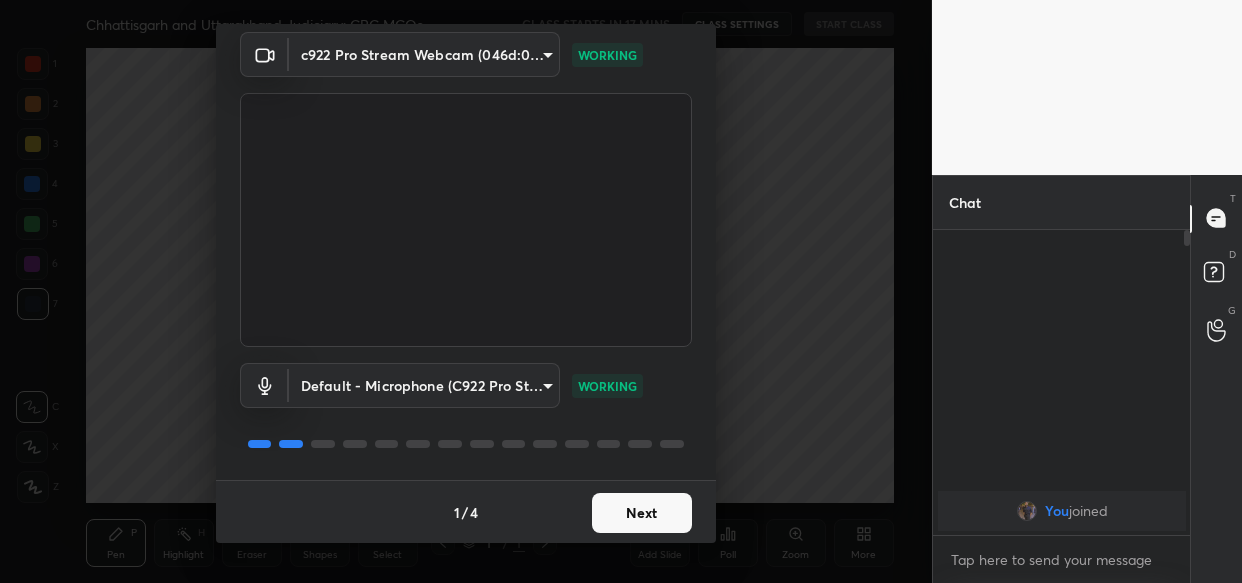 click on "Next" at bounding box center [642, 513] 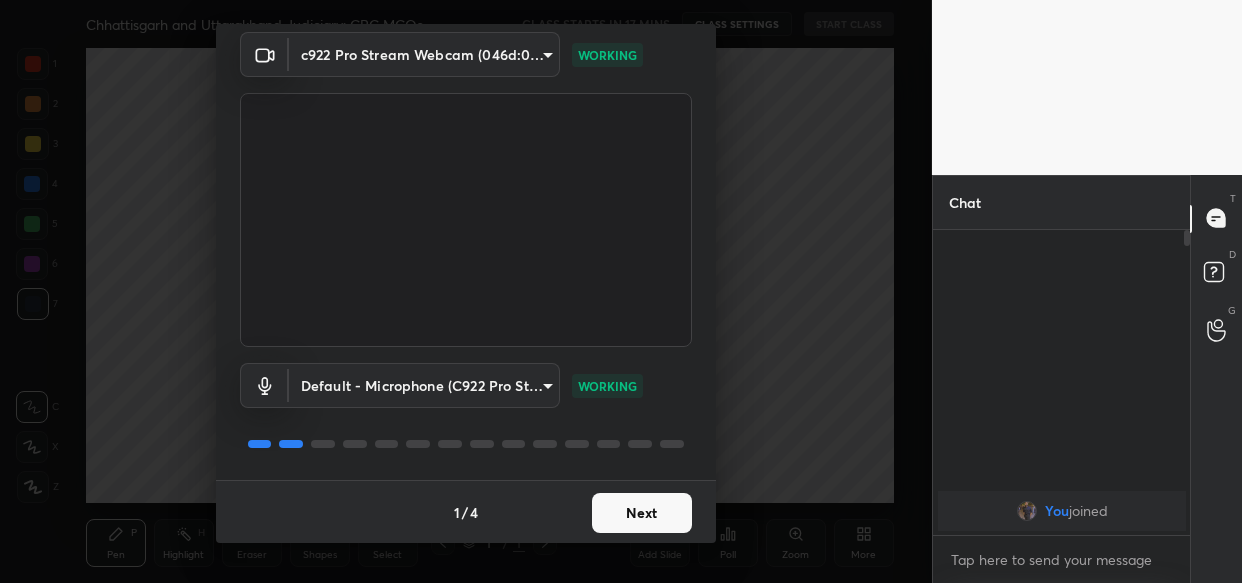 scroll, scrollTop: 0, scrollLeft: 0, axis: both 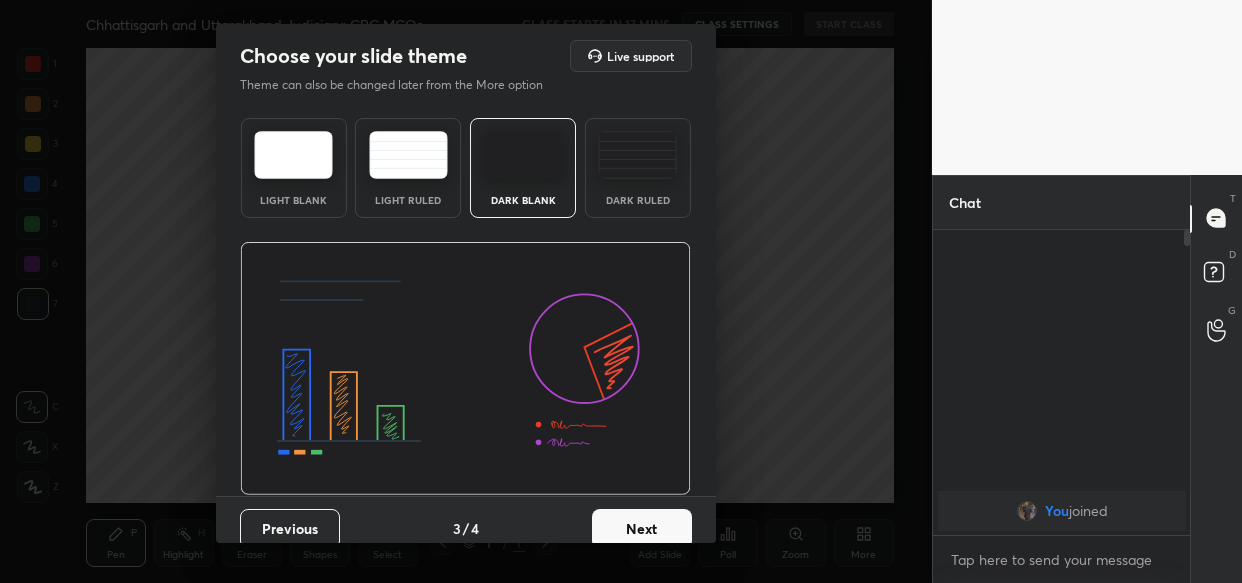 click on "Next" at bounding box center (642, 529) 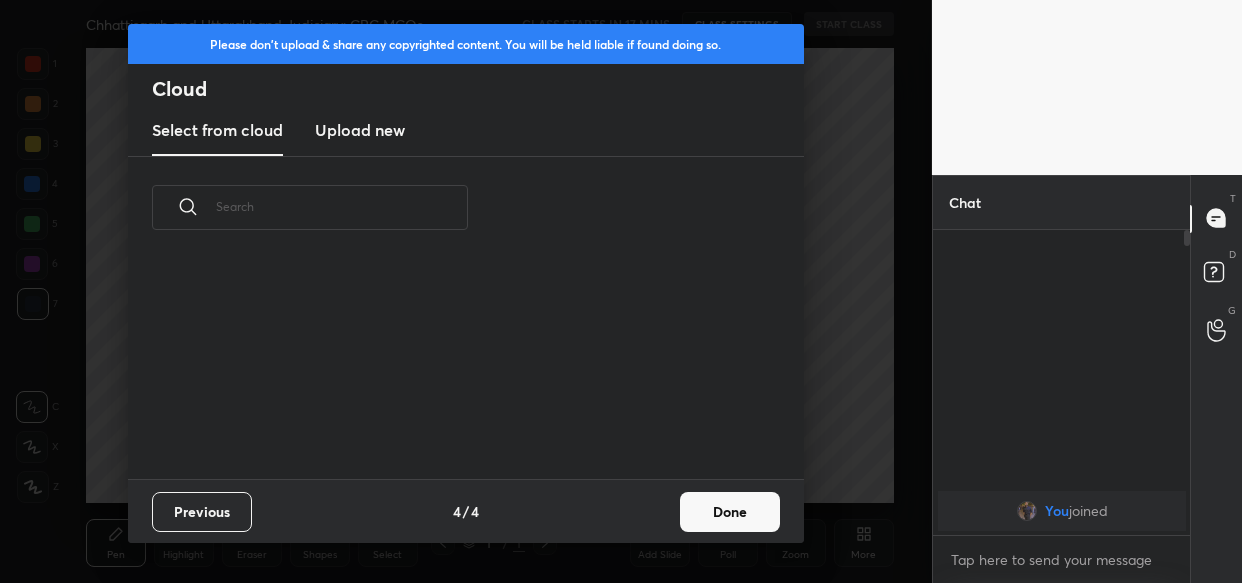click on "Previous 4 / 4 Done" at bounding box center (466, 511) 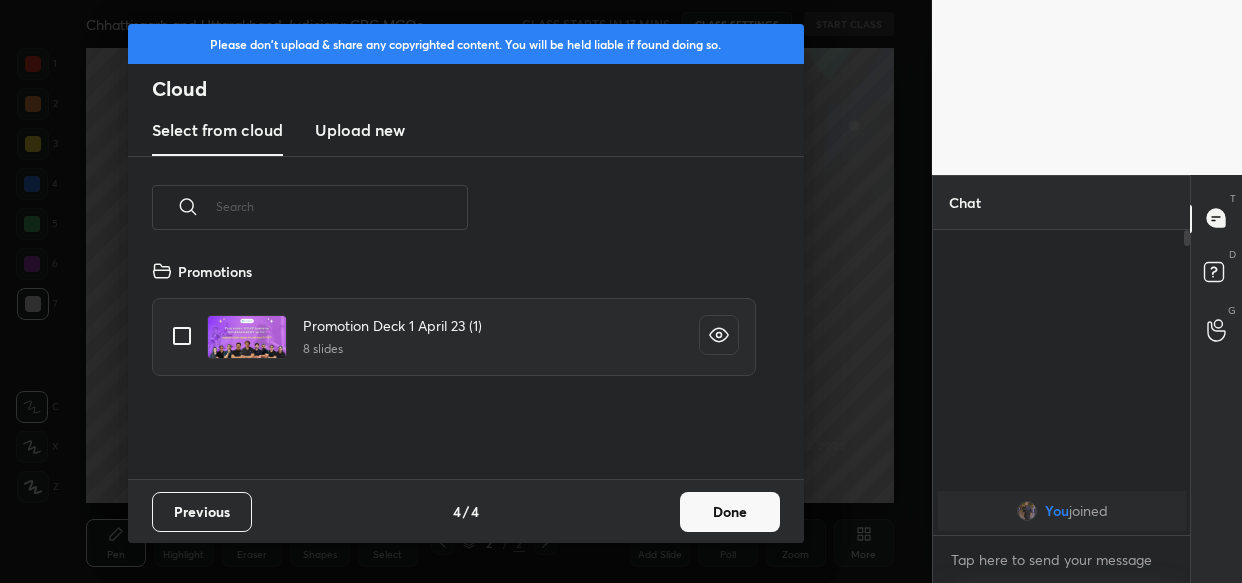 scroll, scrollTop: 6, scrollLeft: 10, axis: both 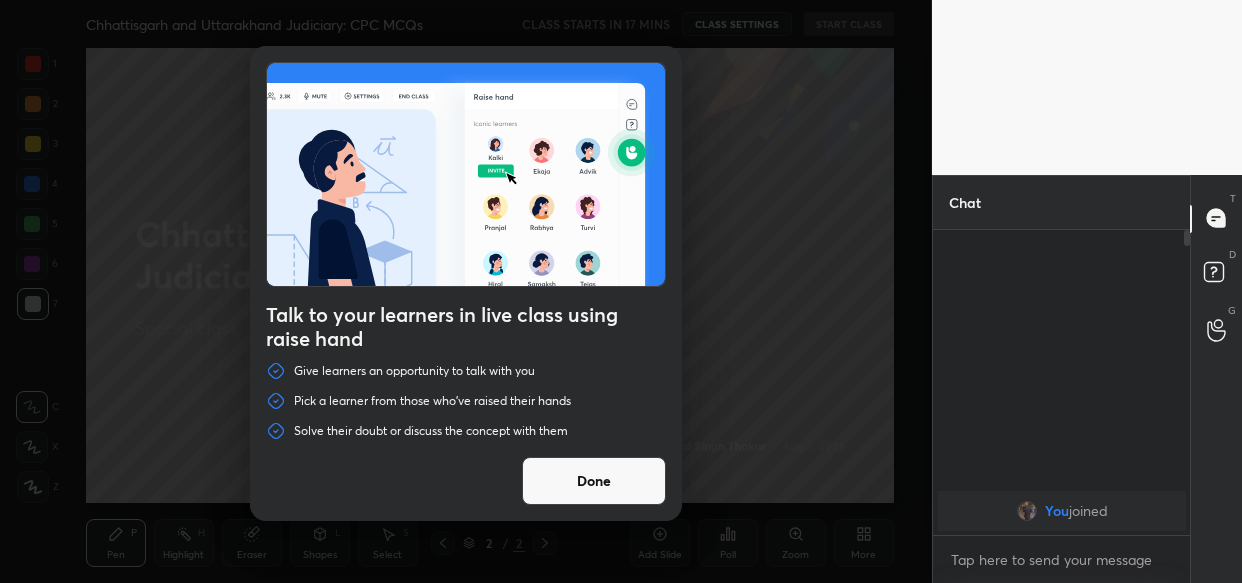 click on "Talk to your learners in live class using raise hand Give learners an opportunity to talk with you Pick a learner from those who've raised their hands Solve their doubt or discuss the concept with them Done" at bounding box center [466, 291] 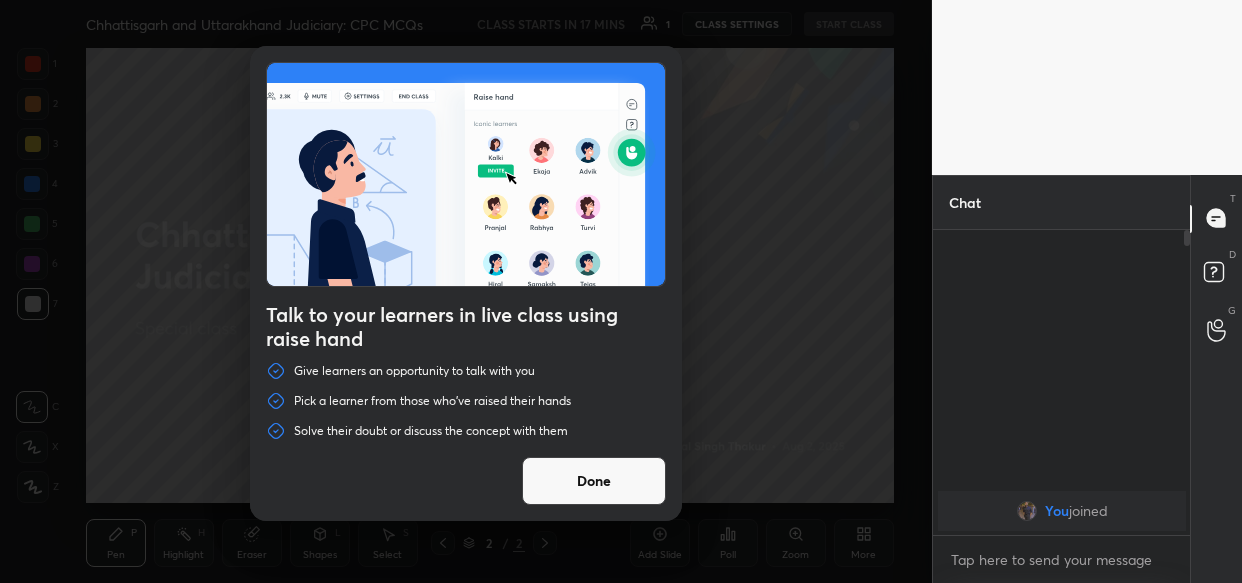 click on "Done" at bounding box center (594, 481) 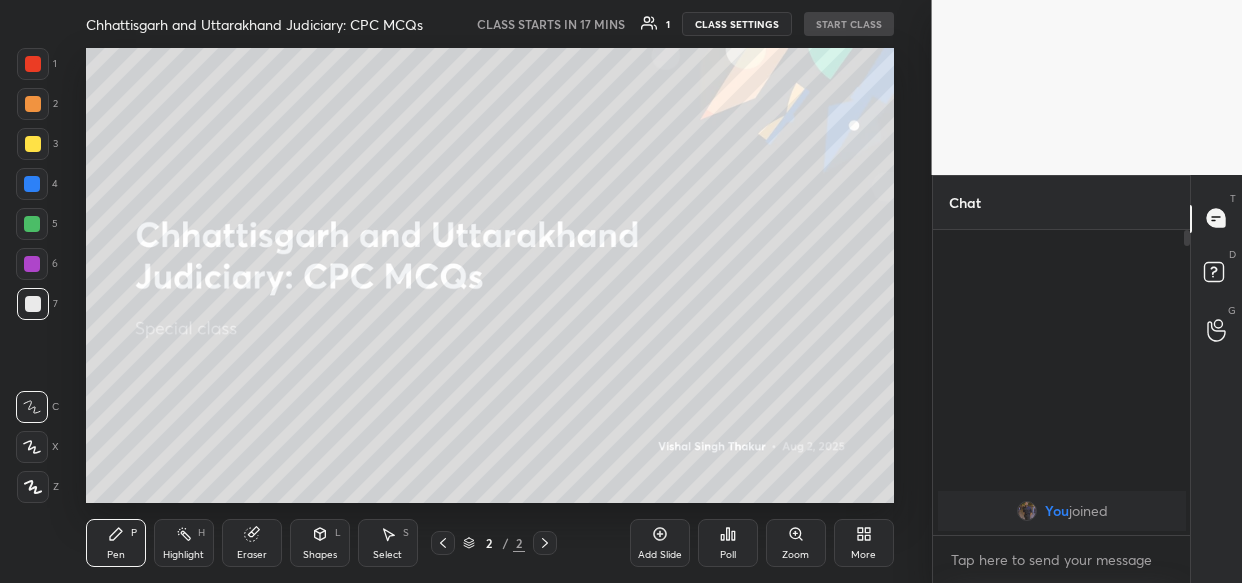 click on "More" at bounding box center [864, 543] 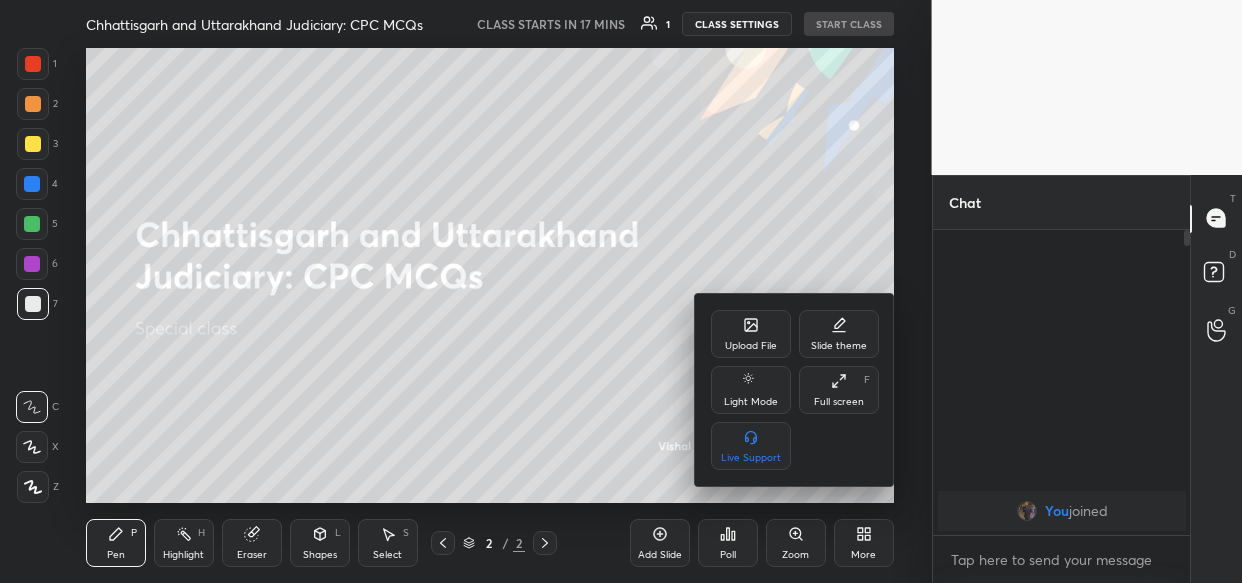 click 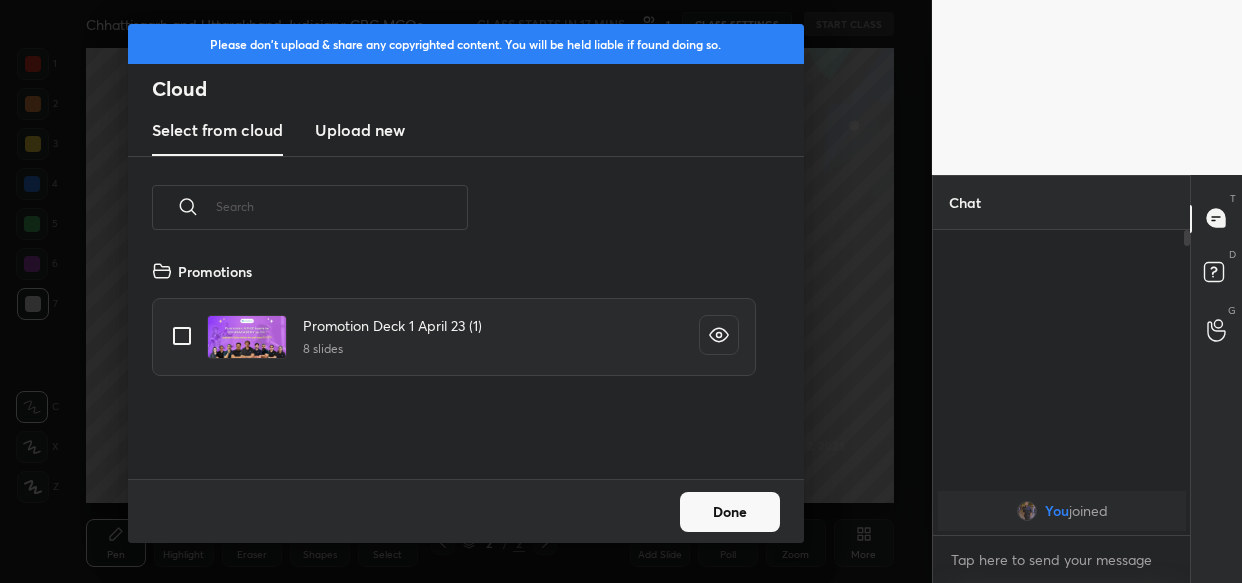 scroll, scrollTop: 6, scrollLeft: 10, axis: both 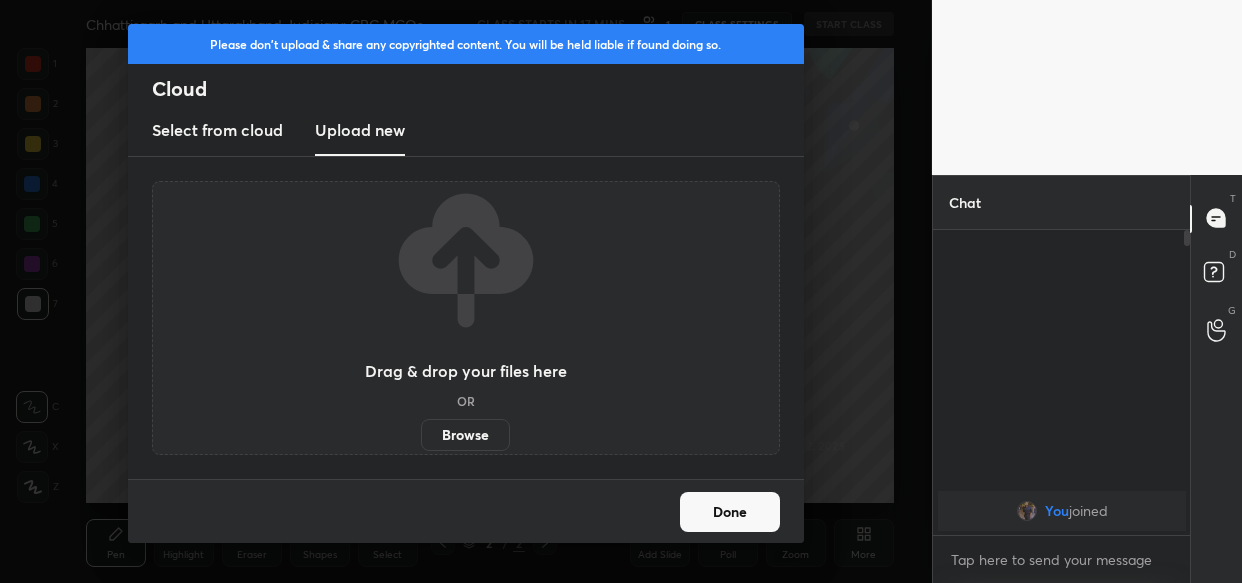 click on "Browse" at bounding box center (465, 435) 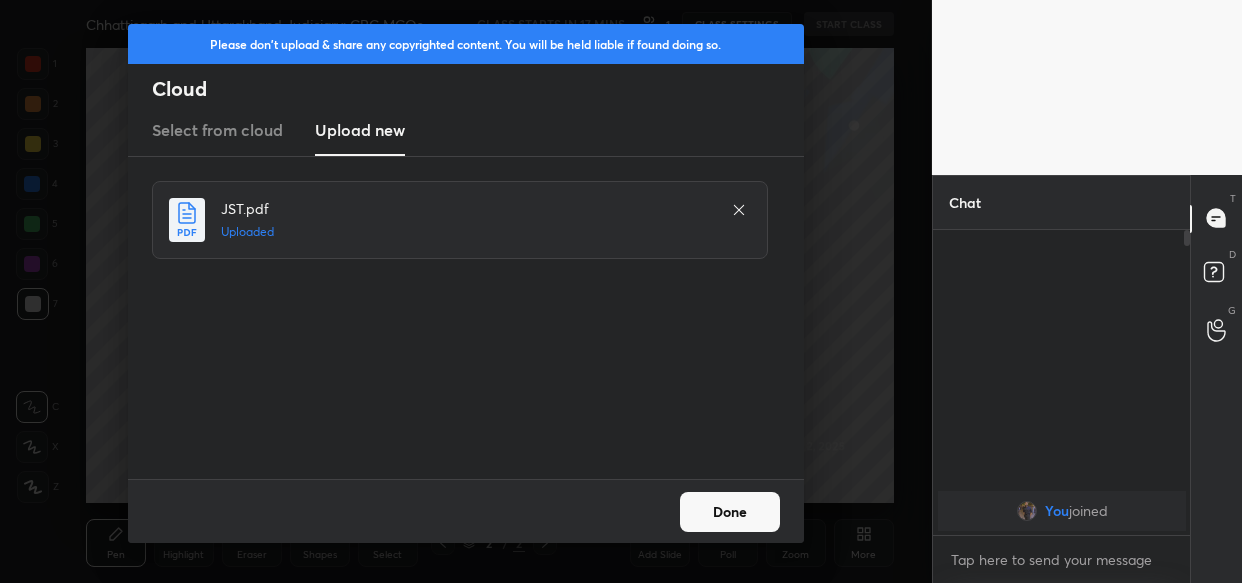 click on "Done" at bounding box center [730, 512] 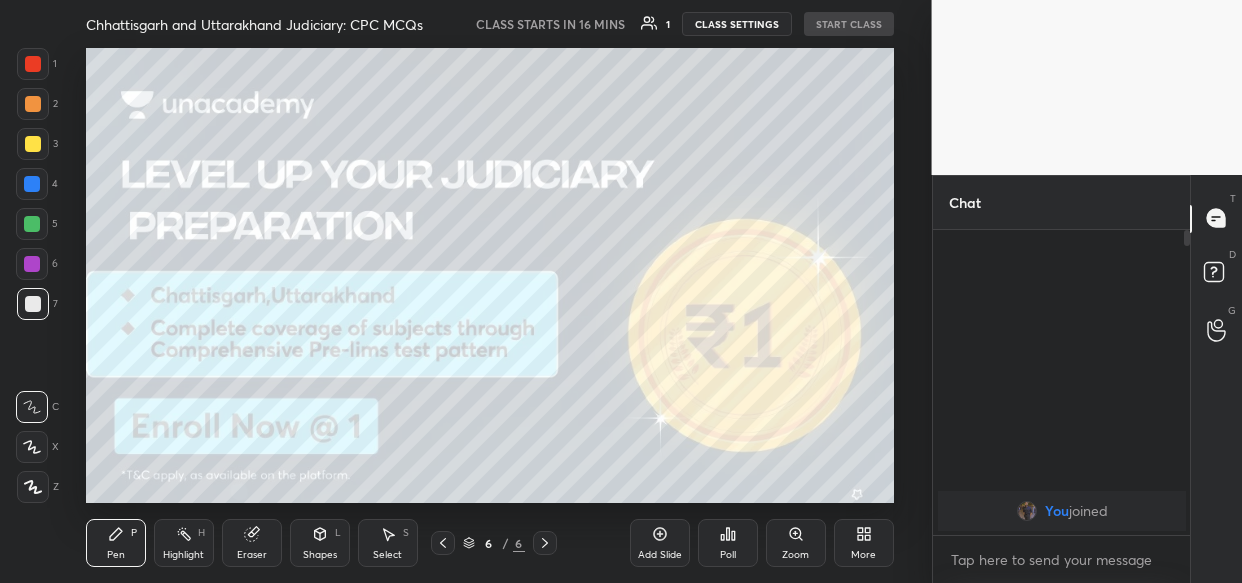 click on "More" at bounding box center (863, 555) 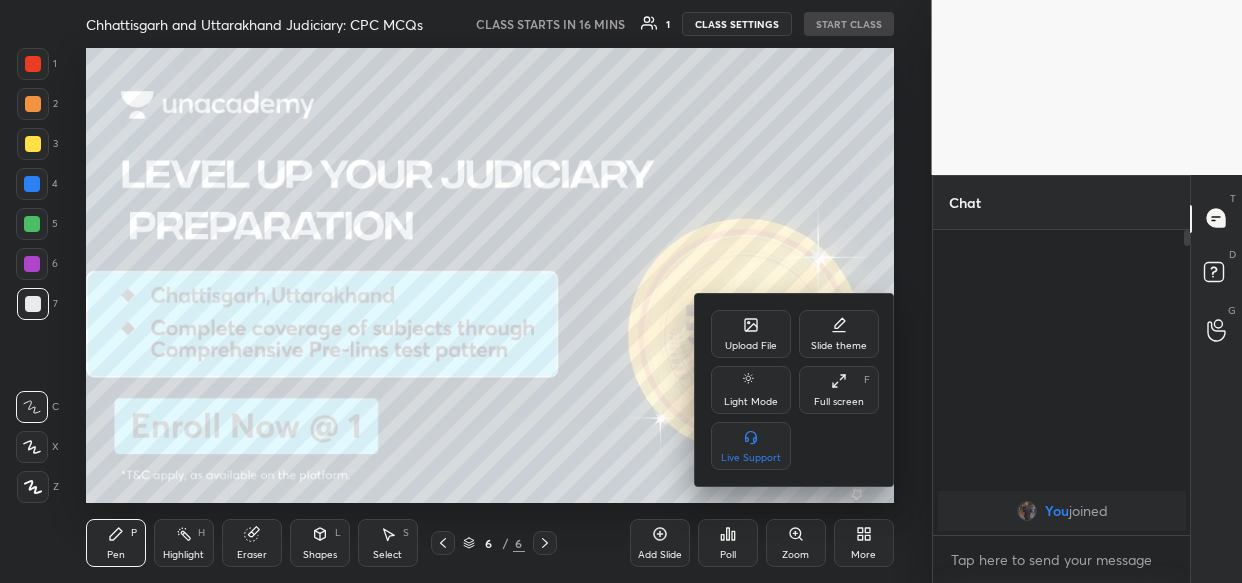 click on "Upload File" at bounding box center [751, 334] 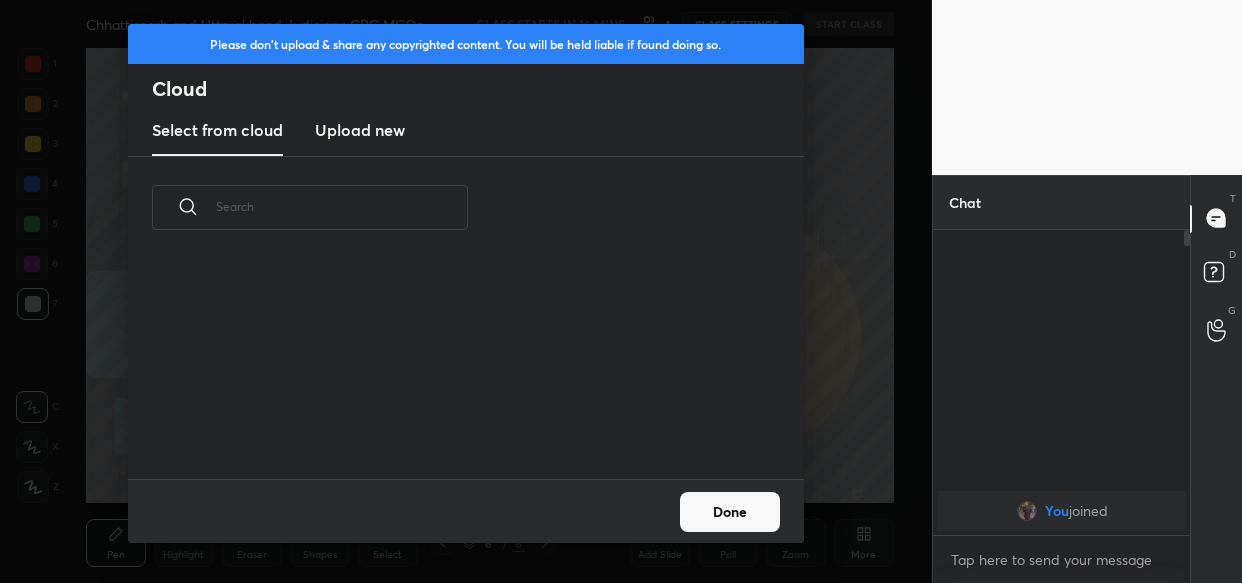 scroll, scrollTop: 6, scrollLeft: 10, axis: both 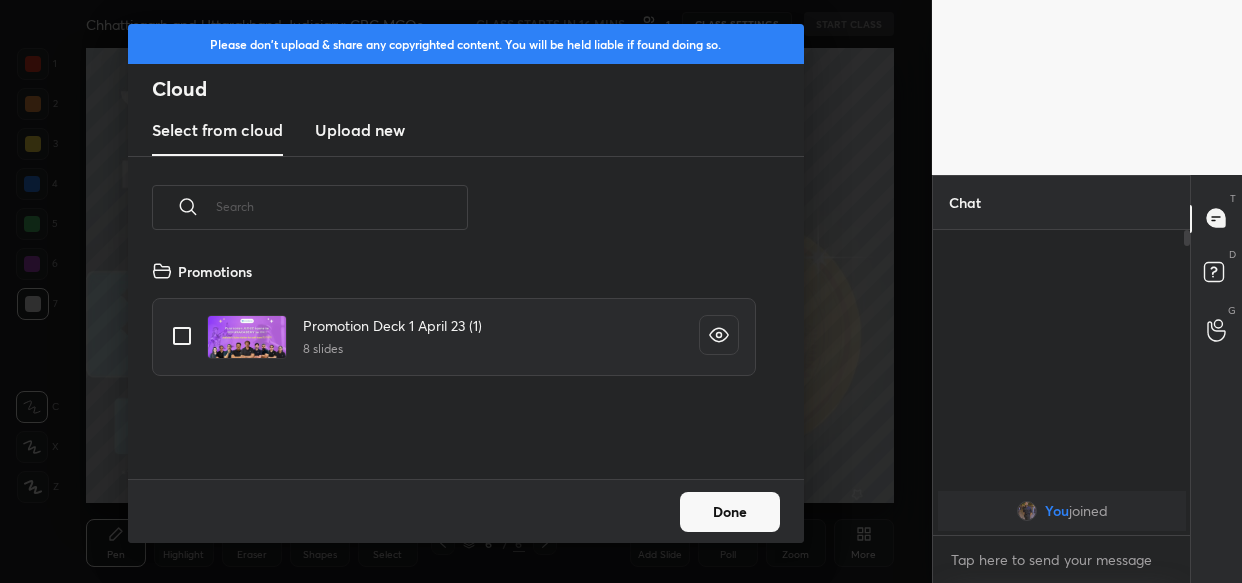 click on "Upload new" at bounding box center [360, 130] 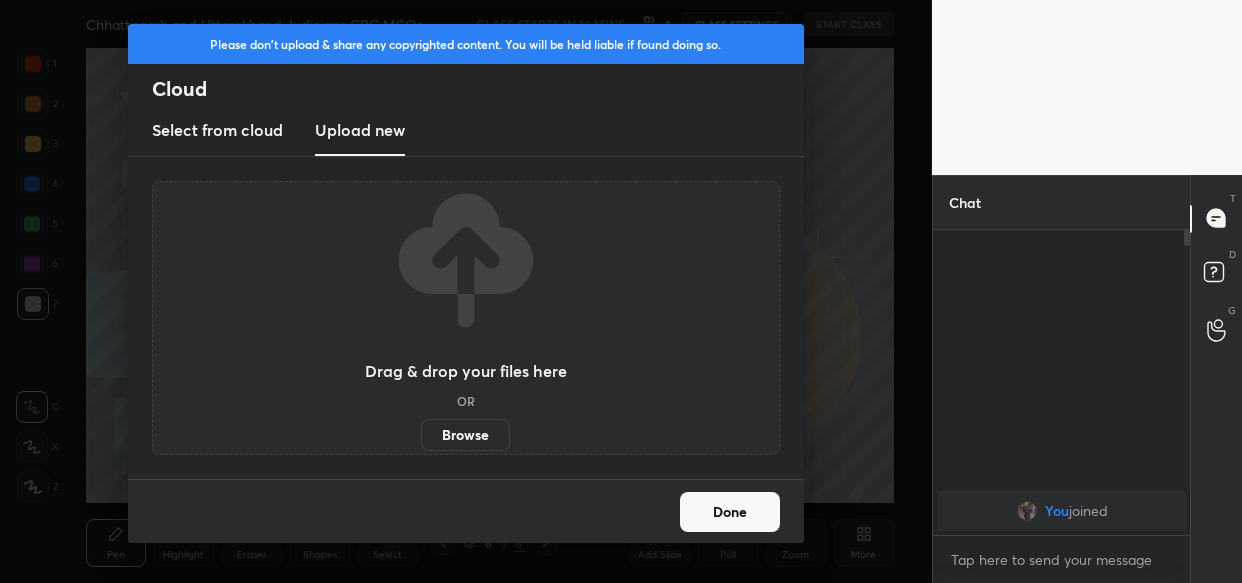click on "Browse" at bounding box center [465, 435] 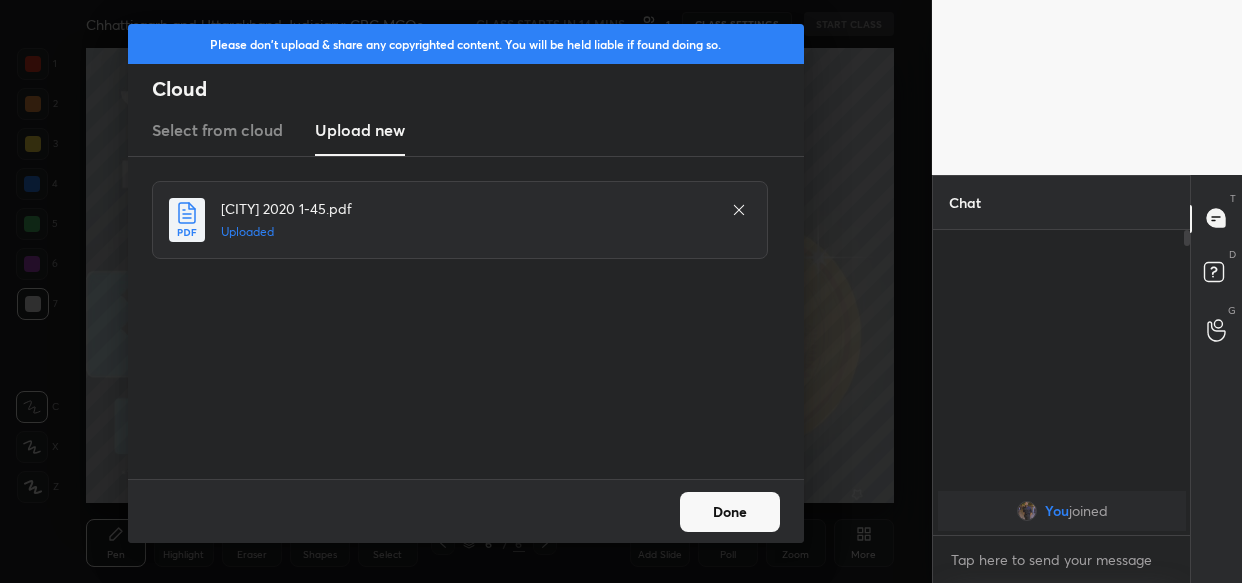 click on "Done" at bounding box center (730, 512) 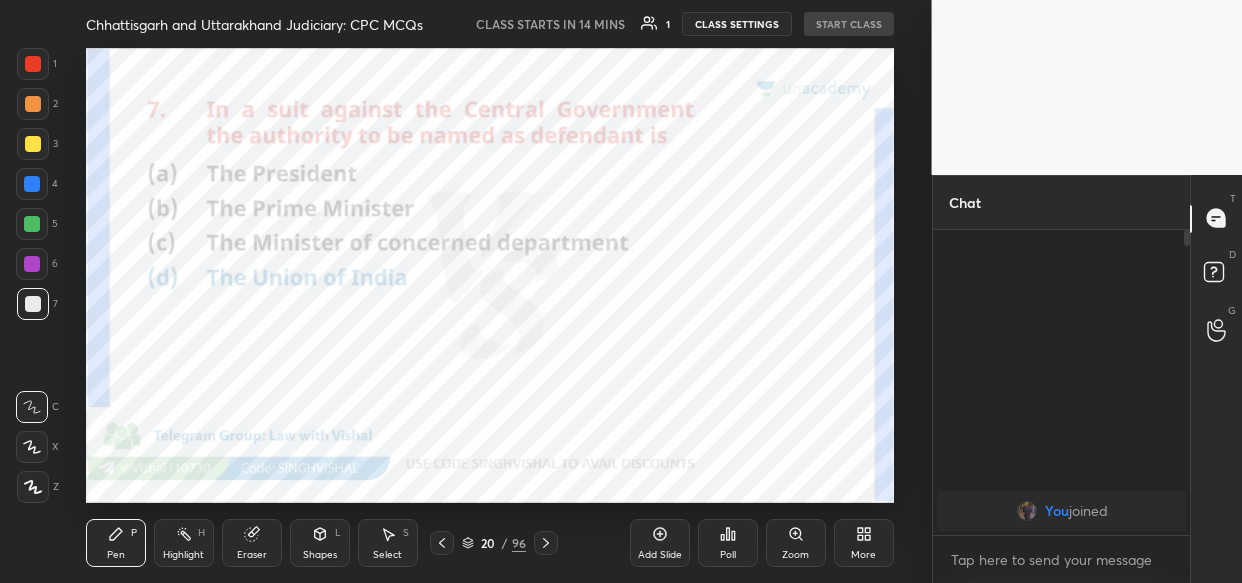 click on "Poll" at bounding box center (728, 543) 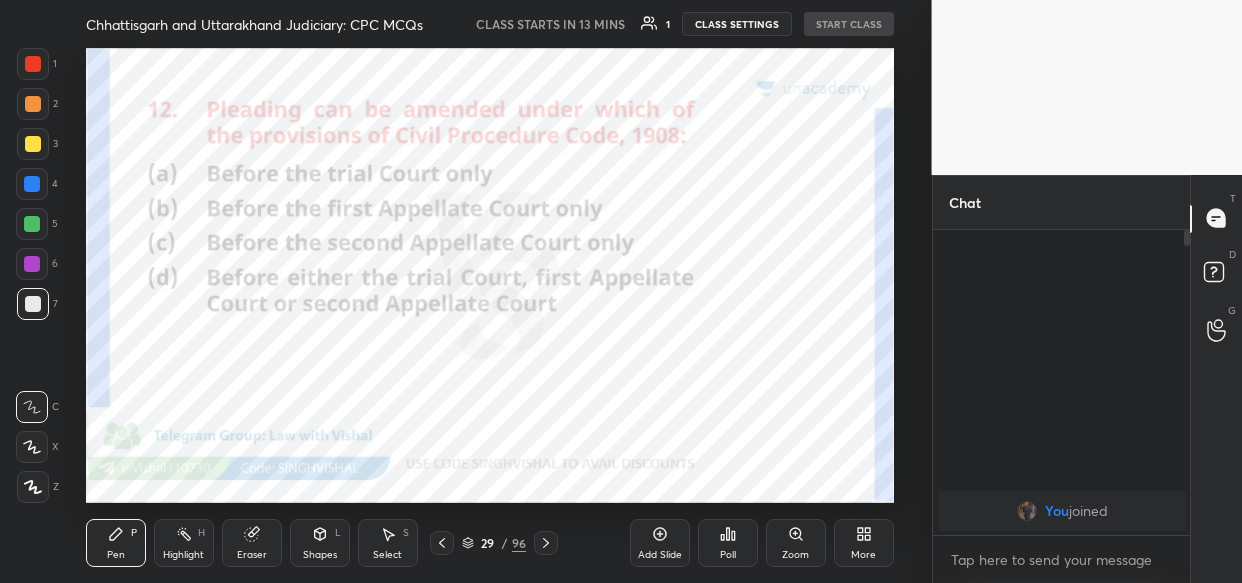 click on "Poll" at bounding box center [728, 543] 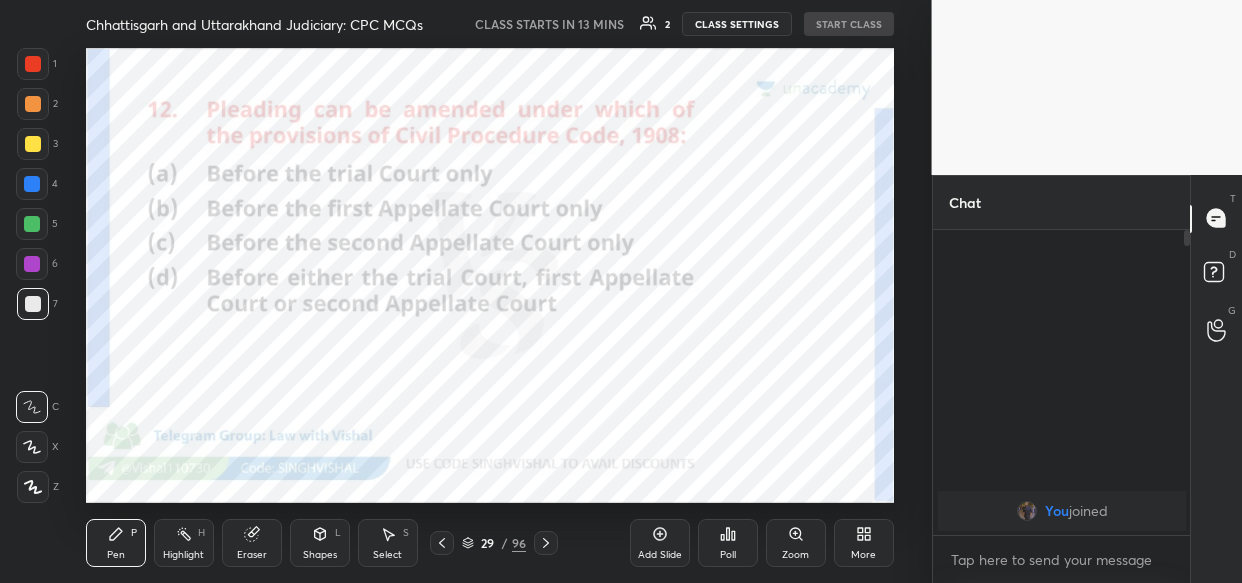 click on "Poll" at bounding box center [728, 543] 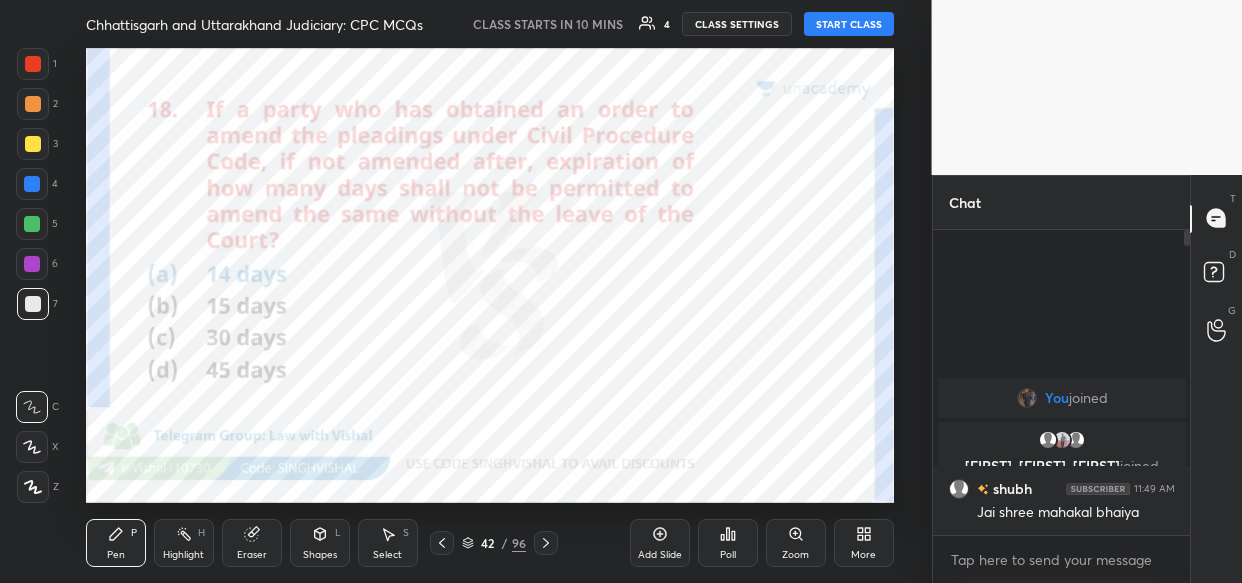 click on "More" at bounding box center [864, 543] 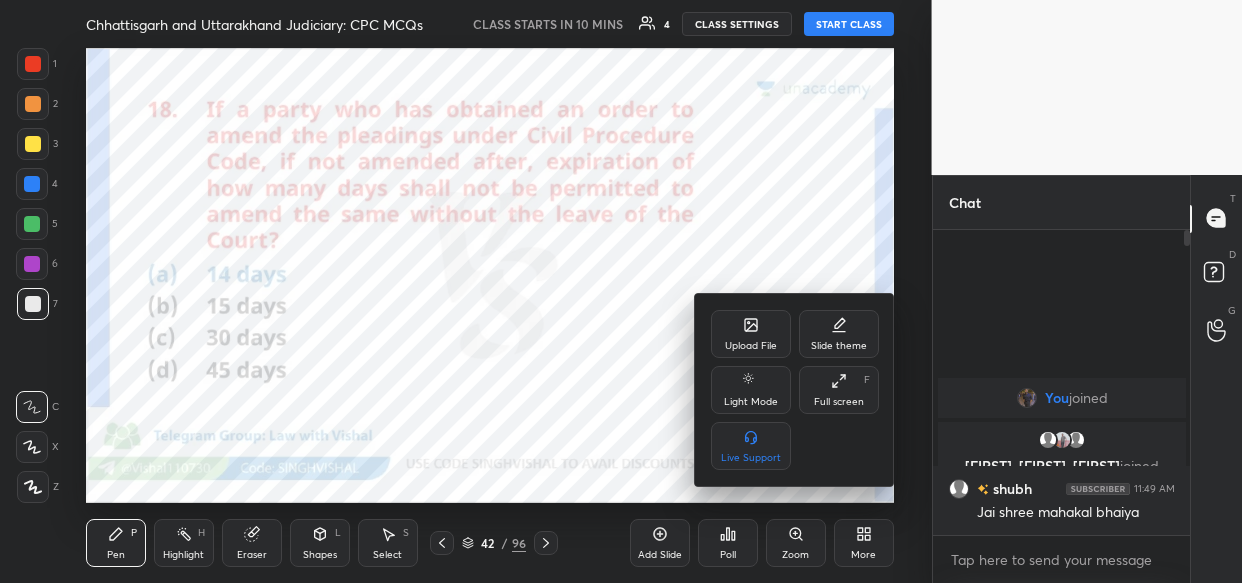 click on "Upload File" at bounding box center (751, 346) 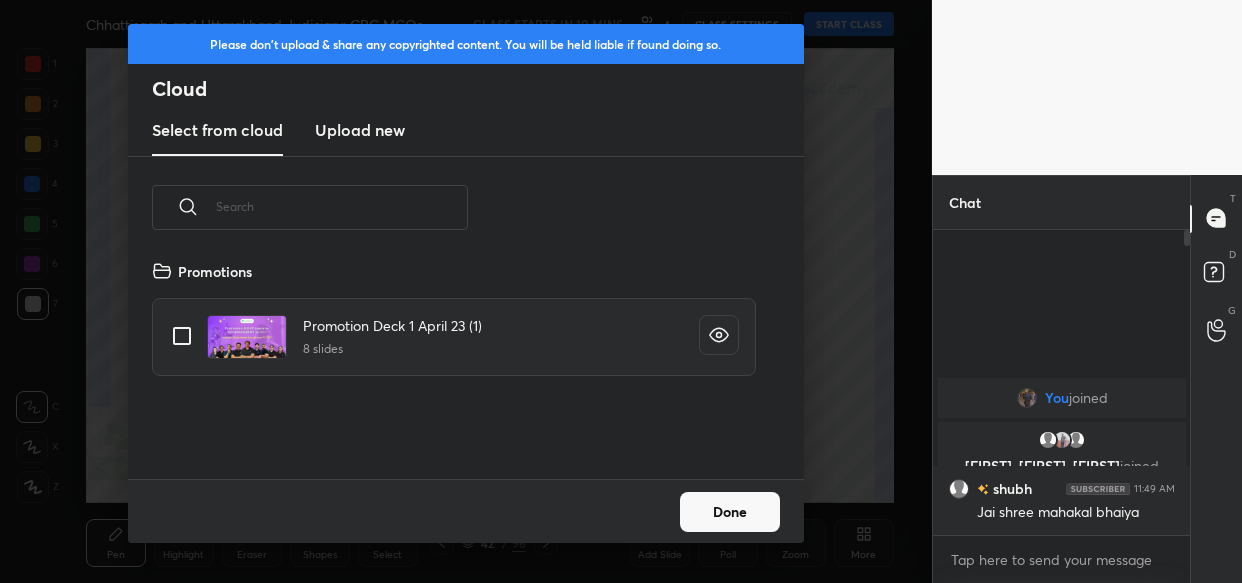 scroll, scrollTop: 6, scrollLeft: 10, axis: both 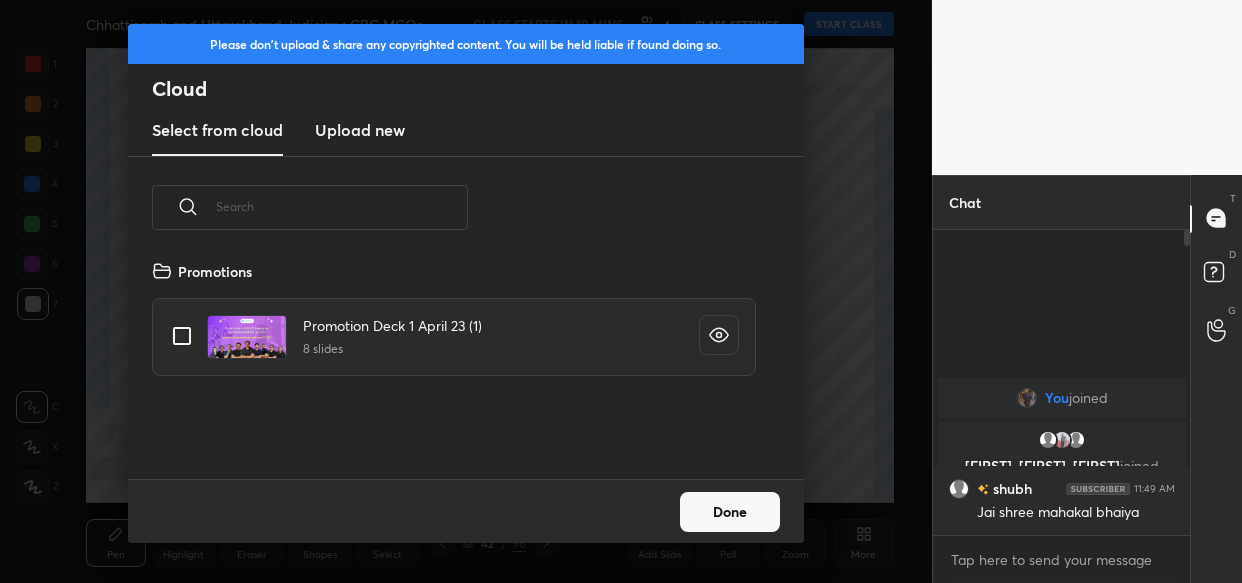 click on "Upload new" at bounding box center [360, 130] 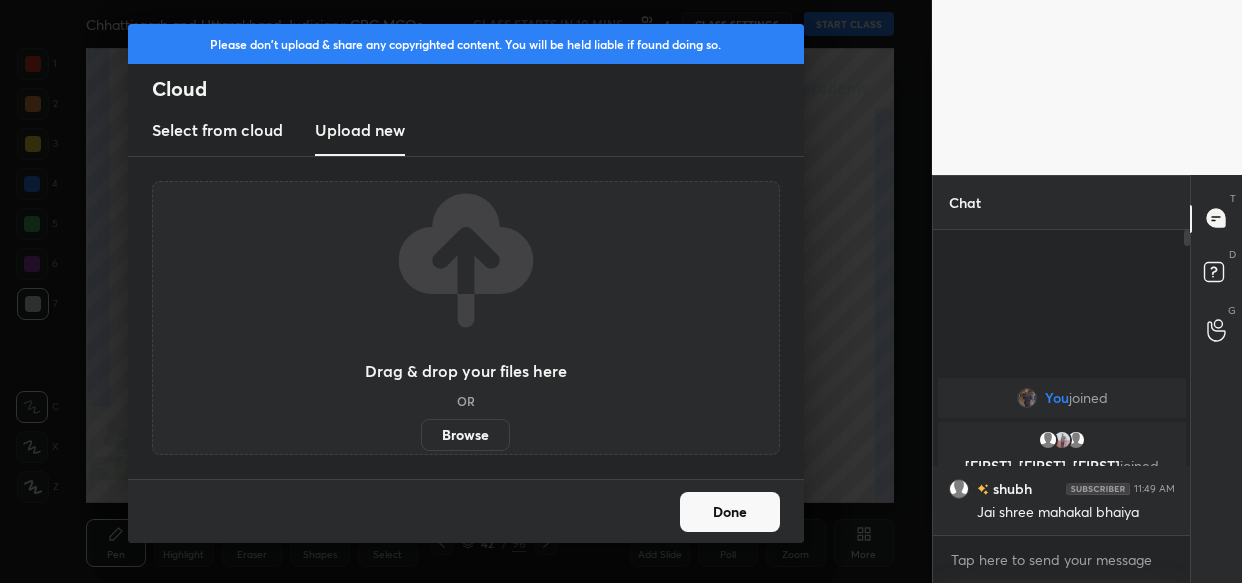 click on "Browse" at bounding box center (465, 435) 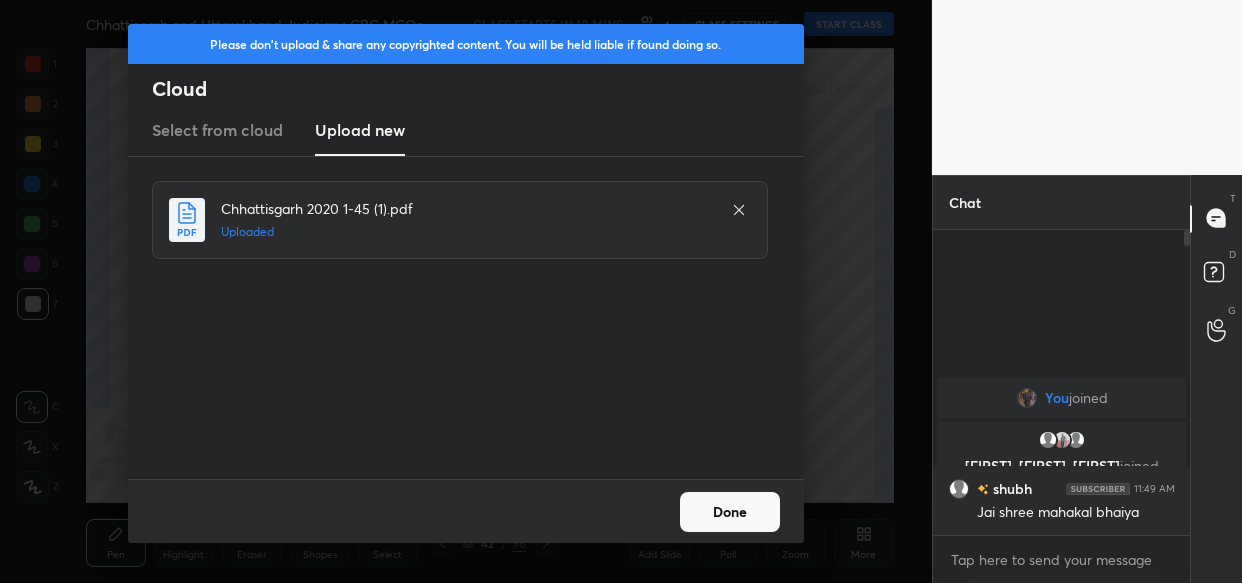 click on "Done" at bounding box center [730, 512] 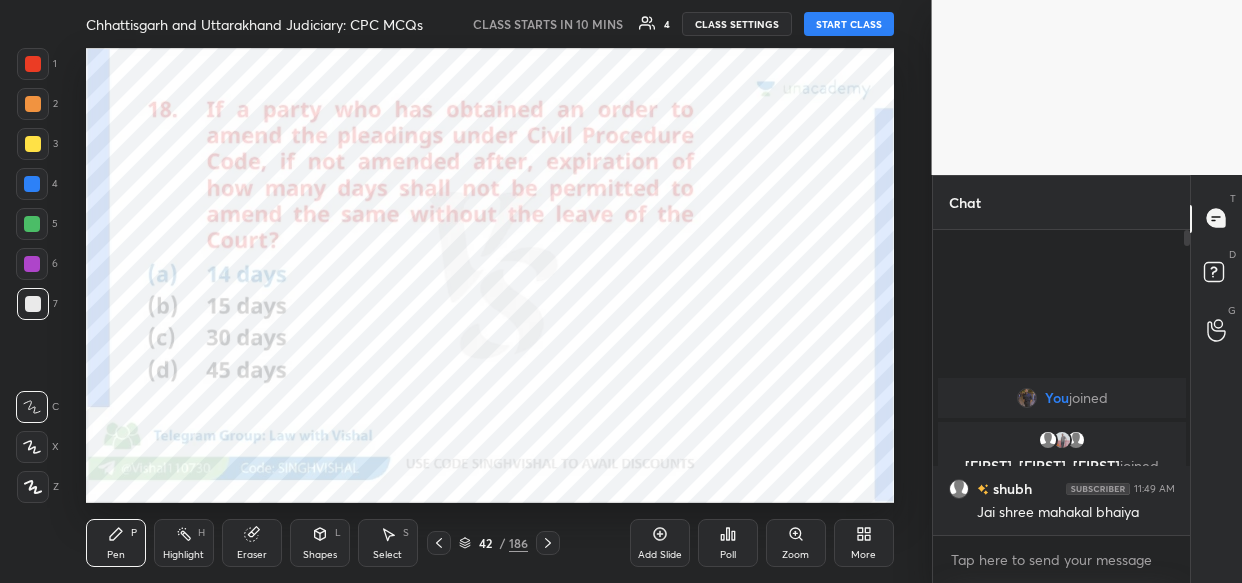 click on "Poll" at bounding box center (728, 543) 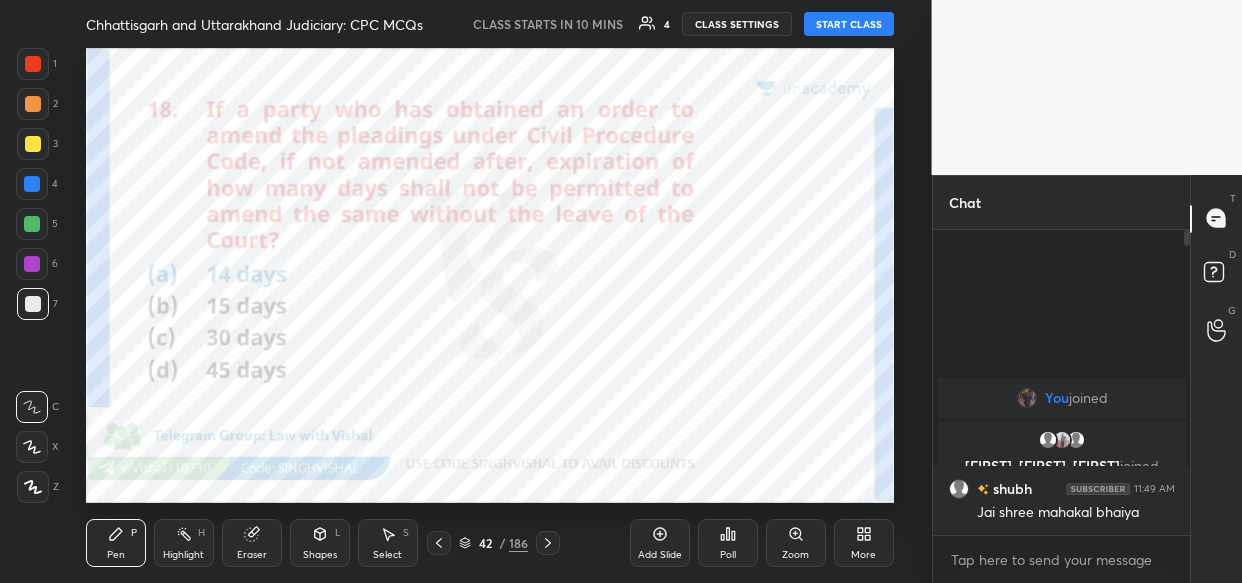 click 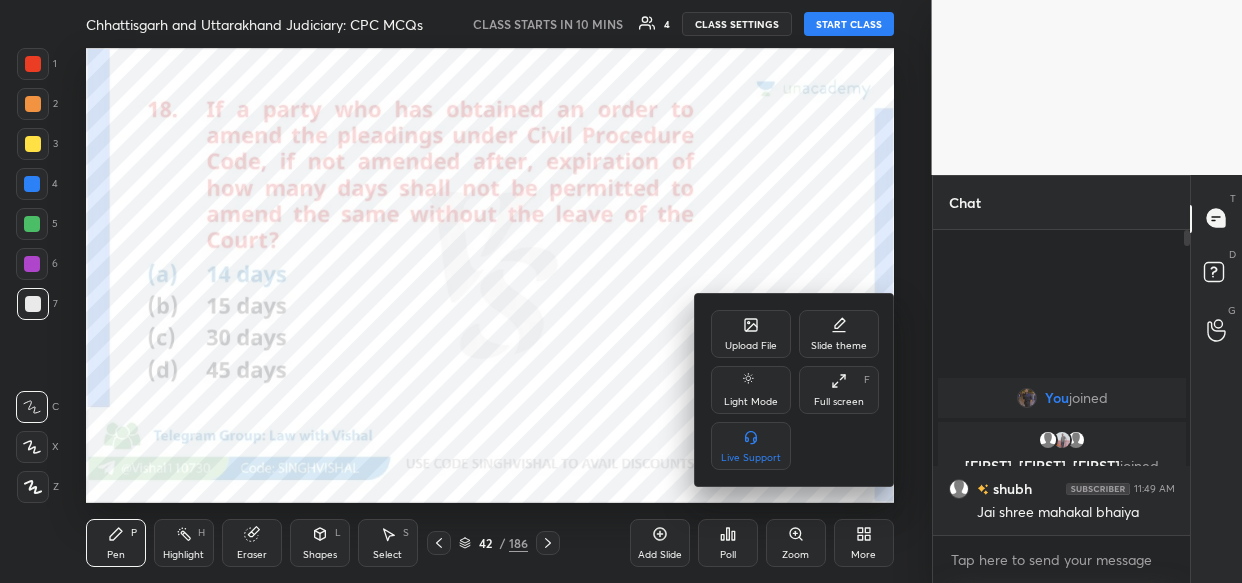 click on "Upload File Slide theme Light Mode Full screen F Live Support" at bounding box center (795, 390) 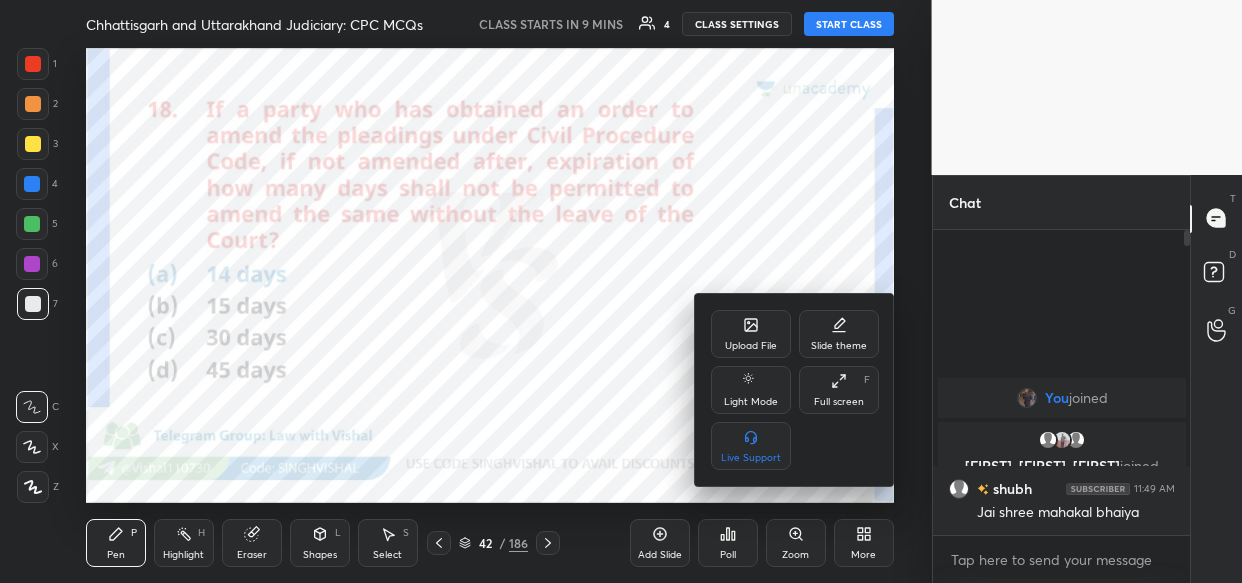 click on "Upload File" at bounding box center [751, 334] 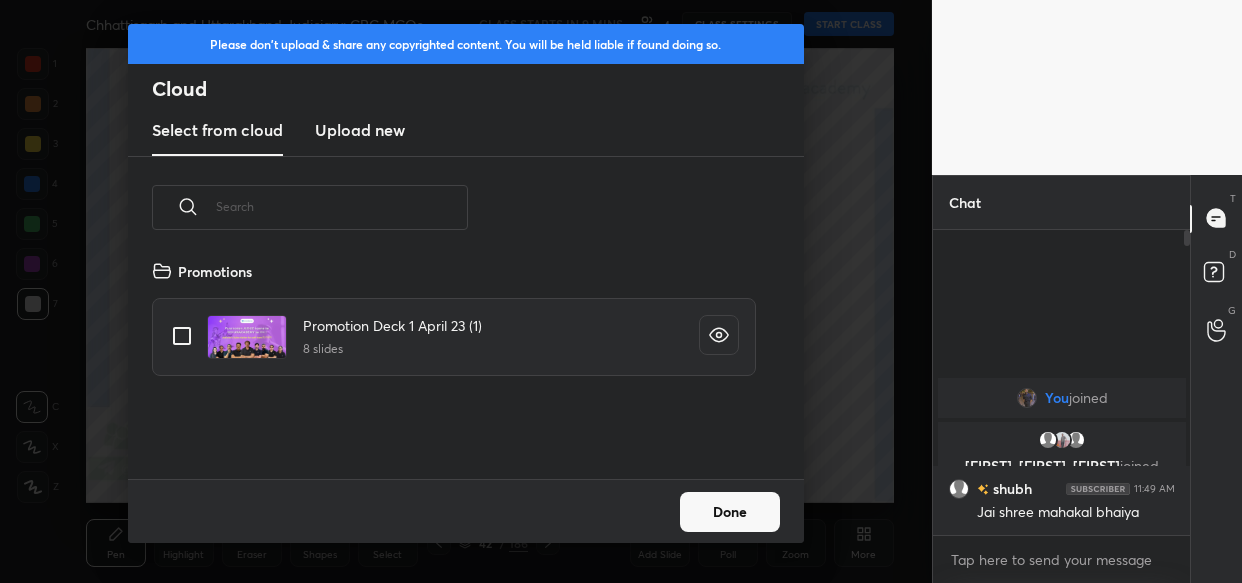 scroll, scrollTop: 6, scrollLeft: 10, axis: both 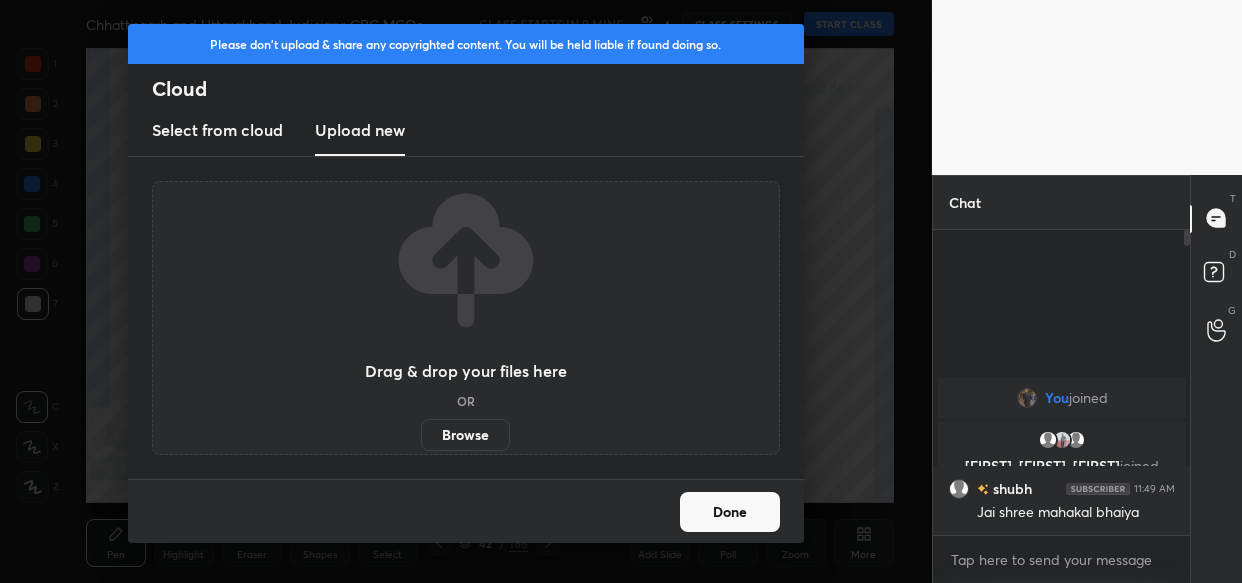 click on "Browse" at bounding box center (465, 435) 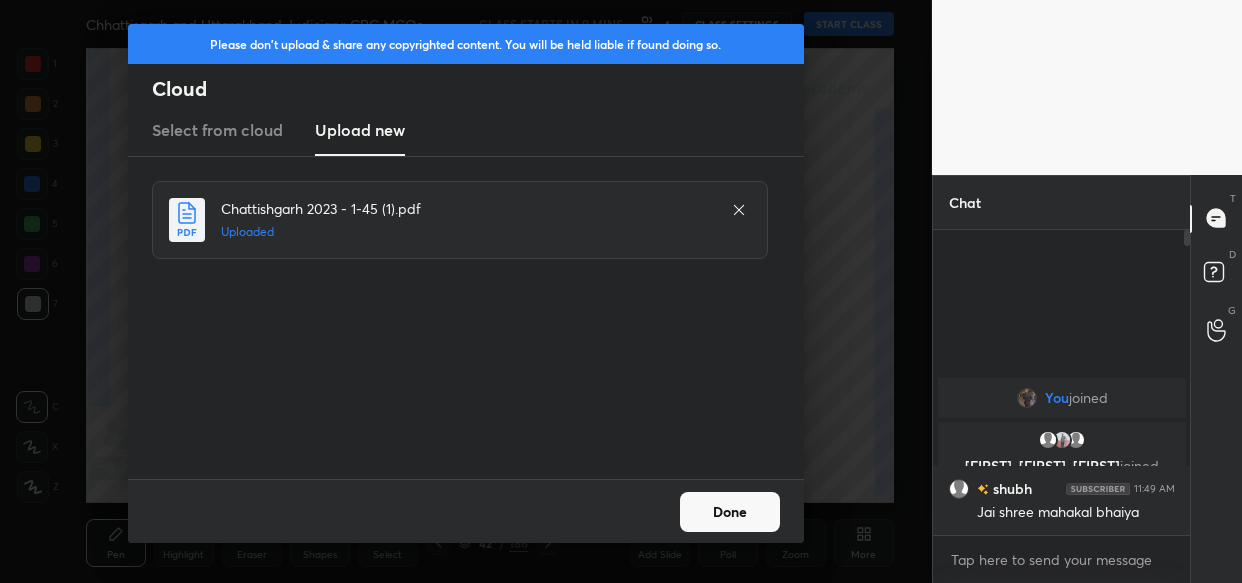 click on "Done" at bounding box center [730, 512] 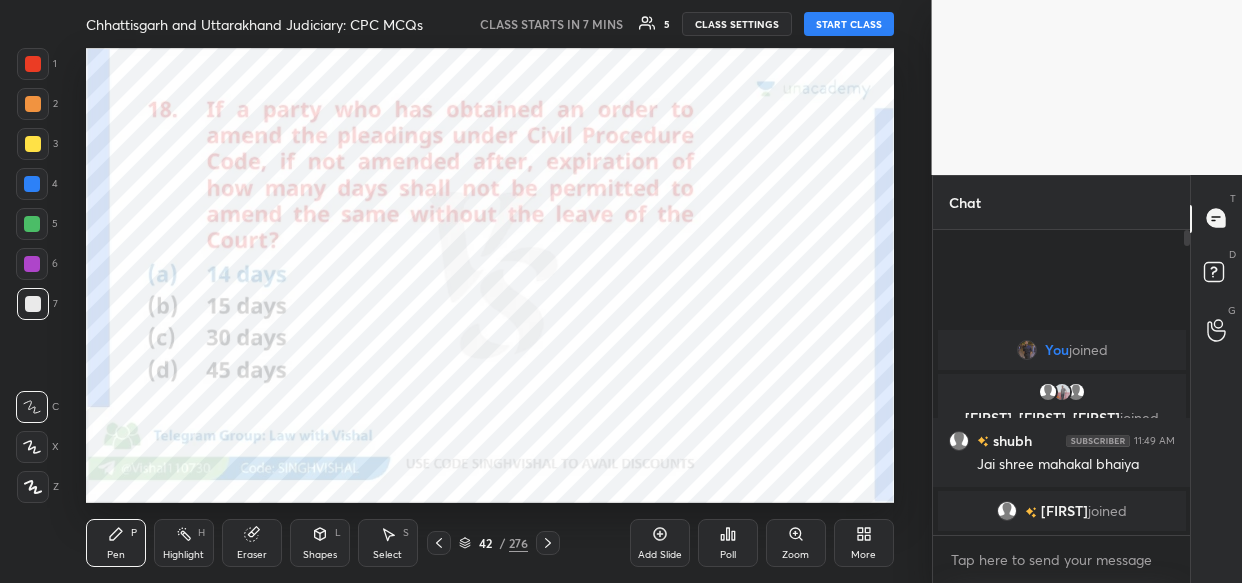 click 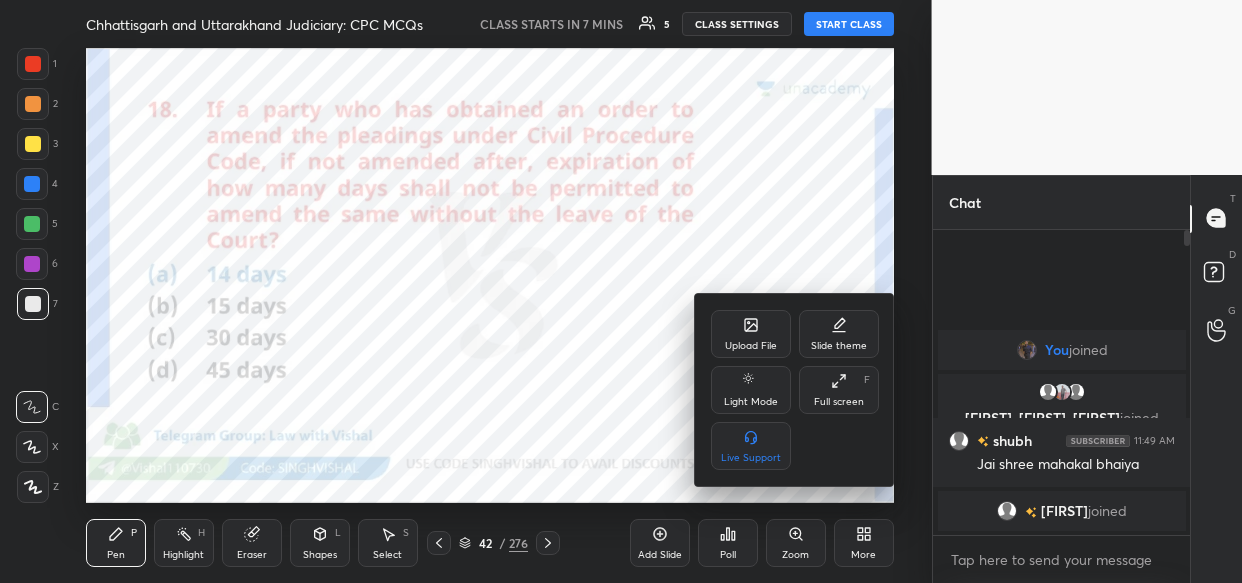 click on "Upload File" at bounding box center (751, 346) 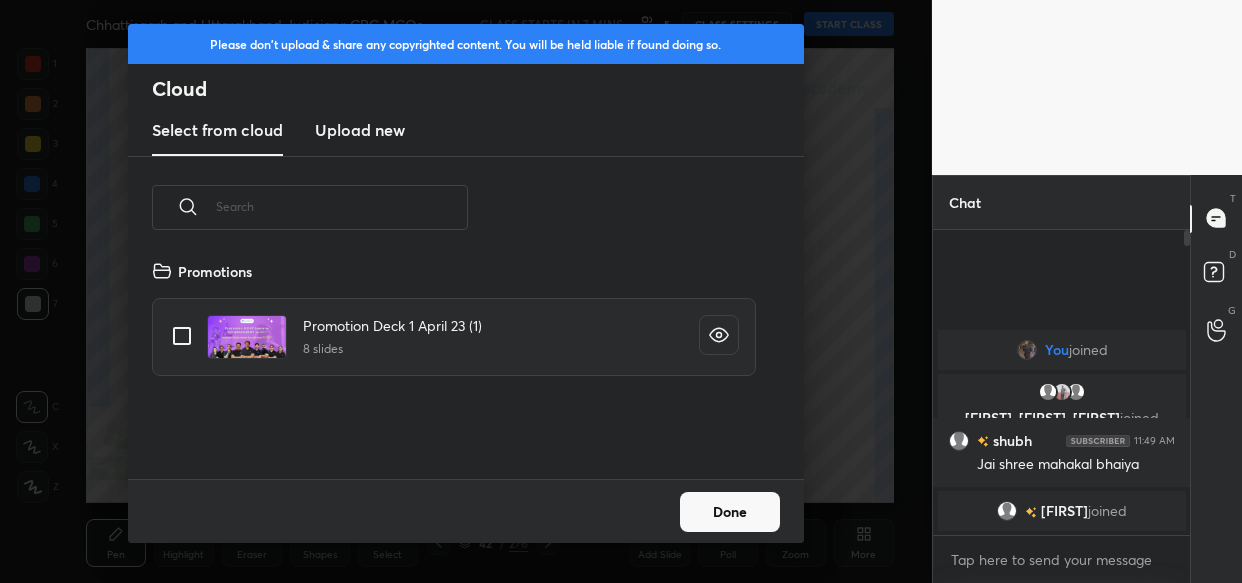 scroll, scrollTop: 6, scrollLeft: 10, axis: both 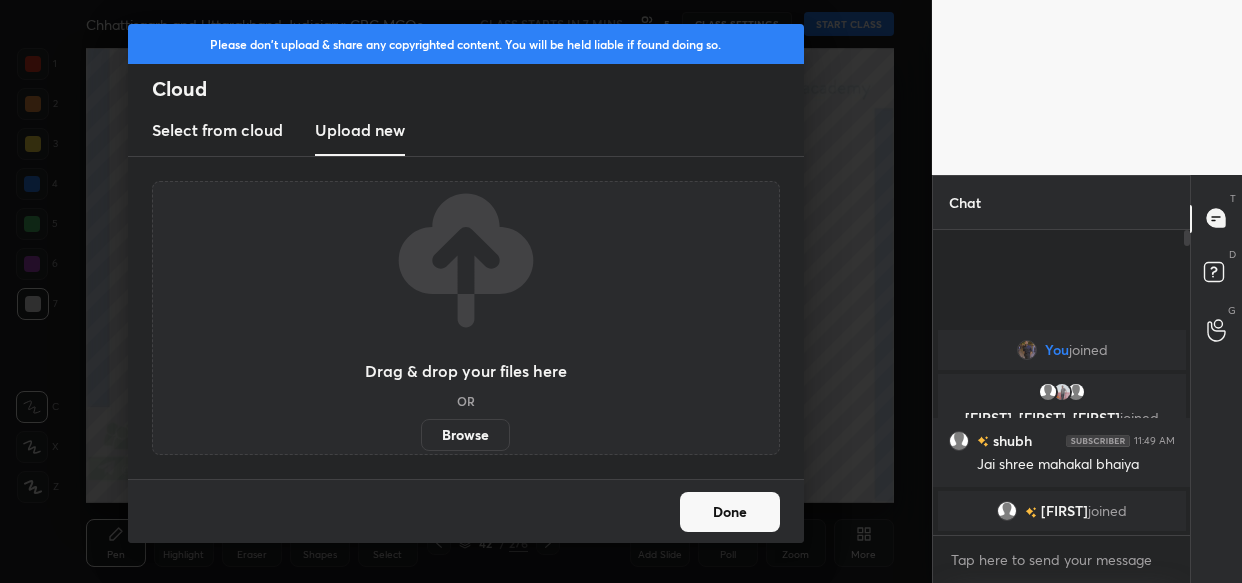 click on "Browse" at bounding box center [465, 435] 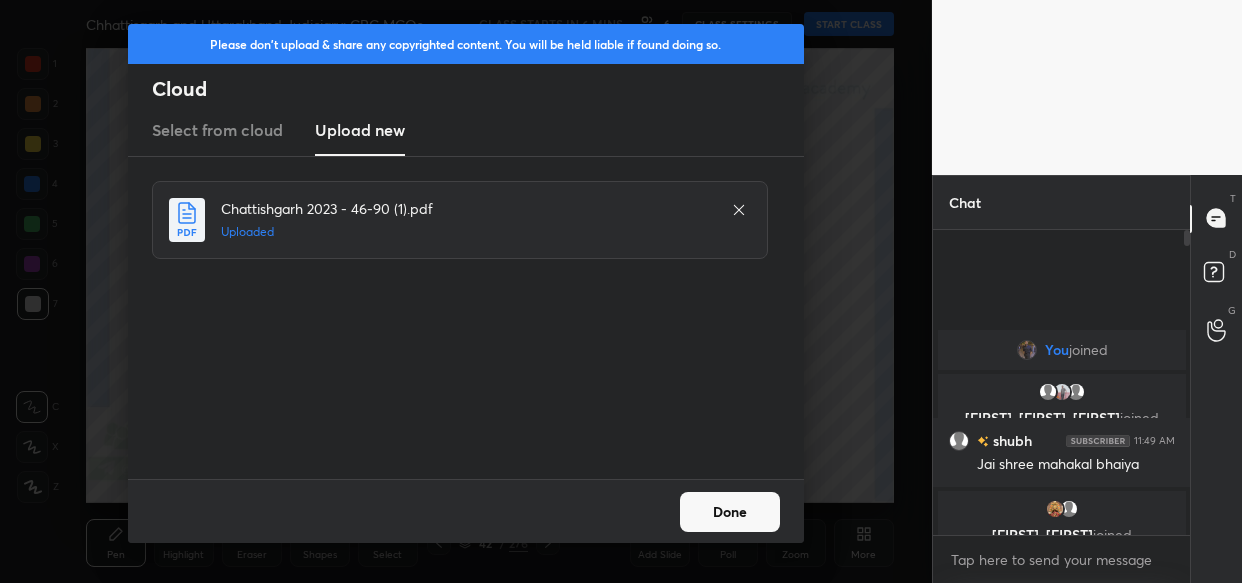 click on "Done" at bounding box center [730, 512] 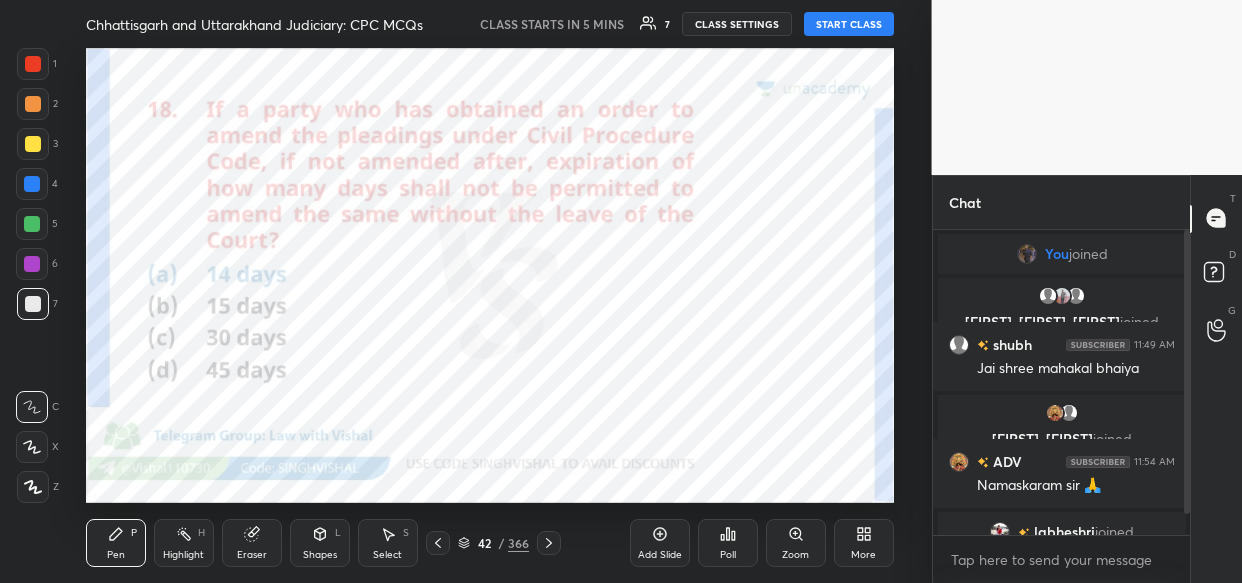 click on "More" at bounding box center [864, 543] 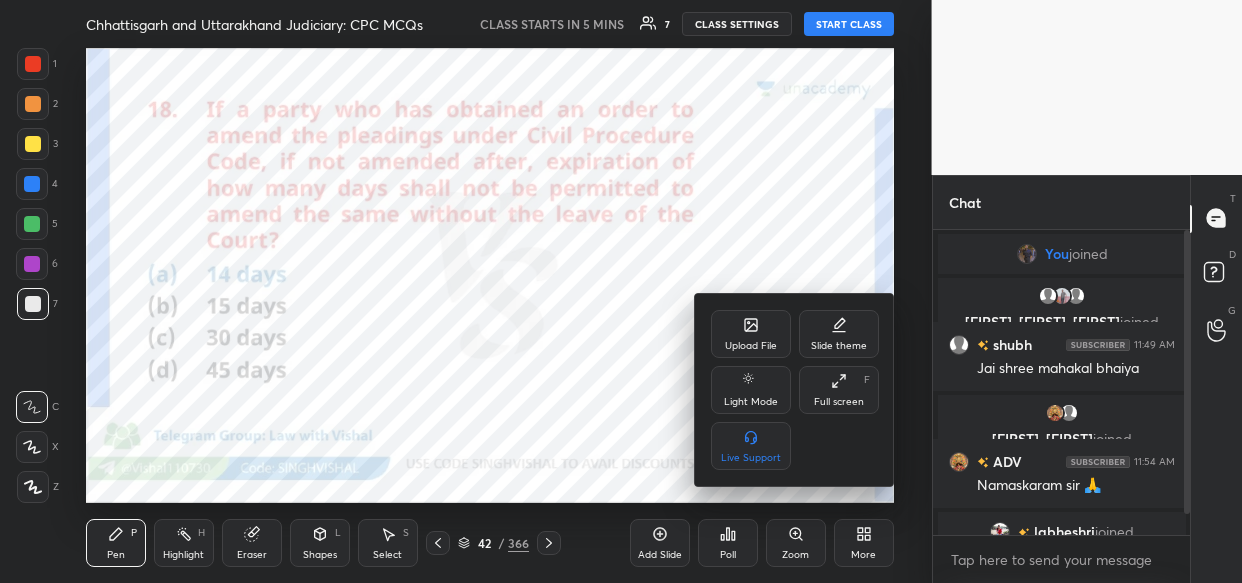 click on "Upload File" at bounding box center [751, 334] 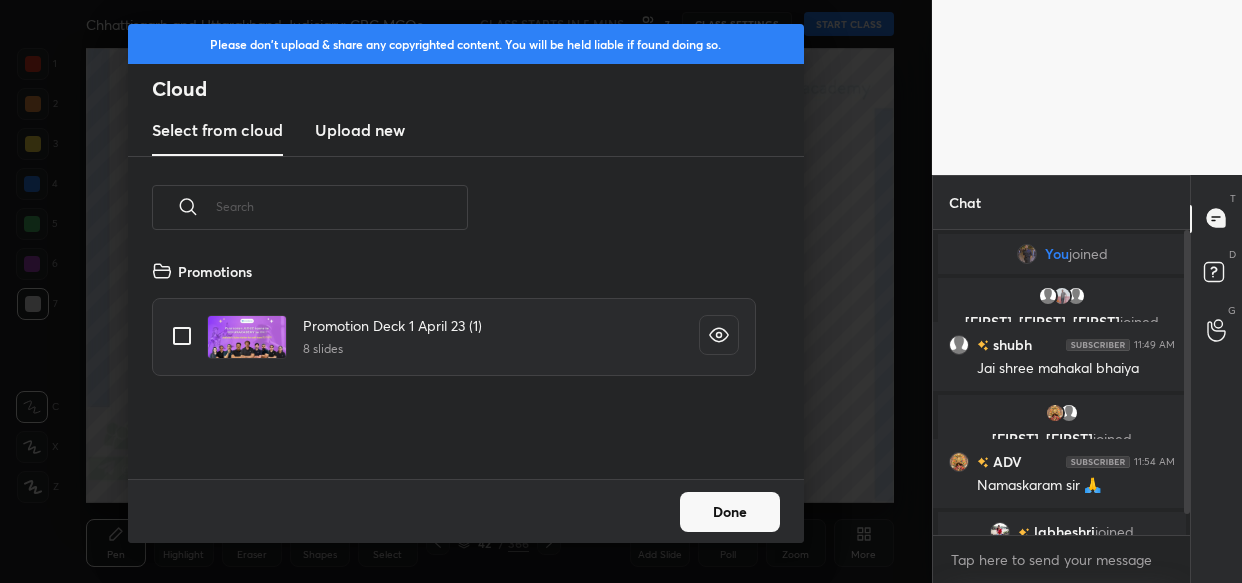 scroll, scrollTop: 6, scrollLeft: 10, axis: both 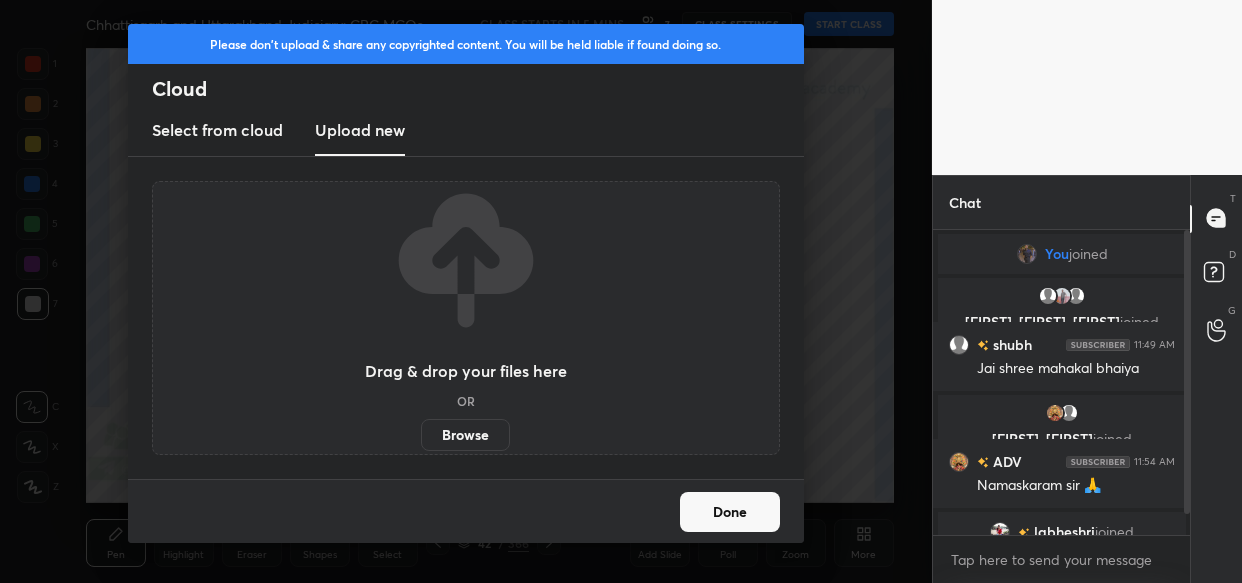 click on "Browse" at bounding box center (465, 435) 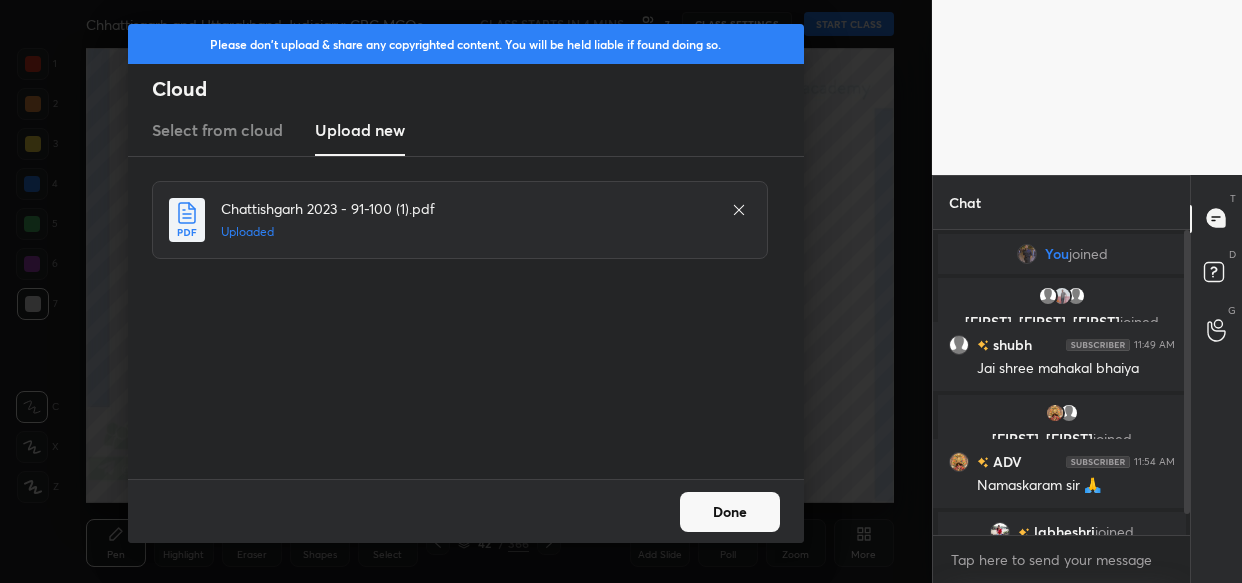 click on "Done" at bounding box center [730, 512] 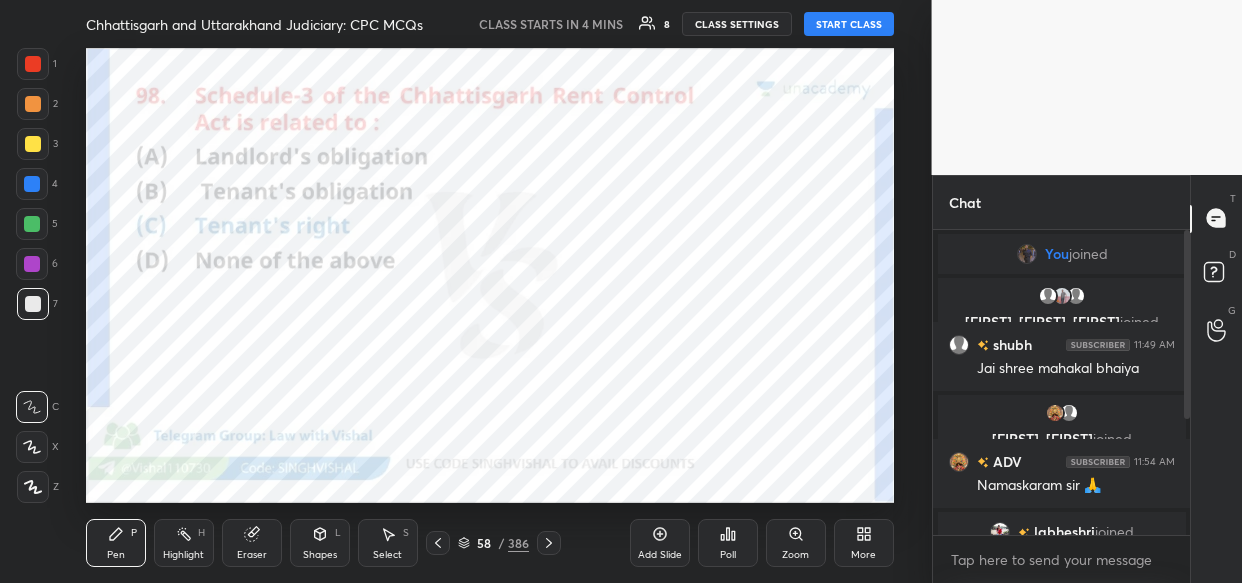 click on "Poll" at bounding box center [728, 543] 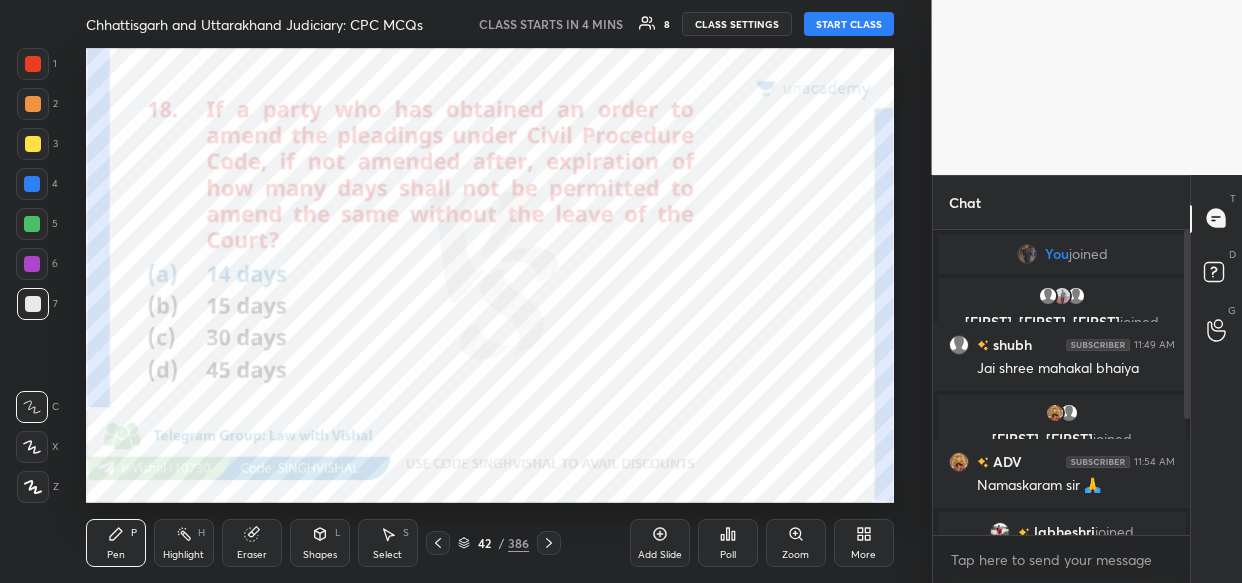 click on "More" at bounding box center (863, 555) 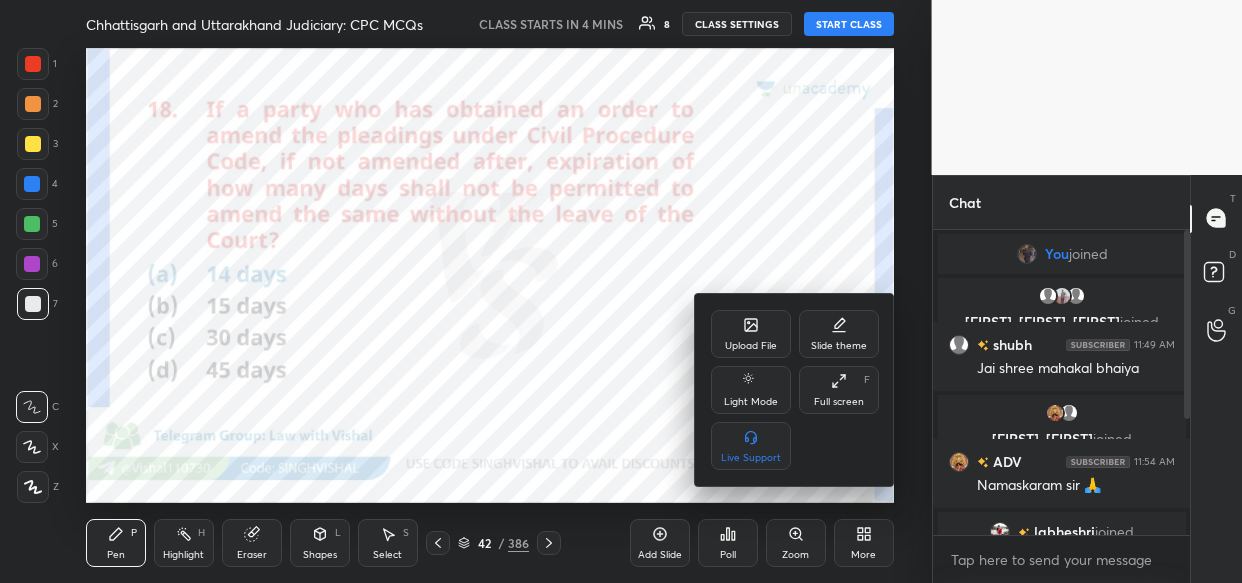 click on "Upload File" at bounding box center [751, 346] 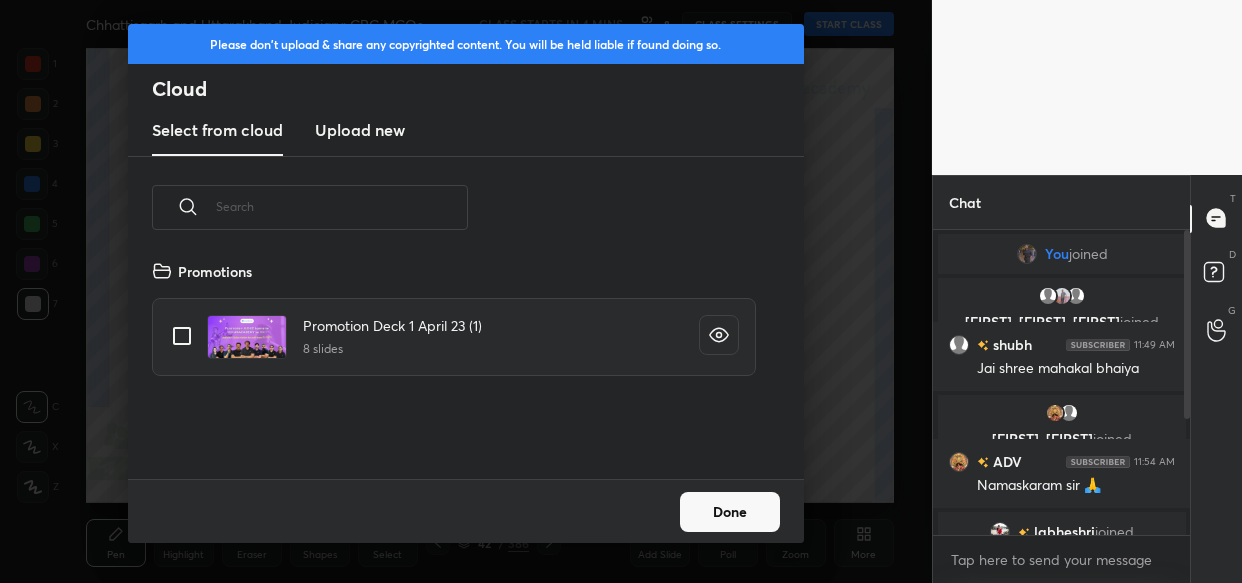 scroll, scrollTop: 6, scrollLeft: 10, axis: both 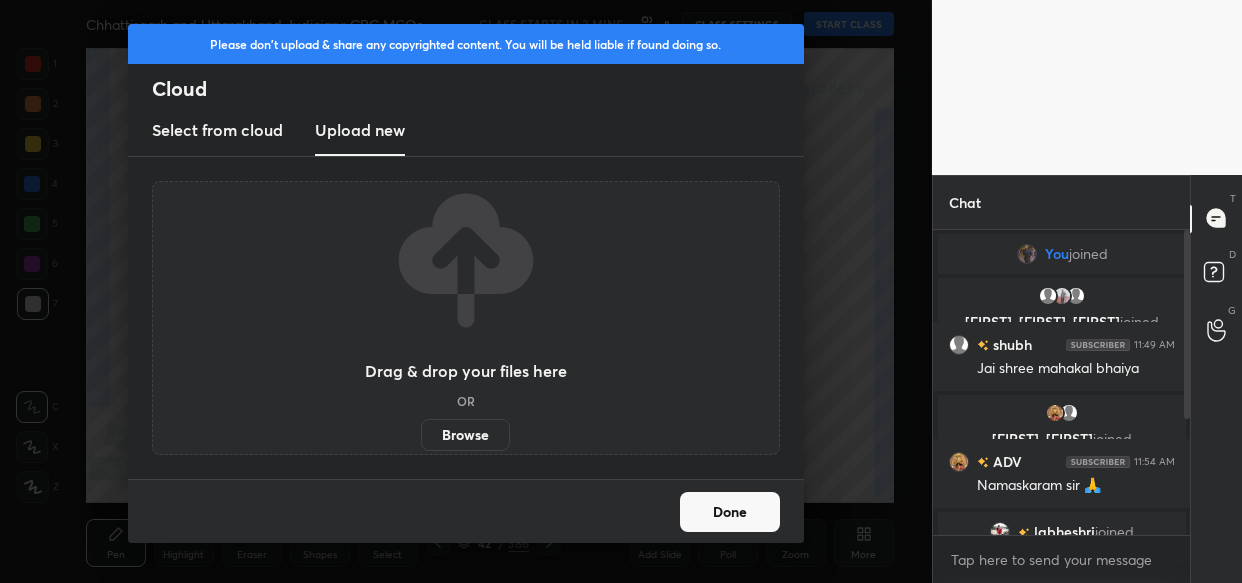 click on "Browse" at bounding box center (465, 435) 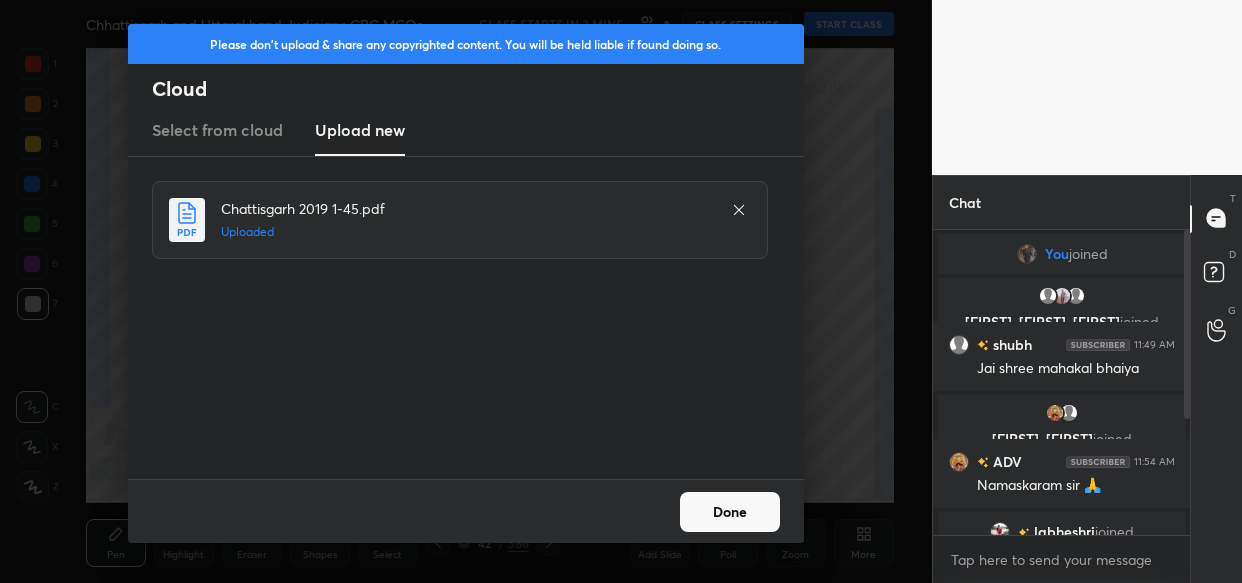 click on "Done" at bounding box center [730, 512] 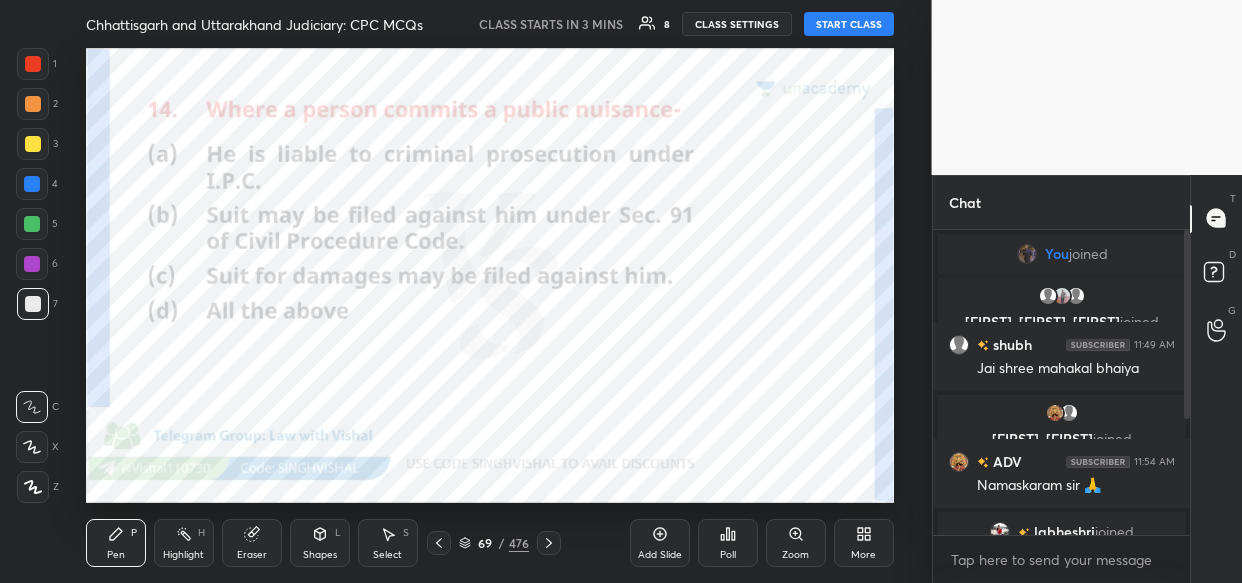 click on "Poll" at bounding box center [728, 543] 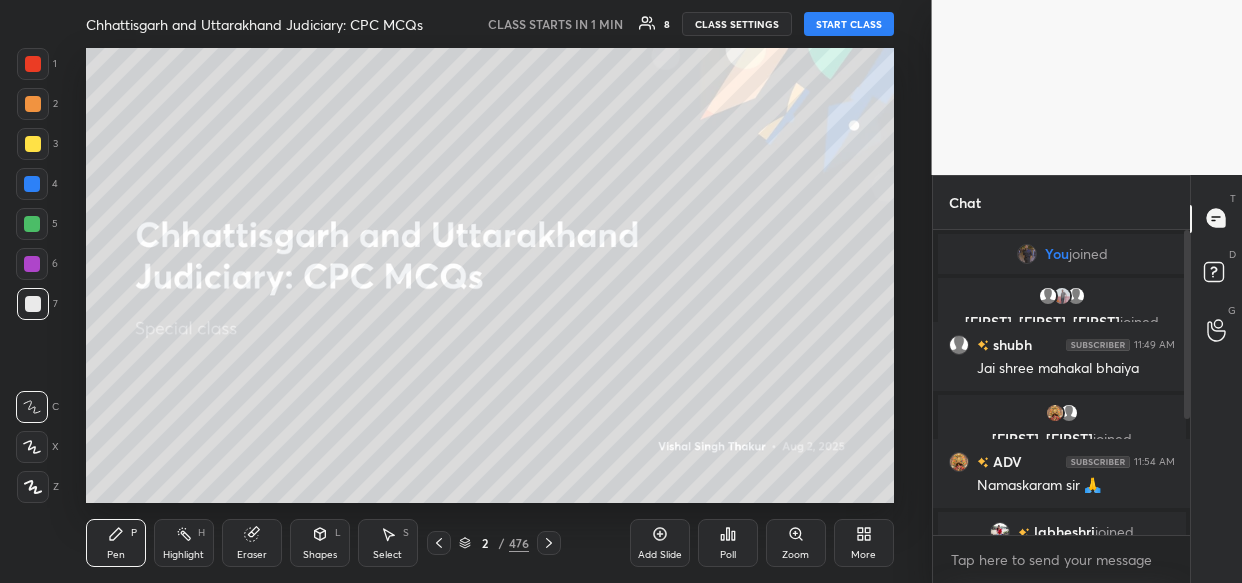 click on "START CLASS" at bounding box center (849, 24) 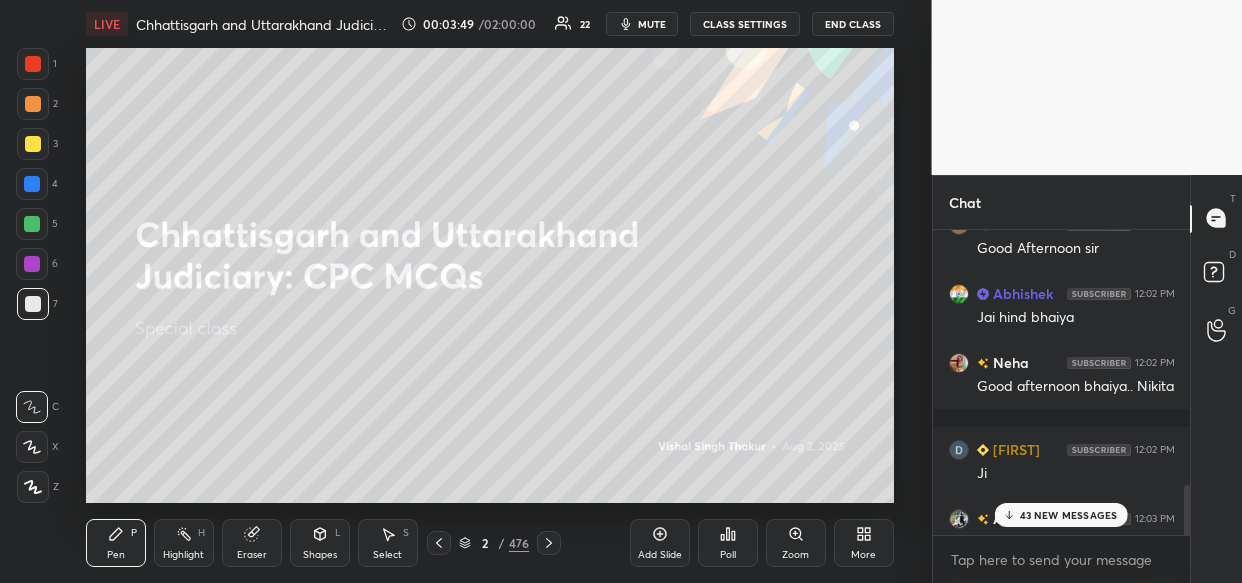 scroll, scrollTop: 1721, scrollLeft: 0, axis: vertical 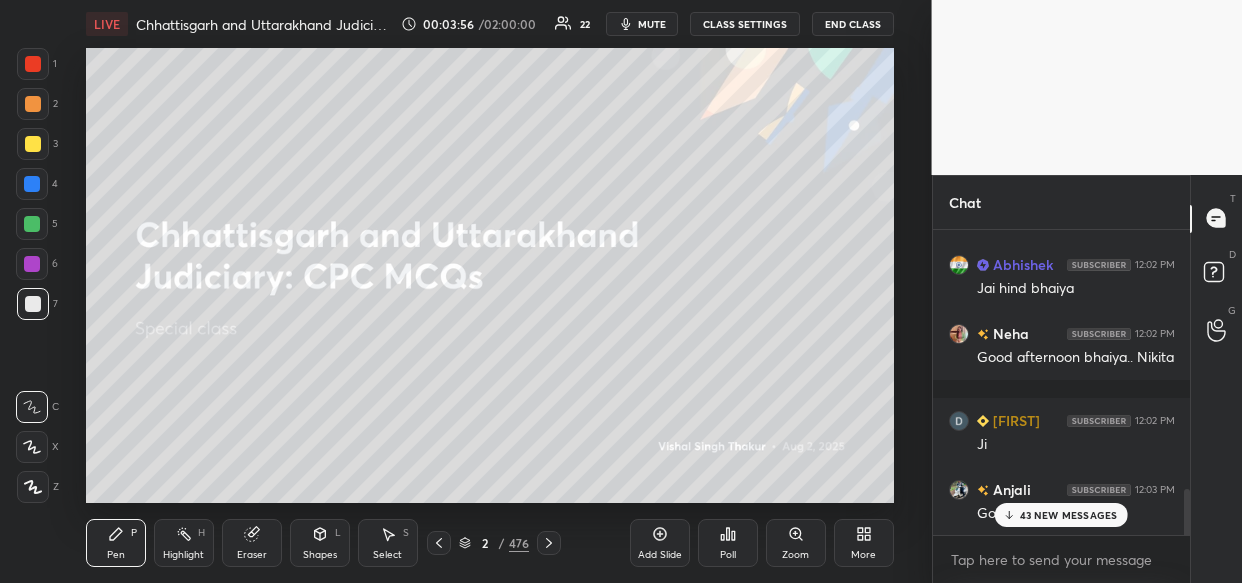 click on "43 NEW MESSAGES" at bounding box center [1069, 515] 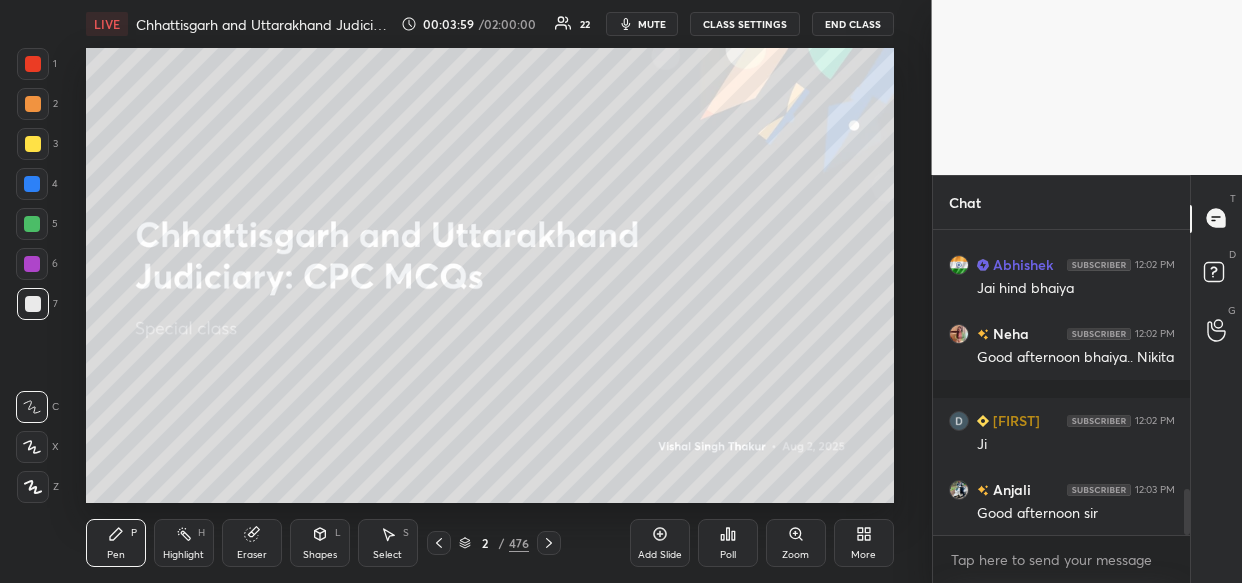 scroll, scrollTop: 1790, scrollLeft: 0, axis: vertical 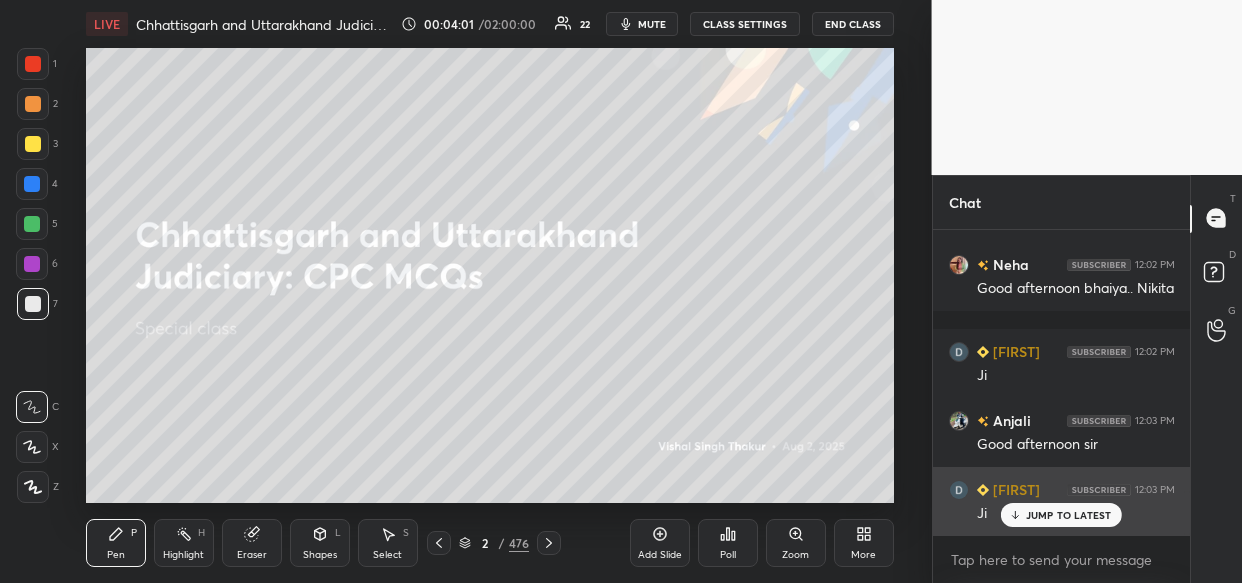 click on "JUMP TO LATEST" at bounding box center [1069, 515] 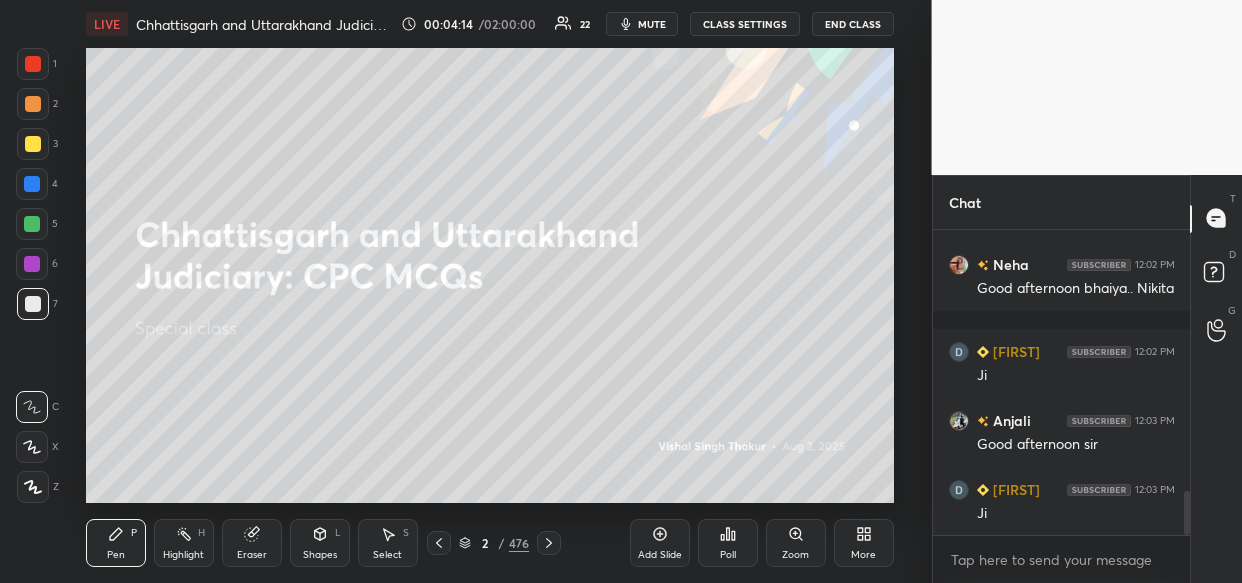 click at bounding box center (33, 144) 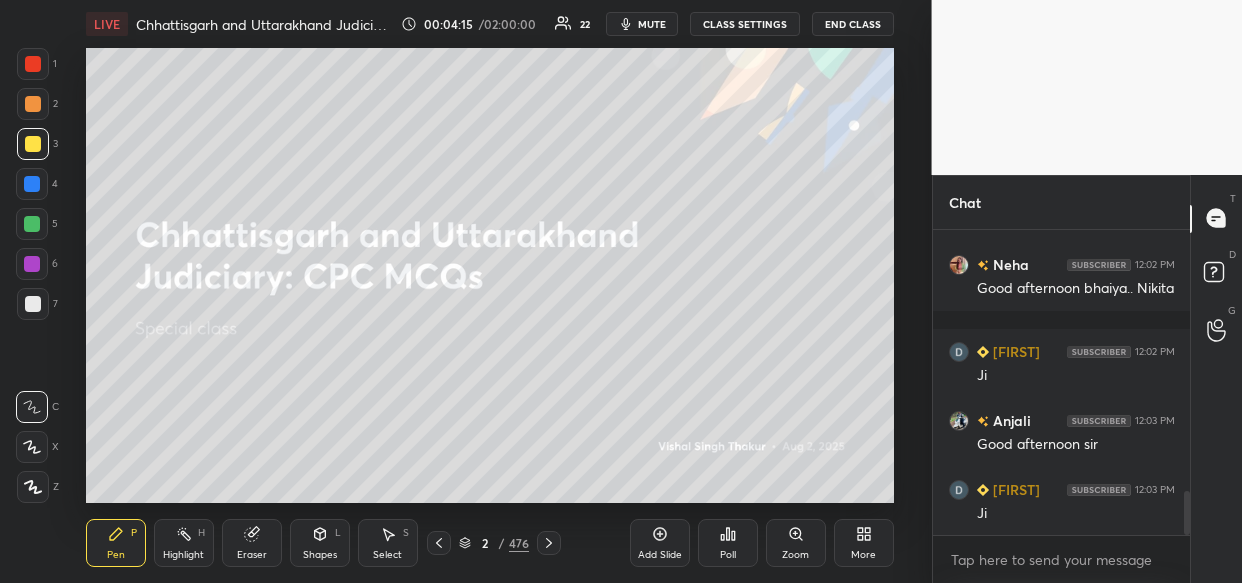 click 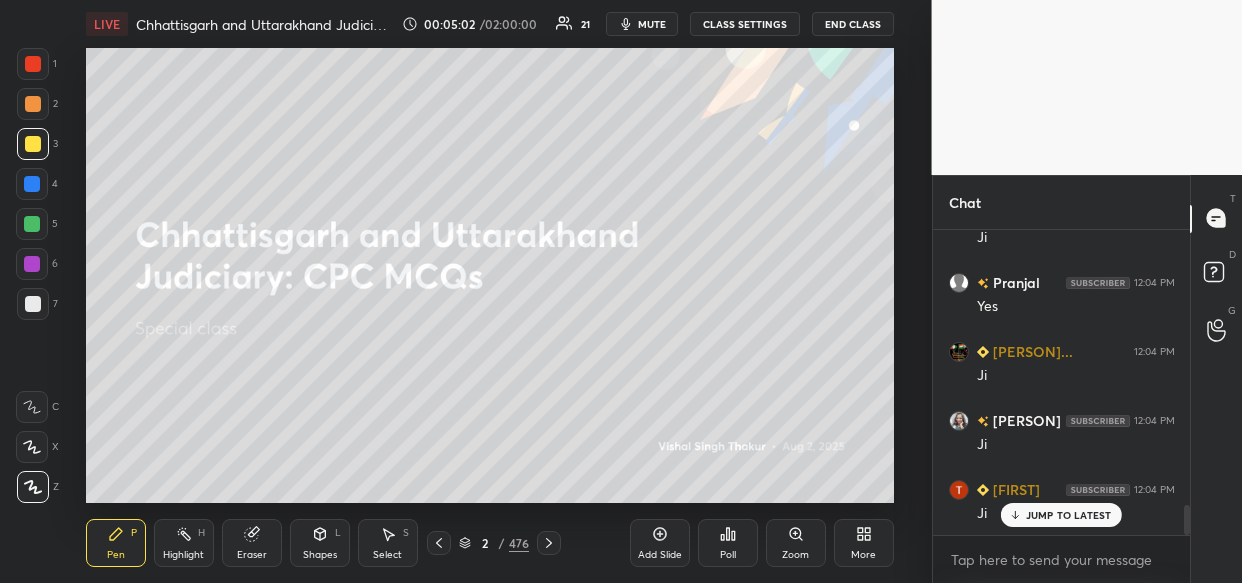 scroll, scrollTop: 2843, scrollLeft: 0, axis: vertical 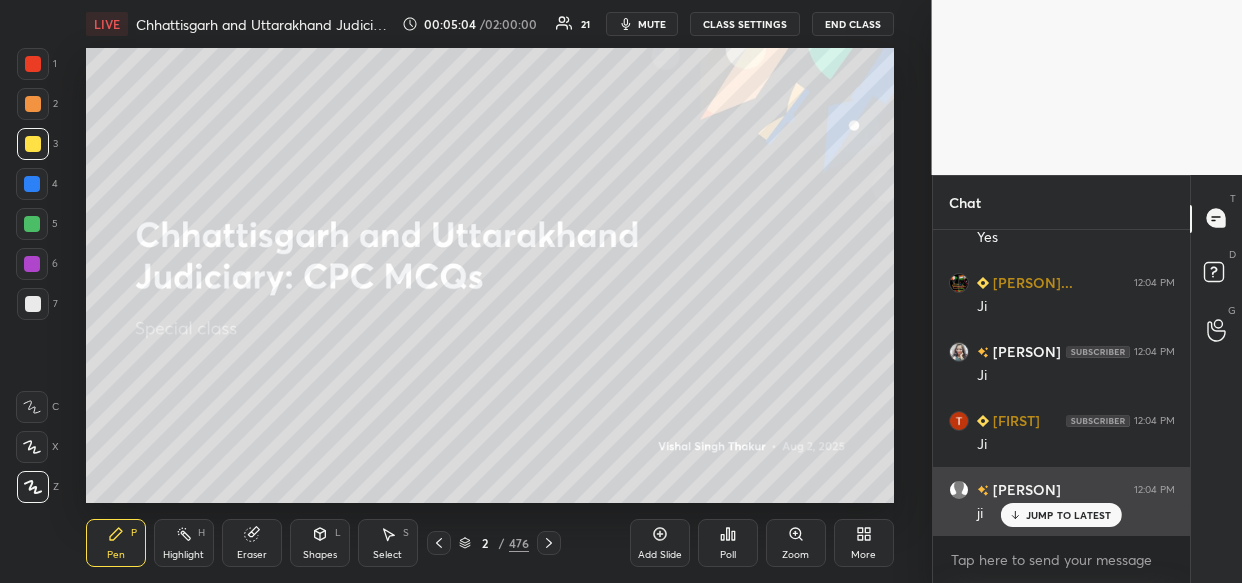 click on "JUMP TO LATEST" at bounding box center [1061, 515] 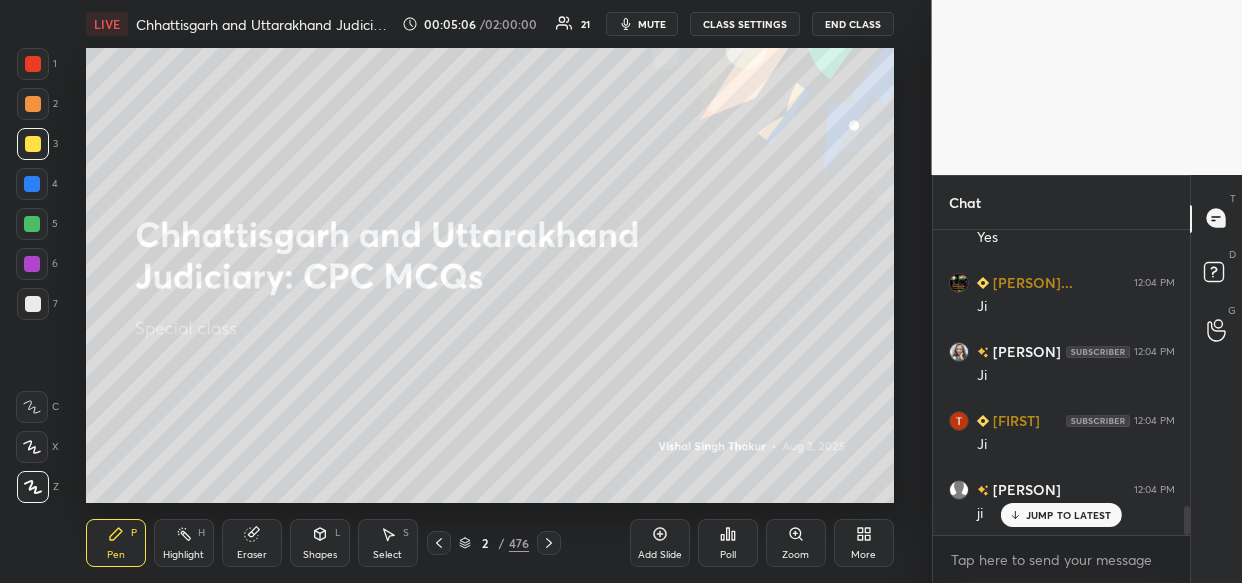 scroll, scrollTop: 2912, scrollLeft: 0, axis: vertical 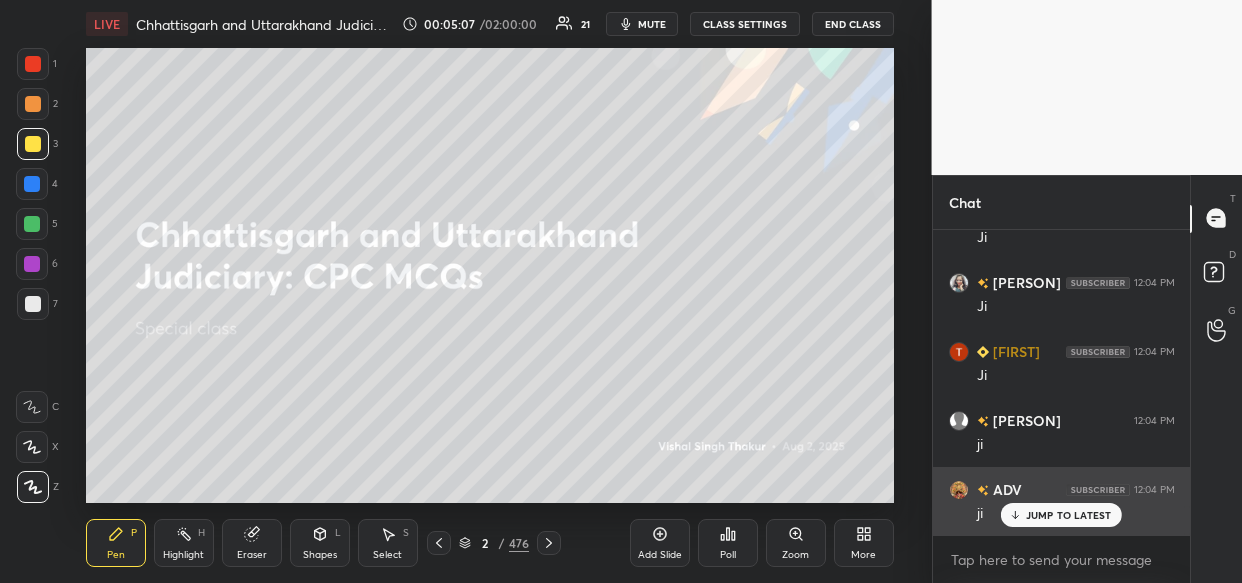 drag, startPoint x: 1061, startPoint y: 512, endPoint x: 1047, endPoint y: 519, distance: 15.652476 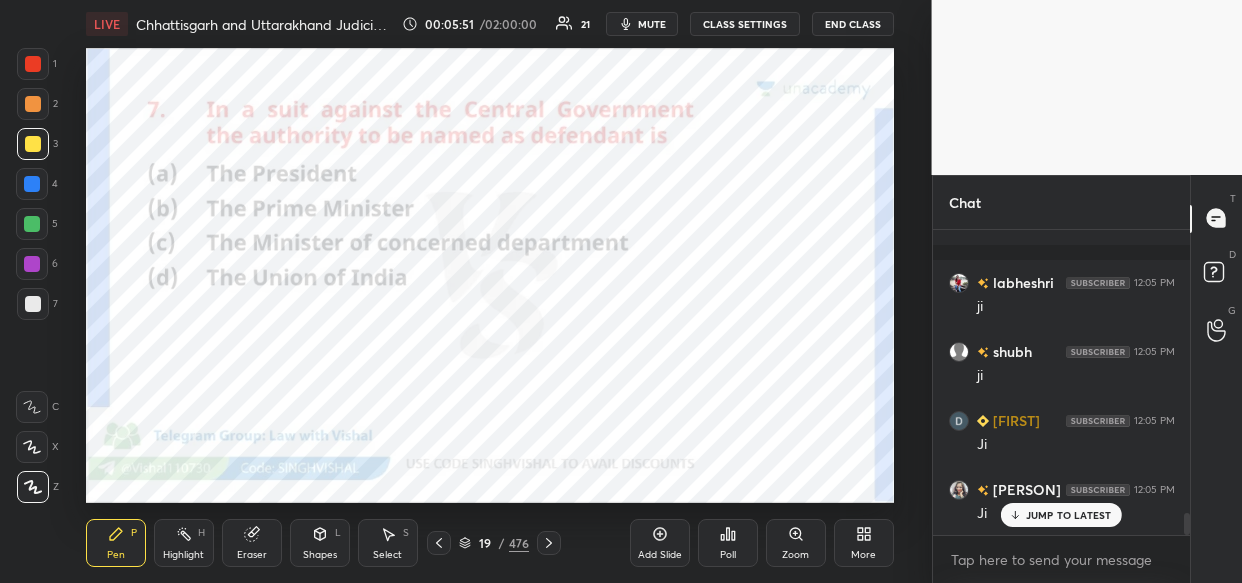 scroll, scrollTop: 3941, scrollLeft: 0, axis: vertical 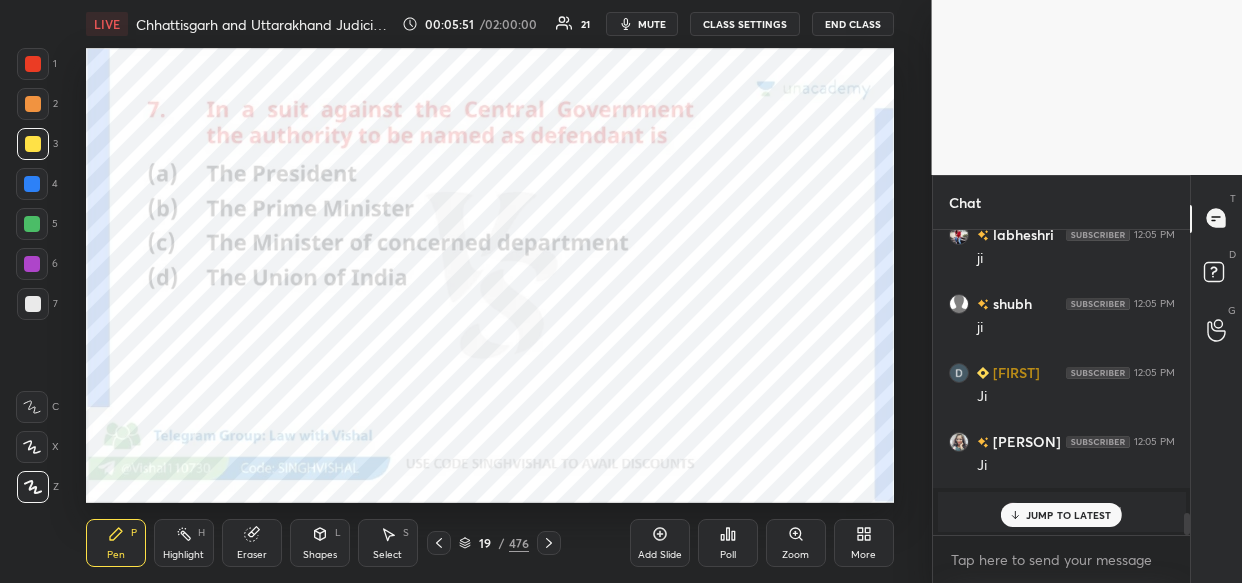 click at bounding box center (32, 184) 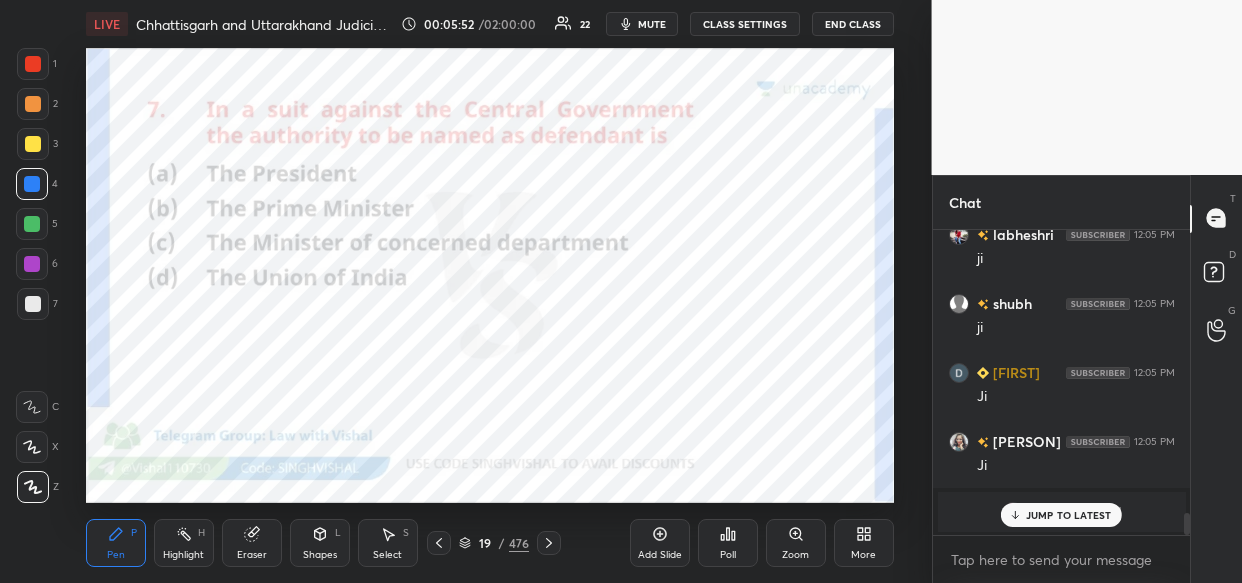 click on "JUMP TO LATEST" at bounding box center [1069, 515] 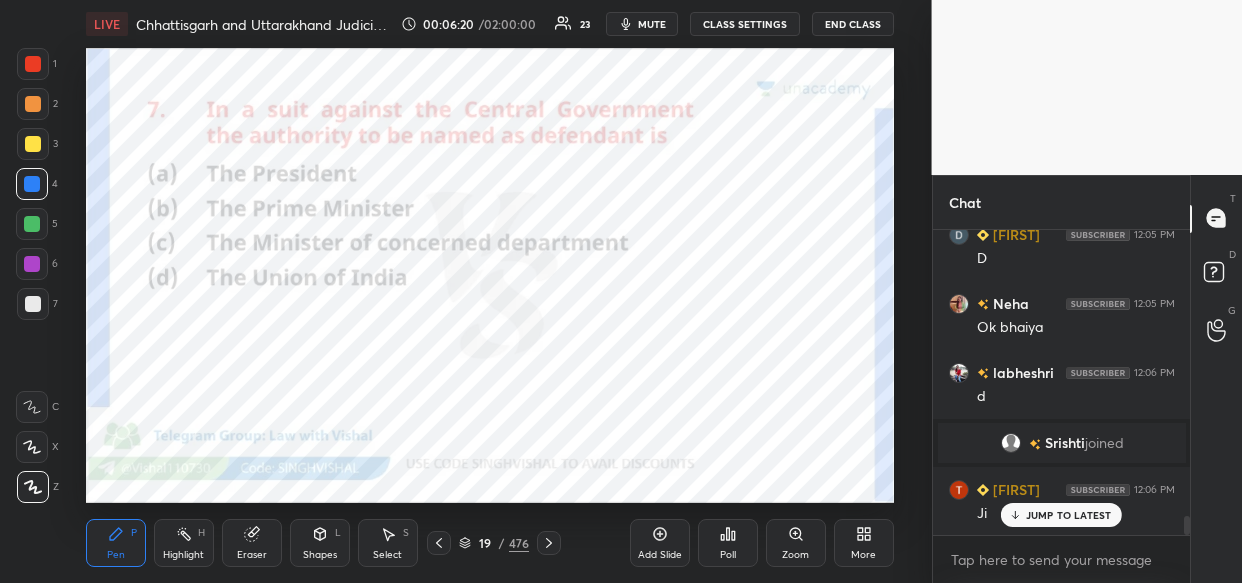 scroll, scrollTop: 4735, scrollLeft: 0, axis: vertical 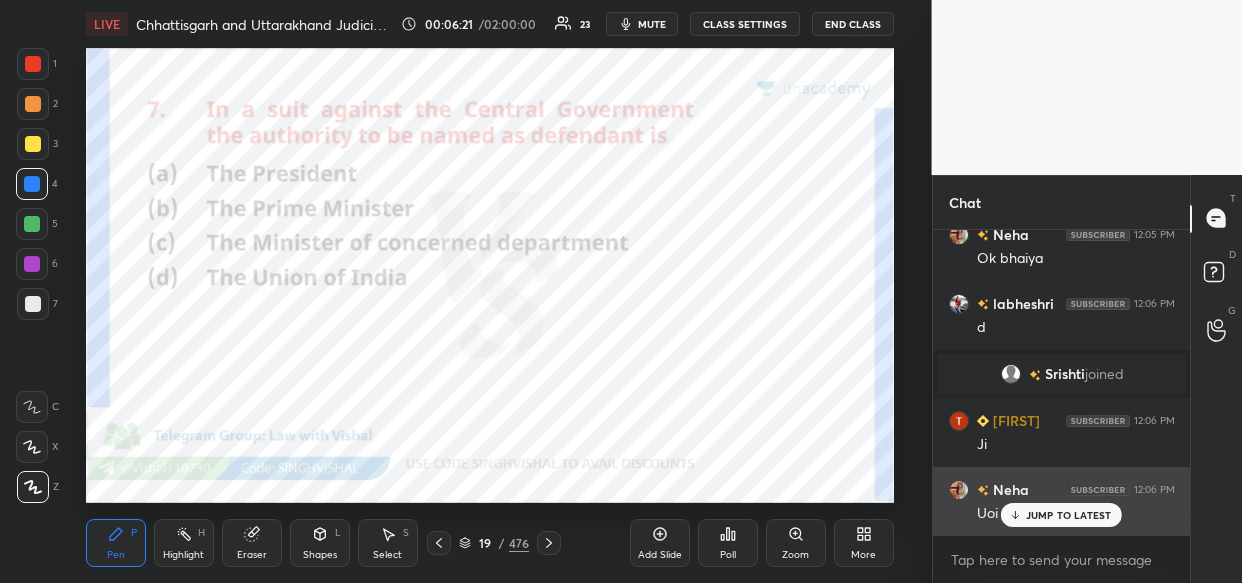 click on "JUMP TO LATEST" at bounding box center [1069, 515] 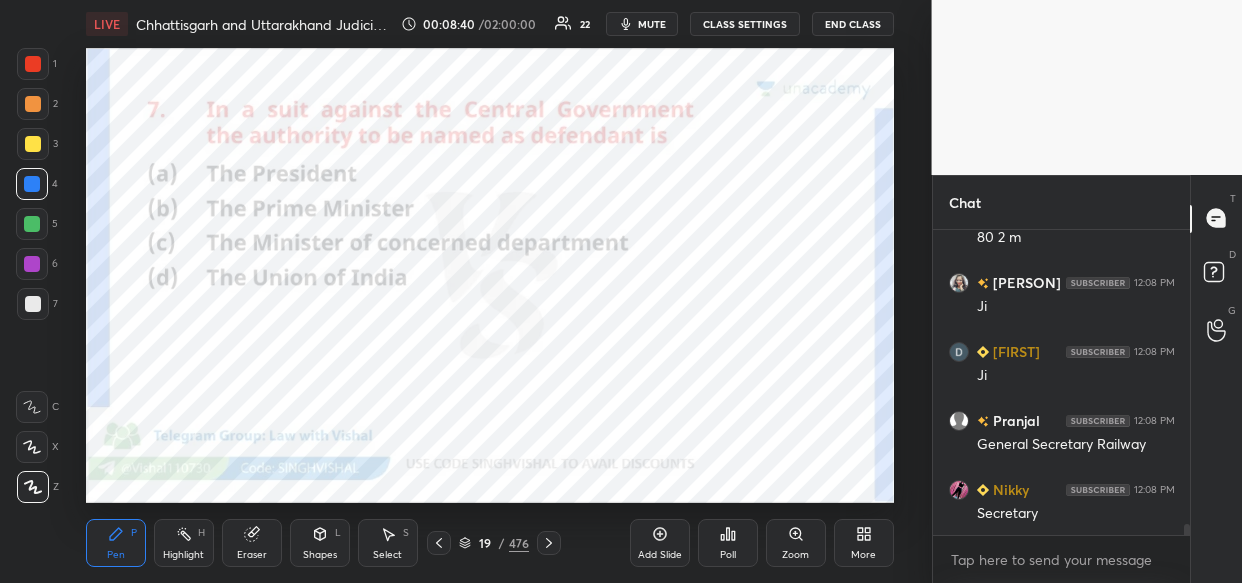 scroll, scrollTop: 8254, scrollLeft: 0, axis: vertical 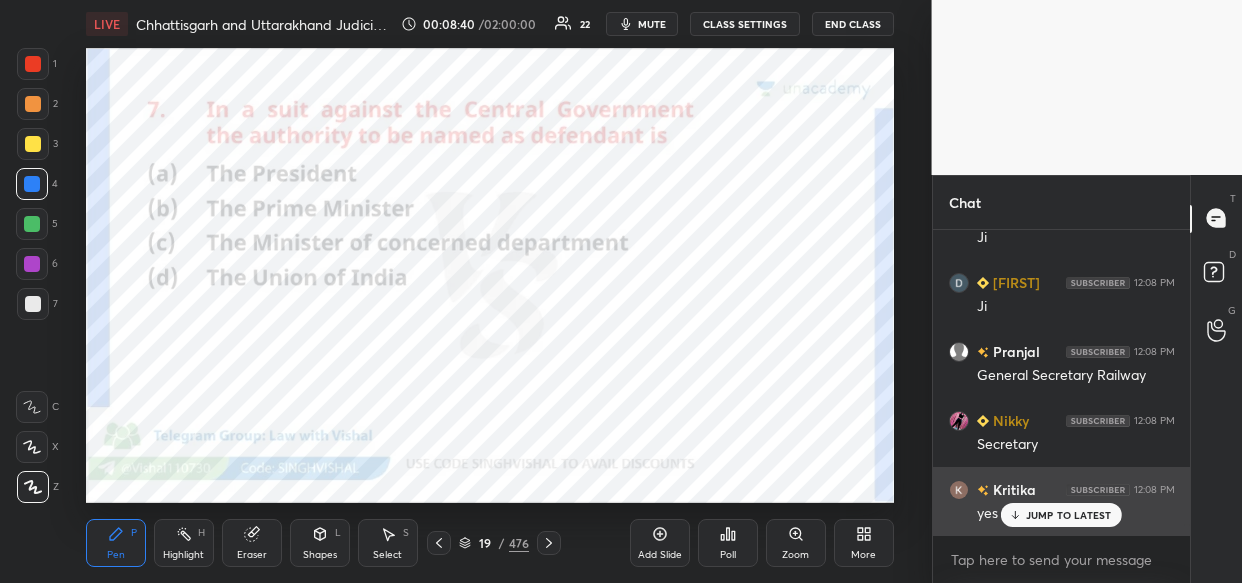 click on "JUMP TO LATEST" at bounding box center [1069, 515] 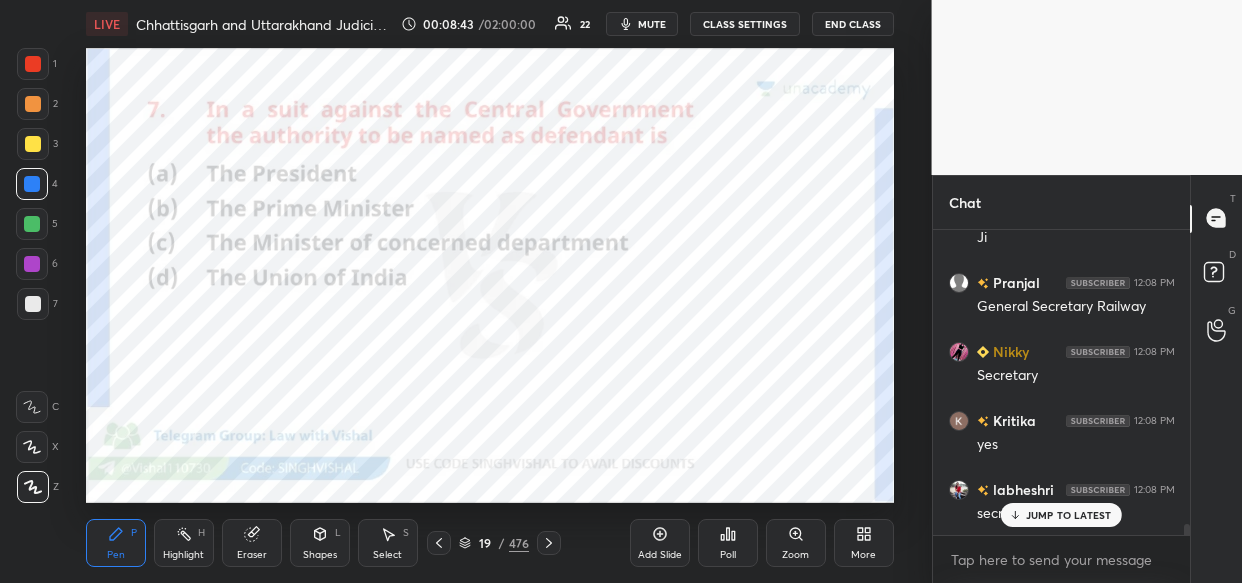 scroll, scrollTop: 8392, scrollLeft: 0, axis: vertical 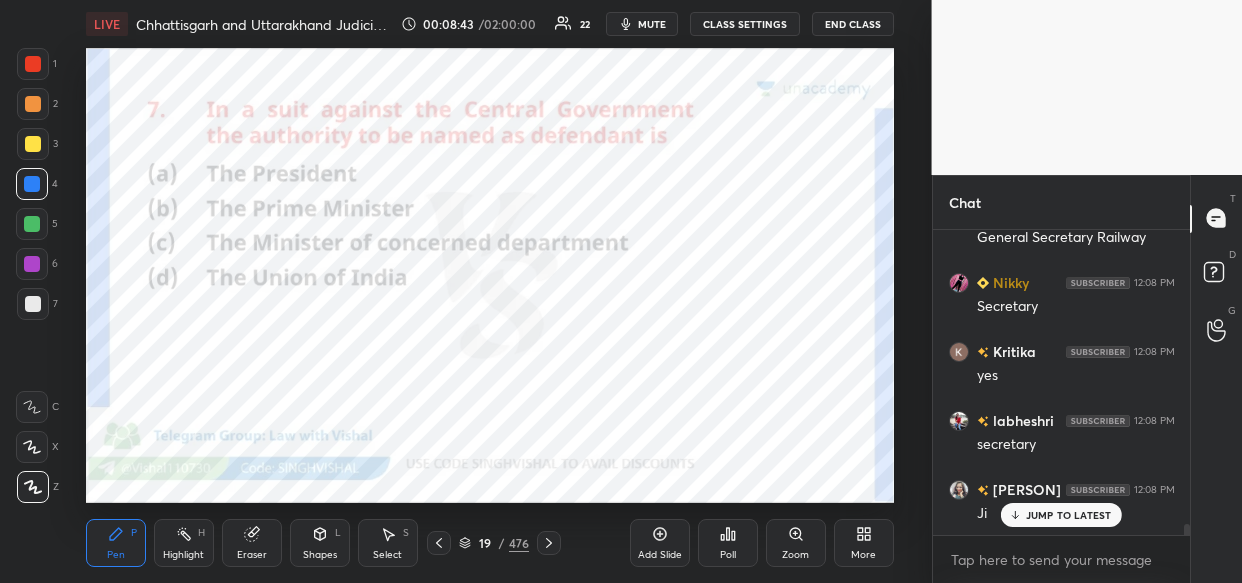 click on "JUMP TO LATEST" at bounding box center [1069, 515] 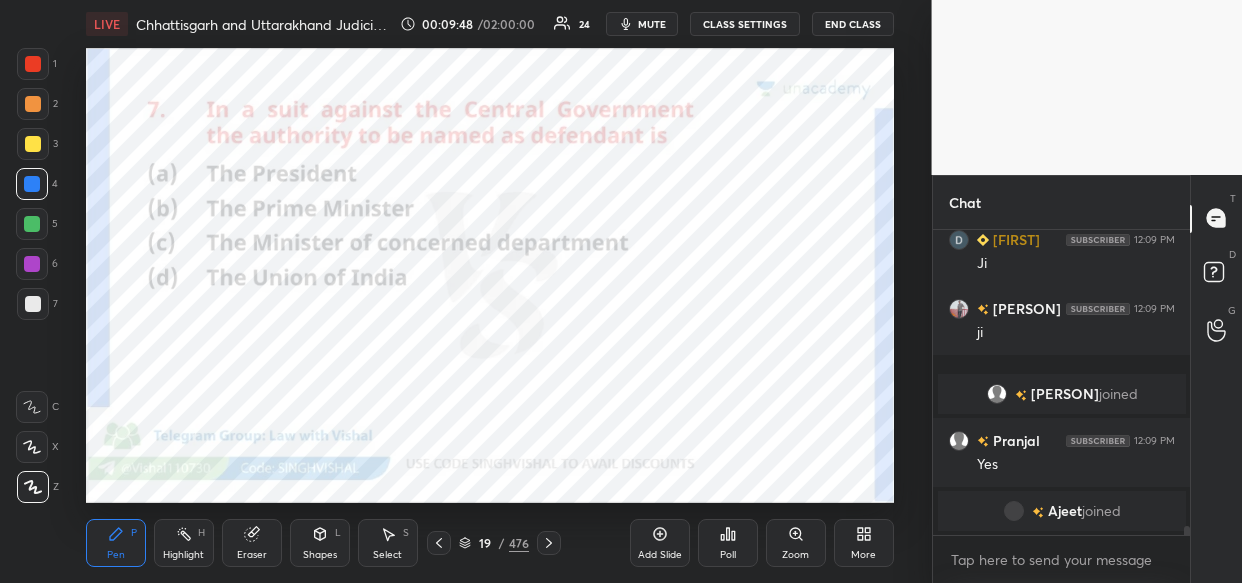 scroll, scrollTop: 9533, scrollLeft: 0, axis: vertical 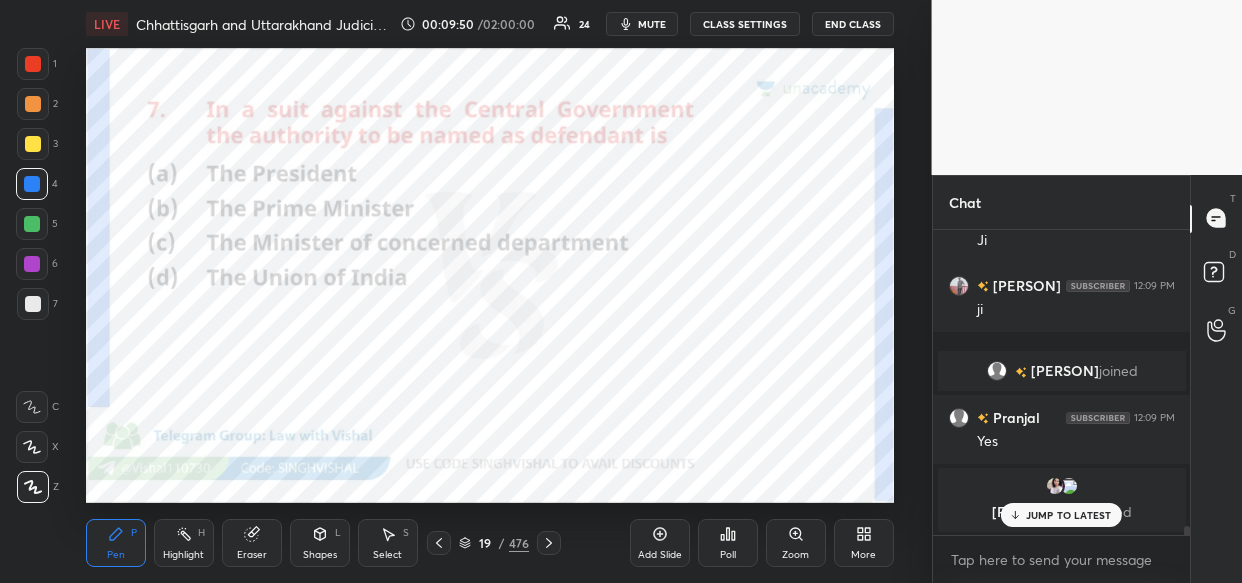click on "JUMP TO LATEST" at bounding box center (1069, 515) 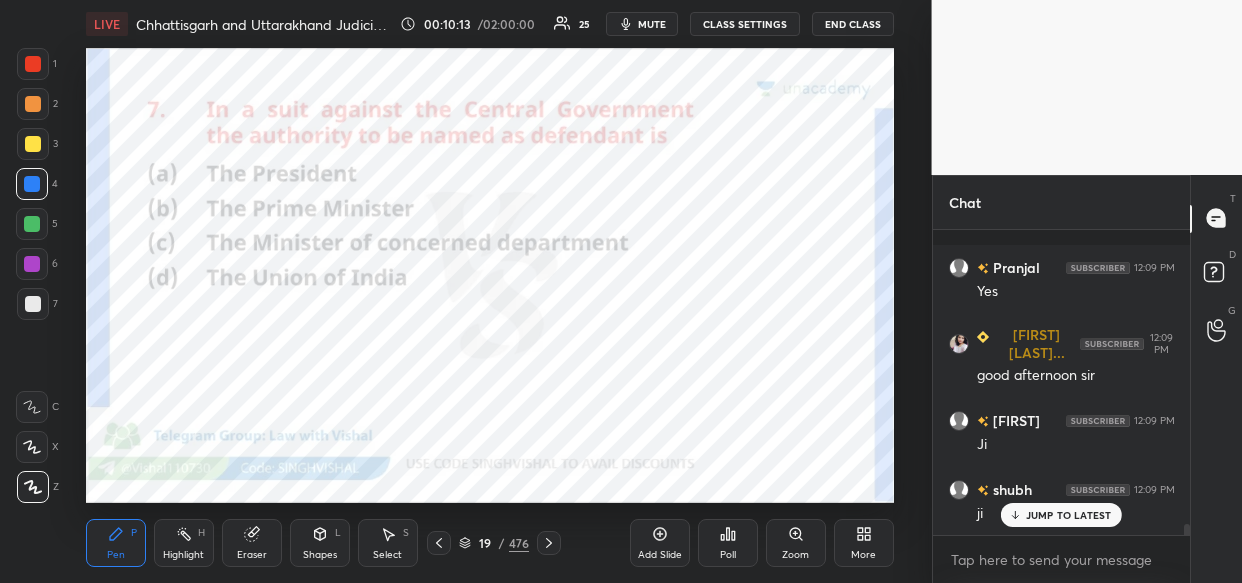 scroll, scrollTop: 8033, scrollLeft: 0, axis: vertical 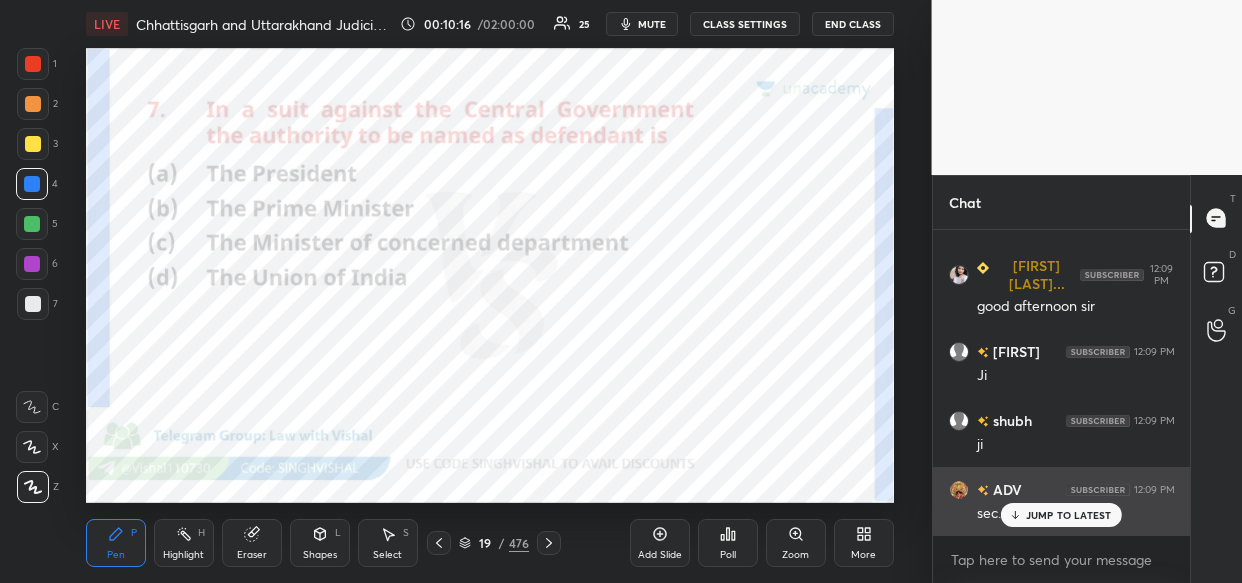 click on "JUMP TO LATEST" at bounding box center [1069, 515] 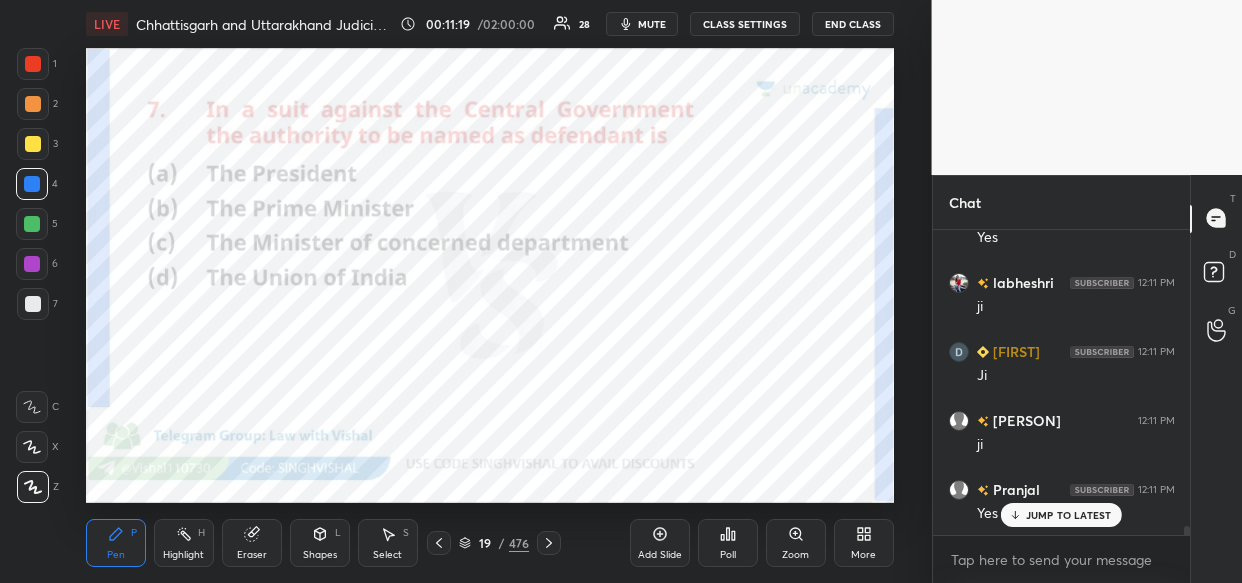 scroll, scrollTop: 9865, scrollLeft: 0, axis: vertical 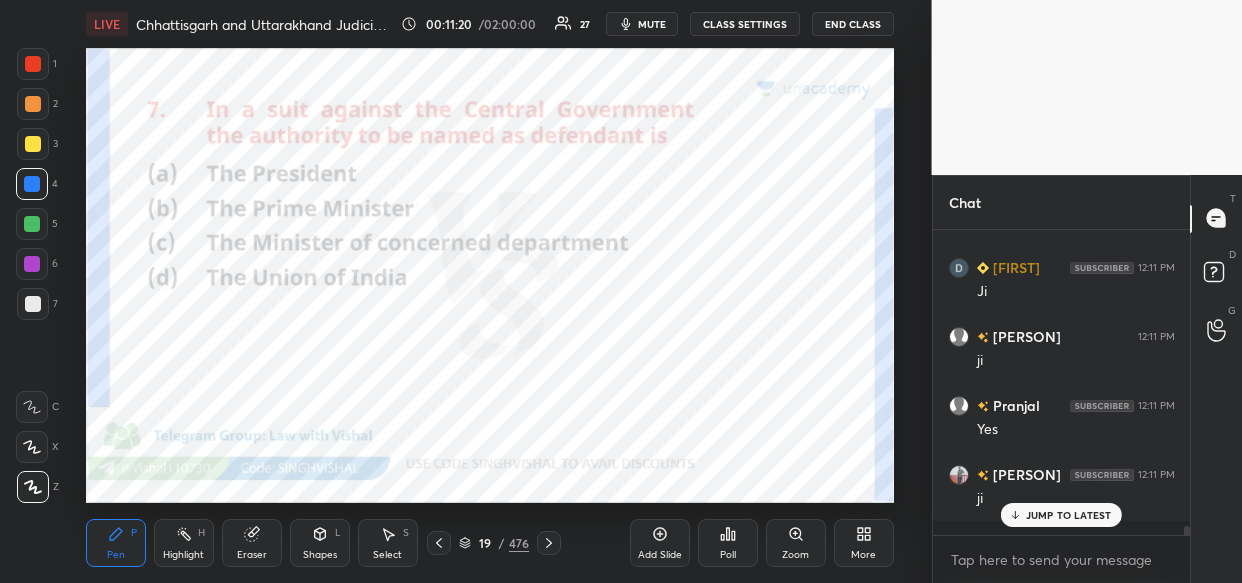 click 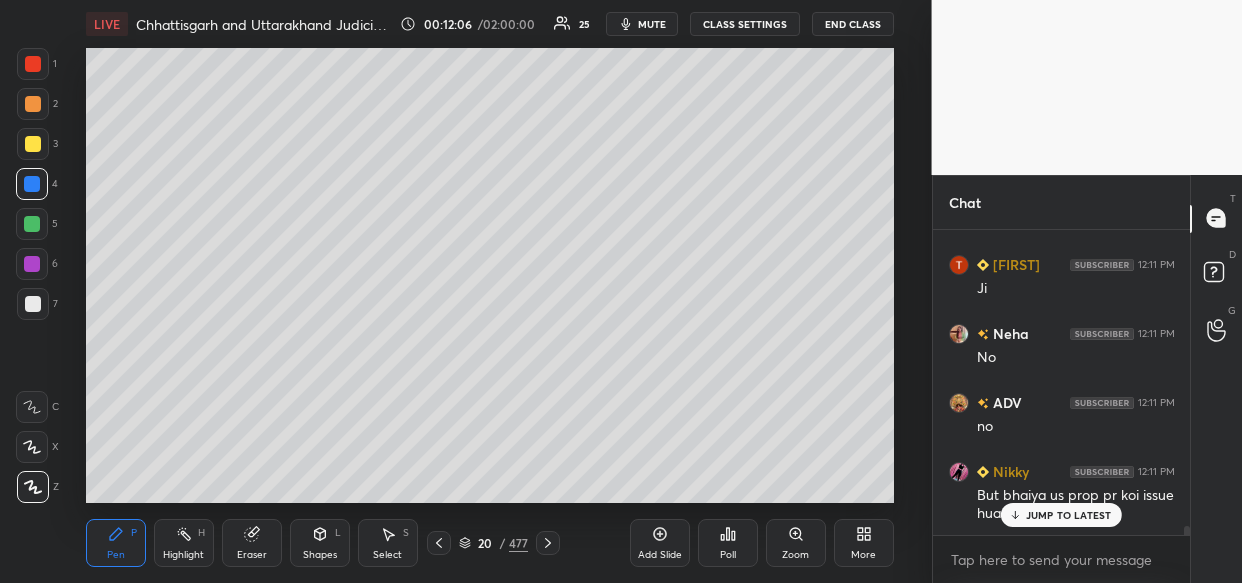scroll, scrollTop: 10573, scrollLeft: 0, axis: vertical 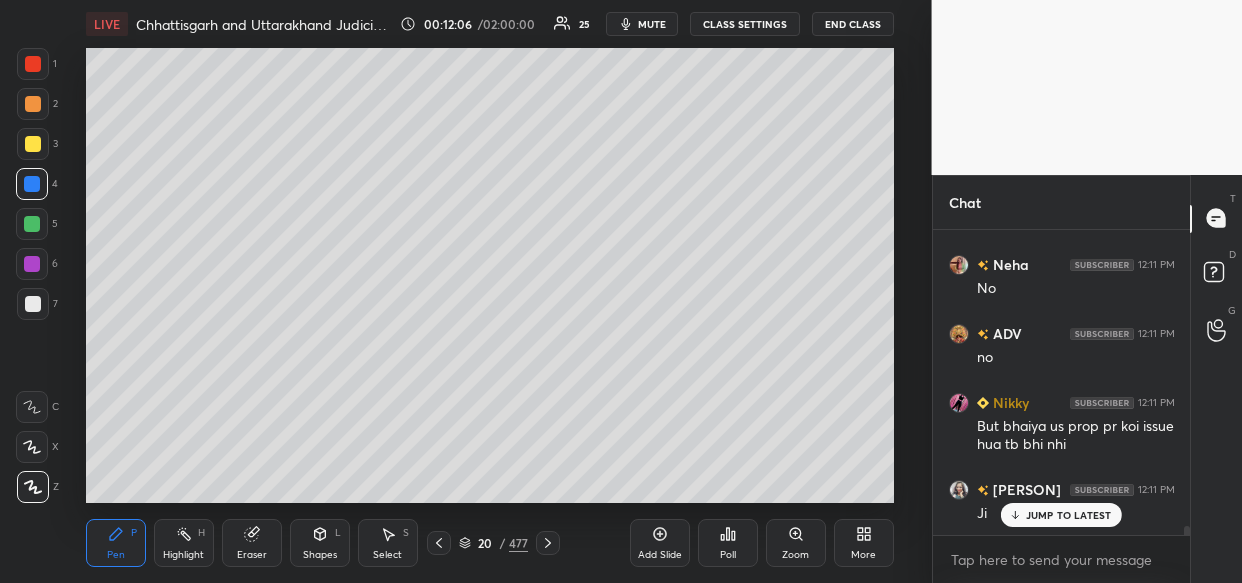 drag, startPoint x: 1050, startPoint y: 513, endPoint x: 1008, endPoint y: 540, distance: 49.92995 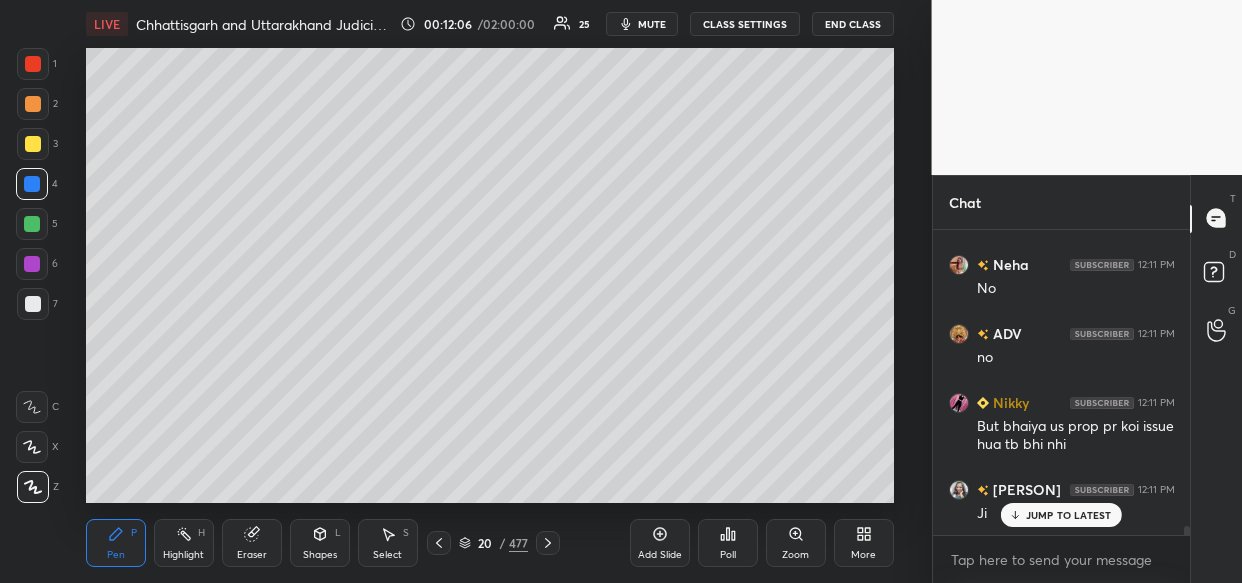 click on "JUMP TO LATEST" at bounding box center [1069, 515] 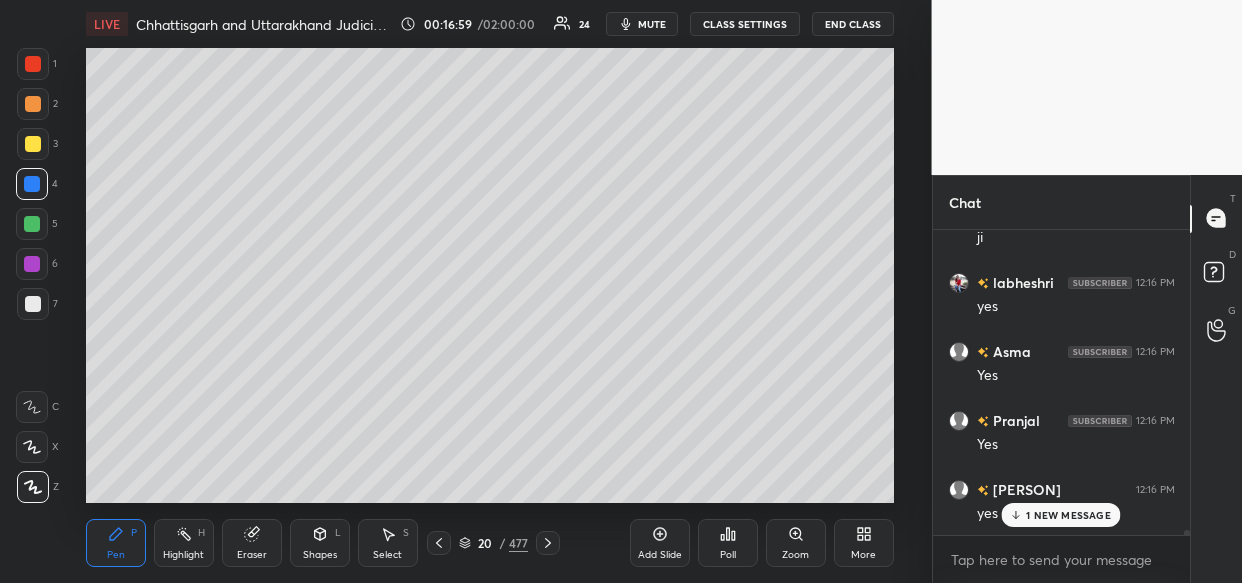 scroll, scrollTop: 17940, scrollLeft: 0, axis: vertical 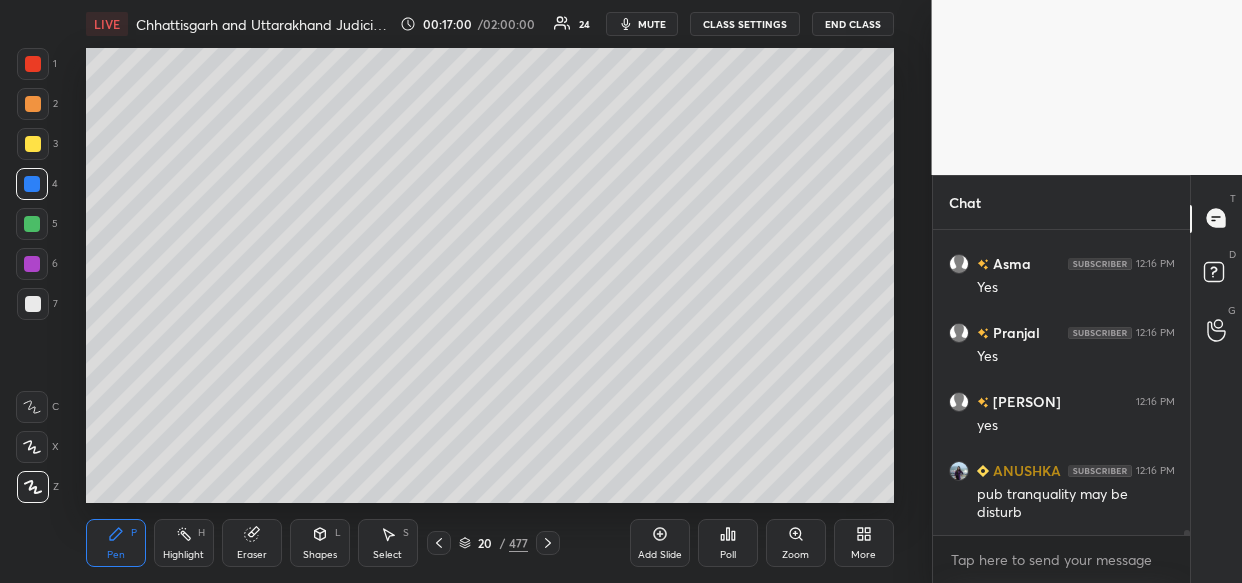 click on "Add Slide" at bounding box center [660, 543] 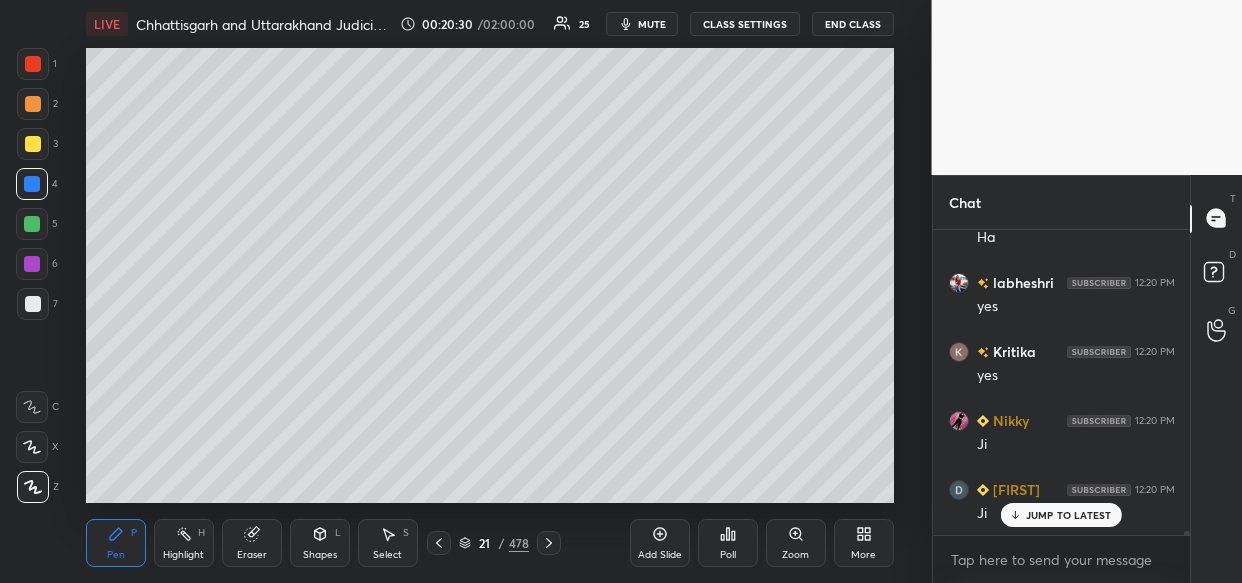 scroll, scrollTop: 21803, scrollLeft: 0, axis: vertical 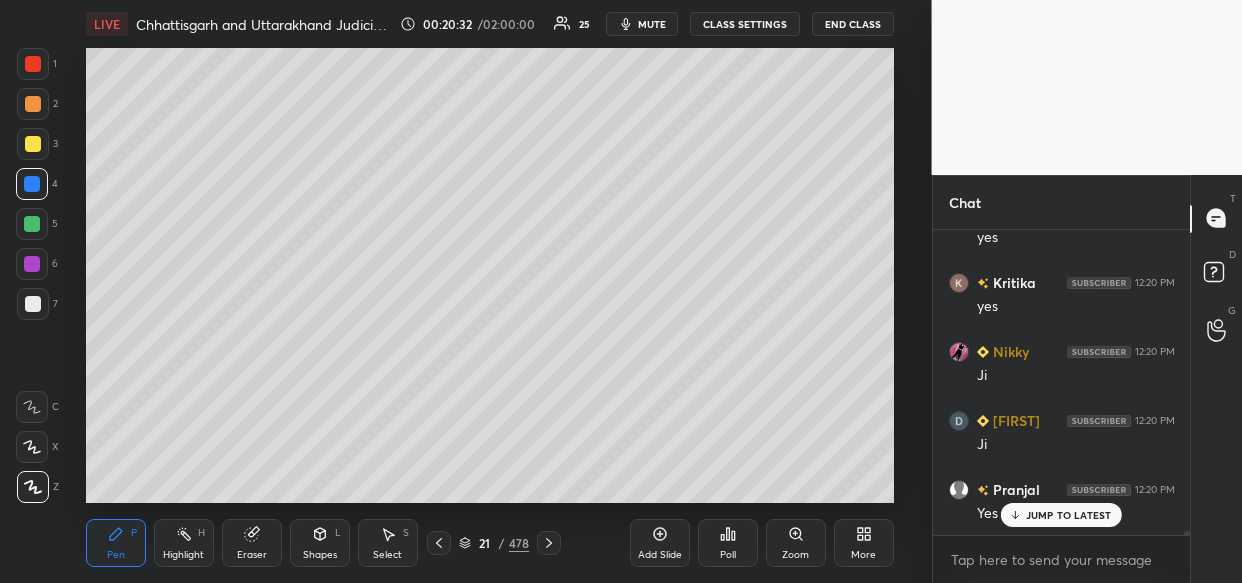 drag, startPoint x: 661, startPoint y: 533, endPoint x: 645, endPoint y: 532, distance: 16.03122 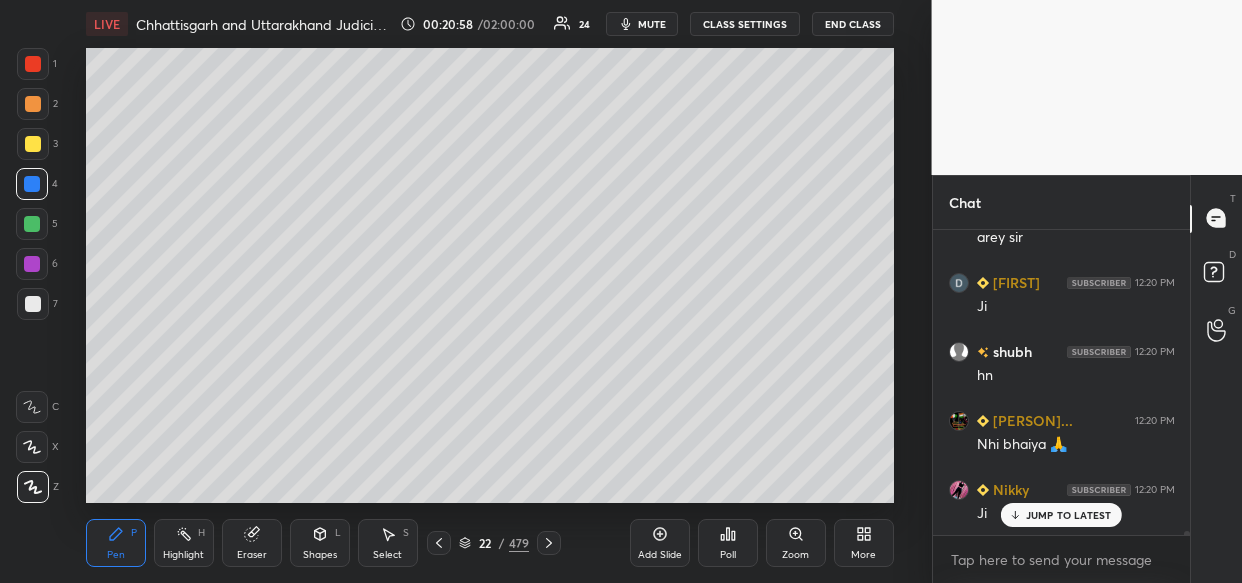 scroll, scrollTop: 22304, scrollLeft: 0, axis: vertical 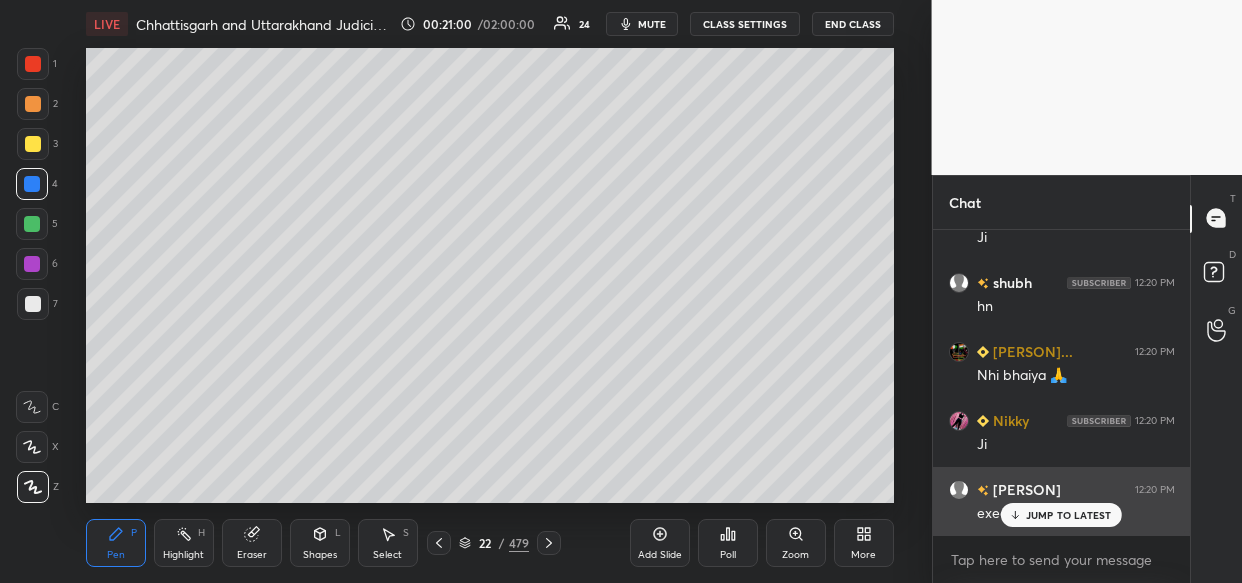 click on "JUMP TO LATEST" at bounding box center [1069, 515] 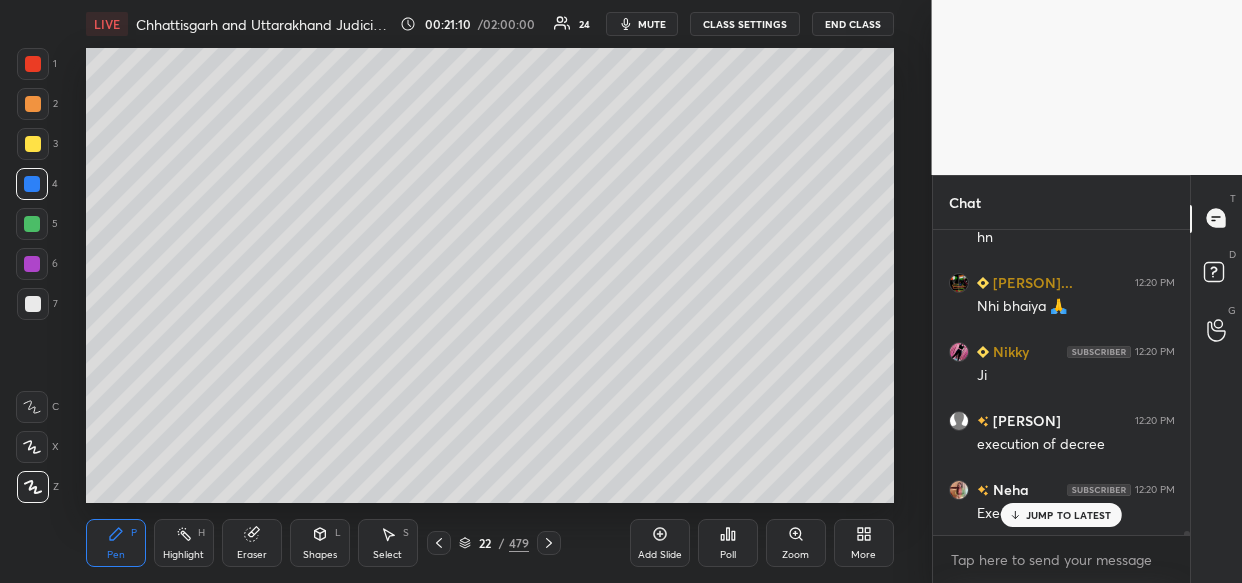scroll, scrollTop: 22442, scrollLeft: 0, axis: vertical 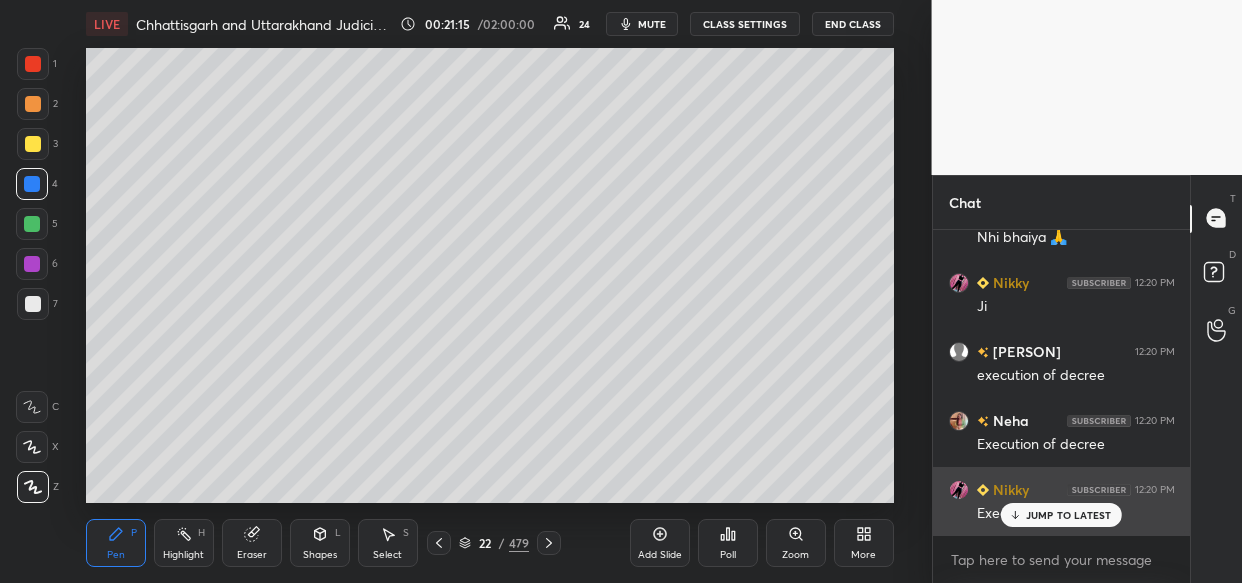 drag, startPoint x: 1012, startPoint y: 516, endPoint x: 947, endPoint y: 511, distance: 65.192024 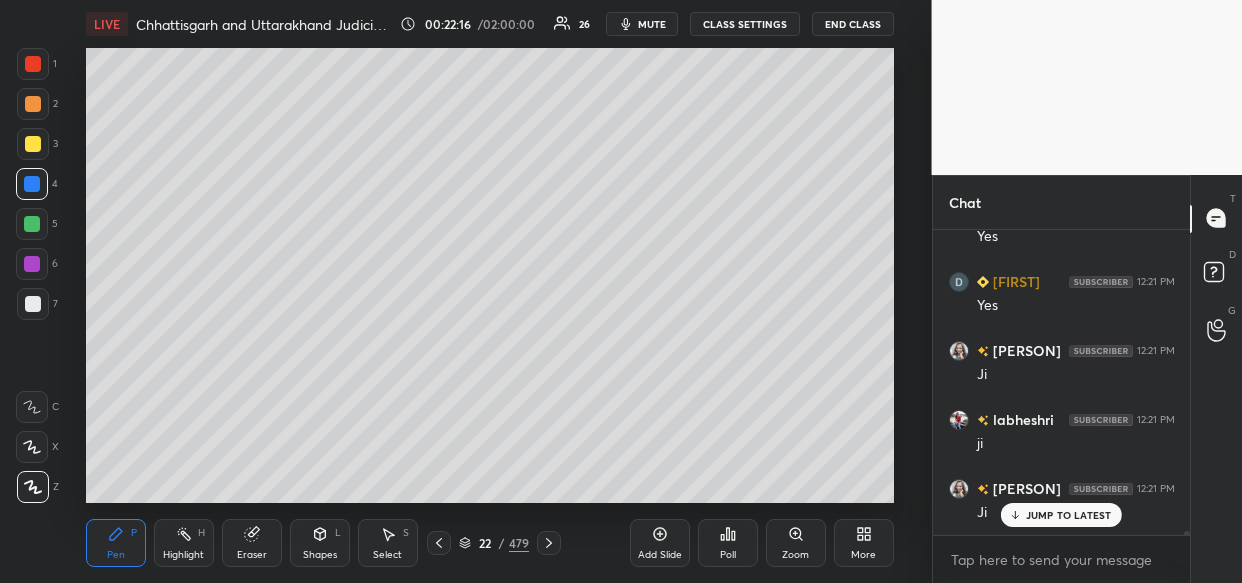 scroll, scrollTop: 22648, scrollLeft: 0, axis: vertical 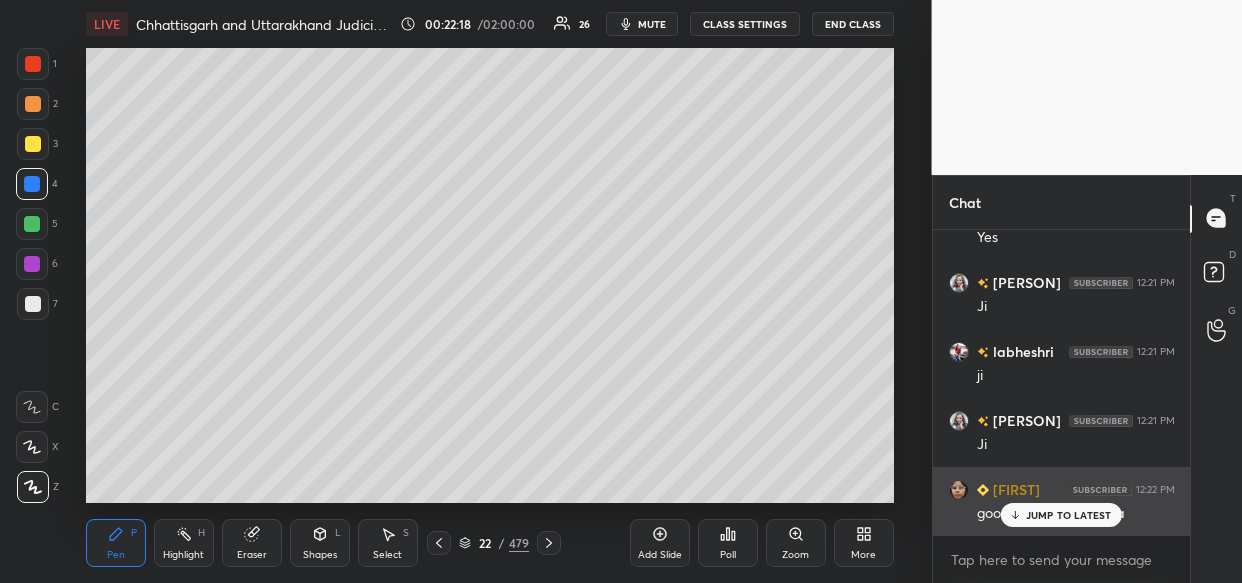 click on "JUMP TO LATEST" at bounding box center [1069, 515] 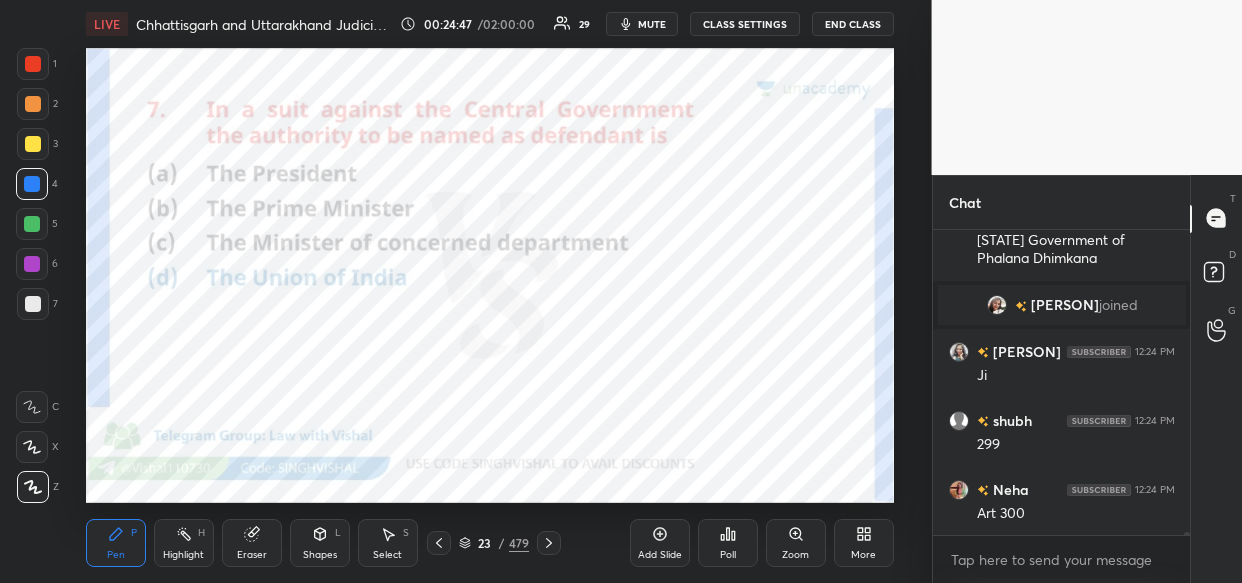 scroll, scrollTop: 27016, scrollLeft: 0, axis: vertical 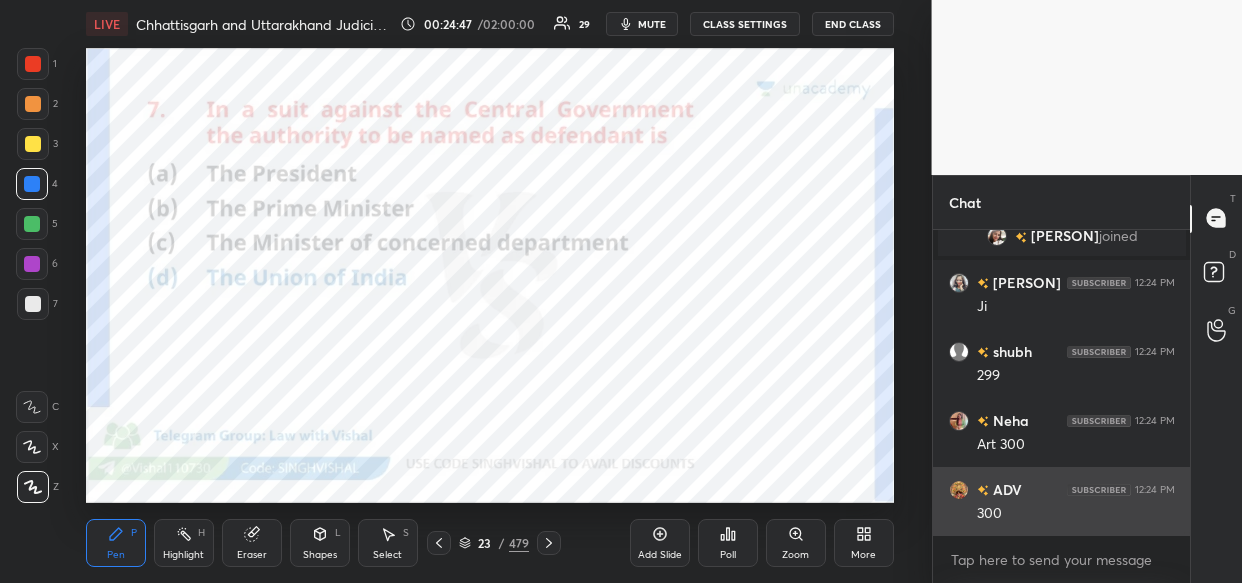 click on "JUMP TO LATEST" at bounding box center (1069, 579) 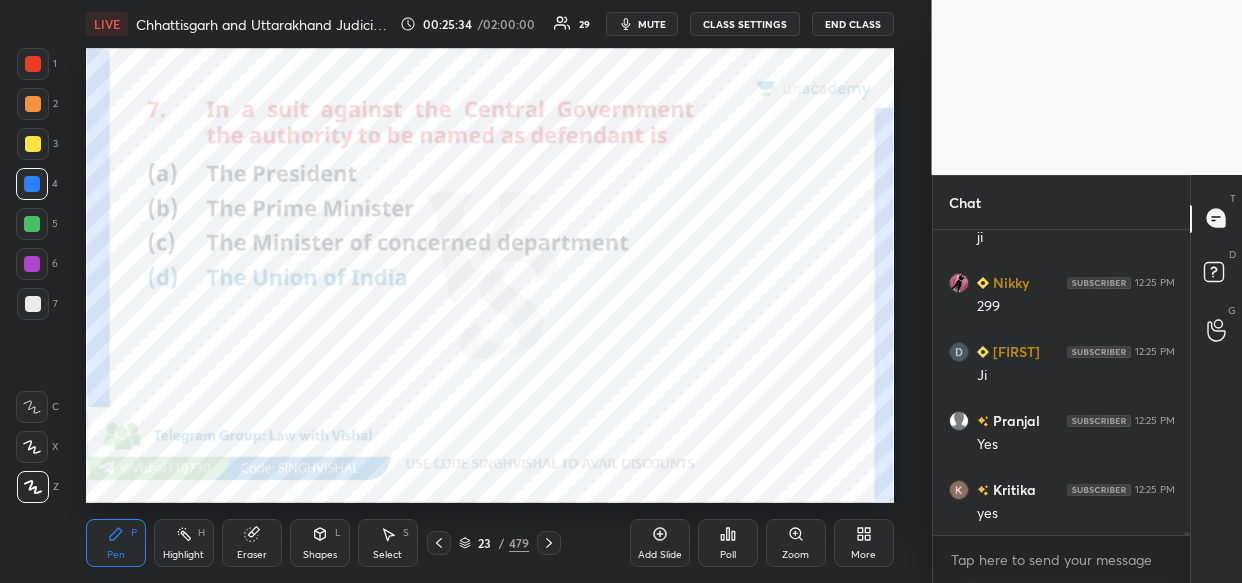 scroll, scrollTop: 28897, scrollLeft: 0, axis: vertical 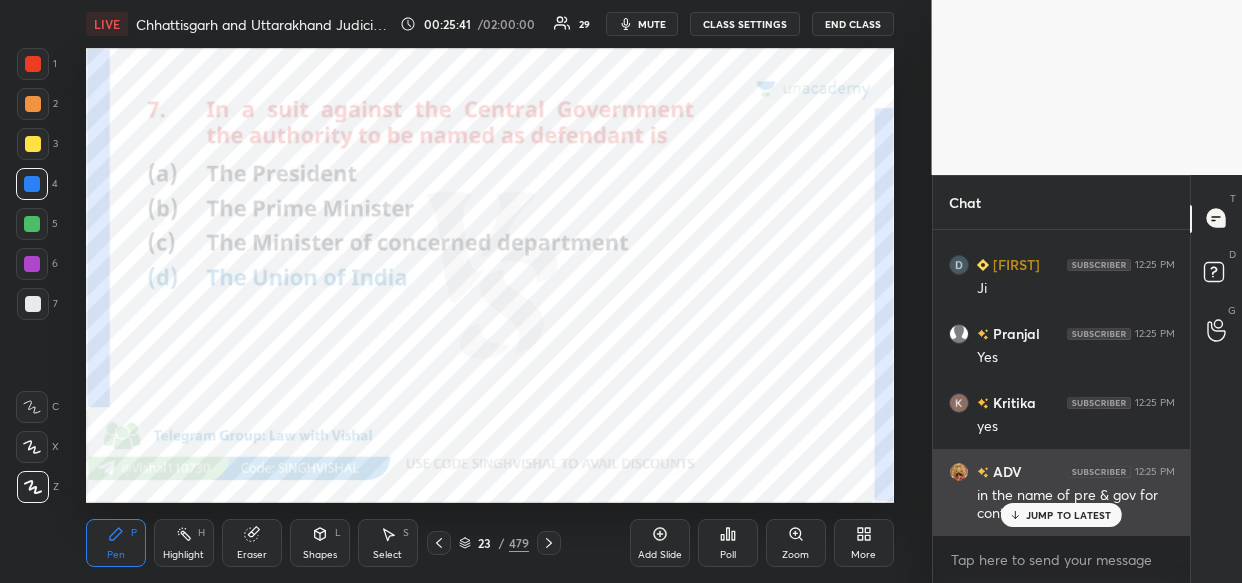 click on "JUMP TO LATEST" at bounding box center (1069, 515) 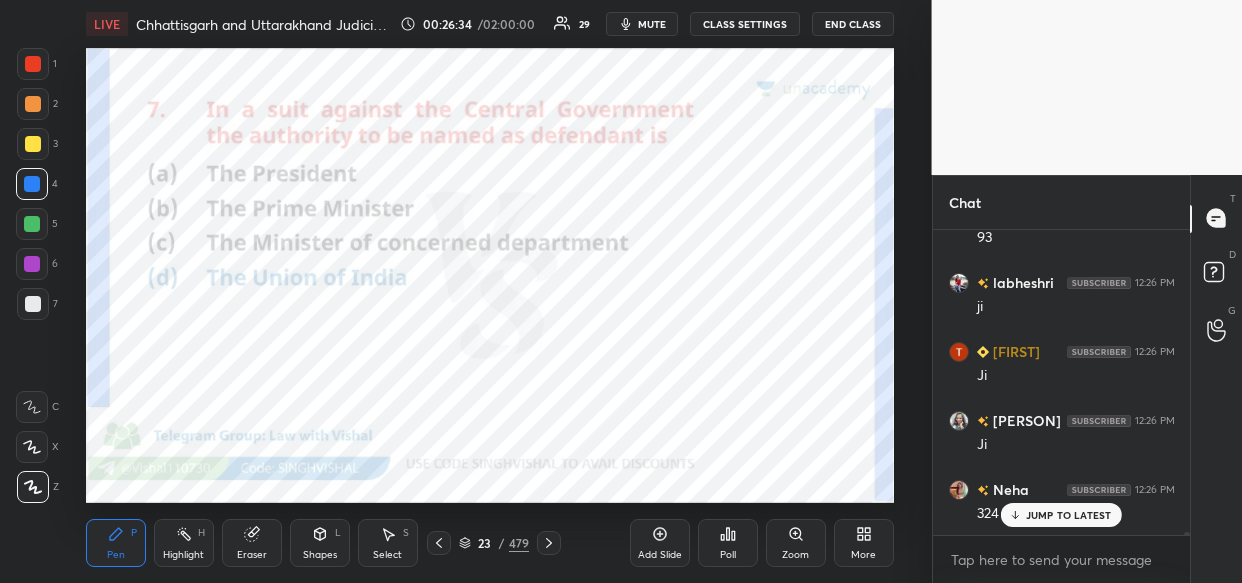 scroll, scrollTop: 30295, scrollLeft: 0, axis: vertical 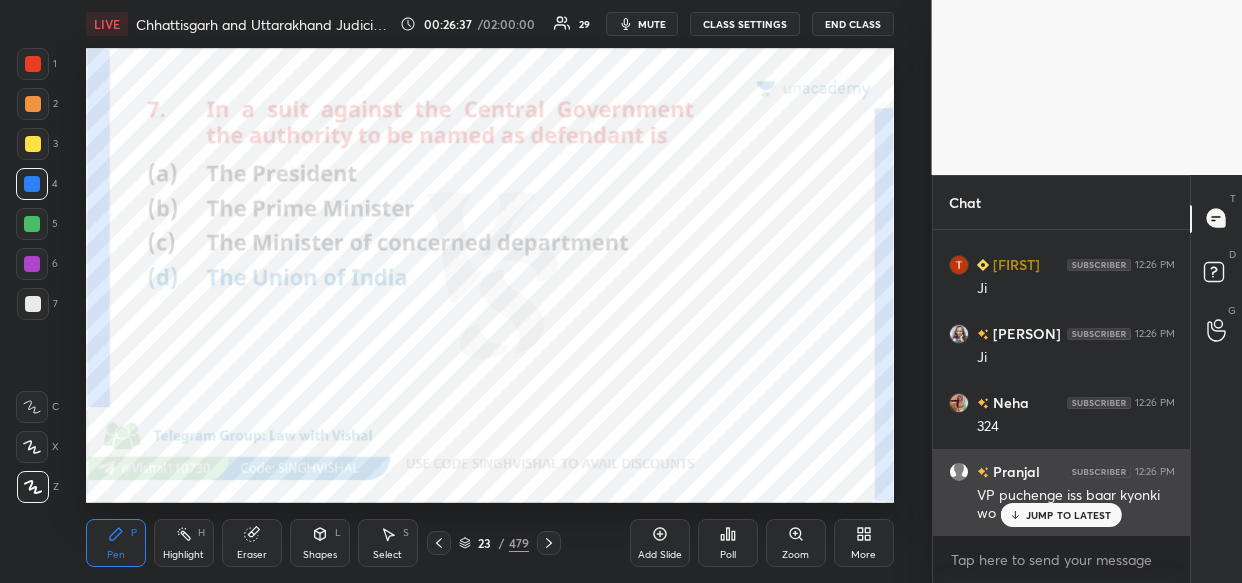 click on "JUMP TO LATEST" at bounding box center [1069, 515] 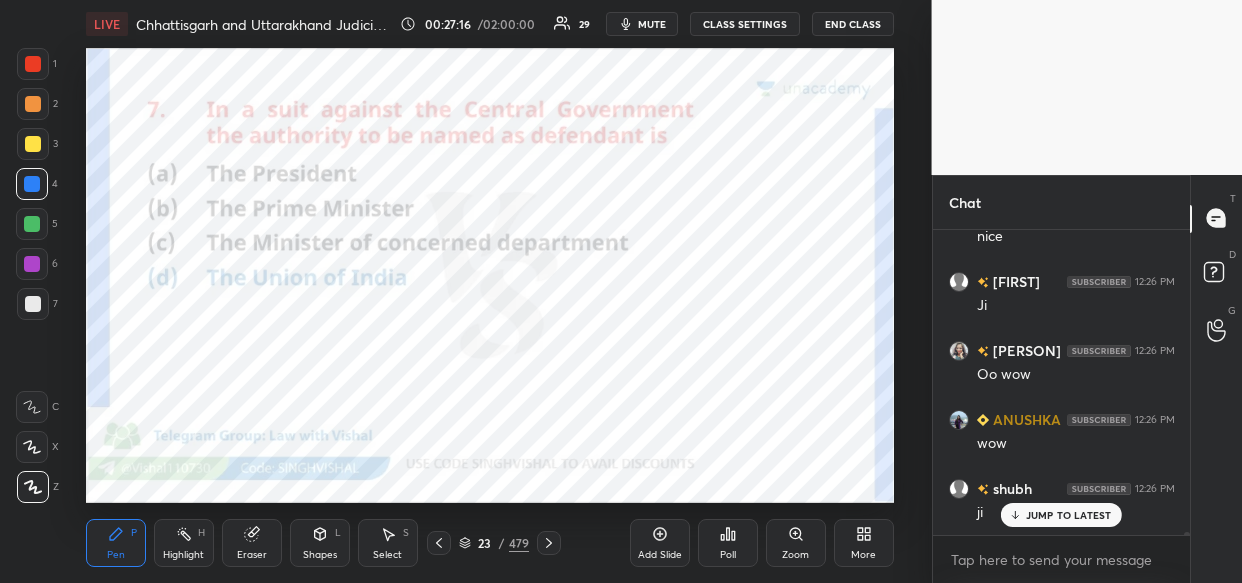 scroll, scrollTop: 31468, scrollLeft: 0, axis: vertical 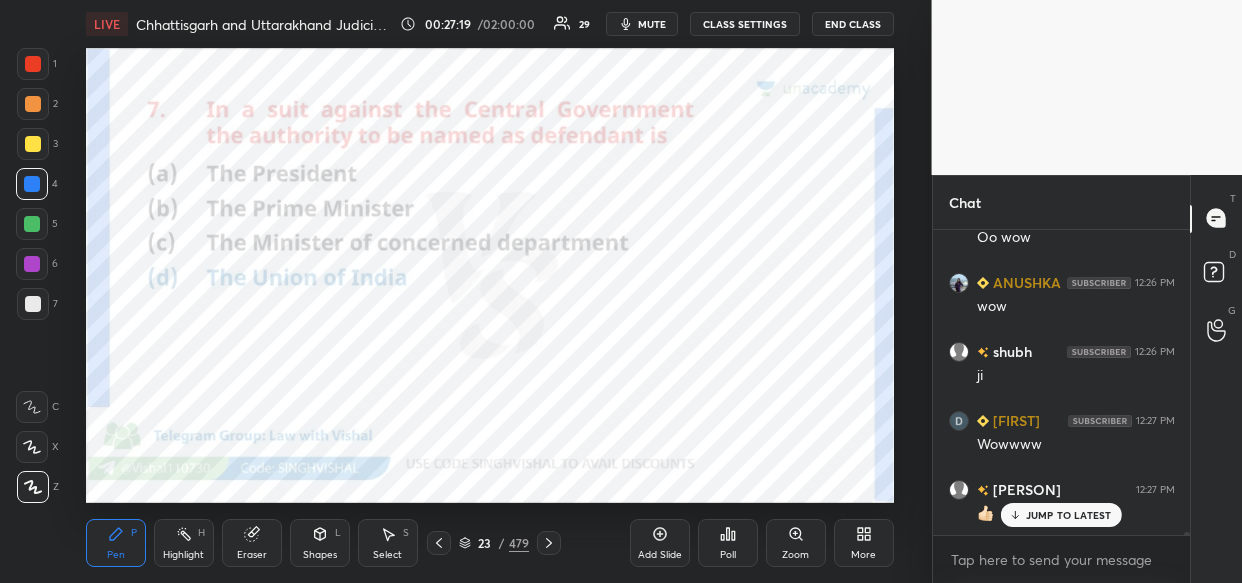 click on "JUMP TO LATEST" at bounding box center [1061, 515] 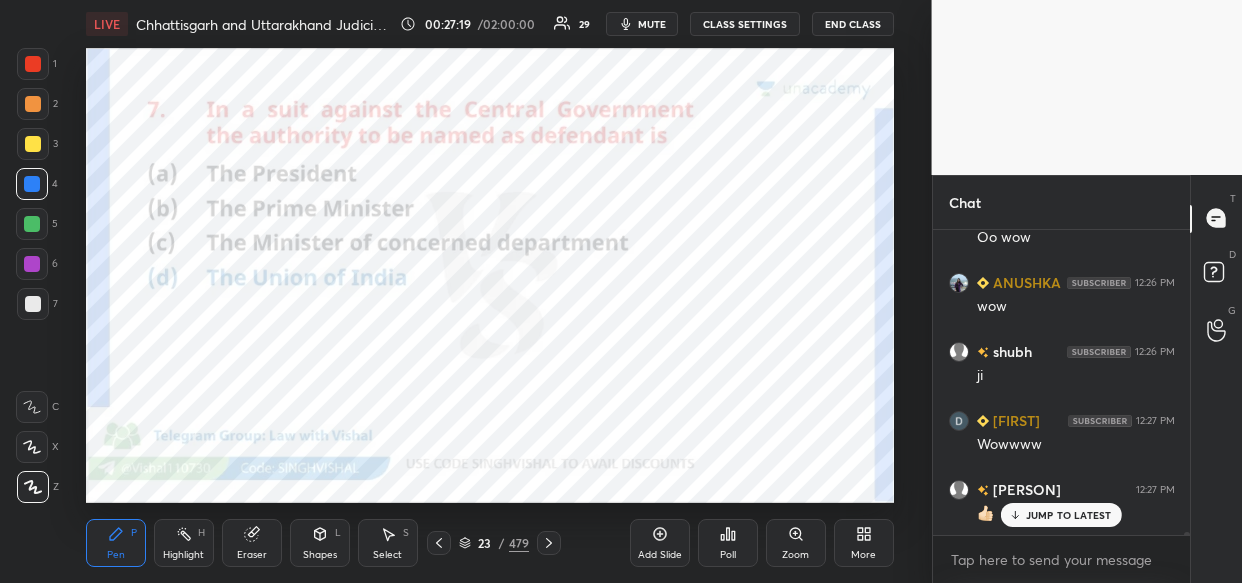scroll, scrollTop: 31675, scrollLeft: 0, axis: vertical 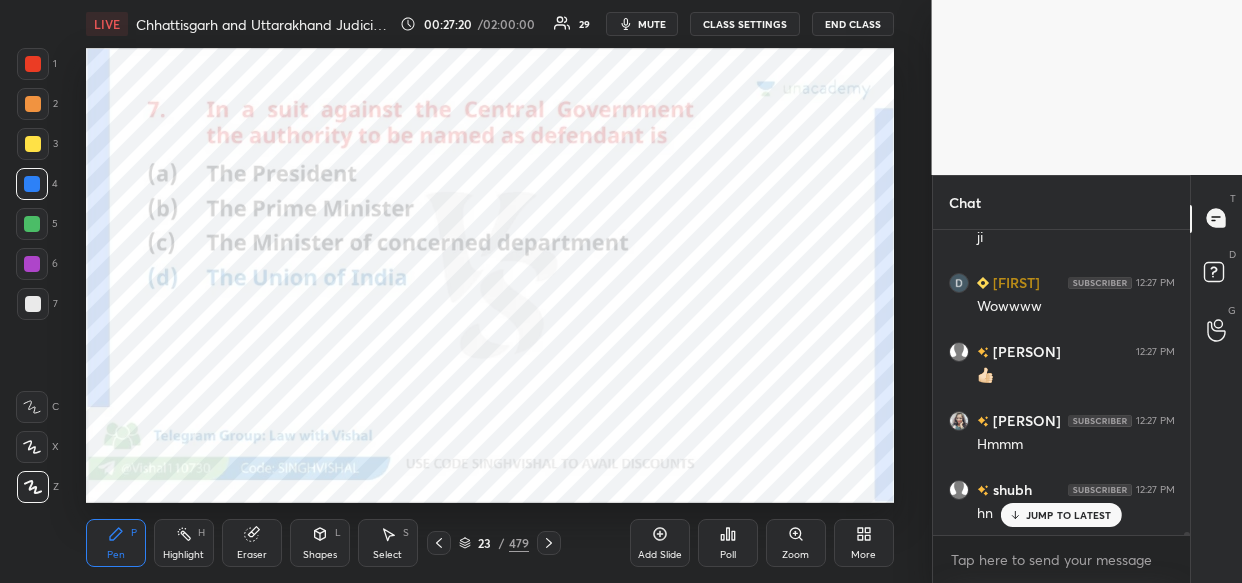 click on "JUMP TO LATEST" at bounding box center (1069, 515) 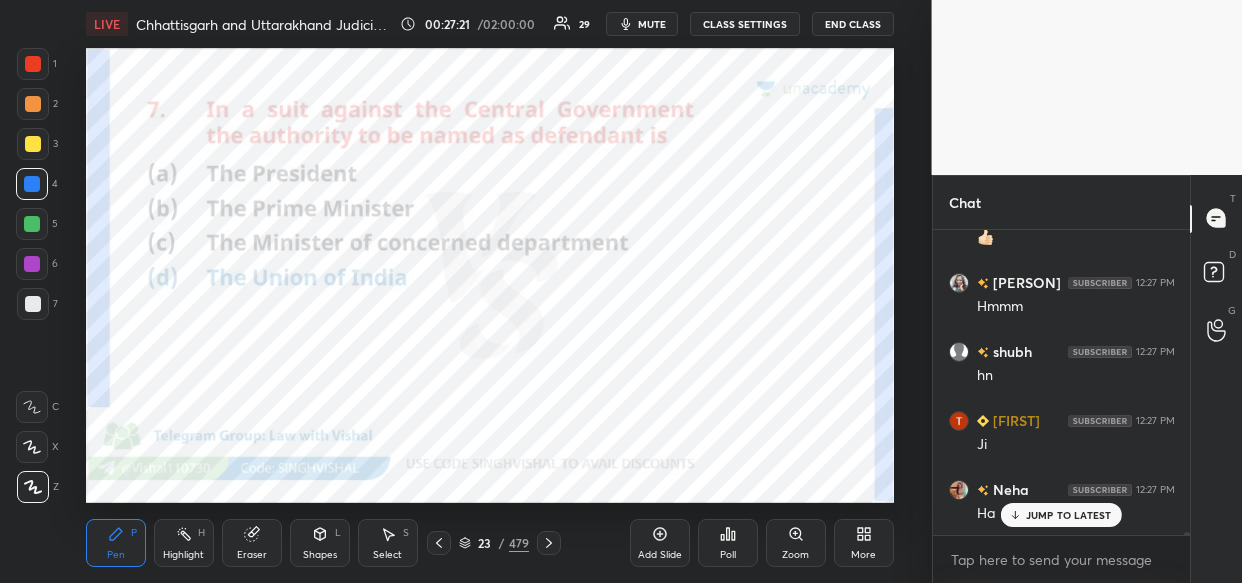 scroll, scrollTop: 31897, scrollLeft: 0, axis: vertical 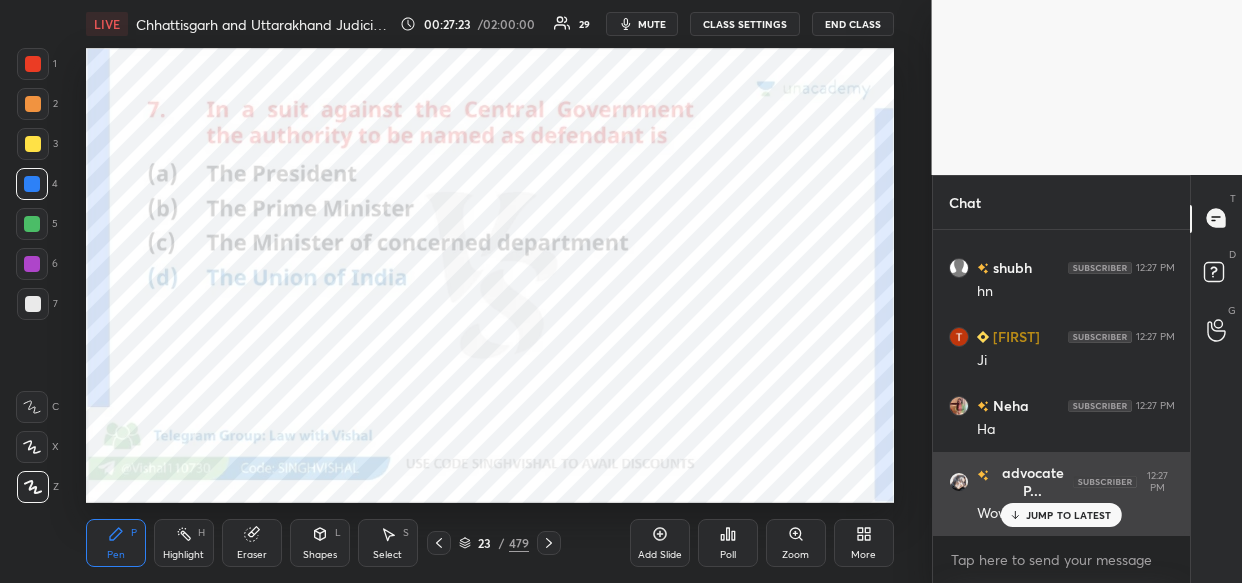 click on "JUMP TO LATEST" at bounding box center (1061, 515) 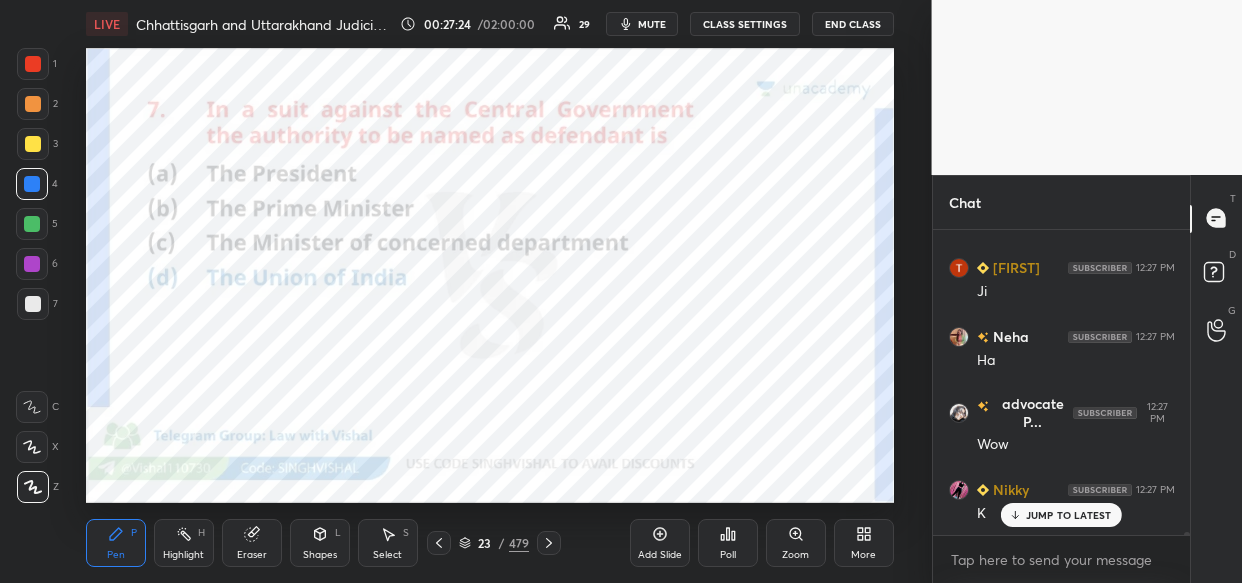 scroll, scrollTop: 32035, scrollLeft: 0, axis: vertical 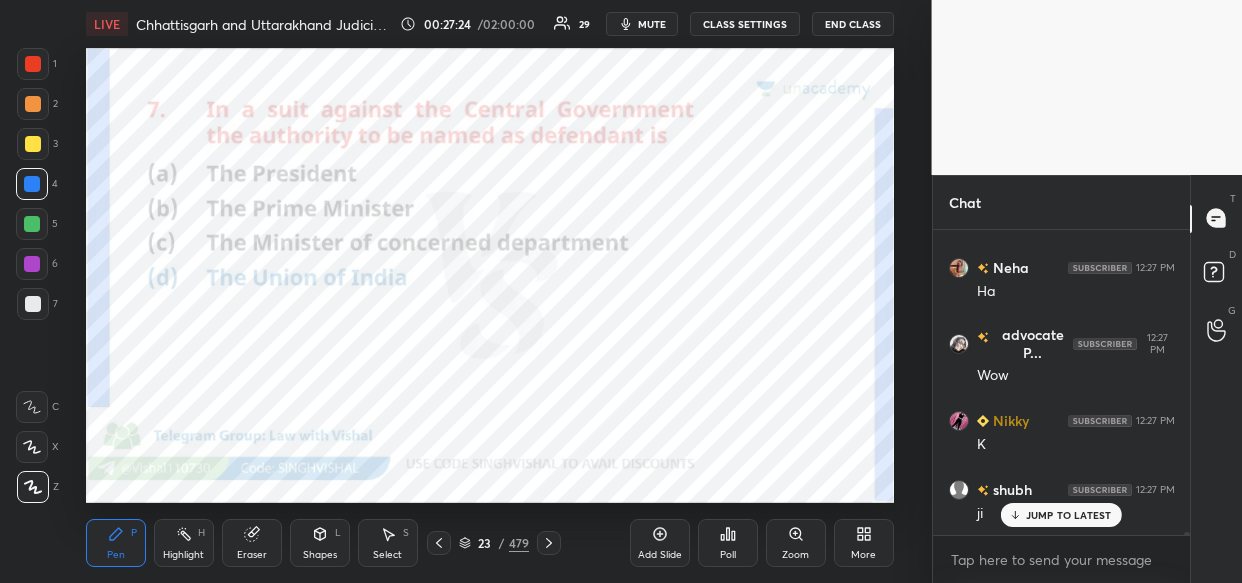 click on "JUMP TO LATEST" at bounding box center [1069, 515] 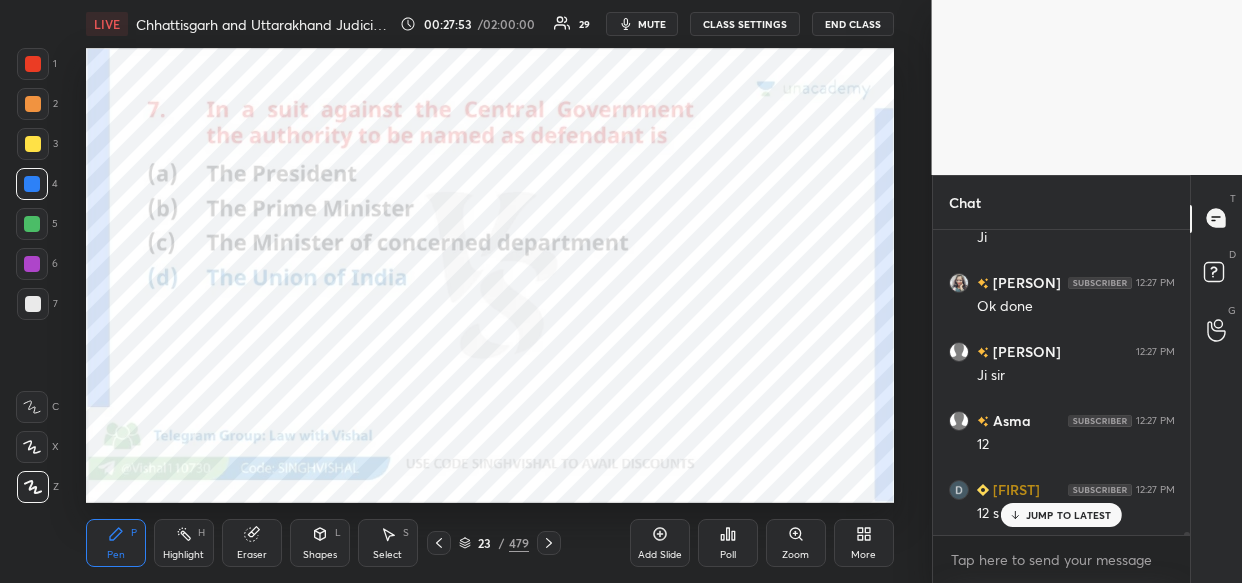 scroll, scrollTop: 33286, scrollLeft: 0, axis: vertical 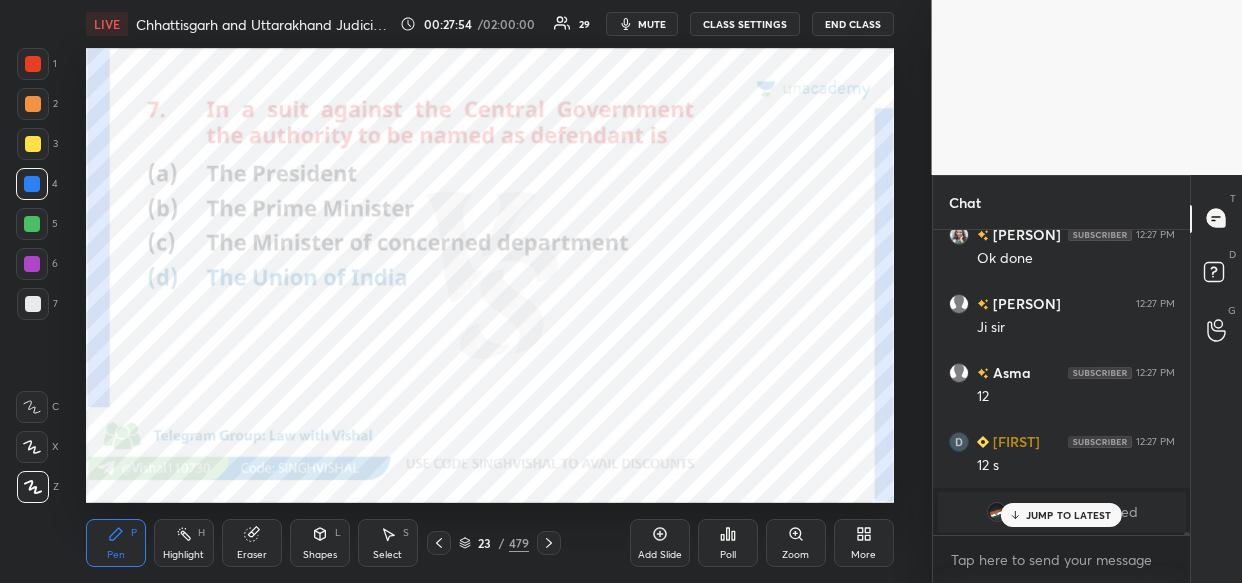 drag, startPoint x: 1085, startPoint y: 512, endPoint x: 1011, endPoint y: 509, distance: 74.06078 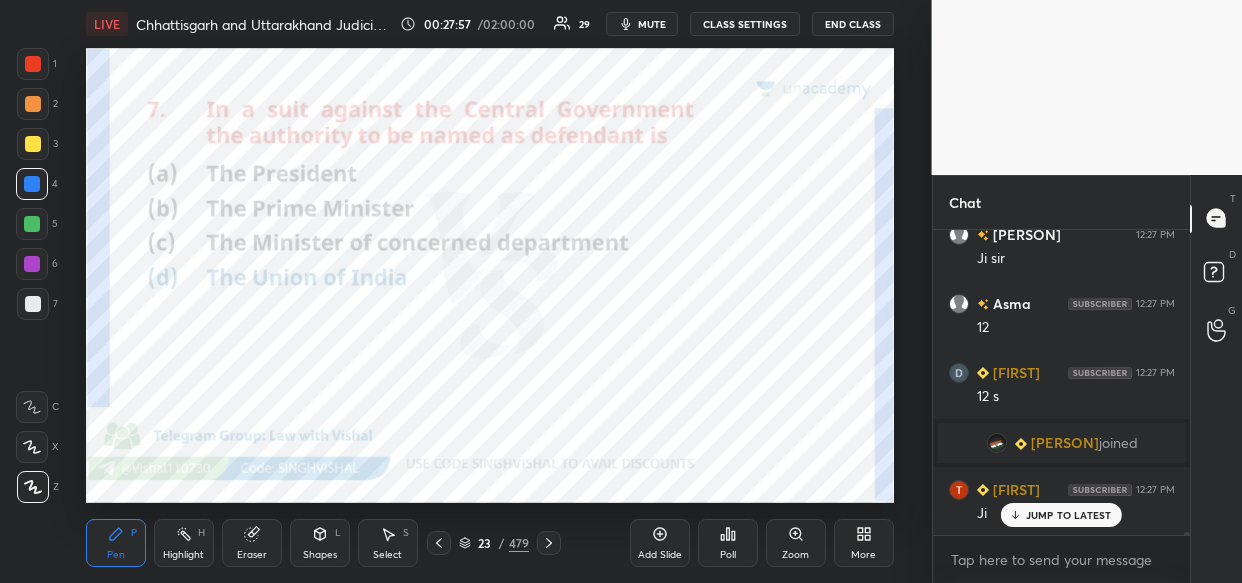 scroll, scrollTop: 33424, scrollLeft: 0, axis: vertical 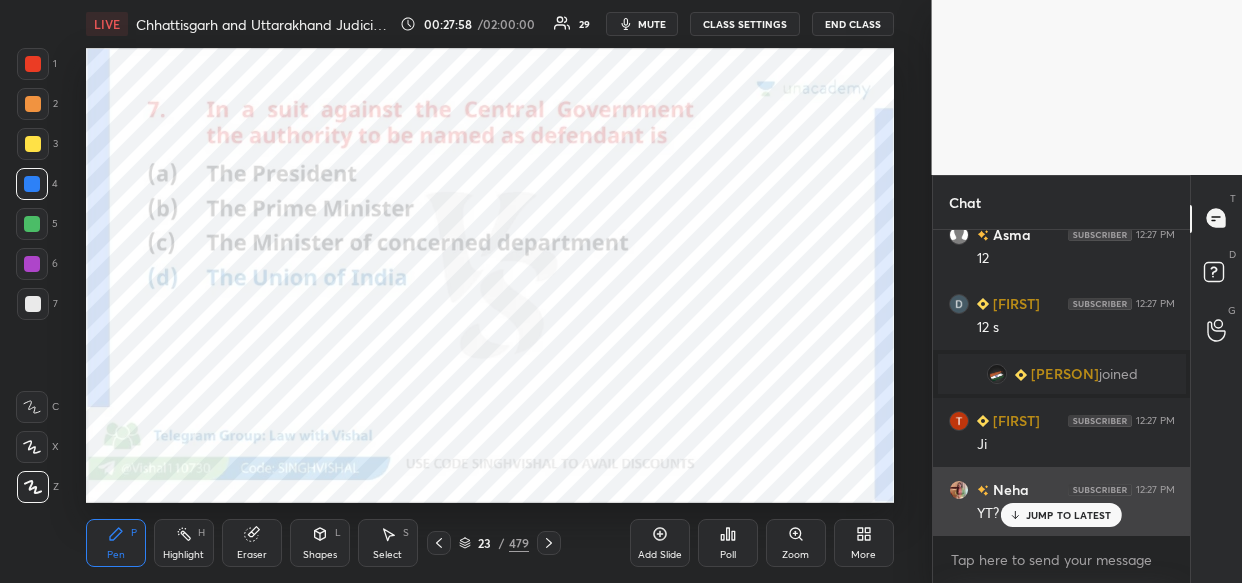 click on "JUMP TO LATEST" at bounding box center [1069, 515] 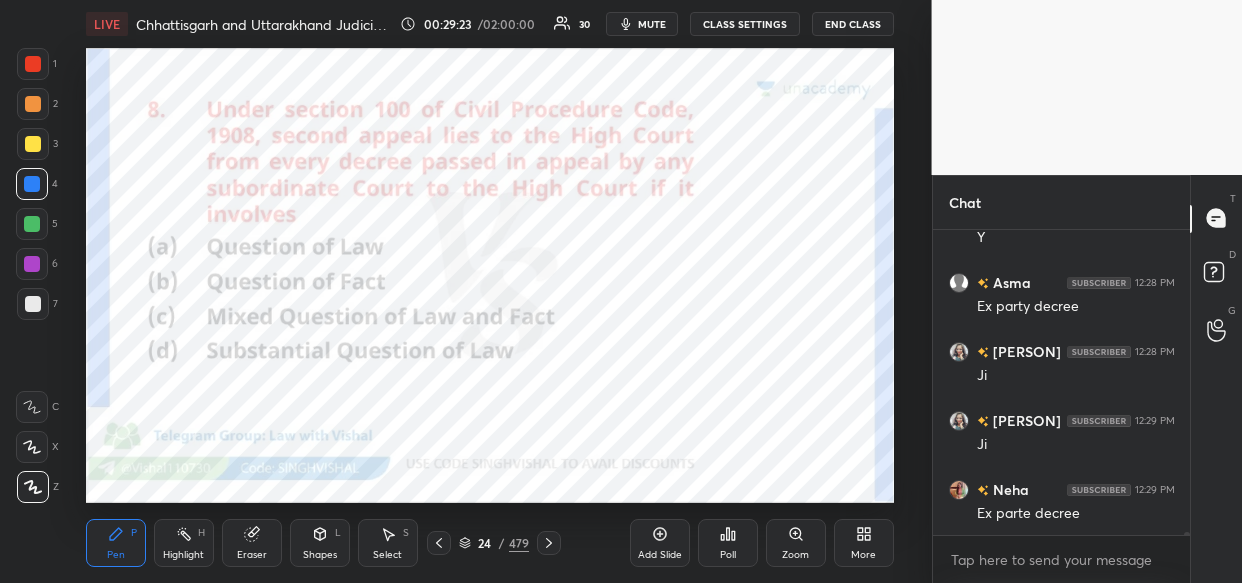 scroll, scrollTop: 36682, scrollLeft: 0, axis: vertical 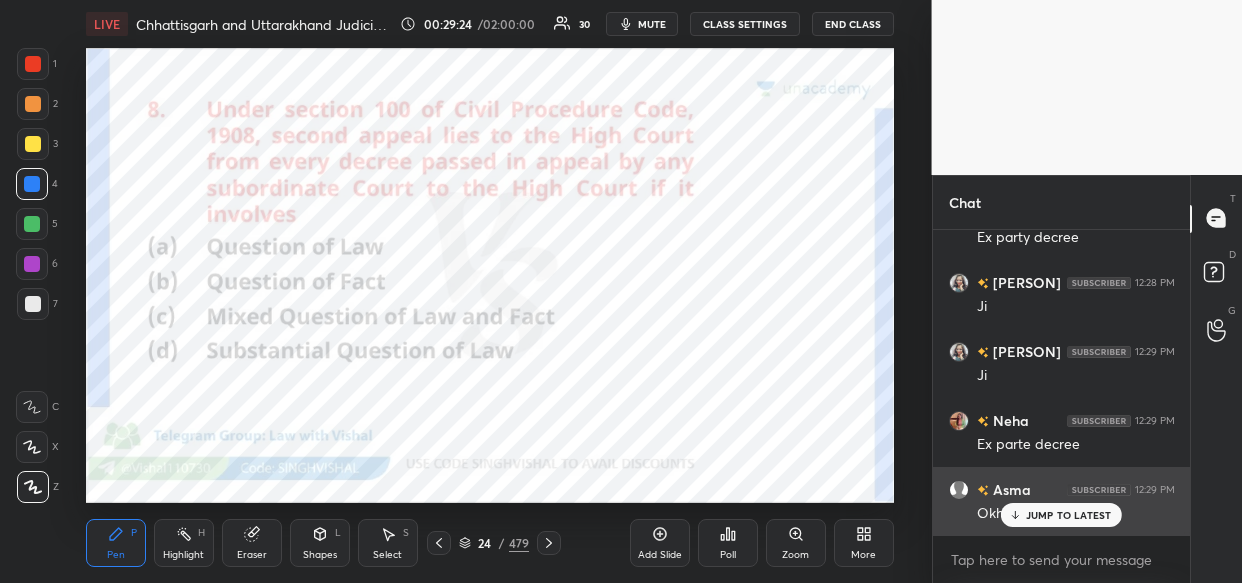 drag, startPoint x: 1068, startPoint y: 509, endPoint x: 1036, endPoint y: 525, distance: 35.77709 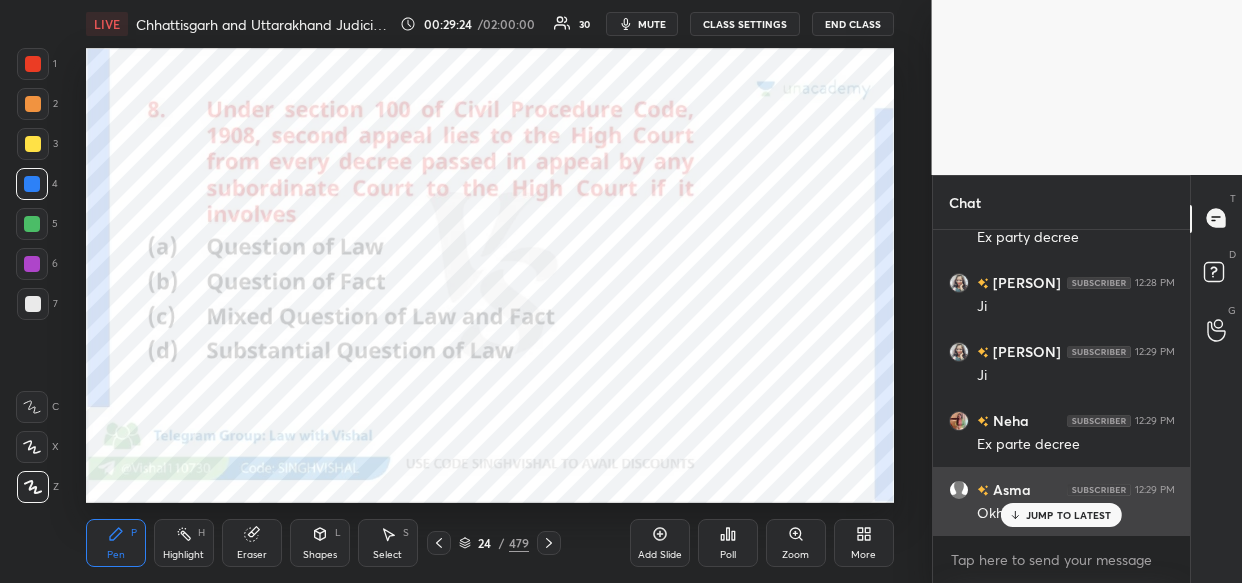 click on "JUMP TO LATEST" at bounding box center (1069, 515) 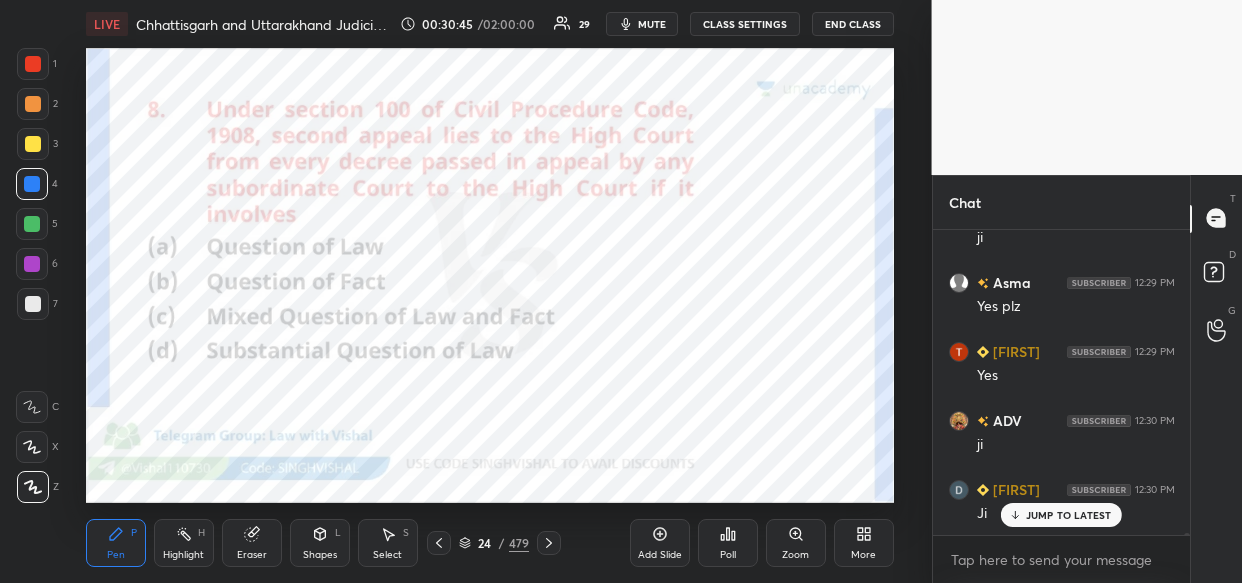 scroll, scrollTop: 38890, scrollLeft: 0, axis: vertical 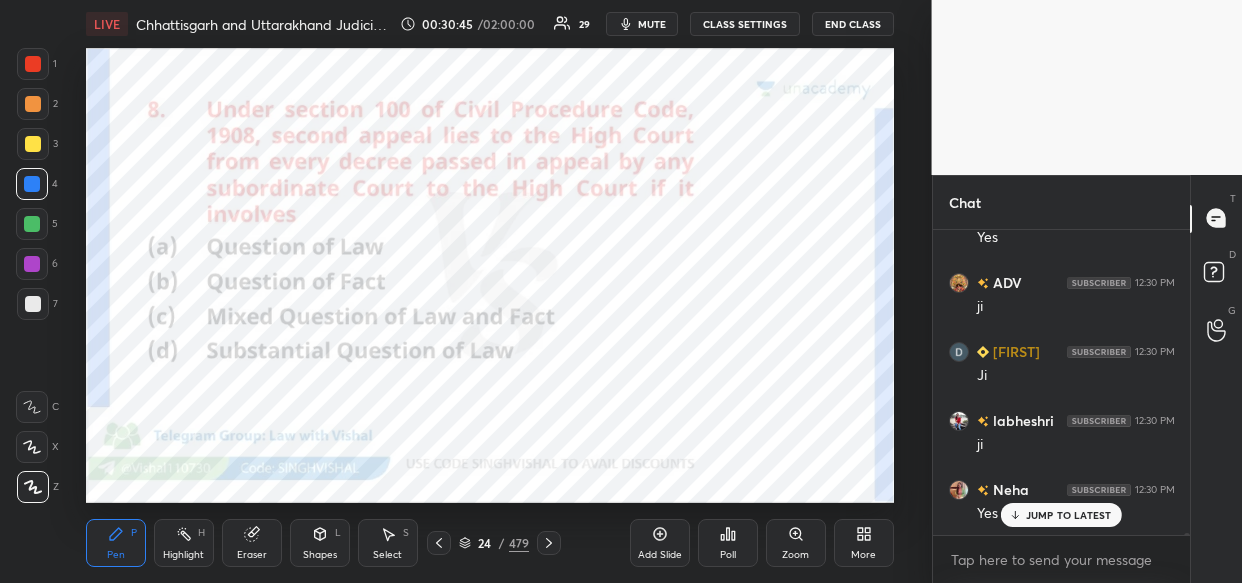 click 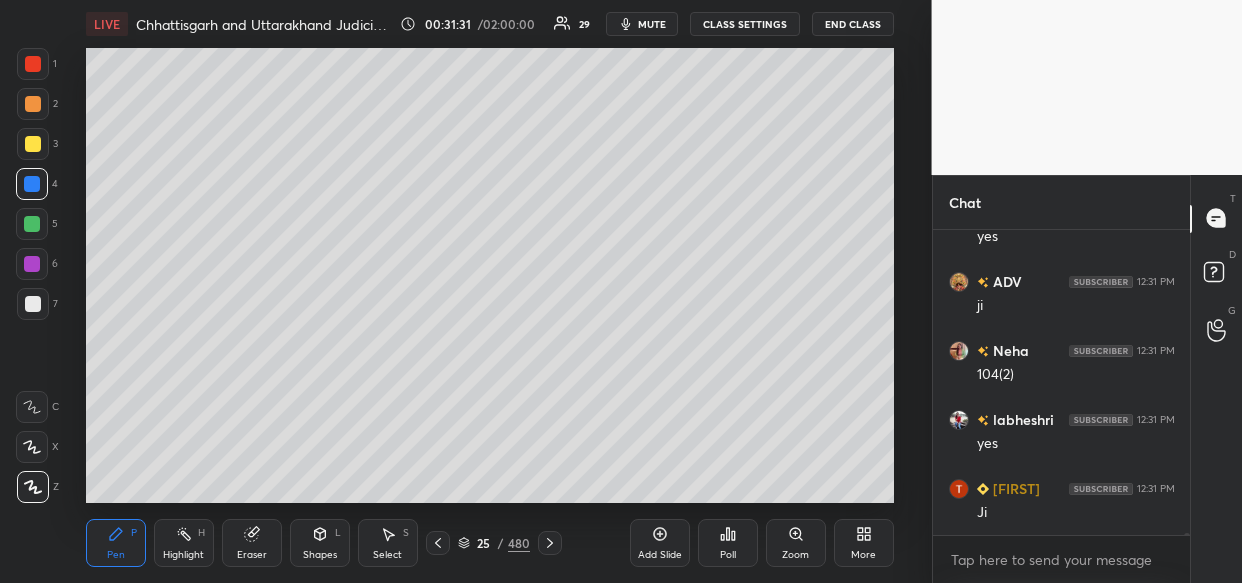 scroll, scrollTop: 41118, scrollLeft: 0, axis: vertical 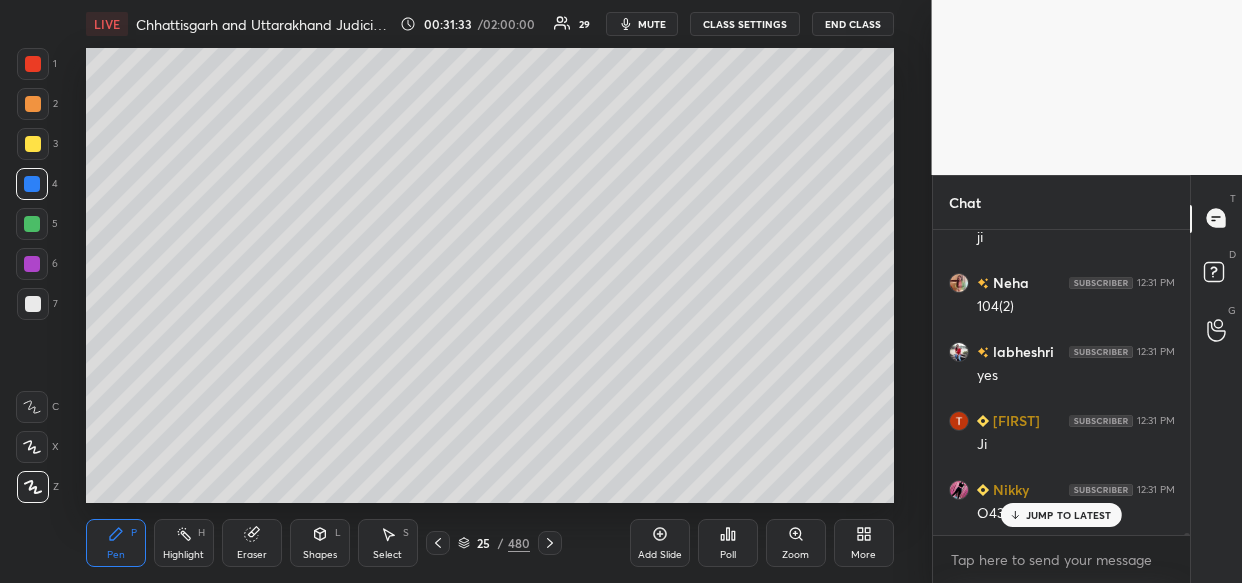 click on "JUMP TO LATEST" at bounding box center [1061, 515] 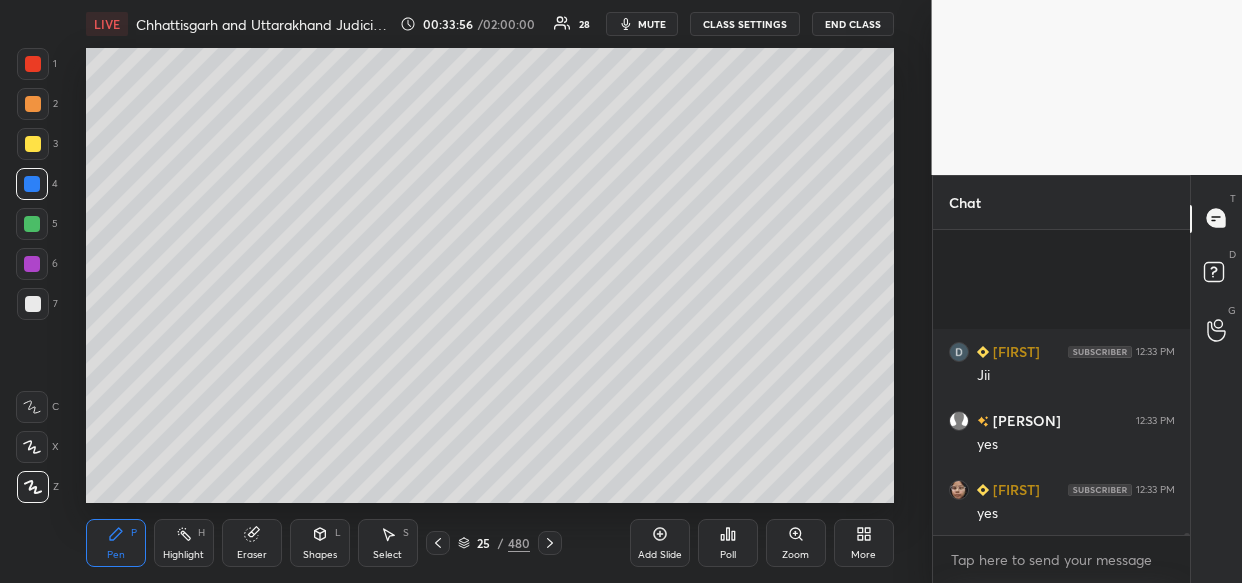 scroll, scrollTop: 46930, scrollLeft: 0, axis: vertical 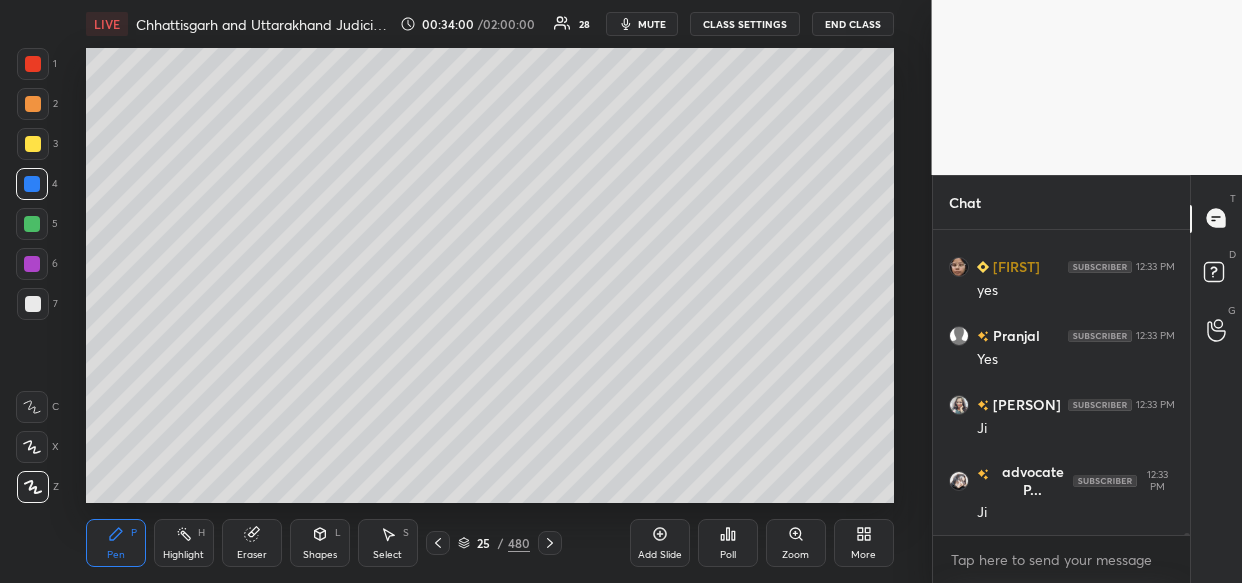 click on "Add Slide" at bounding box center [660, 555] 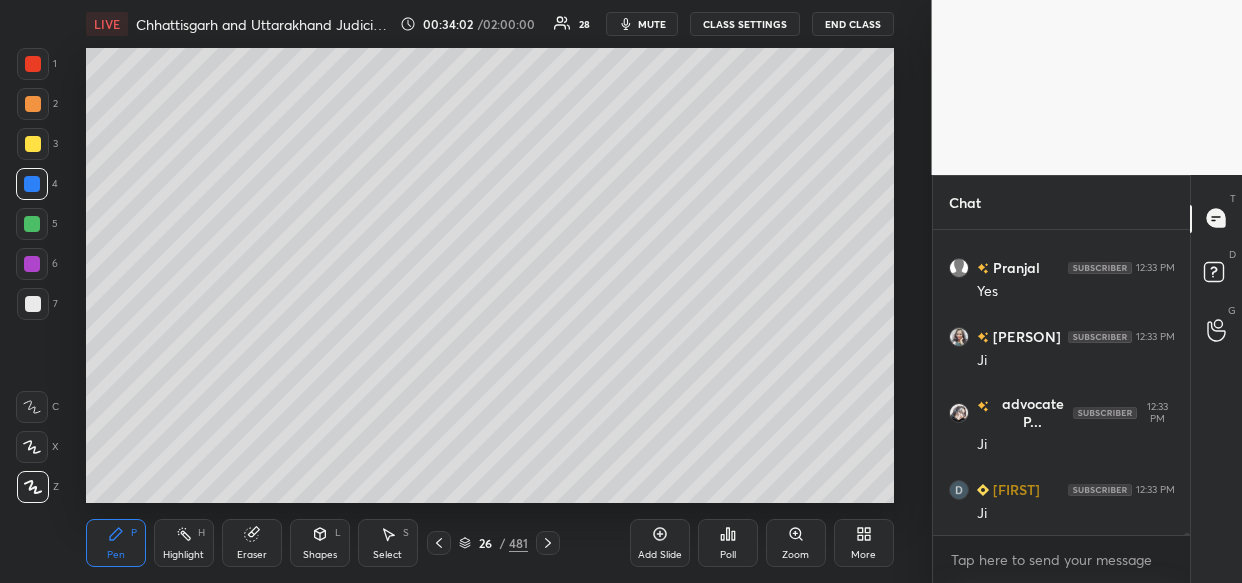 scroll, scrollTop: 47067, scrollLeft: 0, axis: vertical 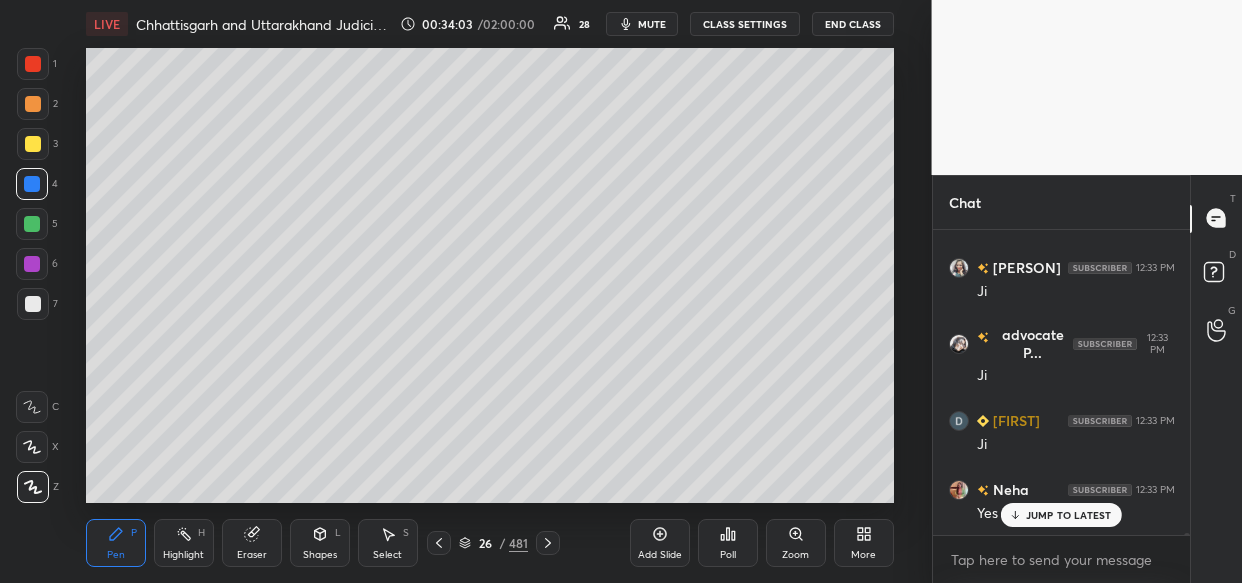 click at bounding box center [33, 144] 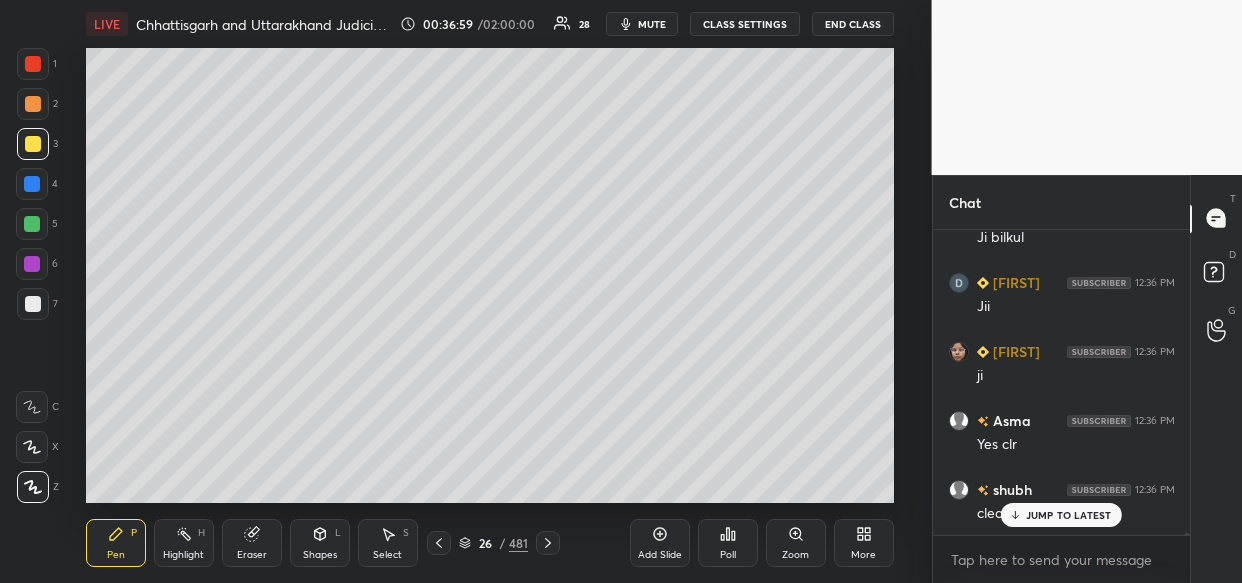 scroll, scrollTop: 51380, scrollLeft: 0, axis: vertical 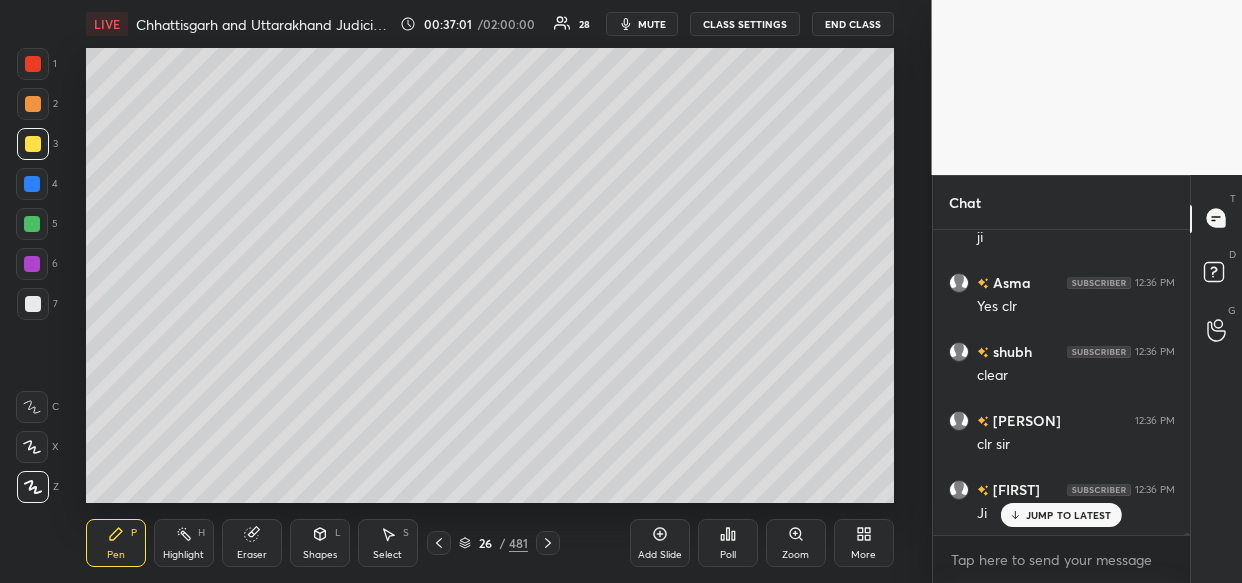 click on "Add Slide" at bounding box center [660, 543] 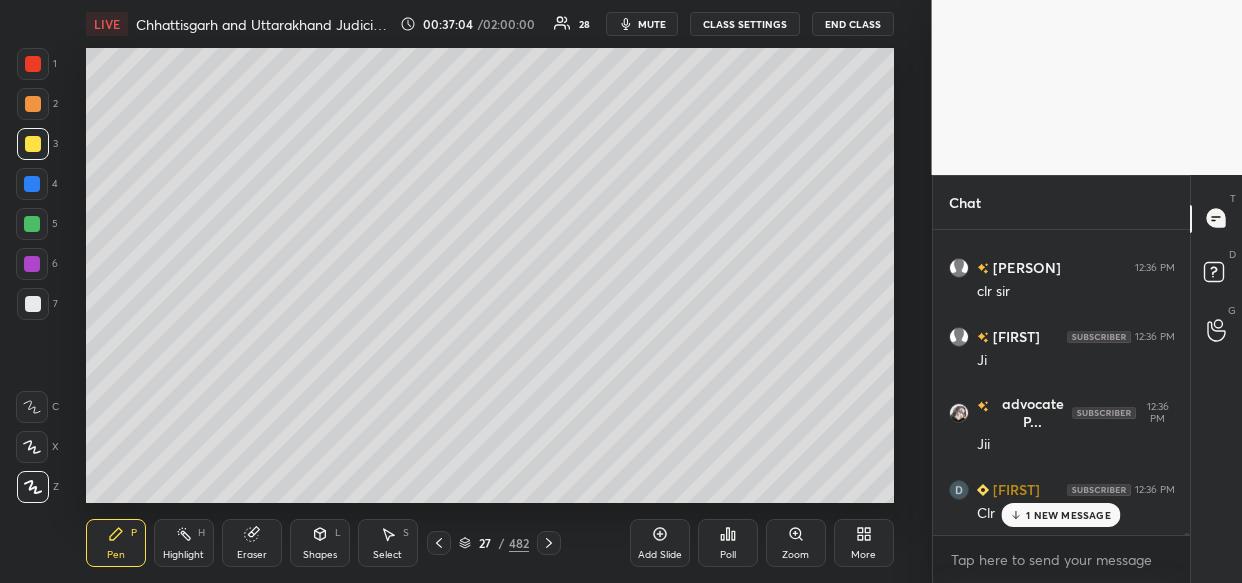 scroll, scrollTop: 51602, scrollLeft: 0, axis: vertical 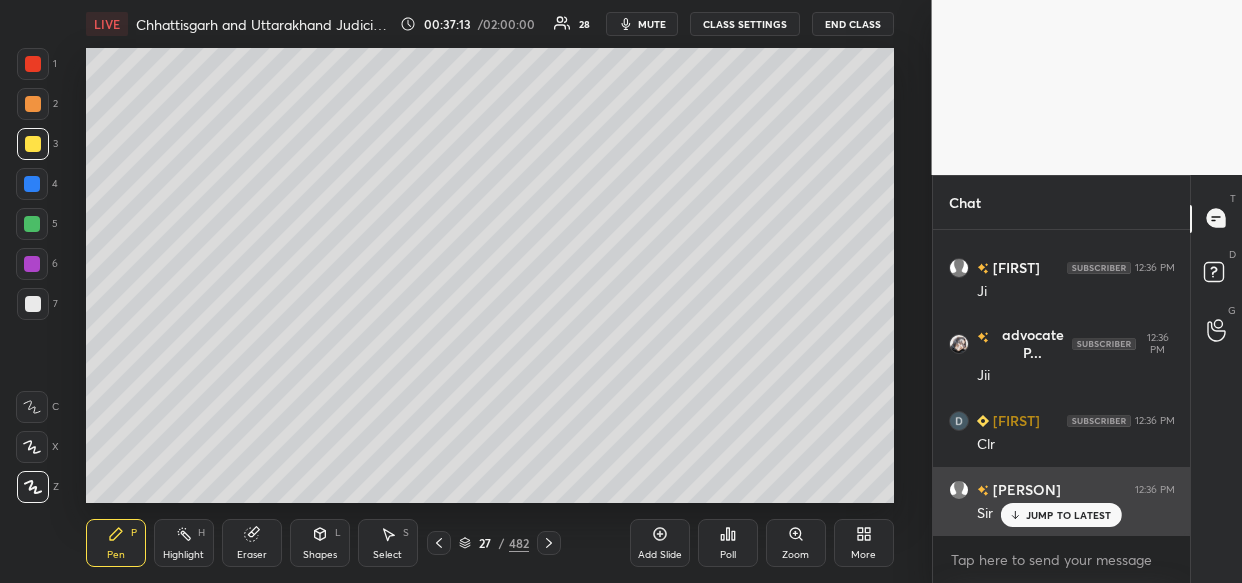 drag, startPoint x: 1020, startPoint y: 519, endPoint x: 987, endPoint y: 529, distance: 34.48188 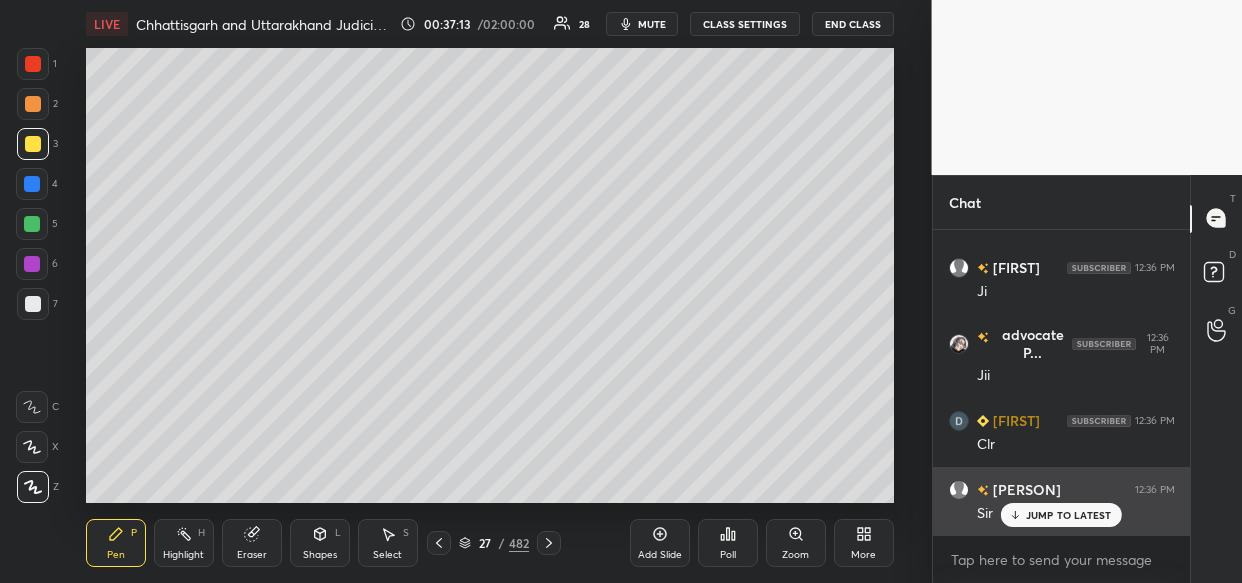 click 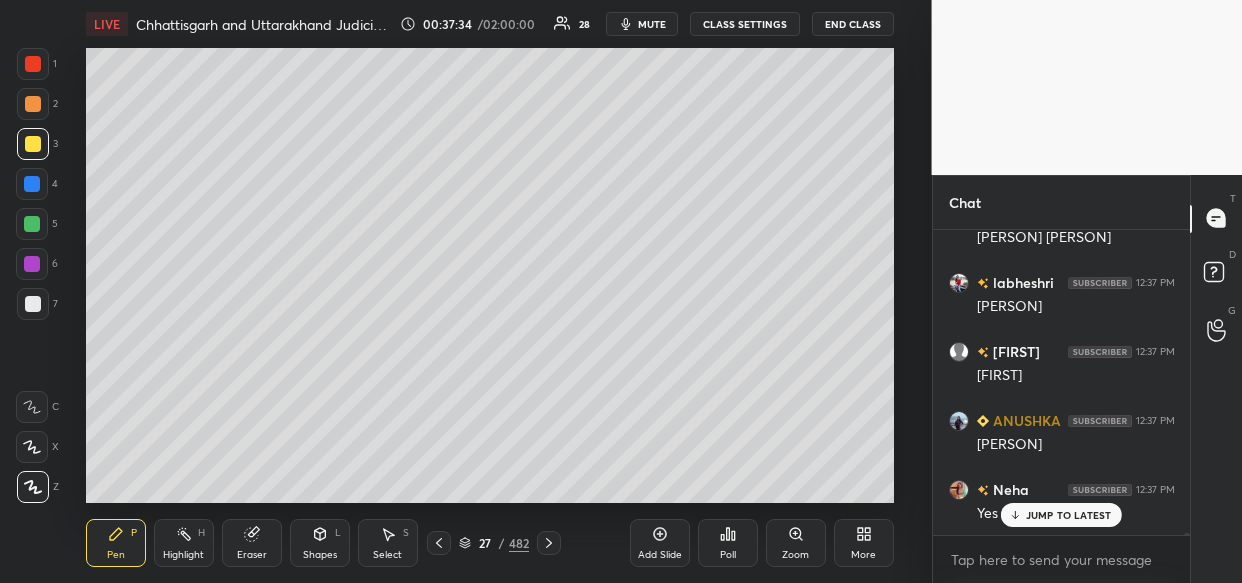 scroll, scrollTop: 52223, scrollLeft: 0, axis: vertical 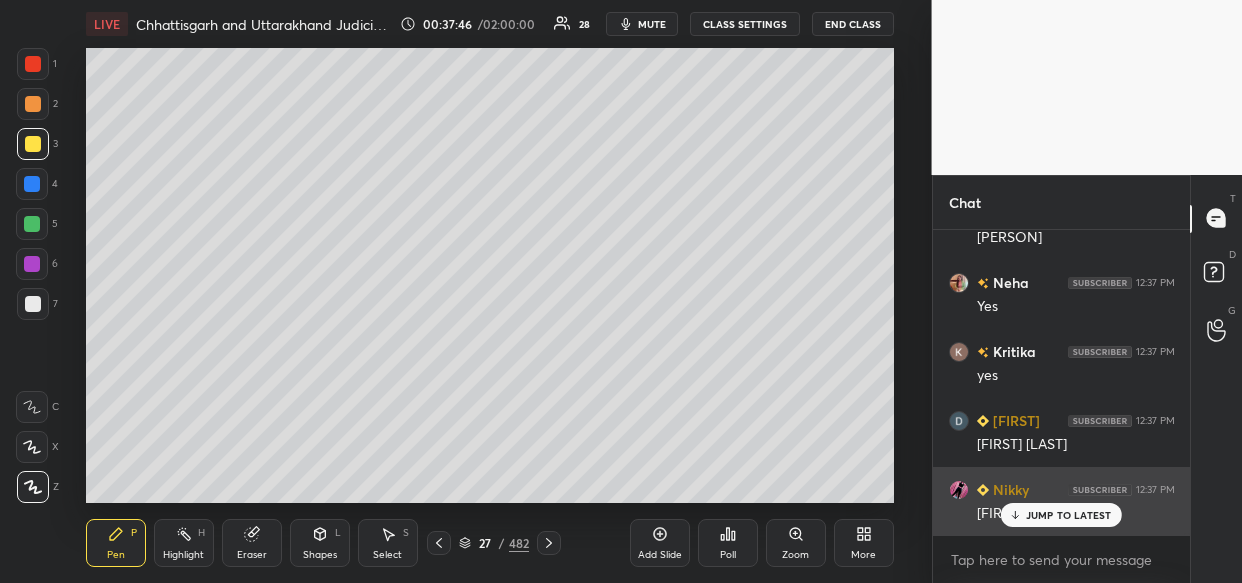 click on "JUMP TO LATEST" at bounding box center (1061, 515) 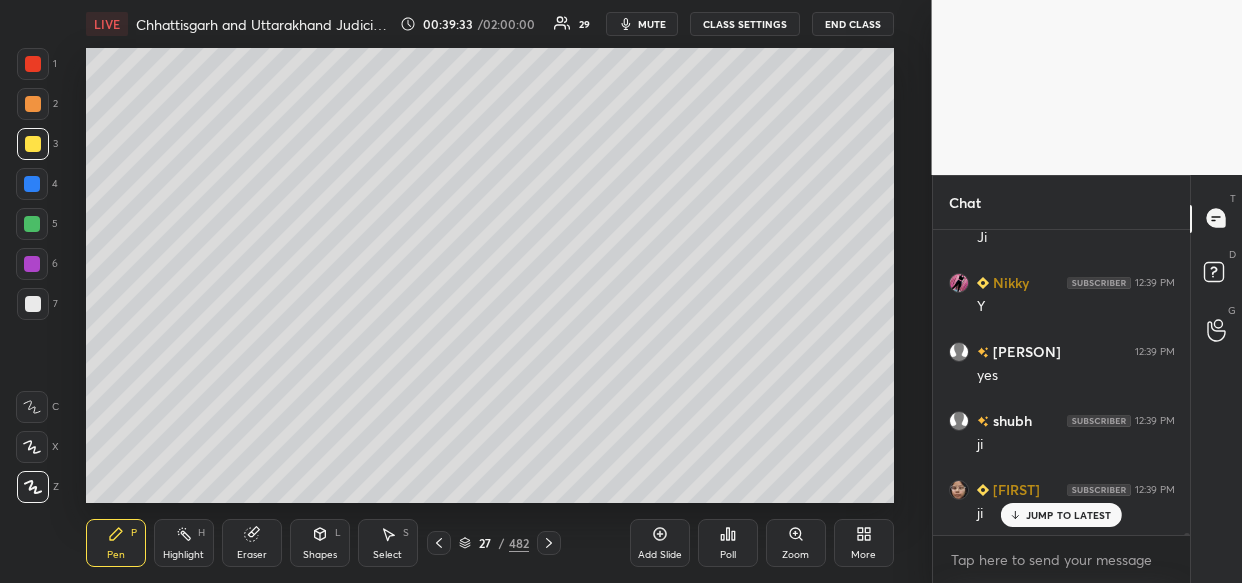 scroll, scrollTop: 54857, scrollLeft: 0, axis: vertical 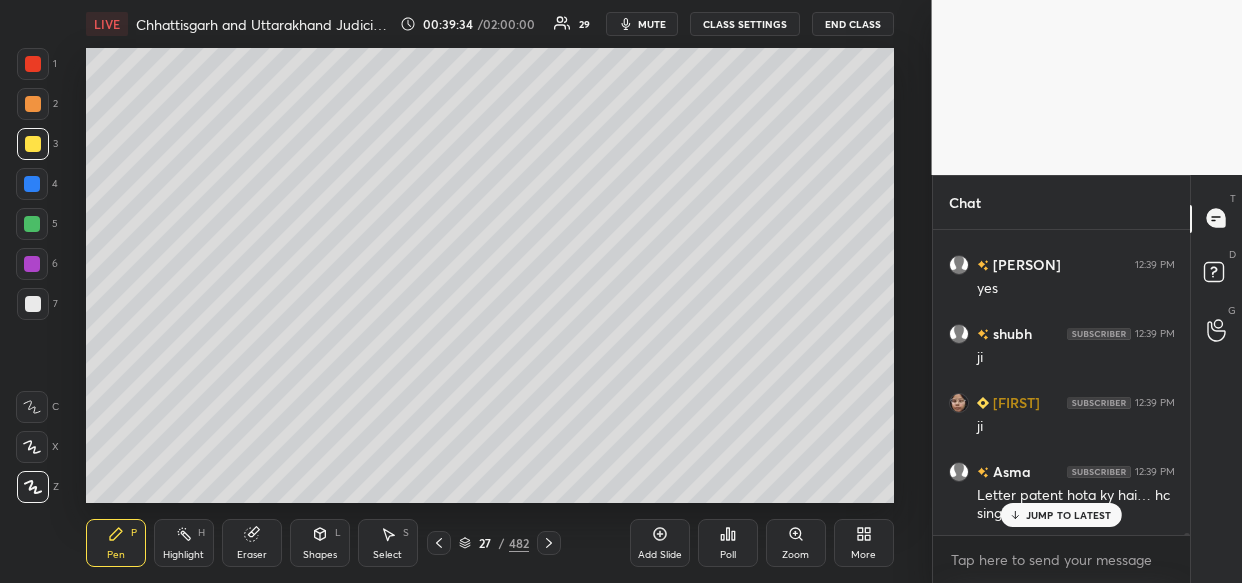click on "JUMP TO LATEST" at bounding box center (1061, 515) 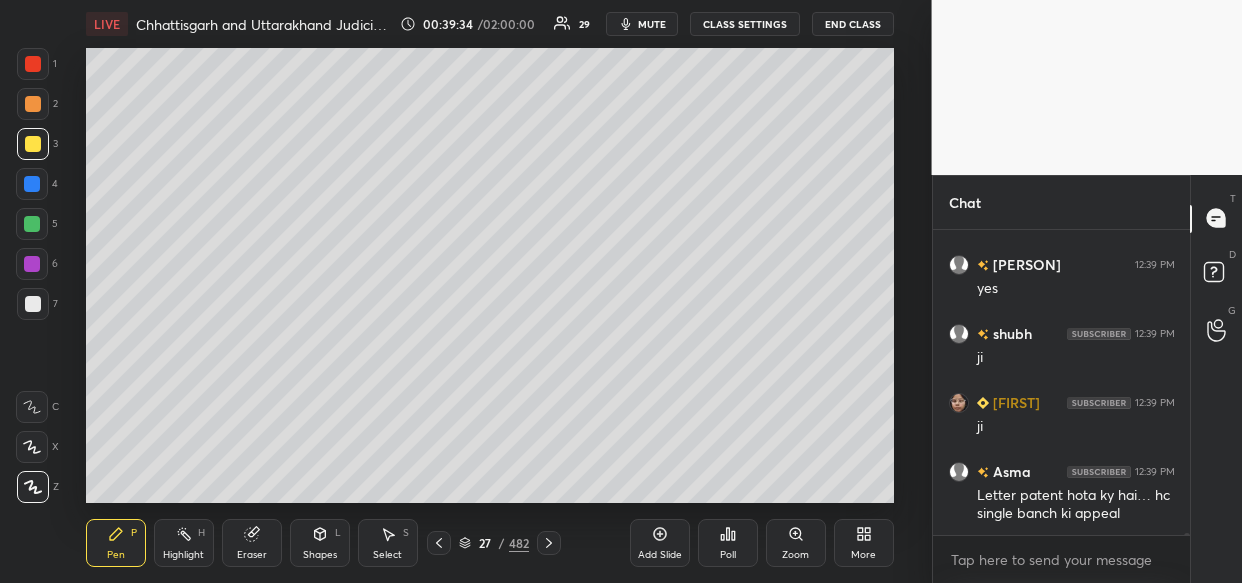 scroll, scrollTop: 54926, scrollLeft: 0, axis: vertical 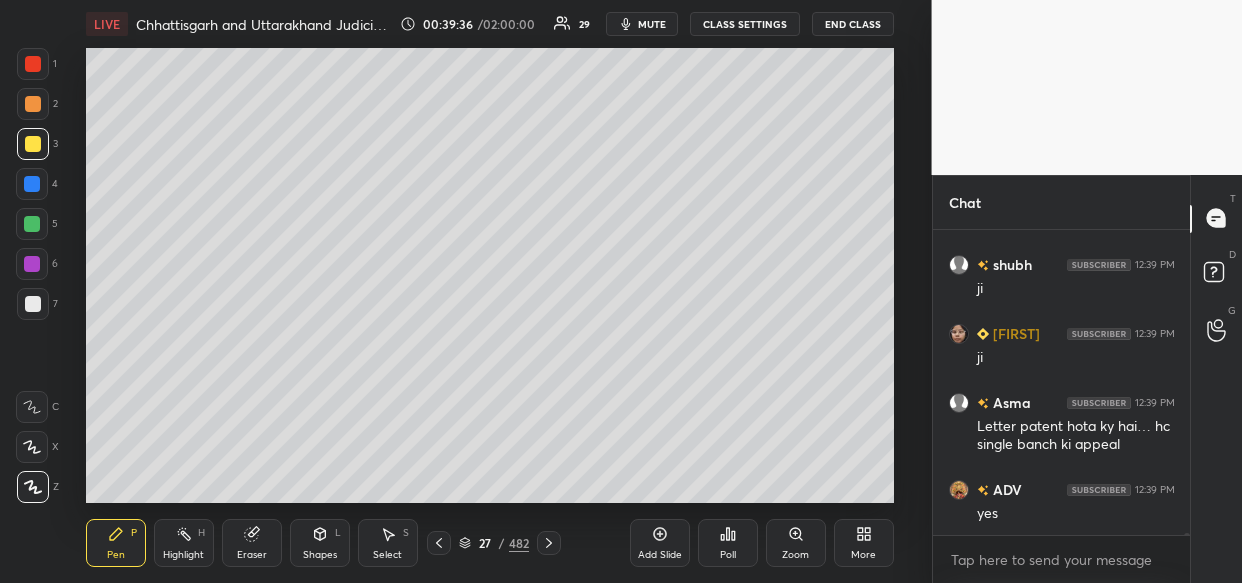 click on "Add Slide" at bounding box center (660, 555) 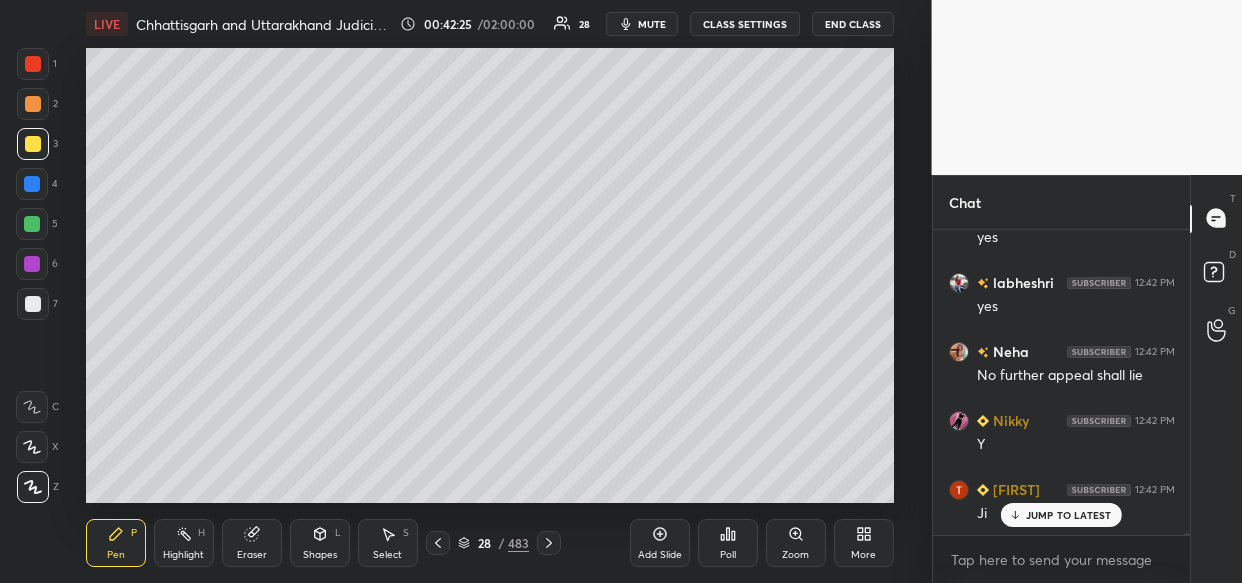 scroll, scrollTop: 58702, scrollLeft: 0, axis: vertical 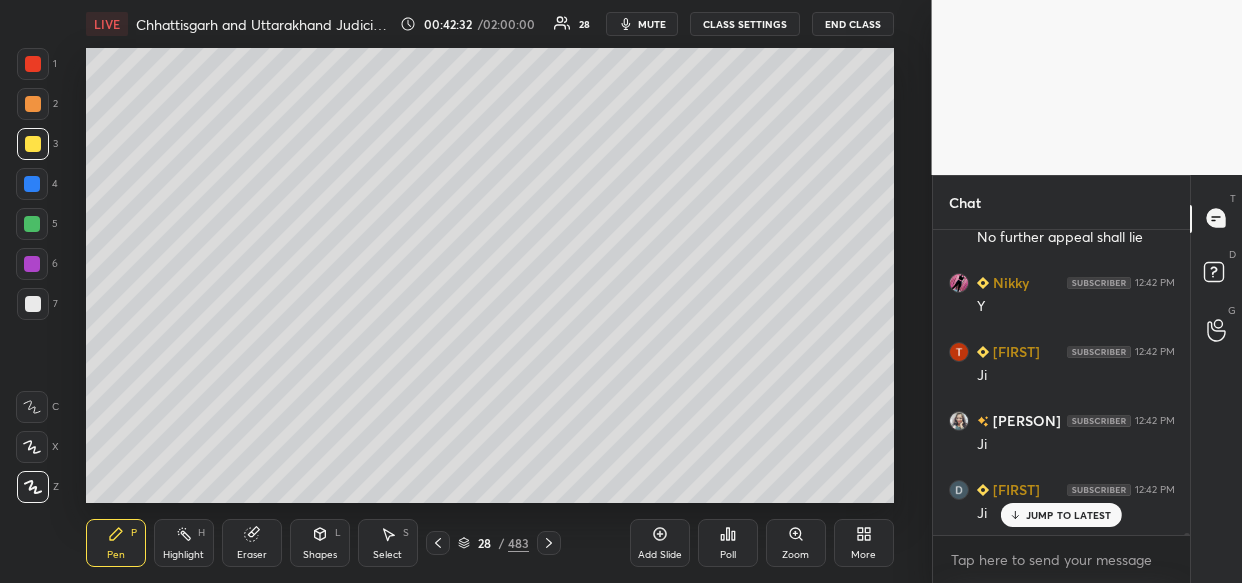 click on "Add Slide" at bounding box center [660, 543] 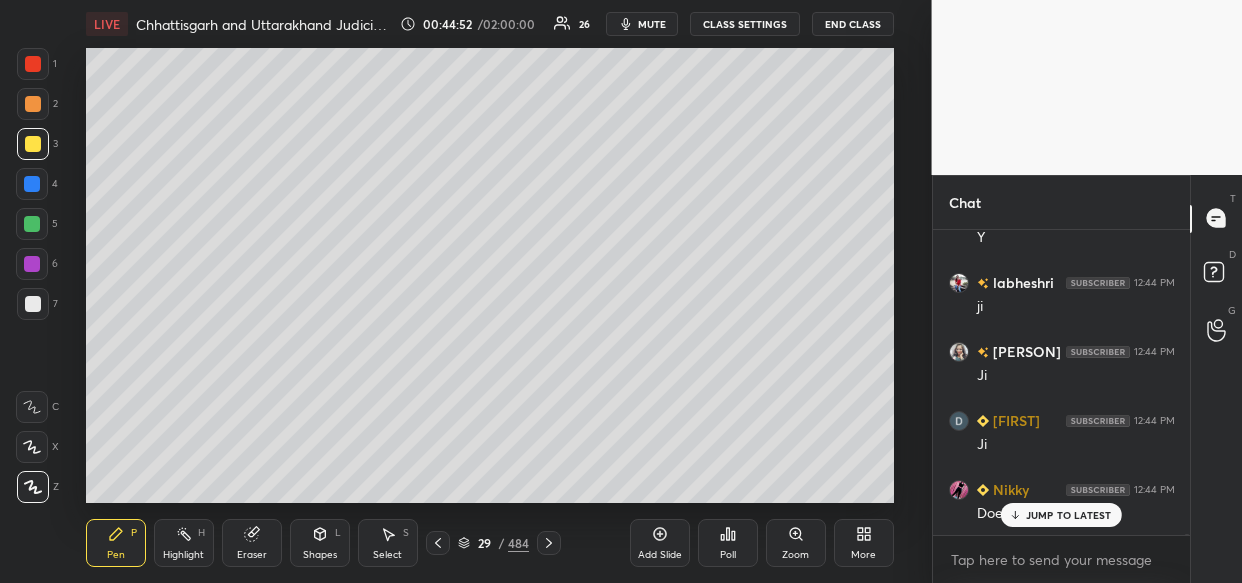 scroll, scrollTop: 61975, scrollLeft: 0, axis: vertical 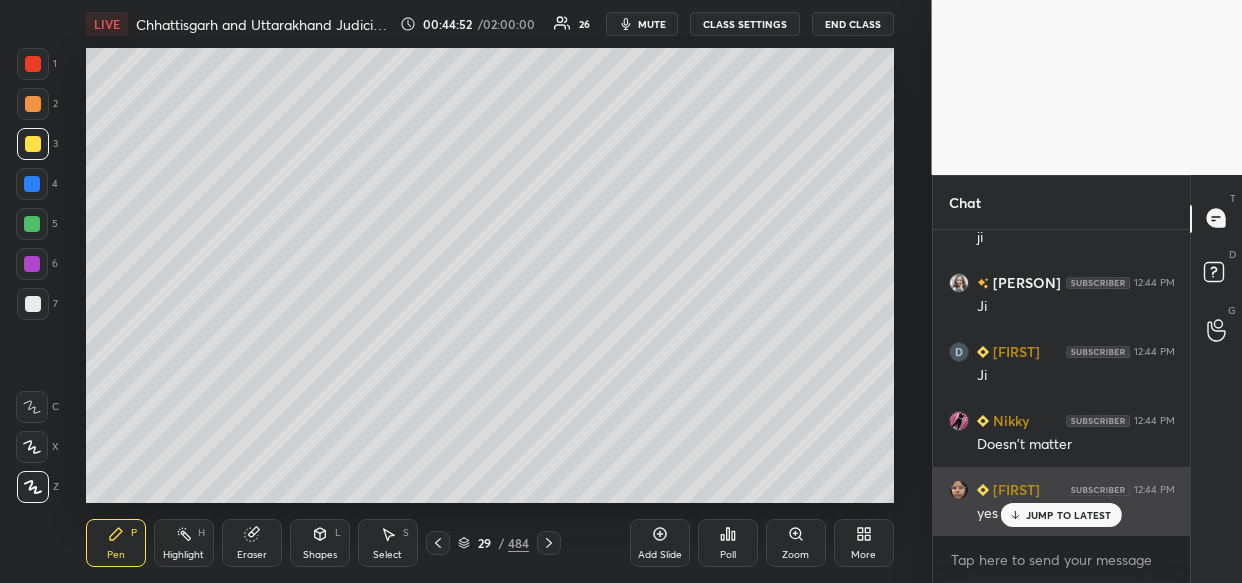click on "JUMP TO LATEST" at bounding box center [1061, 515] 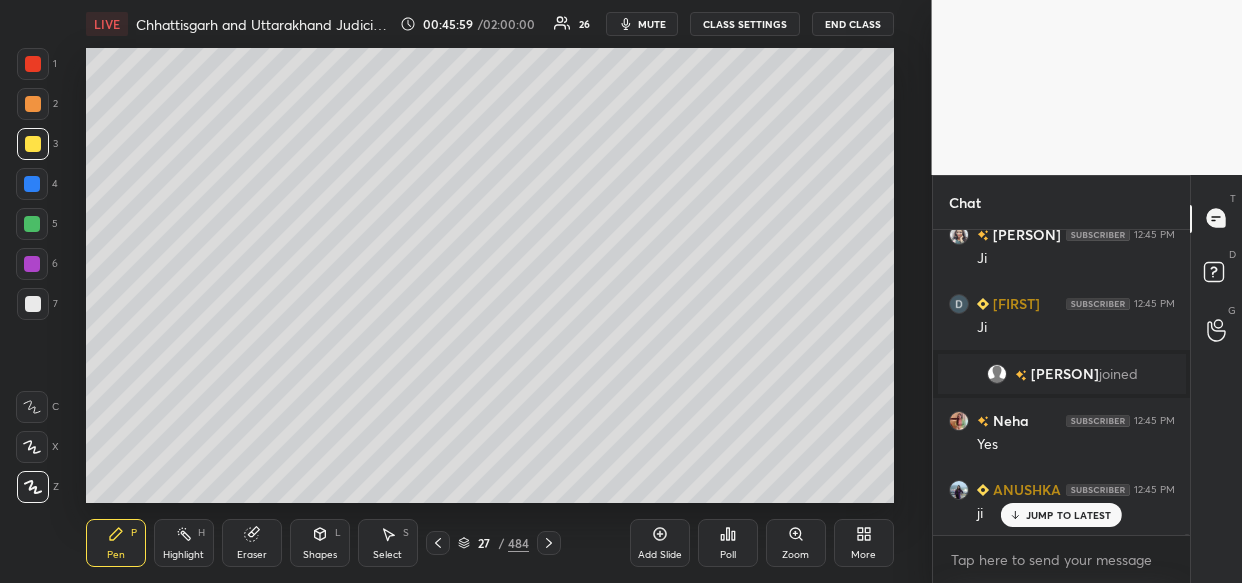 scroll, scrollTop: 63681, scrollLeft: 0, axis: vertical 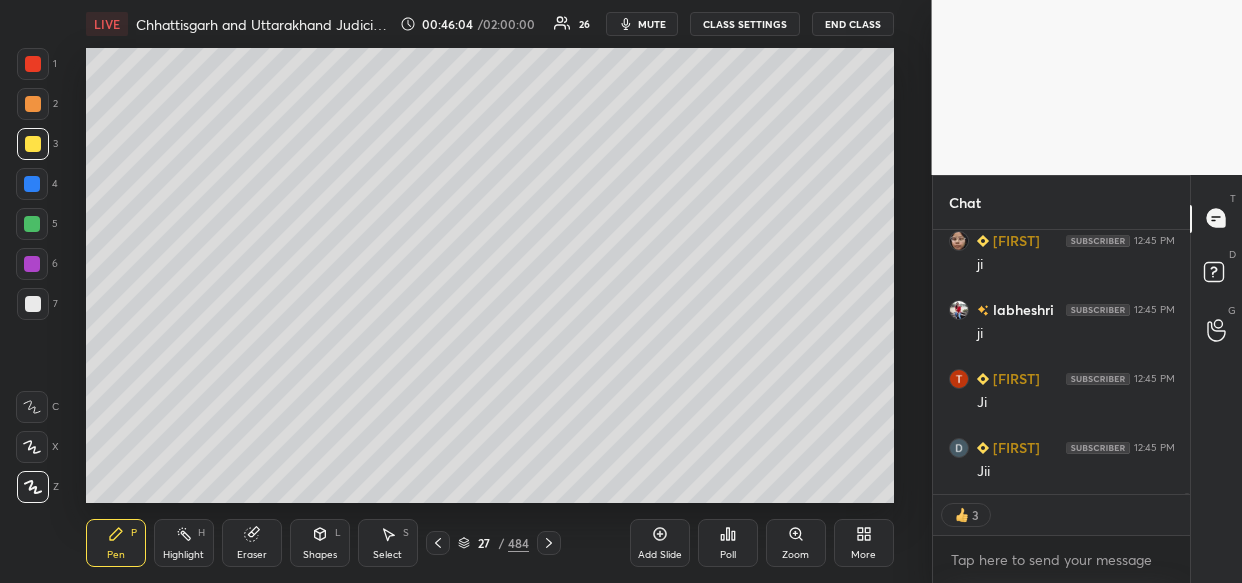 click 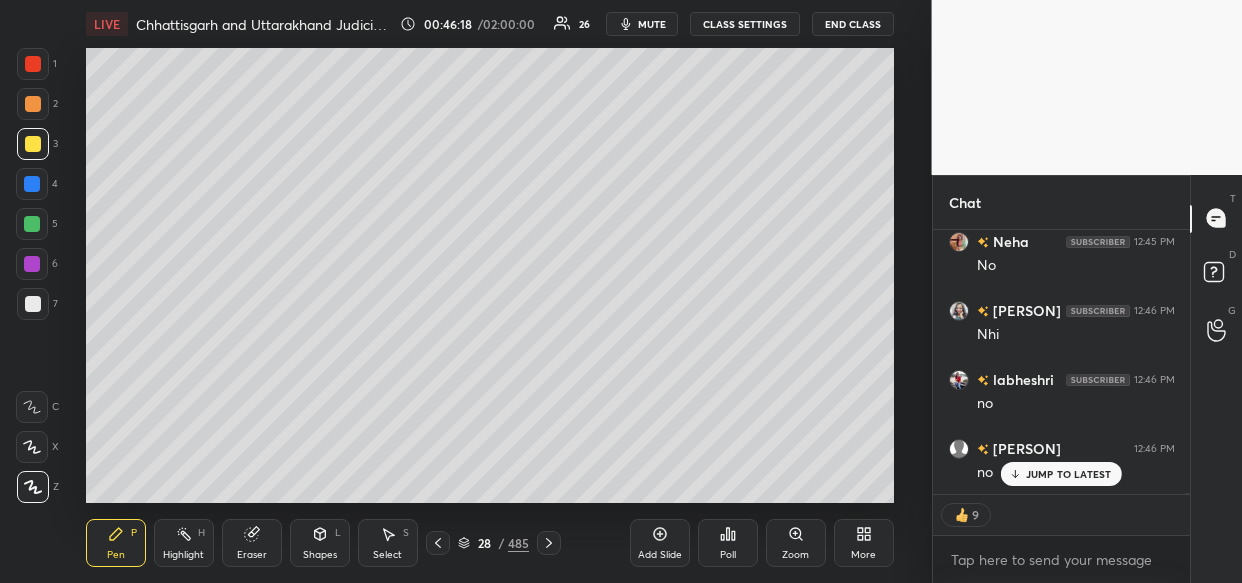 scroll, scrollTop: 64689, scrollLeft: 0, axis: vertical 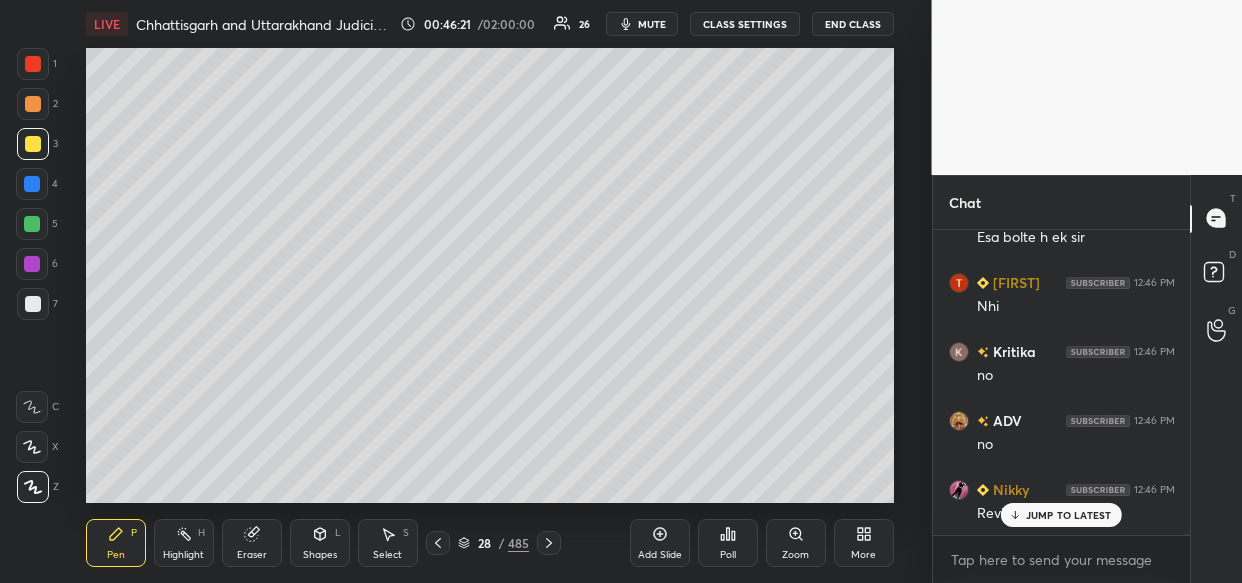 drag, startPoint x: 1043, startPoint y: 516, endPoint x: 907, endPoint y: 535, distance: 137.32079 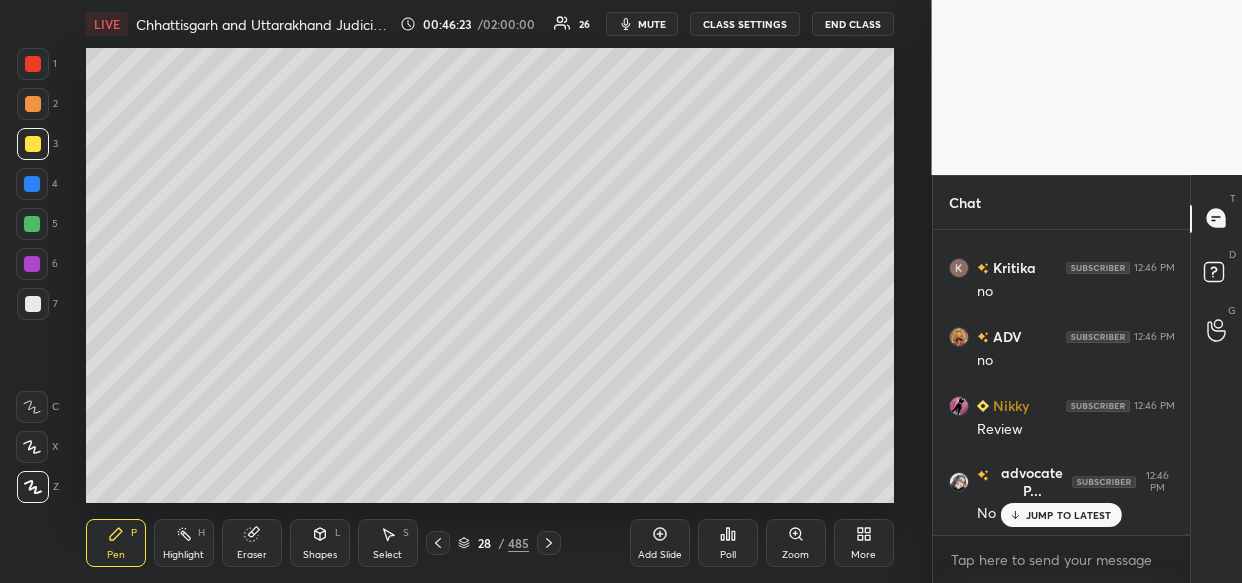 scroll, scrollTop: 65076, scrollLeft: 0, axis: vertical 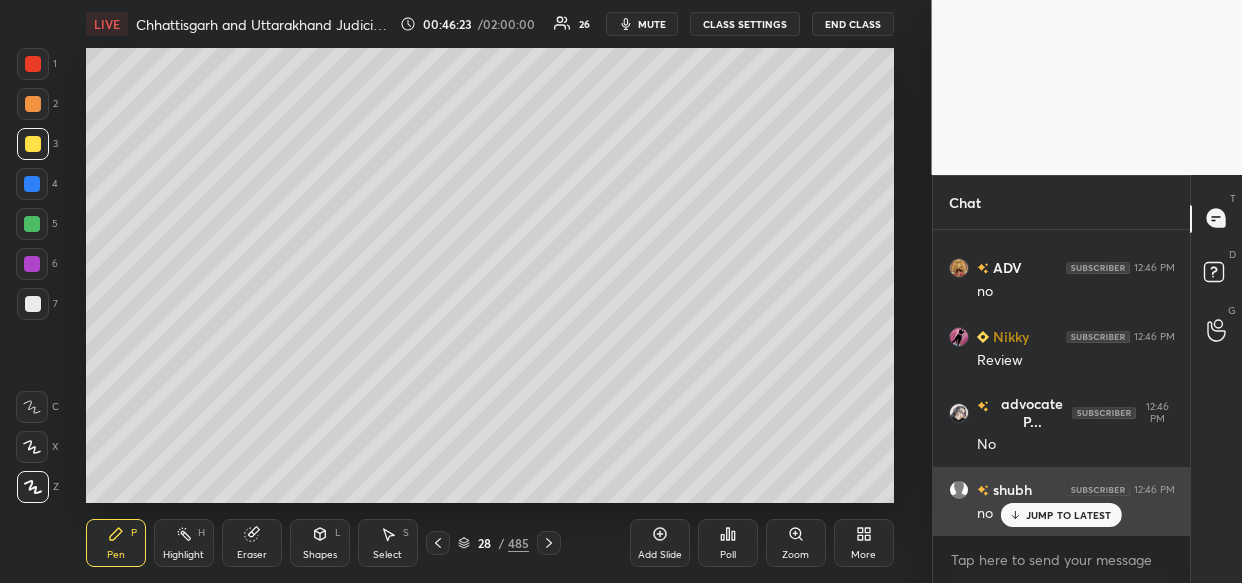 click on "JUMP TO LATEST" at bounding box center [1061, 515] 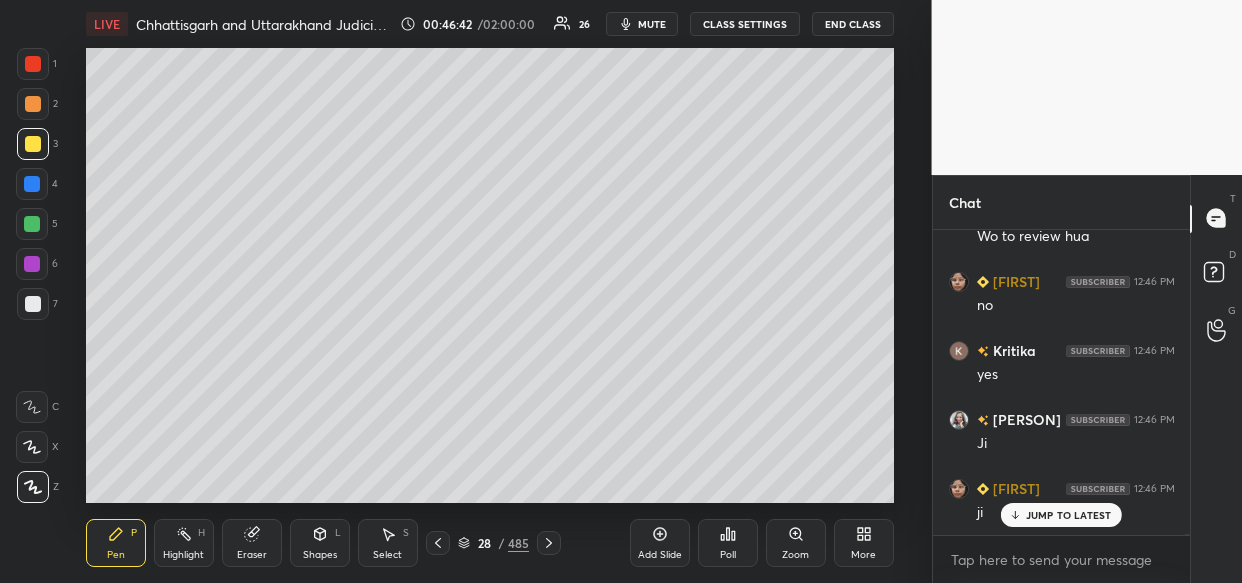 scroll, scrollTop: 65628, scrollLeft: 0, axis: vertical 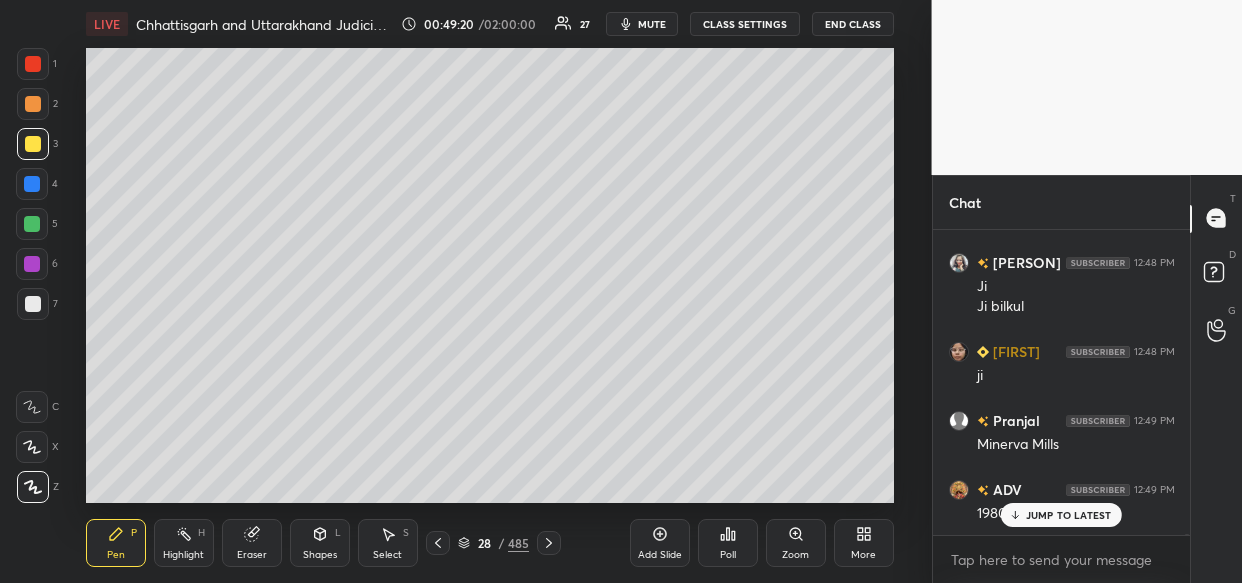 drag, startPoint x: 638, startPoint y: 174, endPoint x: 665, endPoint y: 176, distance: 27.073973 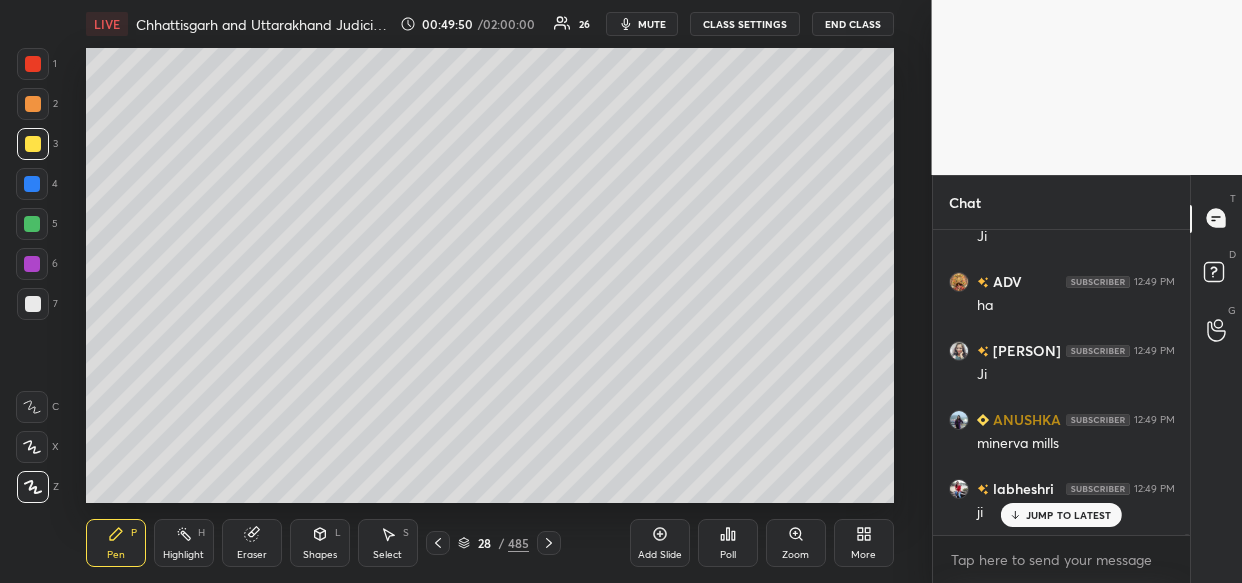 scroll, scrollTop: 69767, scrollLeft: 0, axis: vertical 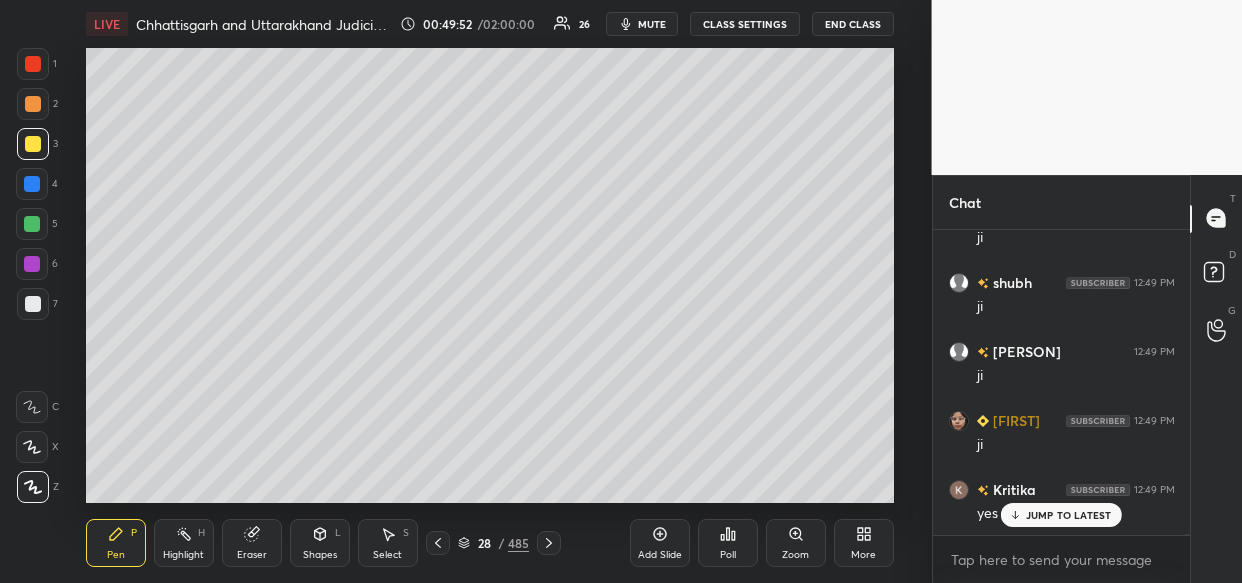 click on "Add Slide" at bounding box center (660, 555) 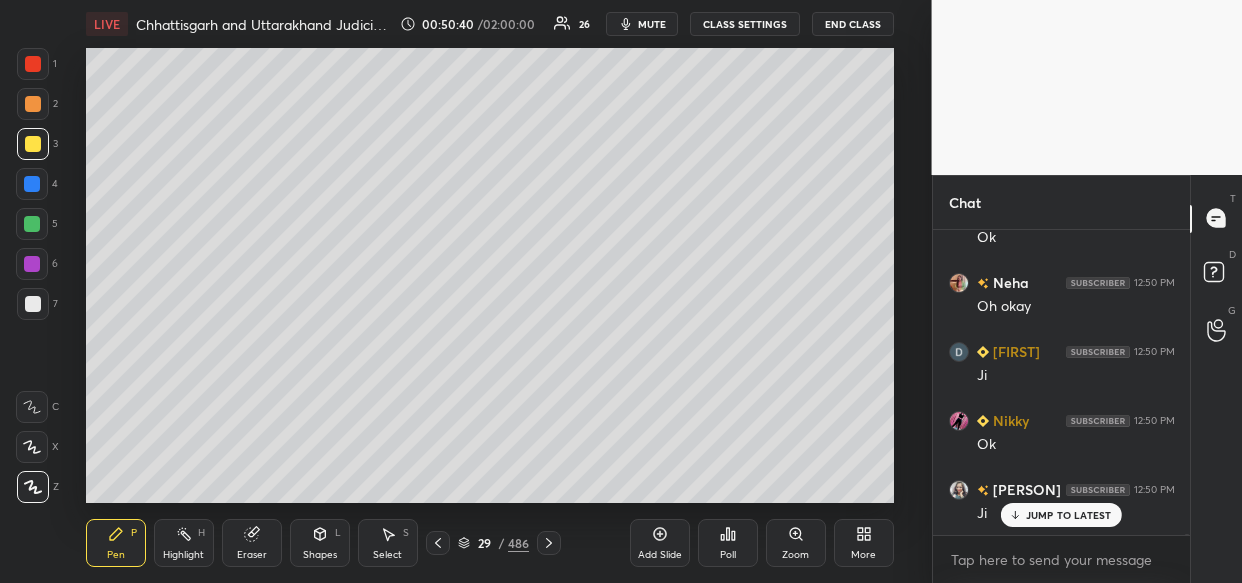 scroll, scrollTop: 70996, scrollLeft: 0, axis: vertical 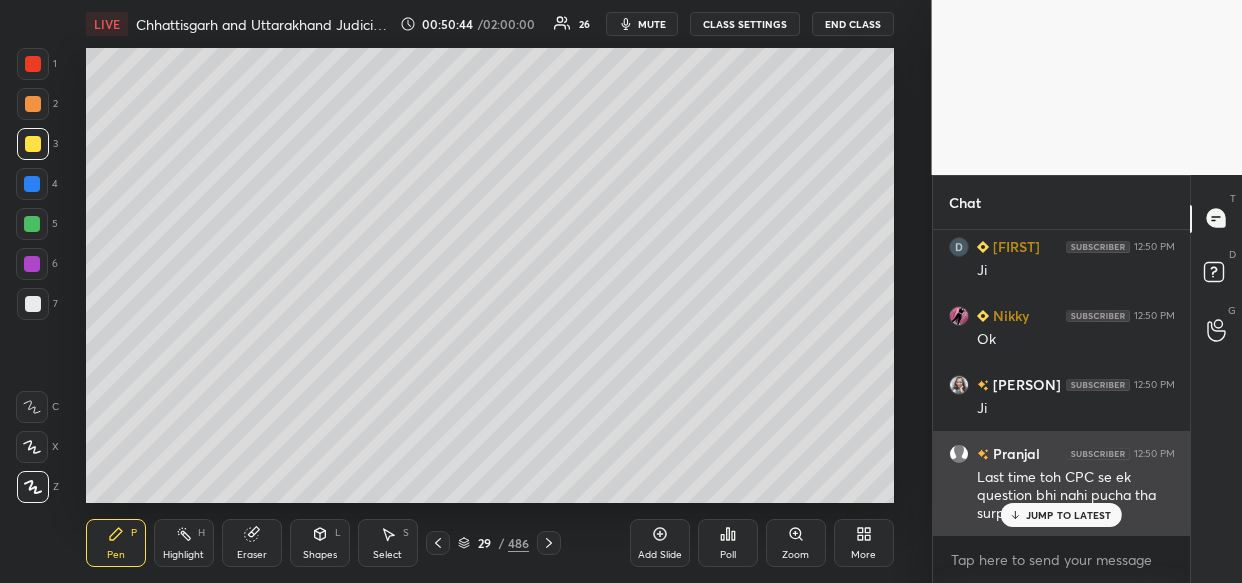 click on "JUMP TO LATEST" at bounding box center [1061, 515] 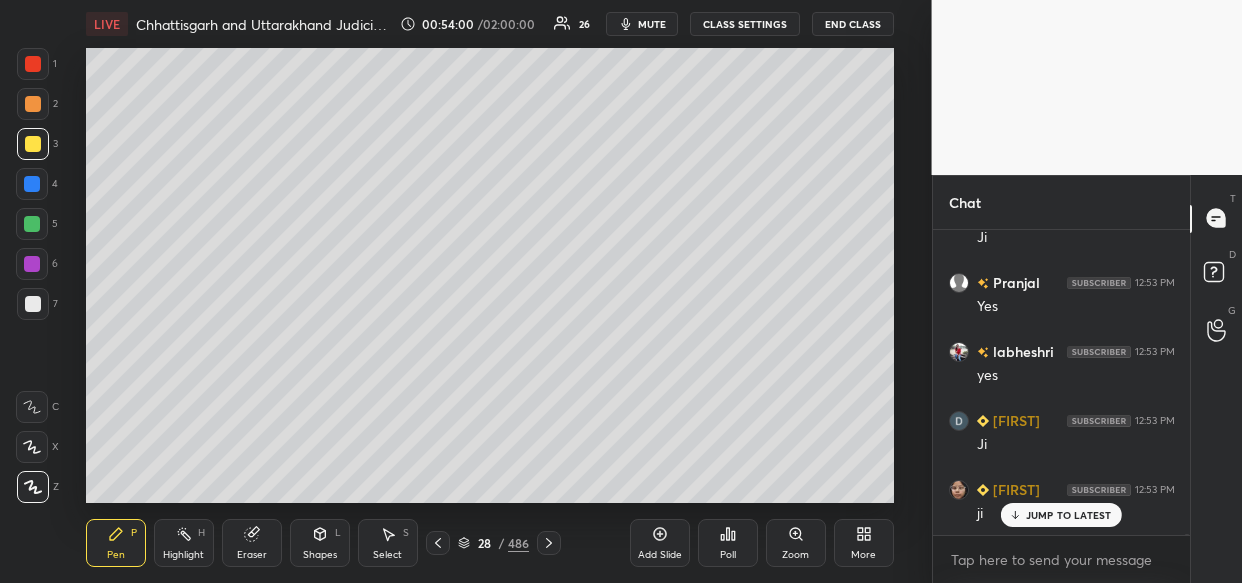 scroll, scrollTop: 74725, scrollLeft: 0, axis: vertical 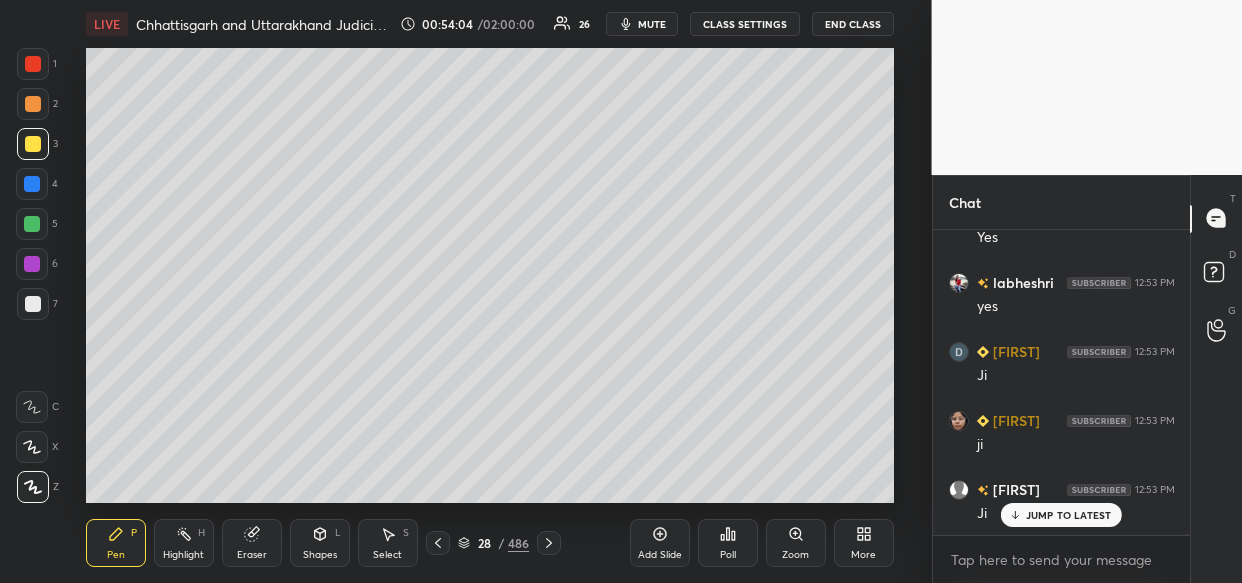 drag, startPoint x: 656, startPoint y: 536, endPoint x: 560, endPoint y: 528, distance: 96.332756 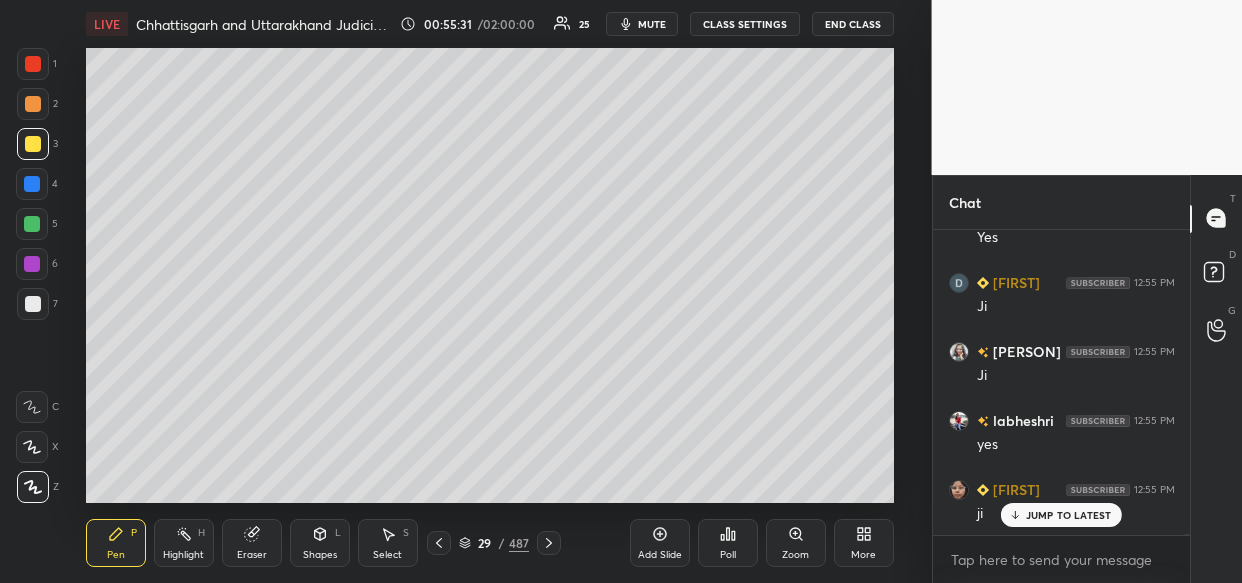 scroll, scrollTop: 77002, scrollLeft: 0, axis: vertical 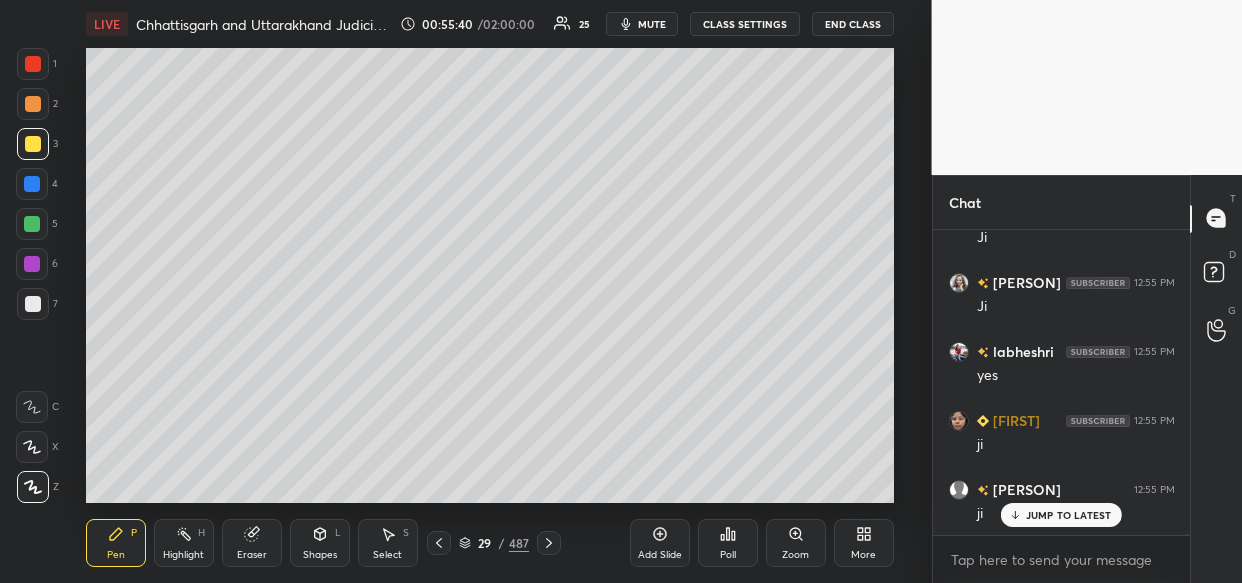 click on "Add Slide" at bounding box center (660, 543) 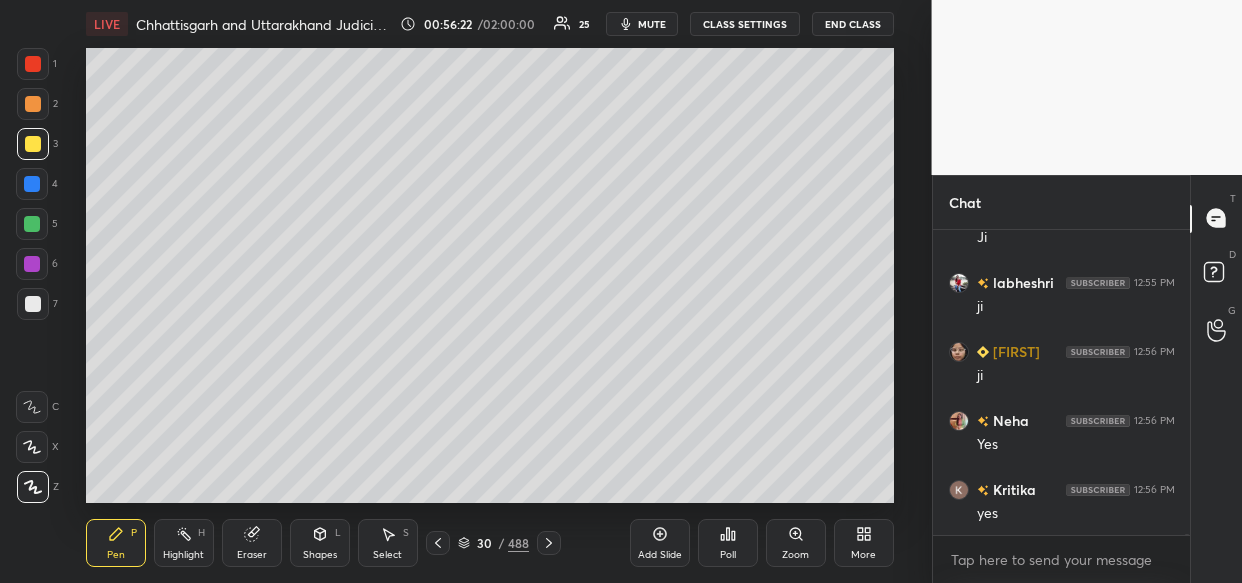 scroll, scrollTop: 77900, scrollLeft: 0, axis: vertical 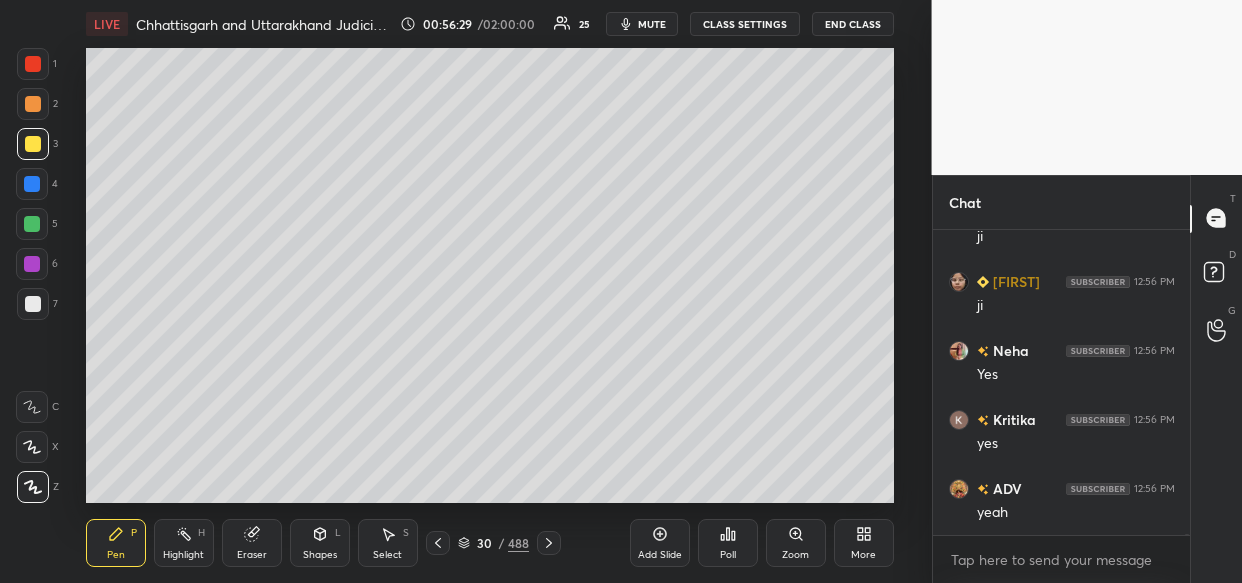 click on "LIVE [CITY] and [STATE] Judiciary: CPC MCQs 00:56:29 / 02:00:00 25 mute CLASS SETTINGS End Class Setting up your live class Poll for secs No correct answer Start poll Back [CITY] and [STATE] Judiciary: CPC MCQs [PERSON] [PERSON] Pen P Highlight H Eraser Shapes L Select S 30 / 488 Add Slide Poll Zoom More" at bounding box center (490, 291) 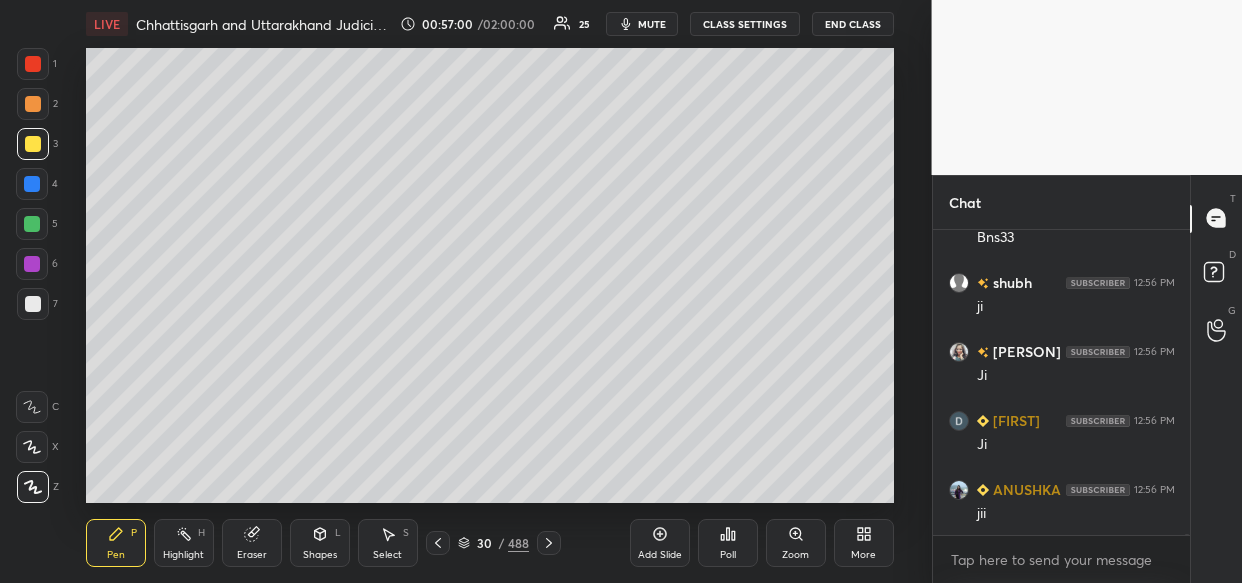 scroll, scrollTop: 78673, scrollLeft: 0, axis: vertical 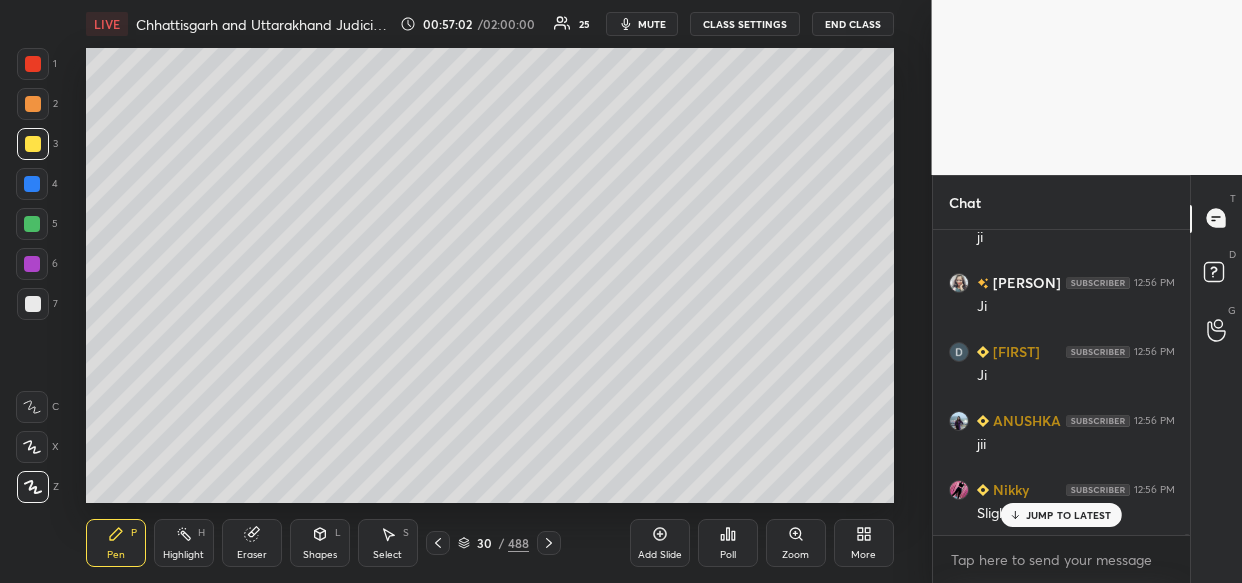 click on "JUMP TO LATEST" at bounding box center [1061, 515] 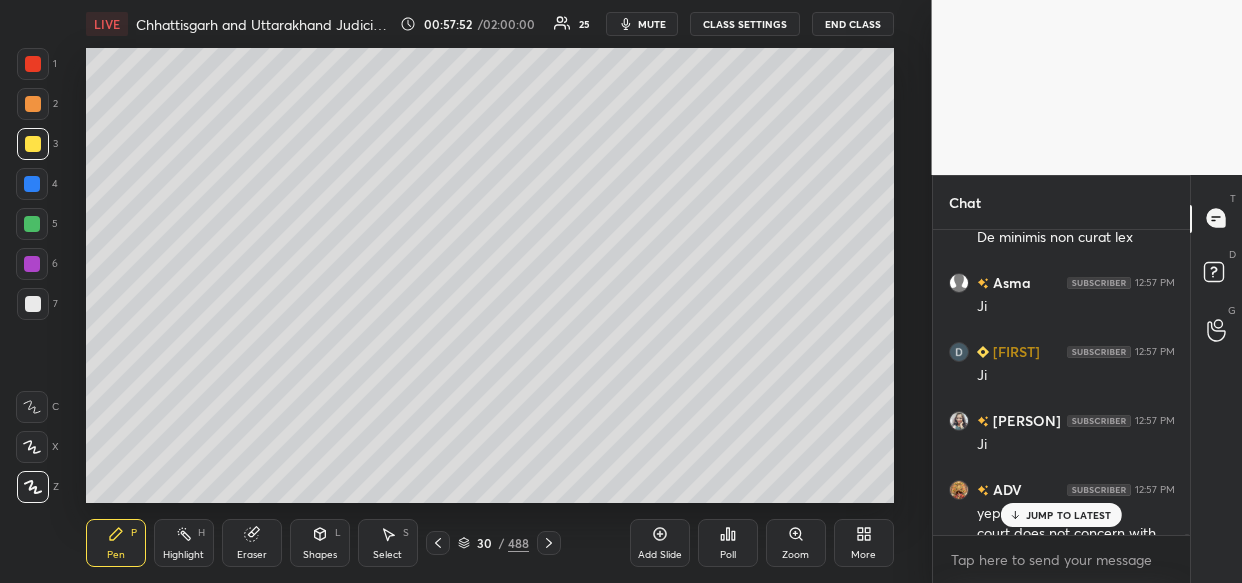 scroll, scrollTop: 80052, scrollLeft: 0, axis: vertical 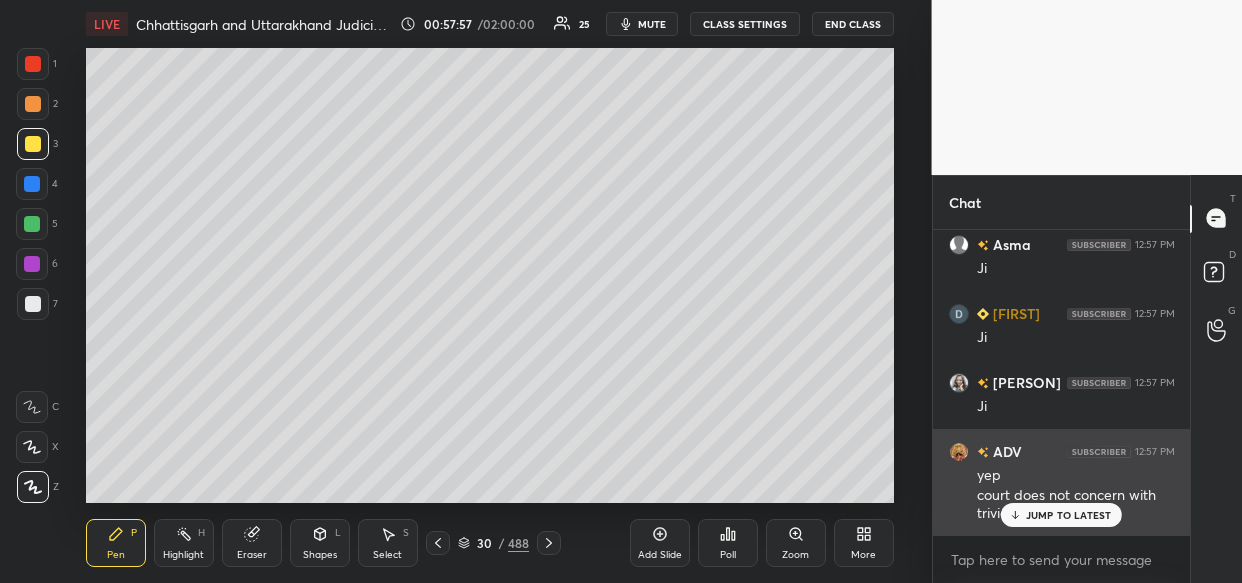 click on "JUMP TO LATEST" at bounding box center [1061, 515] 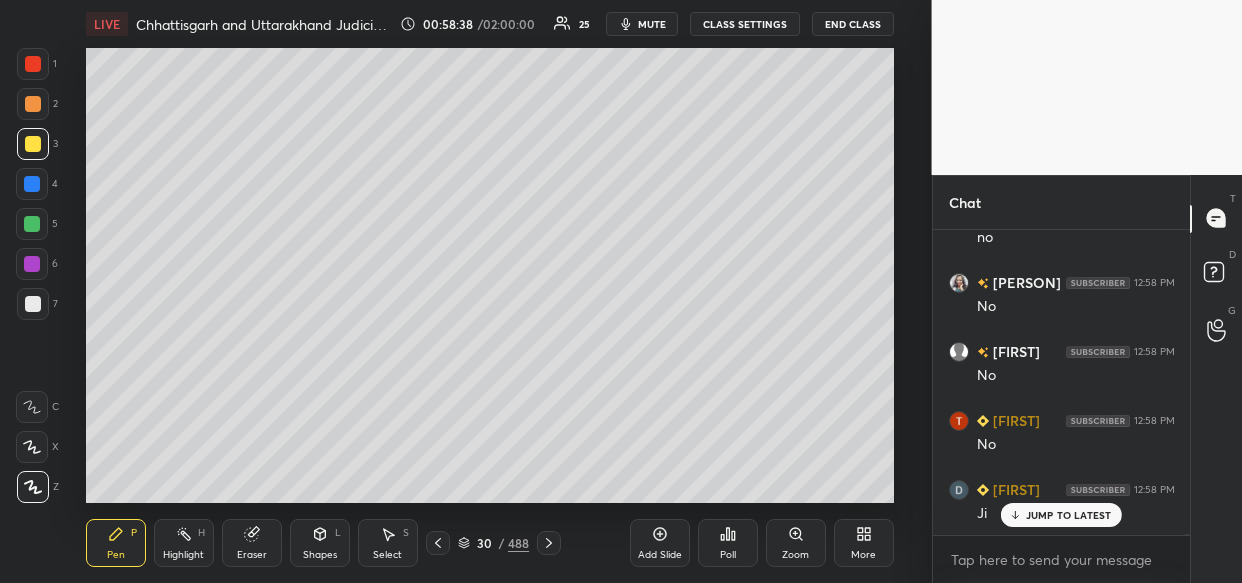 scroll, scrollTop: 80742, scrollLeft: 0, axis: vertical 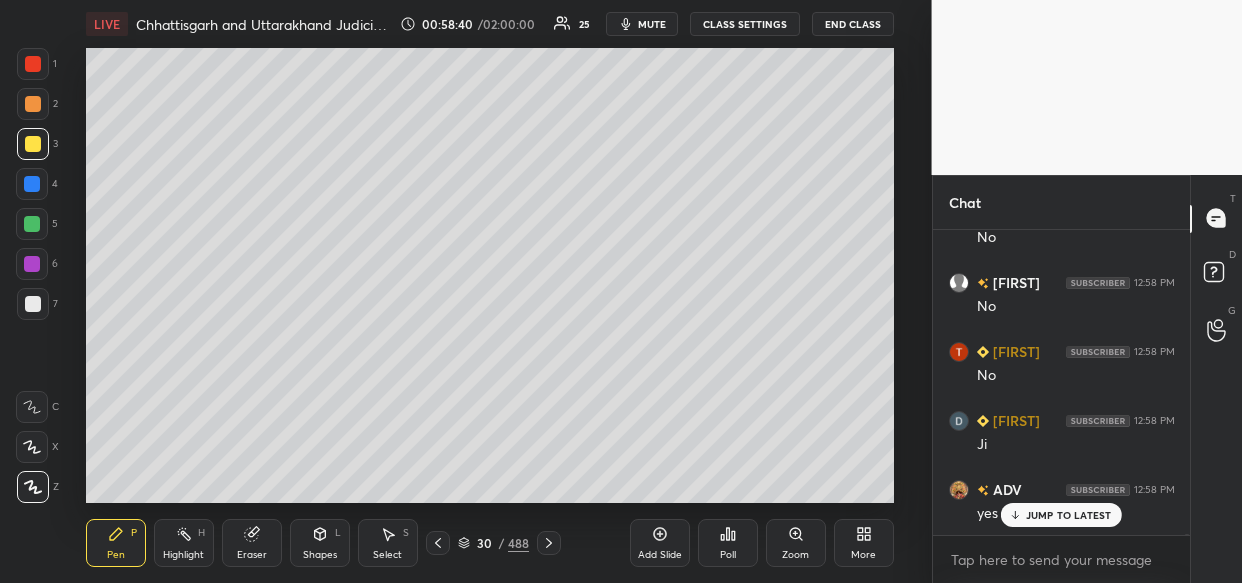click on "Add Slide" at bounding box center [660, 543] 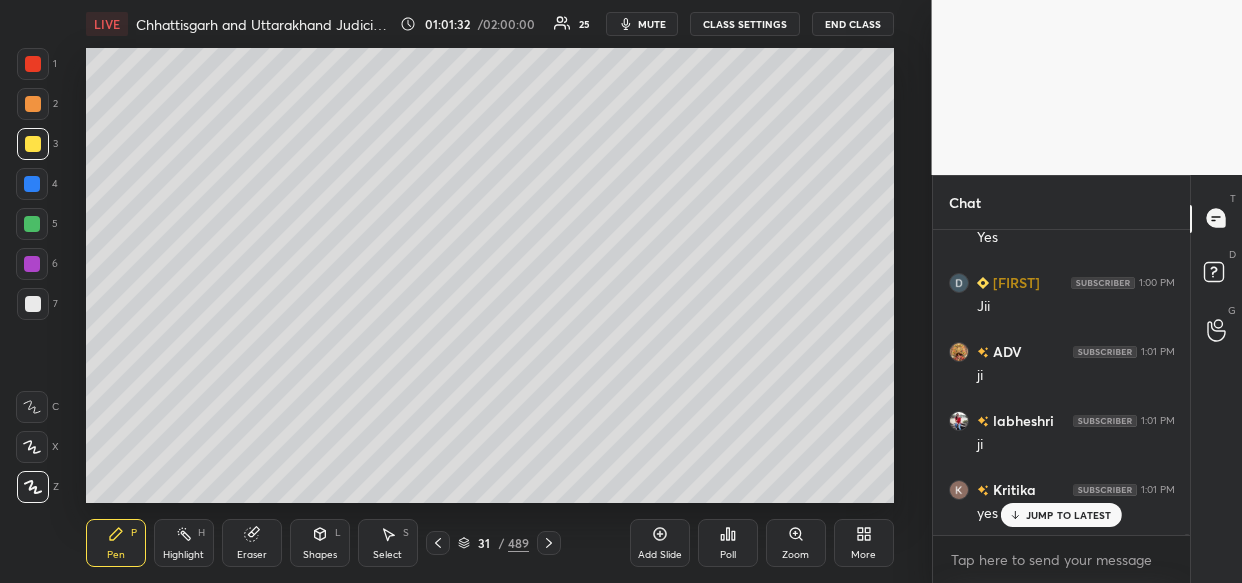 scroll, scrollTop: 84400, scrollLeft: 0, axis: vertical 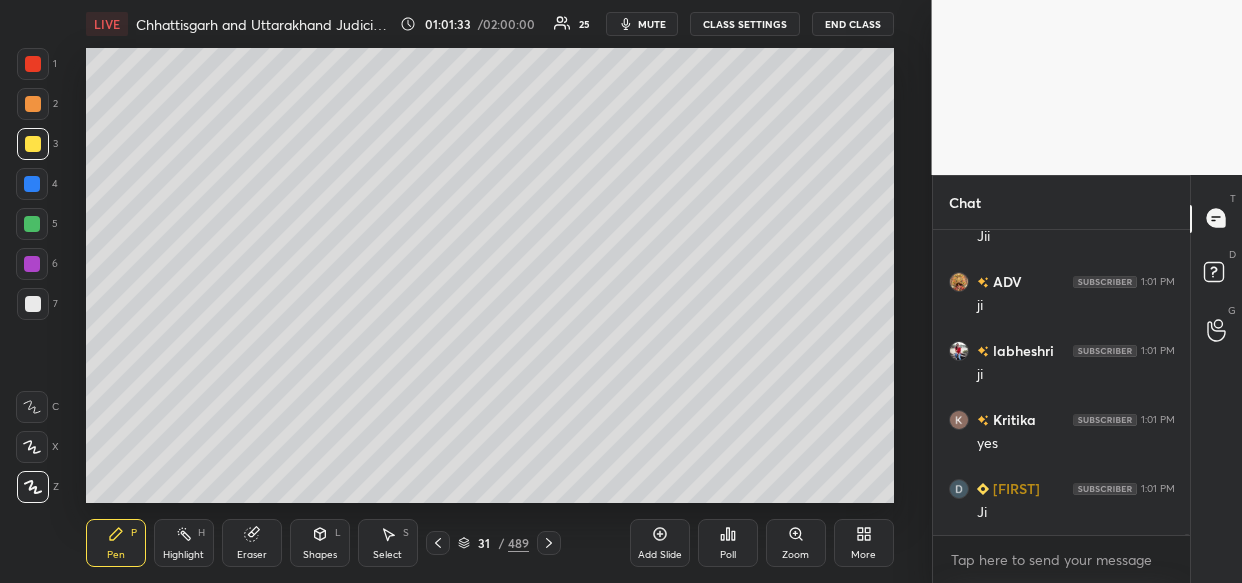 click on "Add Slide" at bounding box center [660, 543] 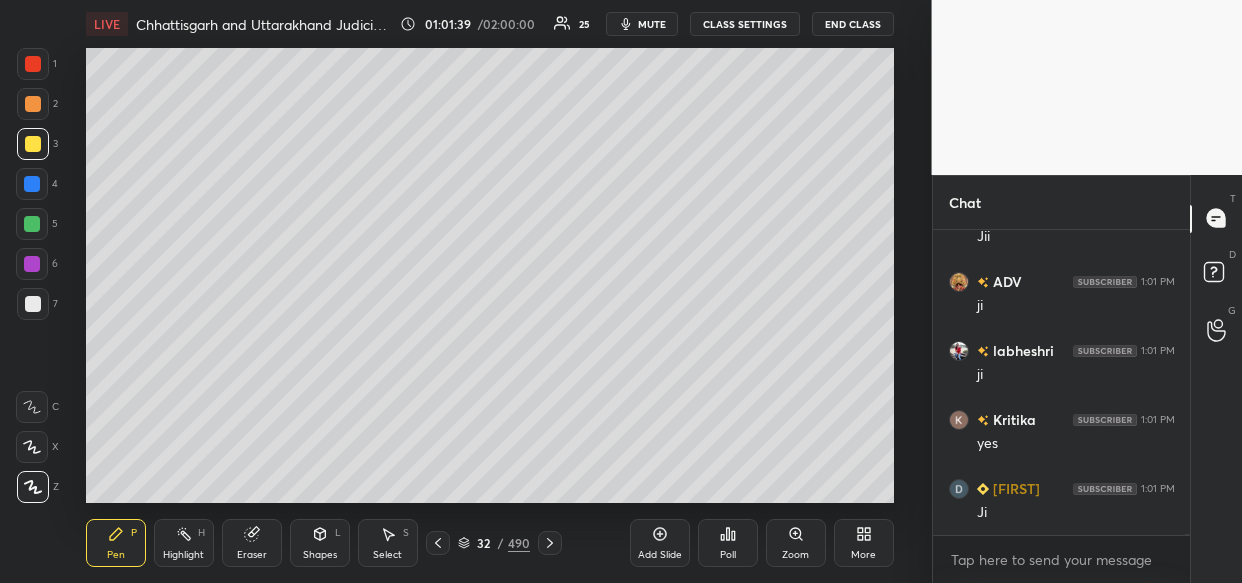 click on "LIVE Chhattisgarh and Uttarakhand Judiciary: CPC MCQs 01:01:39 /  02:00:00 25 mute CLASS SETTINGS End Class Setting up your live class Poll for   secs No correct answer Start poll Back Chhattisgarh and Uttarakhand Judiciary: CPC MCQs [PERSON] Pen P Highlight H Eraser Shapes L Select S 32 / 490 Add Slide Poll Zoom More" at bounding box center (490, 291) 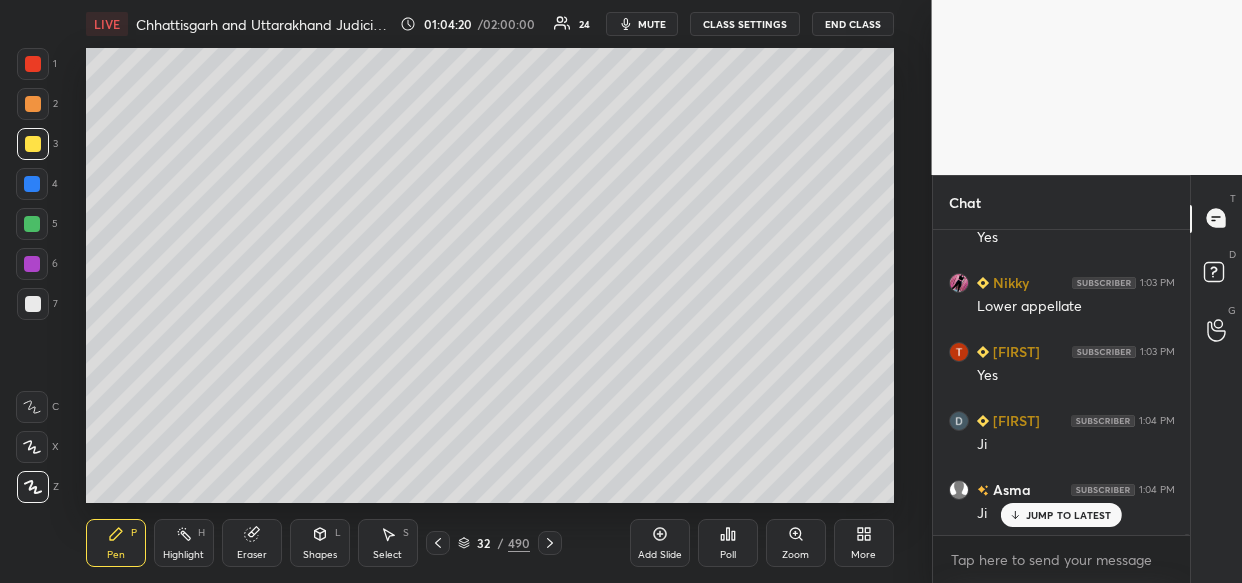 scroll, scrollTop: 87421, scrollLeft: 0, axis: vertical 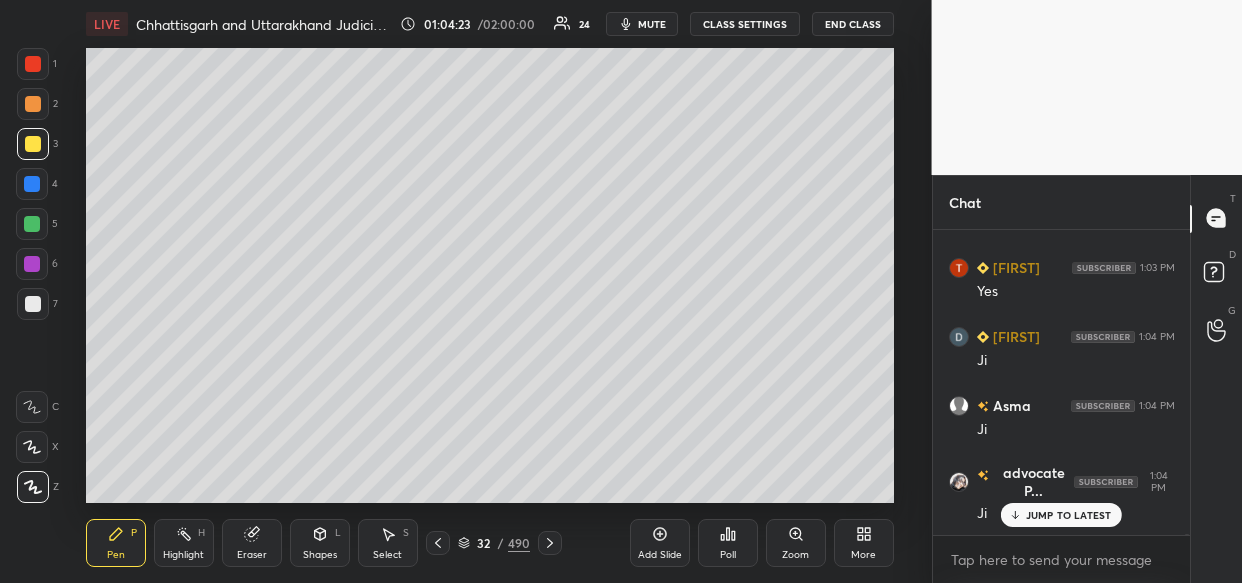 drag, startPoint x: 650, startPoint y: 520, endPoint x: 637, endPoint y: 541, distance: 24.698177 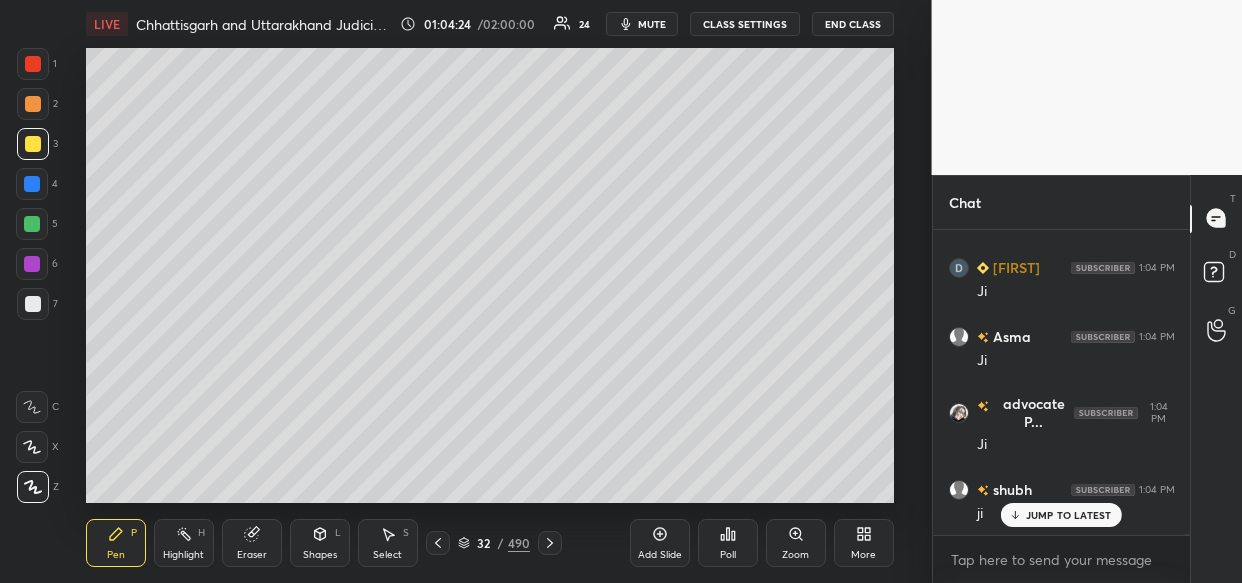 click 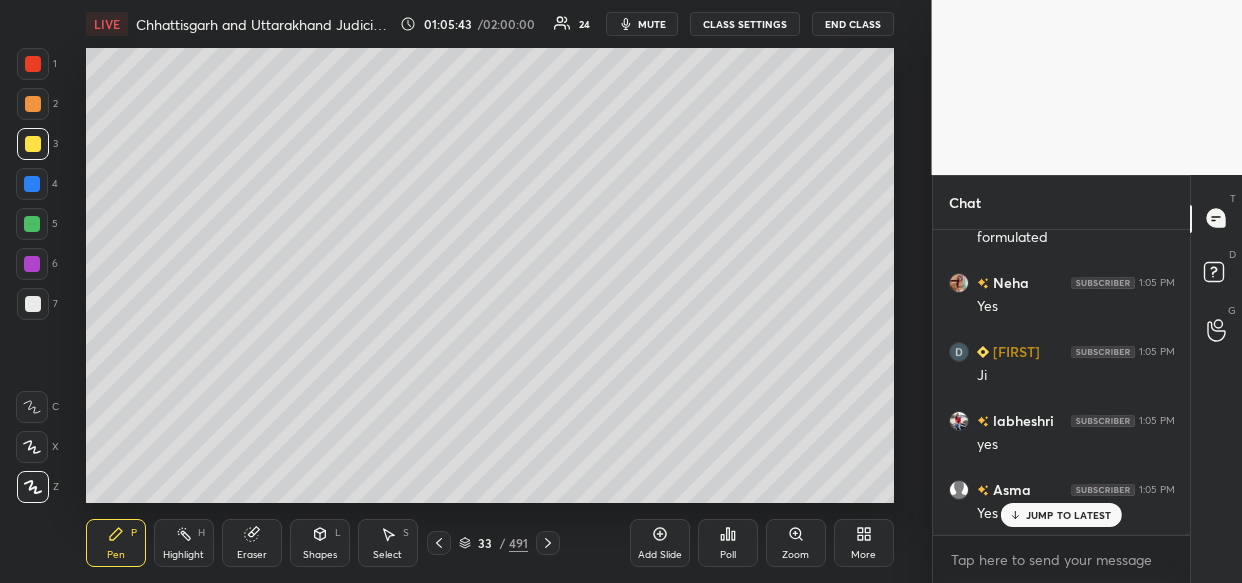 scroll, scrollTop: 90061, scrollLeft: 0, axis: vertical 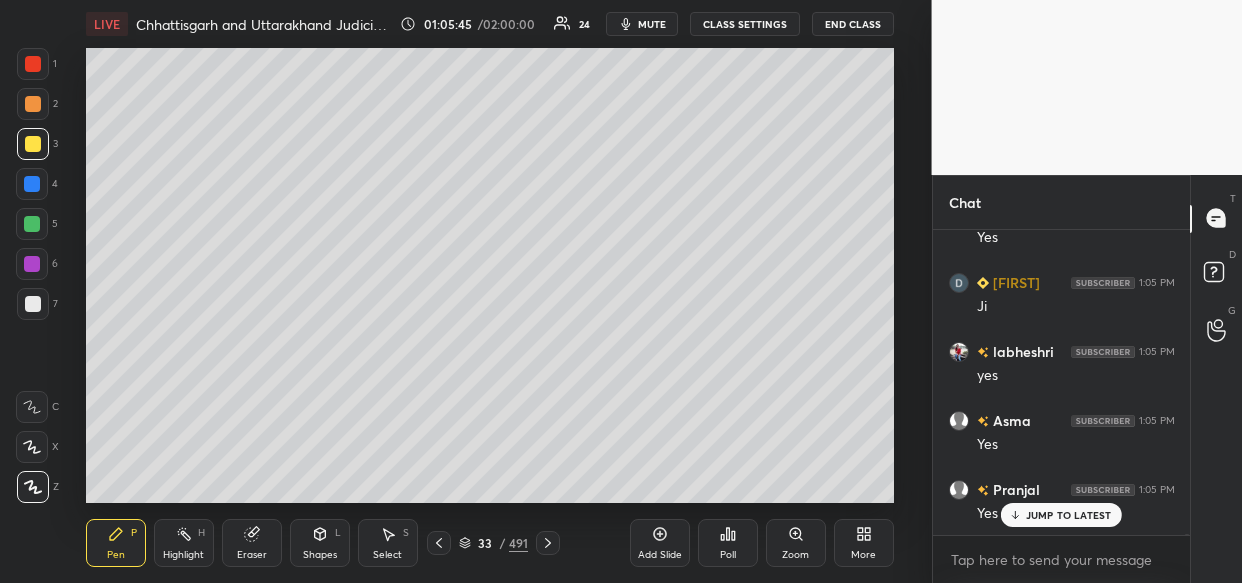 click on "Add Slide" at bounding box center [660, 555] 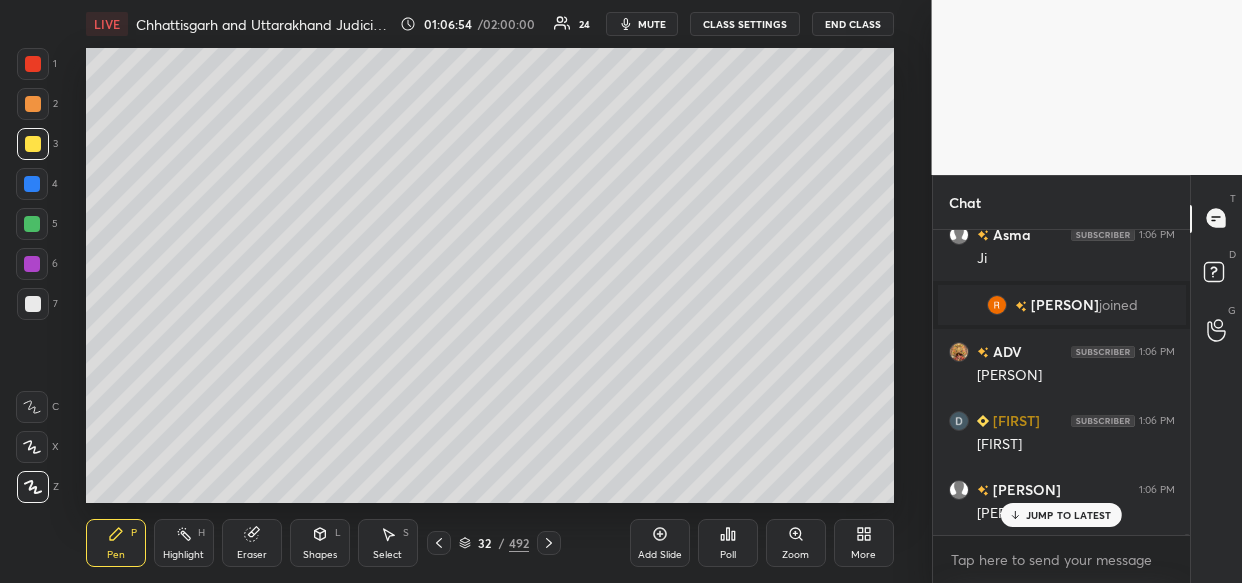 scroll, scrollTop: 91490, scrollLeft: 0, axis: vertical 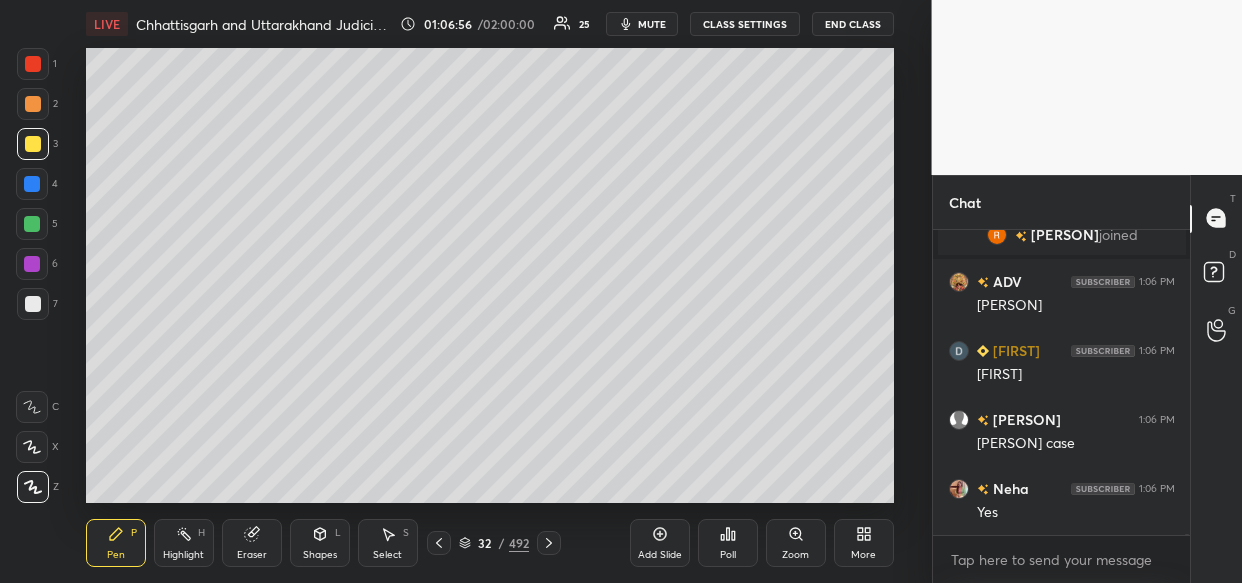 click on "Add Slide" at bounding box center (660, 555) 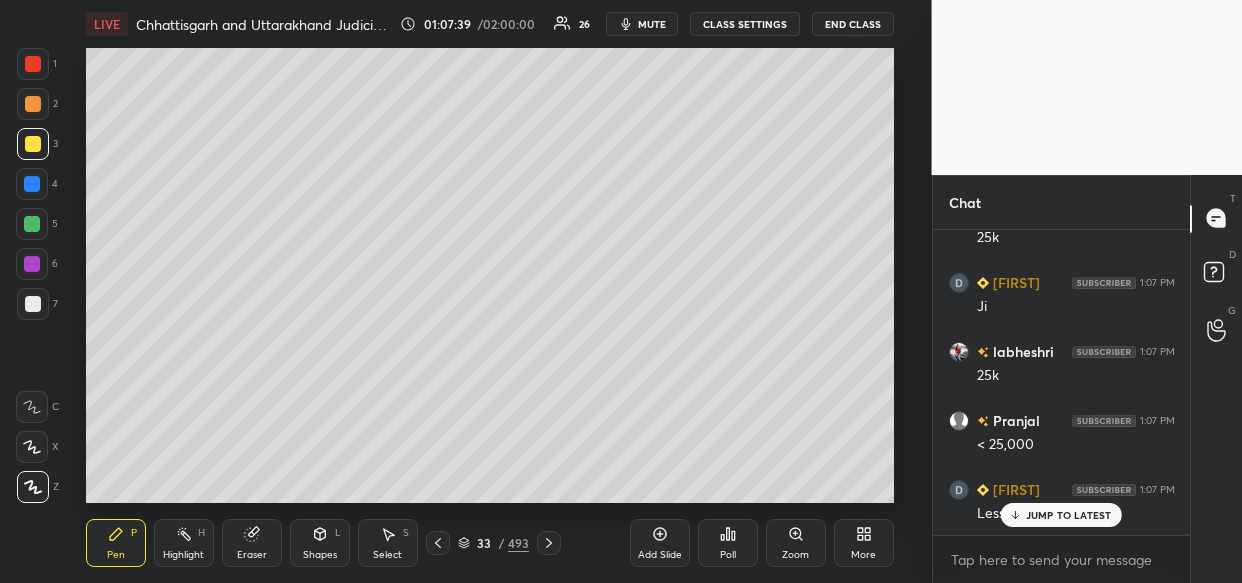 scroll, scrollTop: 92626, scrollLeft: 0, axis: vertical 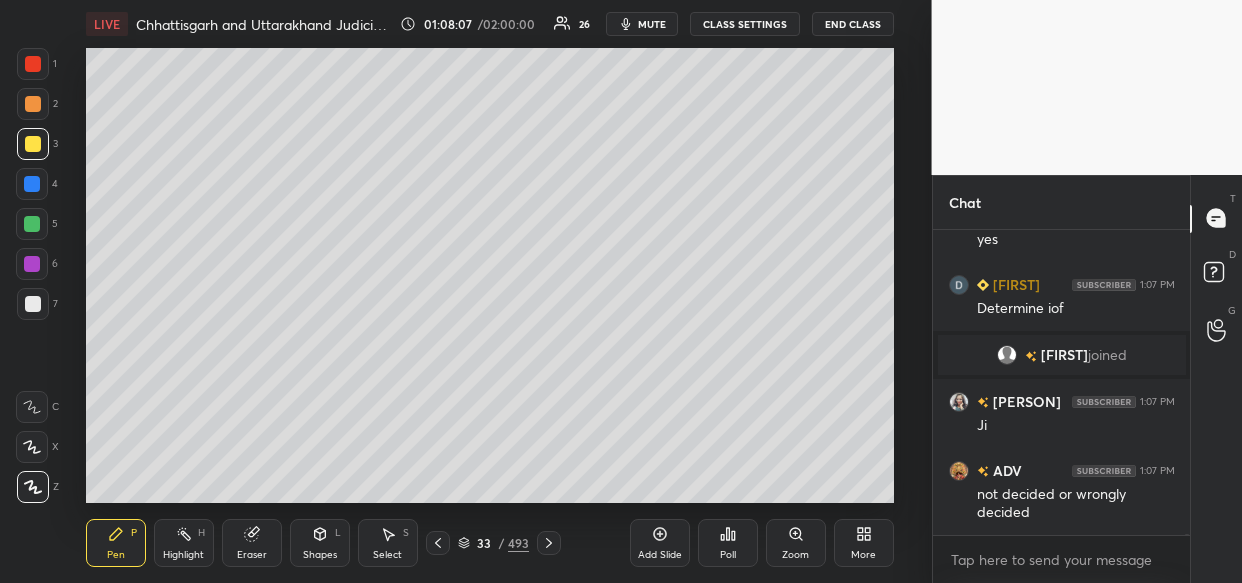 click on "LIVE Chhattisgarh and Uttarakhand Judiciary: CPC MCQs 01:08:07 / 02:00:00 26 mute CLASS SETTINGS End Class Setting up your live class Poll for secs No correct answer Start poll Back Chhattisgarh and Uttarakhand Judiciary: CPC MCQs Vishal Singh Thakur Pen P Highlight H Eraser Shapes L Select S 33 / 493 Add Slide Poll Zoom More" at bounding box center (490, 291) 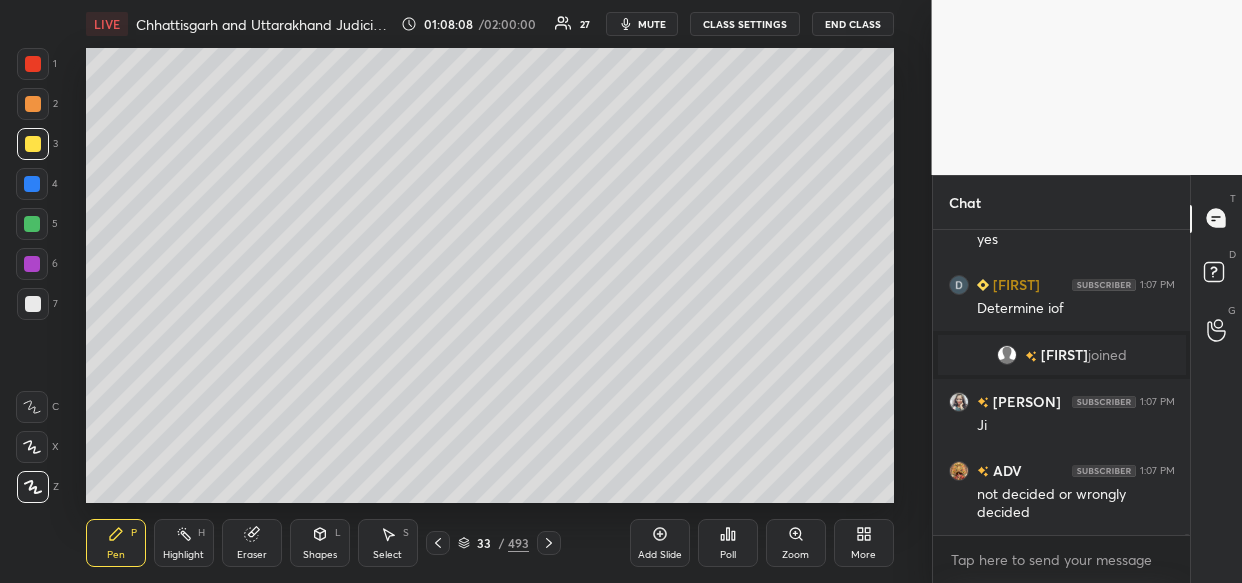click on "Add Slide Poll Zoom More" at bounding box center (762, 543) 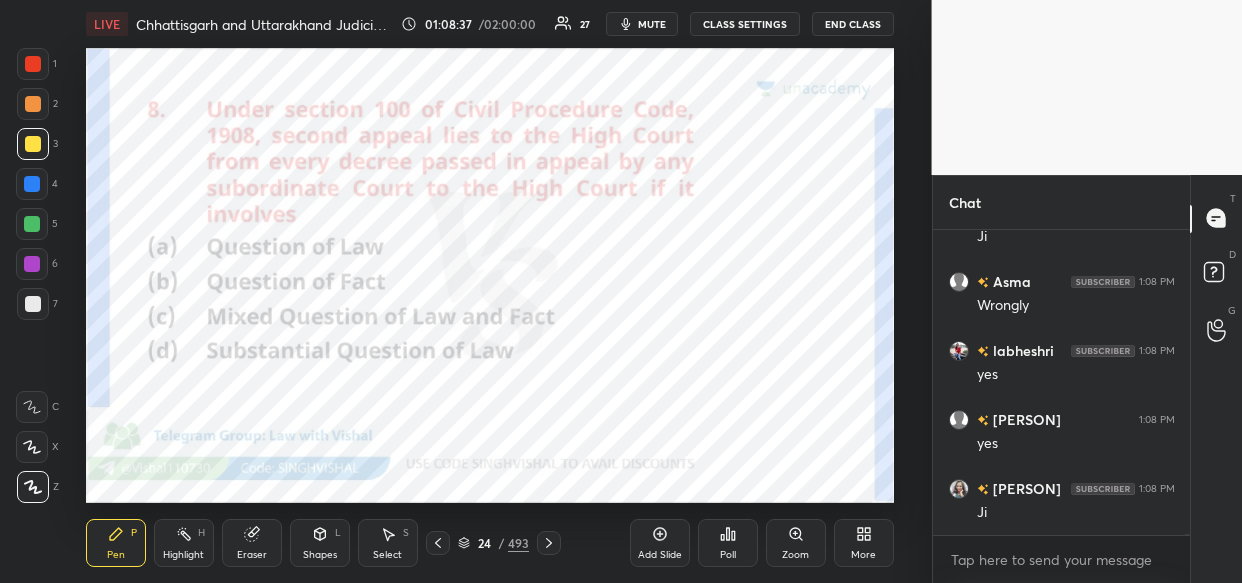 scroll, scrollTop: 94348, scrollLeft: 0, axis: vertical 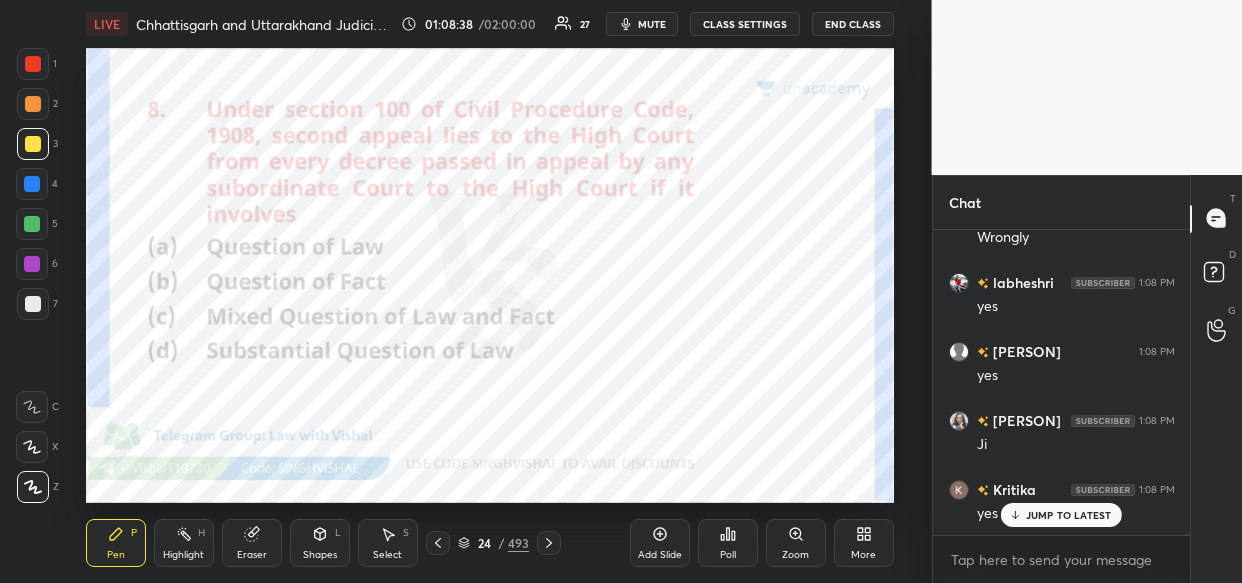 click on "1 2 3 4 5 6 7 C X Z C X Z E E Erase all   H H LIVE [STATE] and [STATE] Judiciary: CPC MCQs 01:08:38 /  02:00:00 27 mute CLASS SETTINGS End Class Setting up your live class Poll for   secs No correct answer Start poll Back [STATE] and [STATE] Judiciary: CPC MCQs [FIRST] [LAST] Pen P Highlight H Eraser Shapes L Select S 24 / 493 Add Slide Poll Zoom More Chat Dipanwita 1:07 PM Determine iof Siddhi  joined Shalinee 1:07 PM Ji ADV 1:07 PM not decided or wrongly decided Shalinee 1:07 PM Ji Asma 1:07 PM Undecided labheshri 1:08 PM ji Dipanwita 1:08 PM Ji Pranjal 1:08 PM Yes Shalinee 1:08 PM Ji Asma 1:08 PM Wrongly labheshri 1:08 PM yes Kulwinder 1:08 PM yes Shalinee 1:08 PM Ji Kritika 1:08 PM yes JUMP TO LATEST Enable hand raising Enable raise hand to speak to learners. Once enabled, chat will be turned off temporarily. Enable x   introducing Raise a hand with a doubt Now learners can raise their hand along with a doubt  How it works? Doubts asked by learners will show up here NEW DOUBTS ASKED" at bounding box center [621, 0] 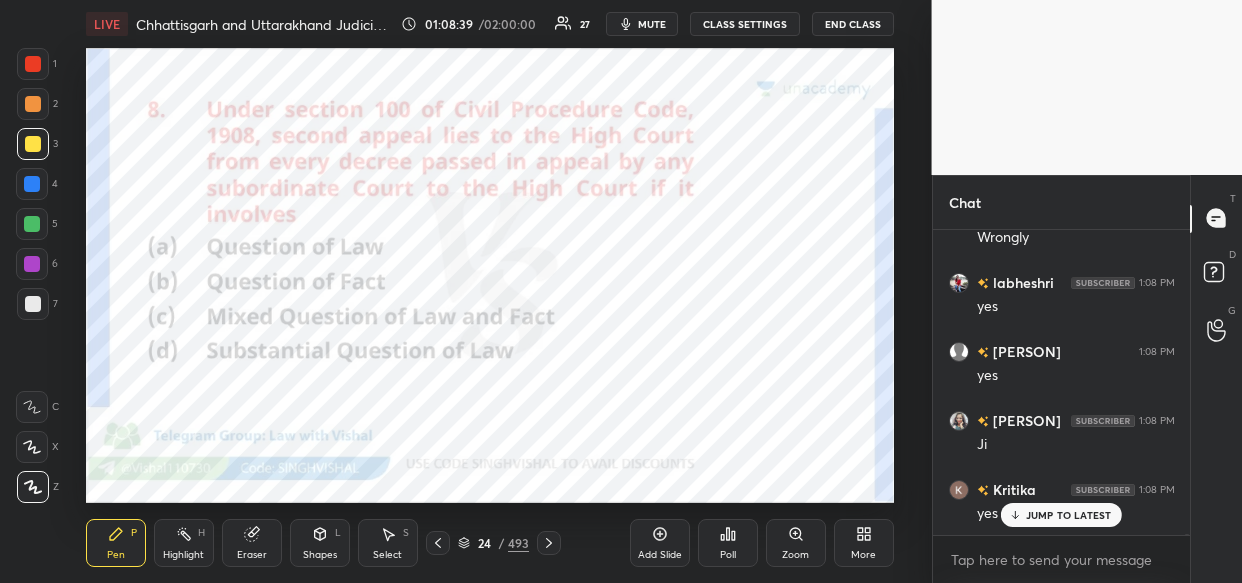 scroll, scrollTop: 94417, scrollLeft: 0, axis: vertical 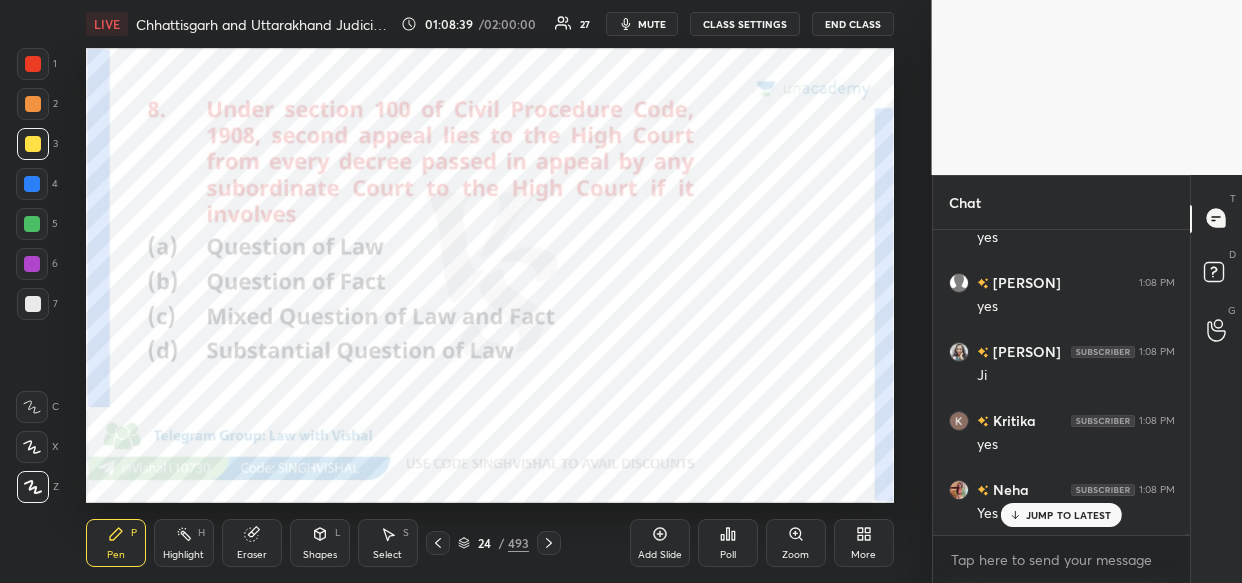 drag, startPoint x: 32, startPoint y: 257, endPoint x: 48, endPoint y: 249, distance: 17.888544 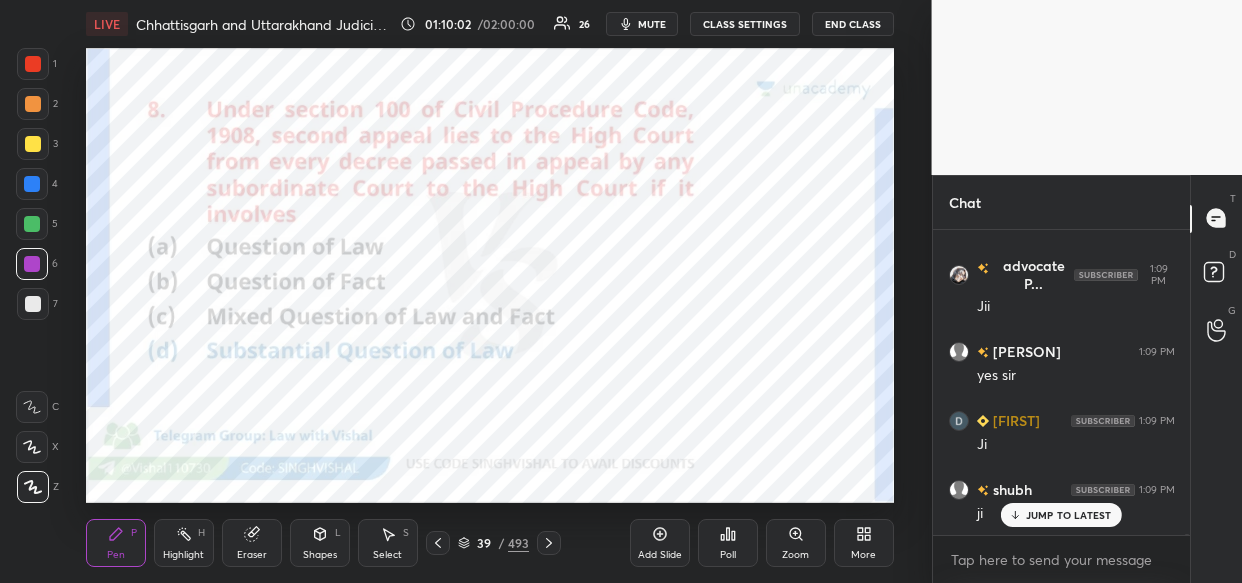 scroll, scrollTop: 96710, scrollLeft: 0, axis: vertical 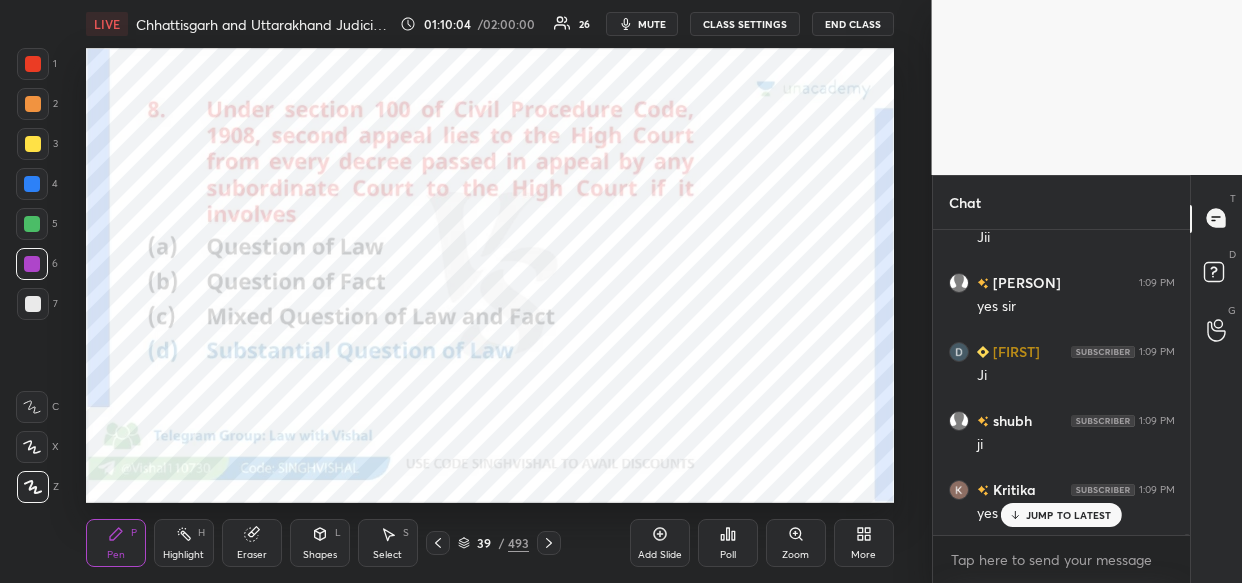 click at bounding box center [32, 184] 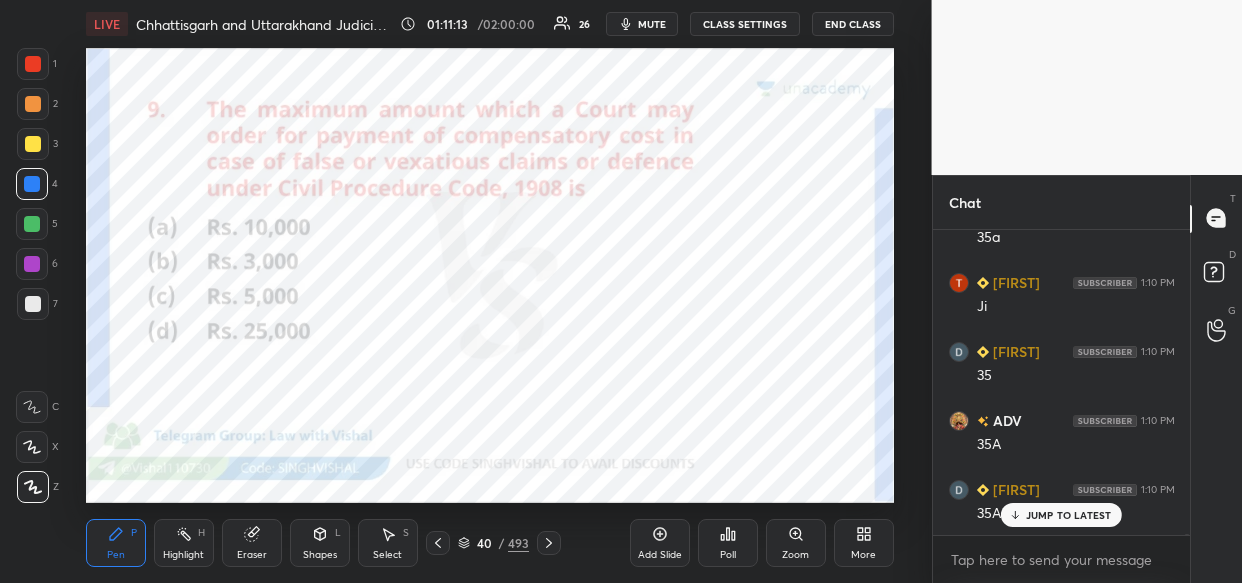 scroll, scrollTop: 98894, scrollLeft: 0, axis: vertical 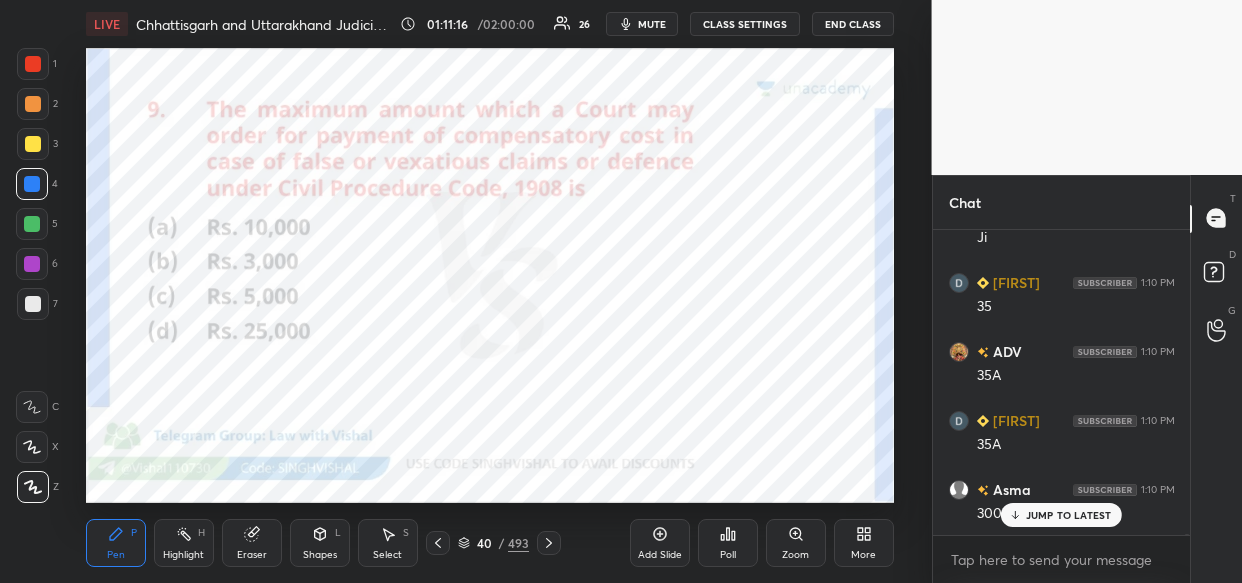 click on "LIVE Chhattisgarh and Uttarakhand Judiciary: CPC MCQs 01:11:16 /  02:00:00 26 mute CLASS SETTINGS End Class Setting up your live class Poll for   secs No correct answer Start poll Back Chhattisgarh and Uttarakhand Judiciary: CPC MCQs [PERSON] Pen P Highlight H Eraser Shapes L Select S 40 / 493 Add Slide Poll Zoom More" at bounding box center (490, 291) 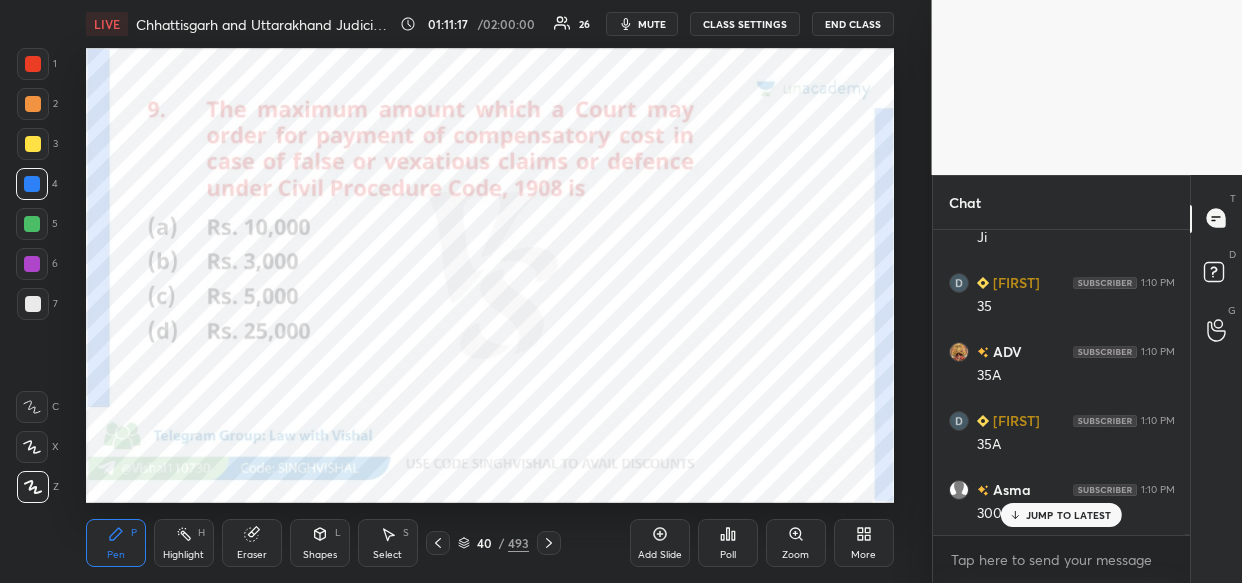 click on "LIVE Chhattisgarh and Uttarakhand Judiciary: CPC MCQs 01:11:17 / 02:00:00 26 mute CLASS SETTINGS End Class Setting up your live class Poll for secs No correct answer Start poll Back Chhattisgarh and Uttarakhand Judiciary: CPC MCQs Vishal Singh Thakur Pen P Highlight H Eraser Shapes L Select S 40 / 493 Add Slide Poll Zoom More" at bounding box center [490, 291] 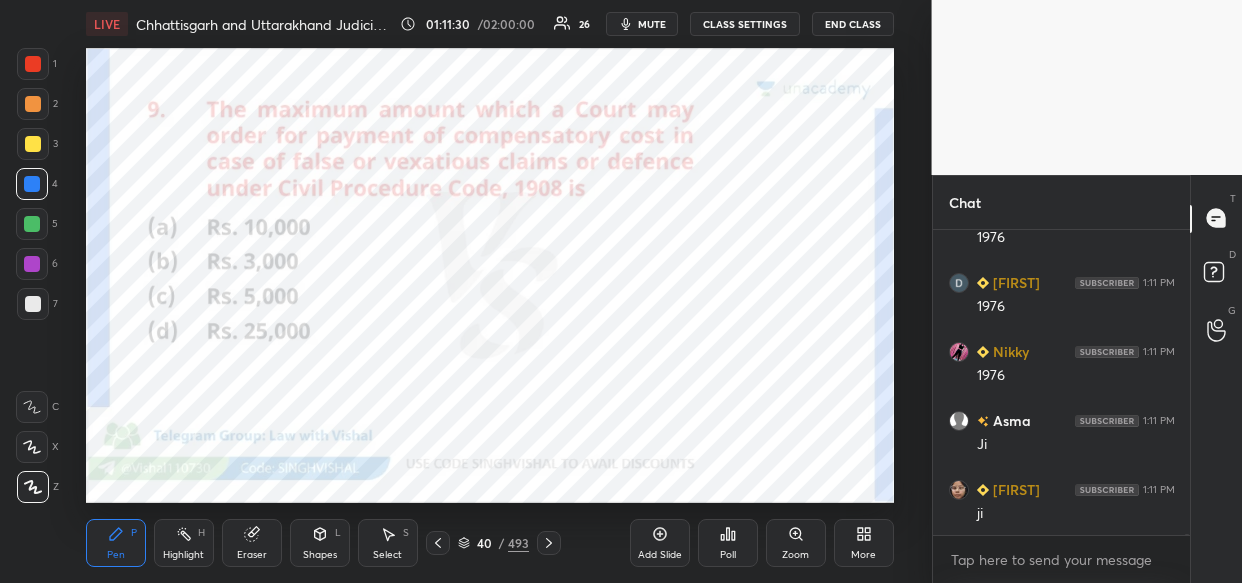 scroll, scrollTop: 99377, scrollLeft: 0, axis: vertical 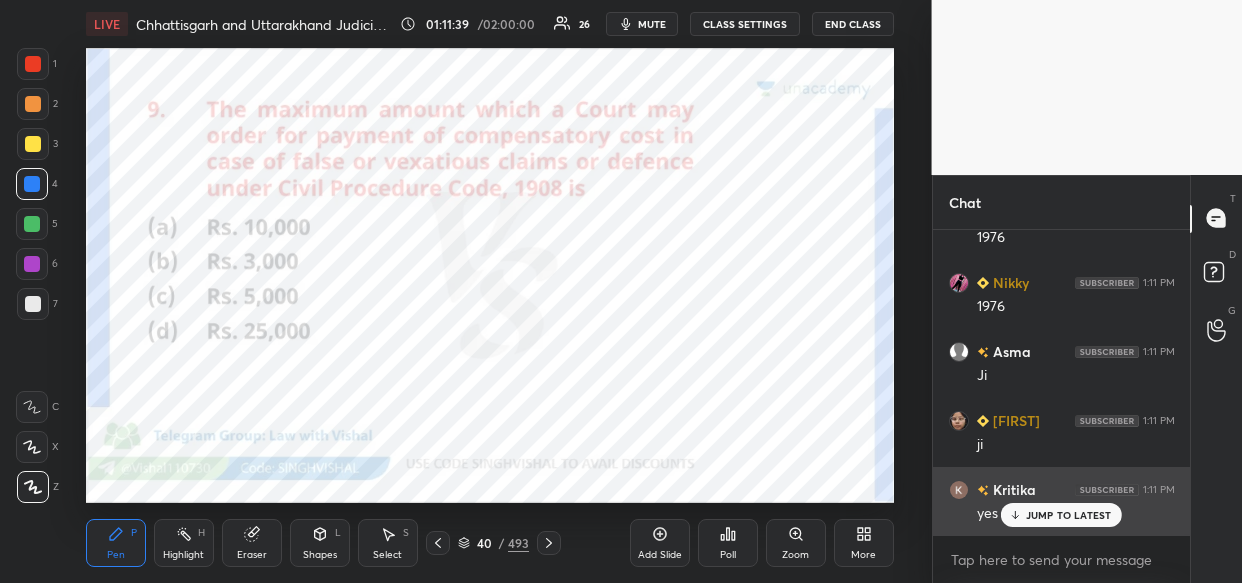 drag, startPoint x: 1042, startPoint y: 513, endPoint x: 1011, endPoint y: 519, distance: 31.575306 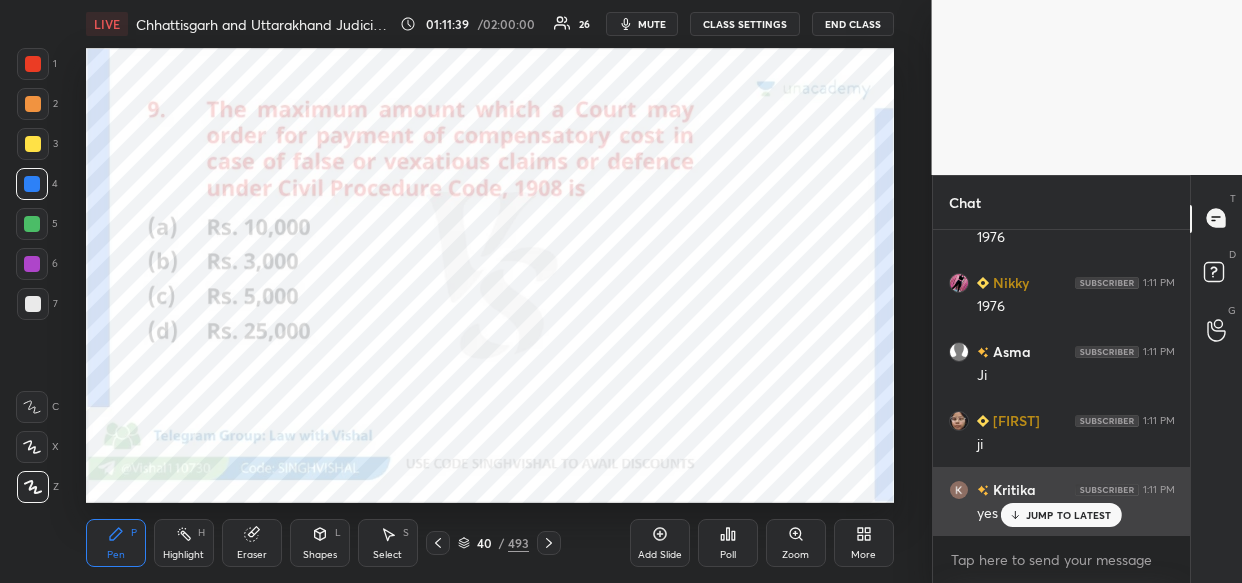 click on "JUMP TO LATEST" at bounding box center [1069, 515] 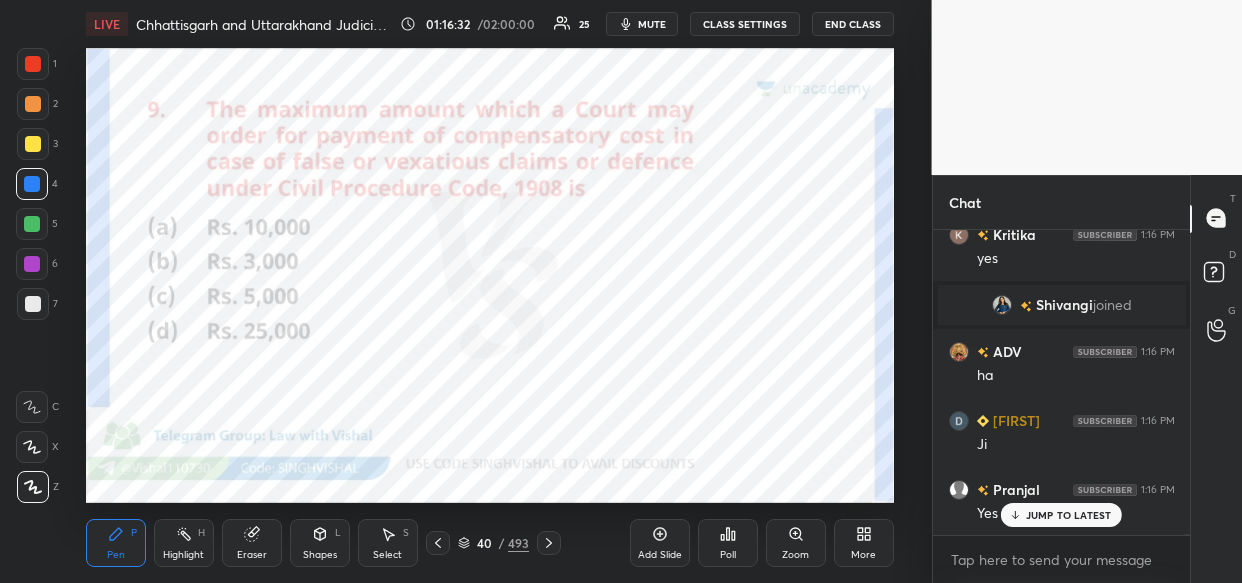 scroll, scrollTop: 105821, scrollLeft: 0, axis: vertical 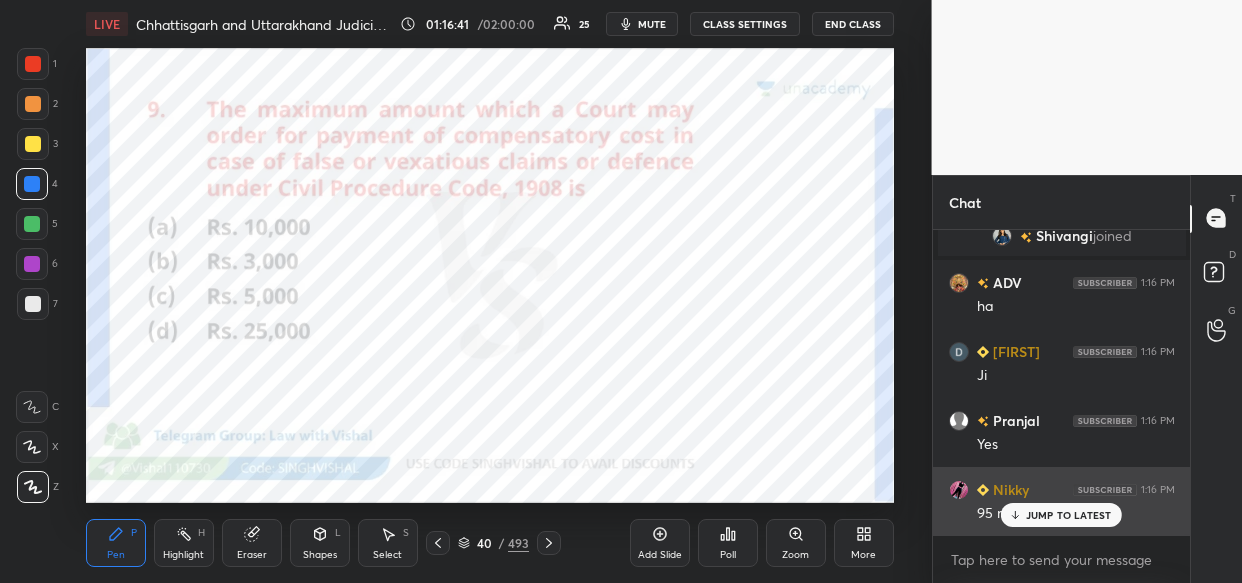 click on "JUMP TO LATEST" at bounding box center (1069, 515) 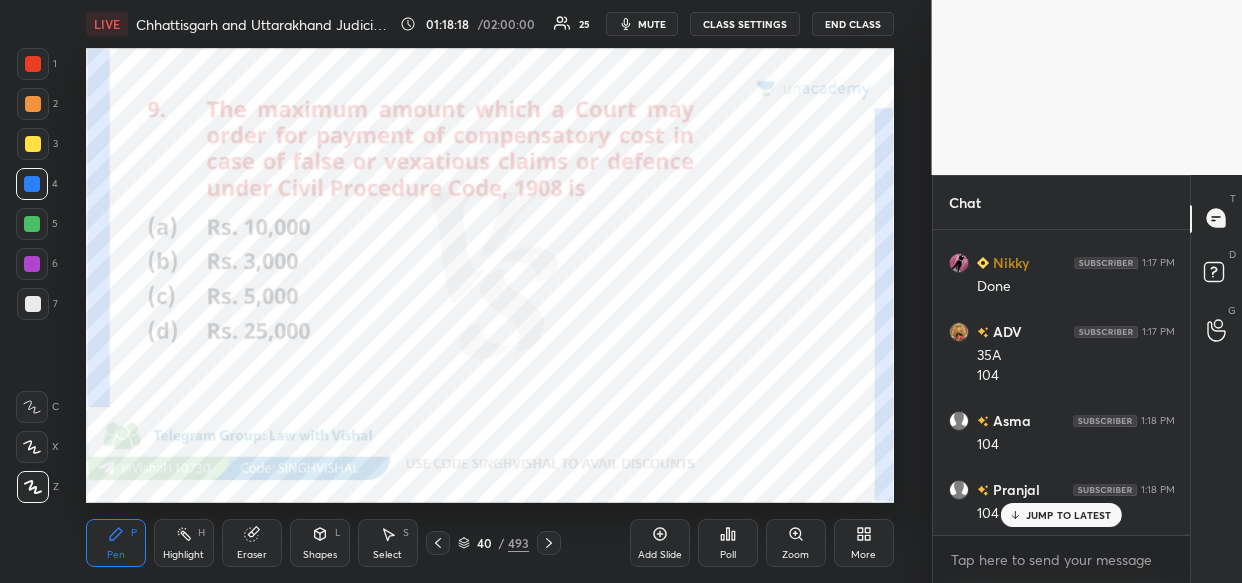 scroll, scrollTop: 108345, scrollLeft: 0, axis: vertical 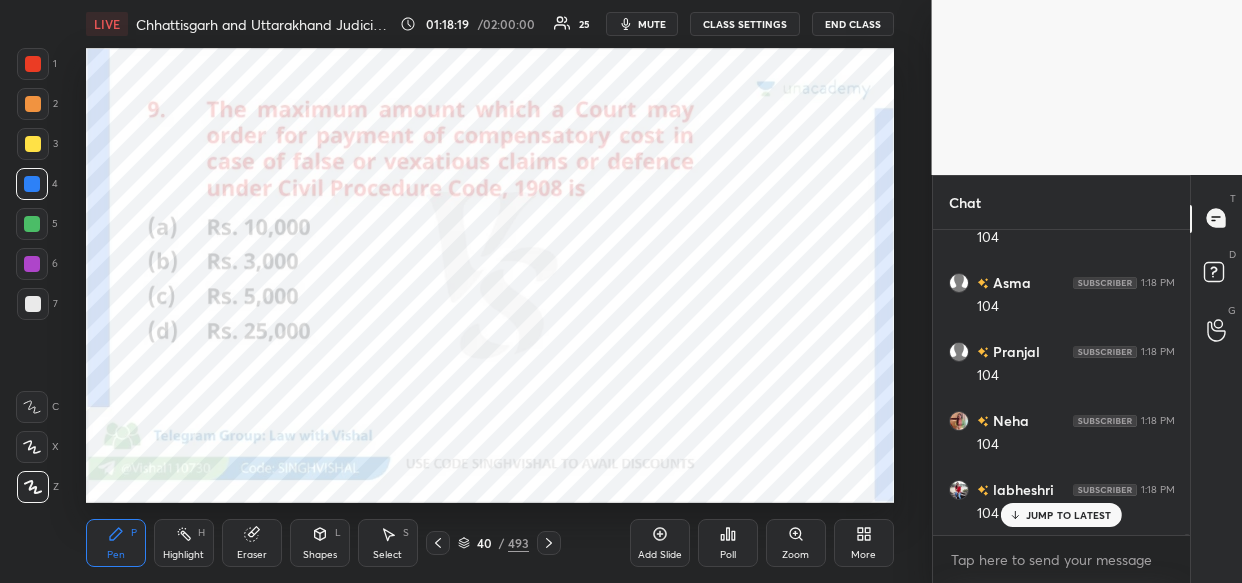 drag, startPoint x: 651, startPoint y: 543, endPoint x: 635, endPoint y: 554, distance: 19.416489 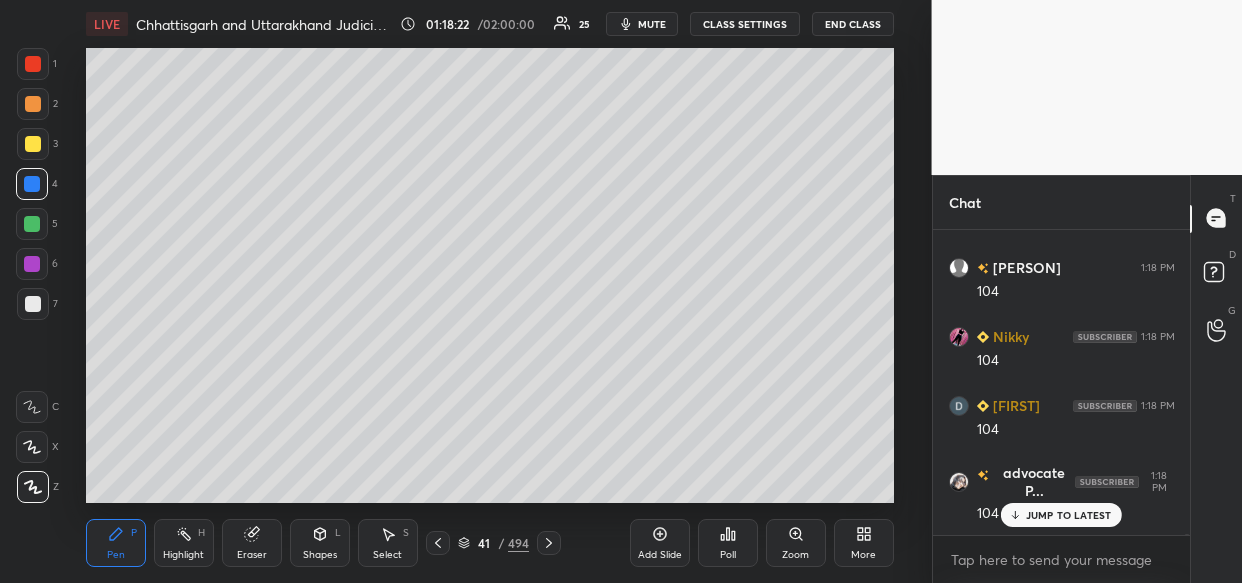 scroll, scrollTop: 108843, scrollLeft: 0, axis: vertical 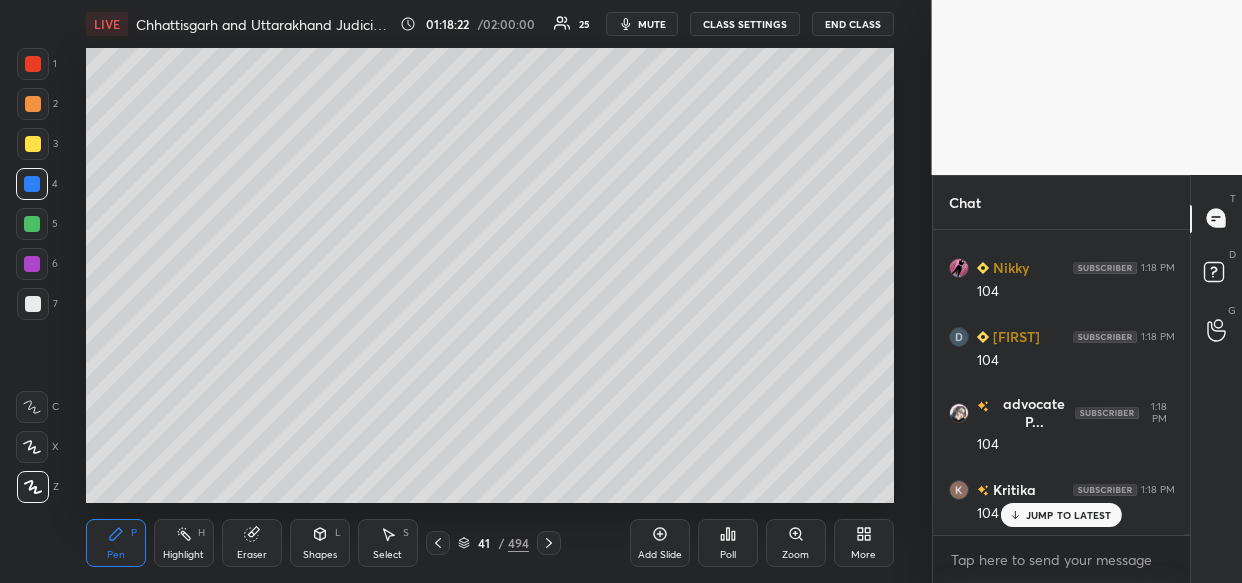 click on "Eraser" at bounding box center [252, 555] 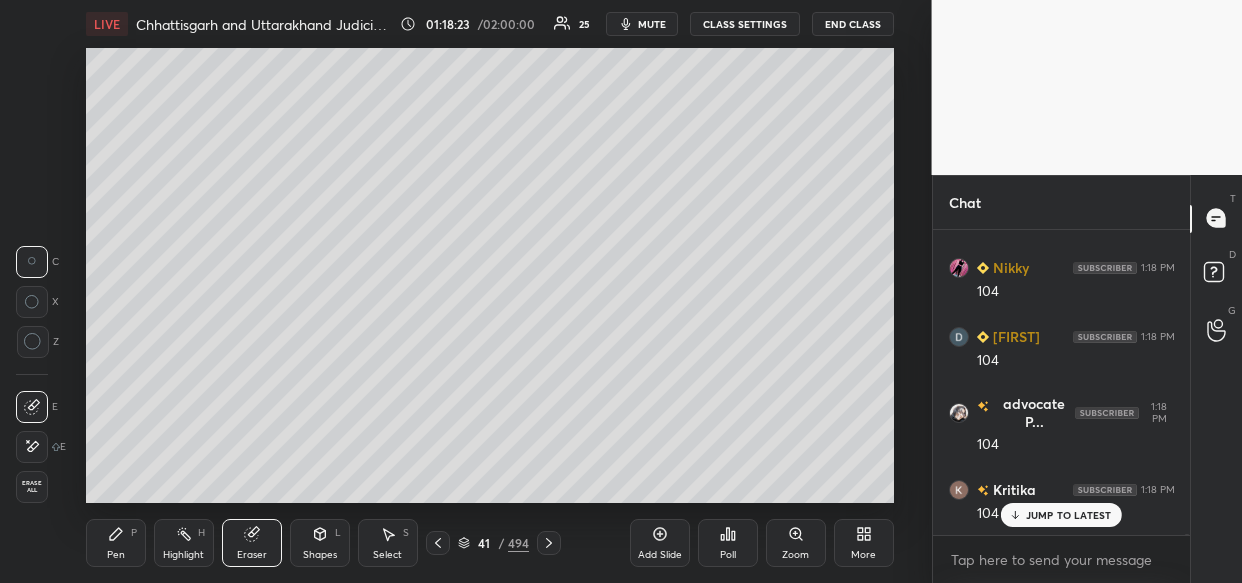 drag, startPoint x: 27, startPoint y: 482, endPoint x: 81, endPoint y: 426, distance: 77.7946 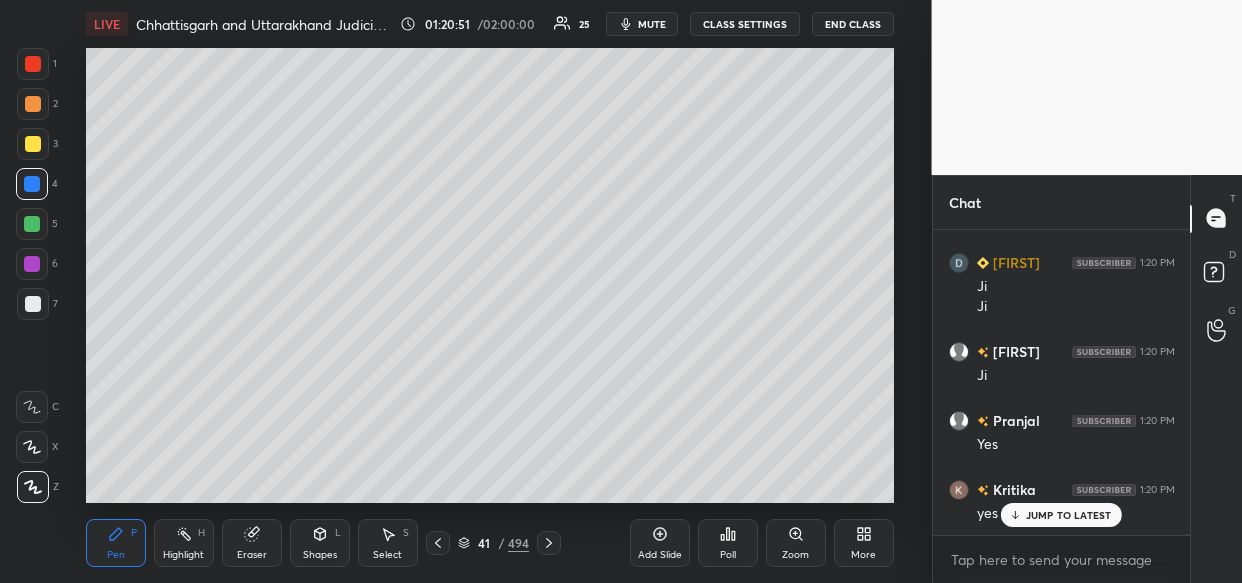 scroll, scrollTop: 87453, scrollLeft: 0, axis: vertical 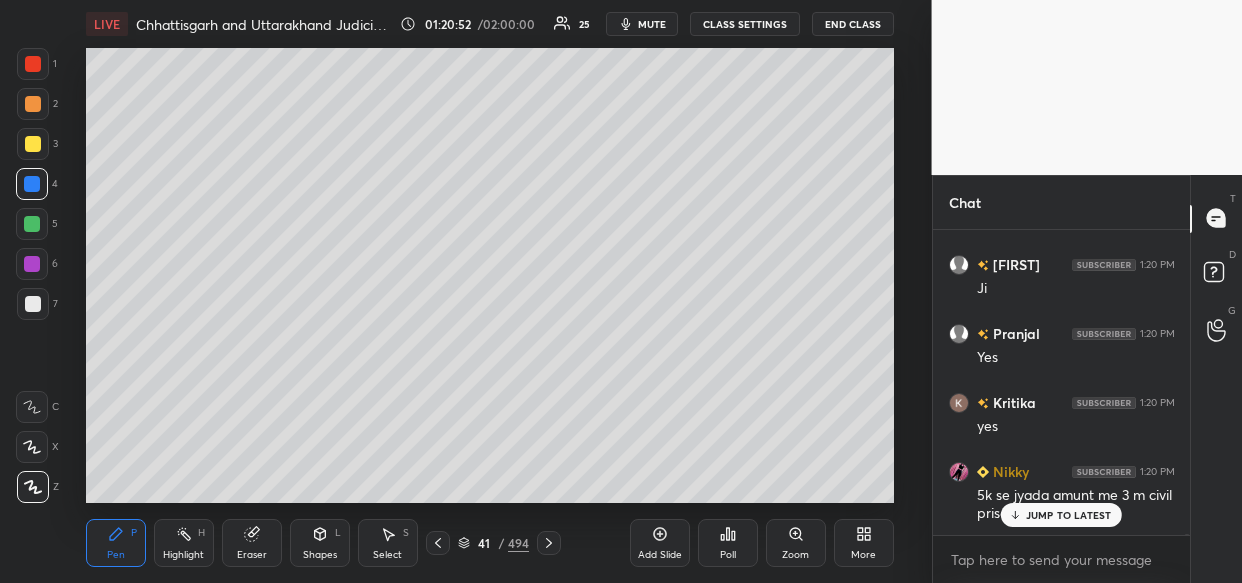 drag, startPoint x: 1033, startPoint y: 513, endPoint x: 974, endPoint y: 542, distance: 65.74192 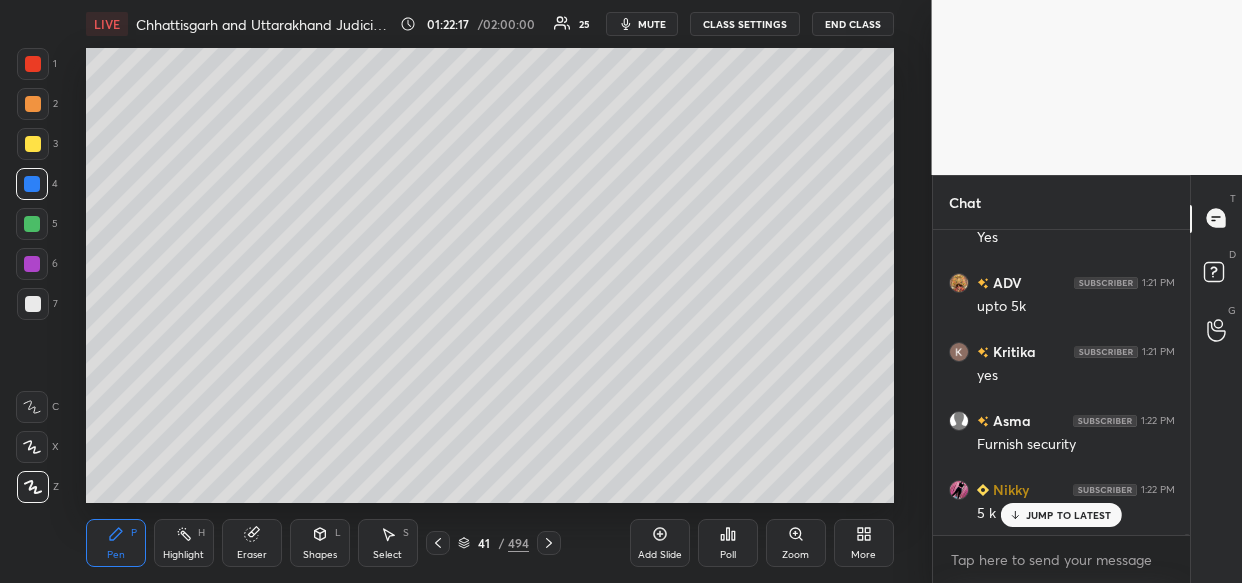 scroll, scrollTop: 89904, scrollLeft: 0, axis: vertical 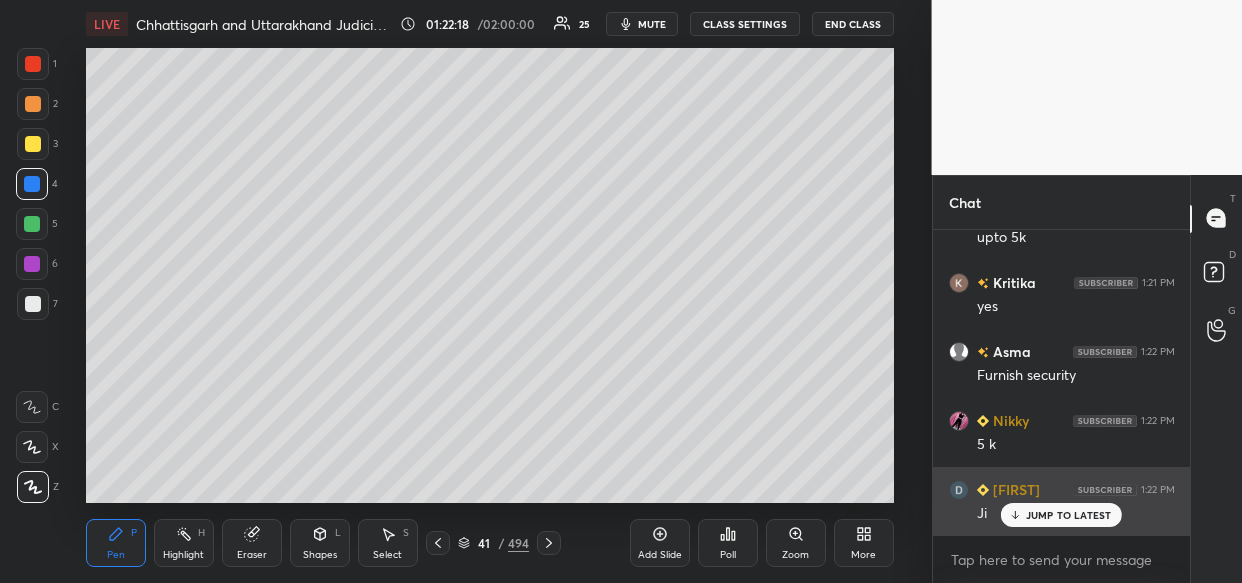 drag, startPoint x: 1073, startPoint y: 524, endPoint x: 1032, endPoint y: 511, distance: 43.011627 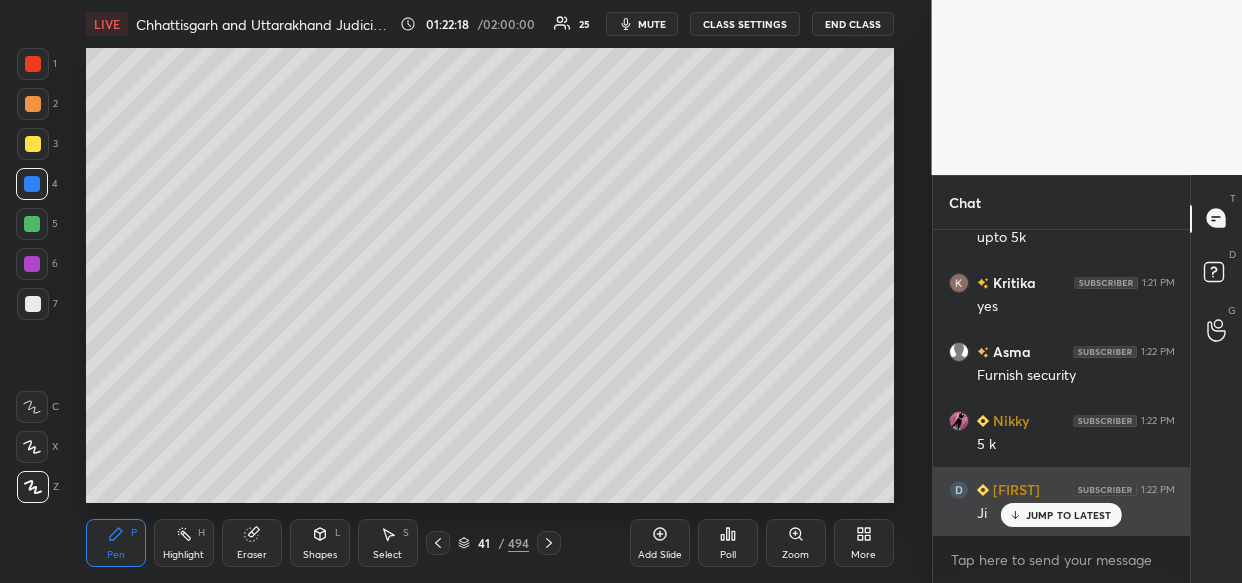 click on "JUMP TO LATEST" at bounding box center (1061, 515) 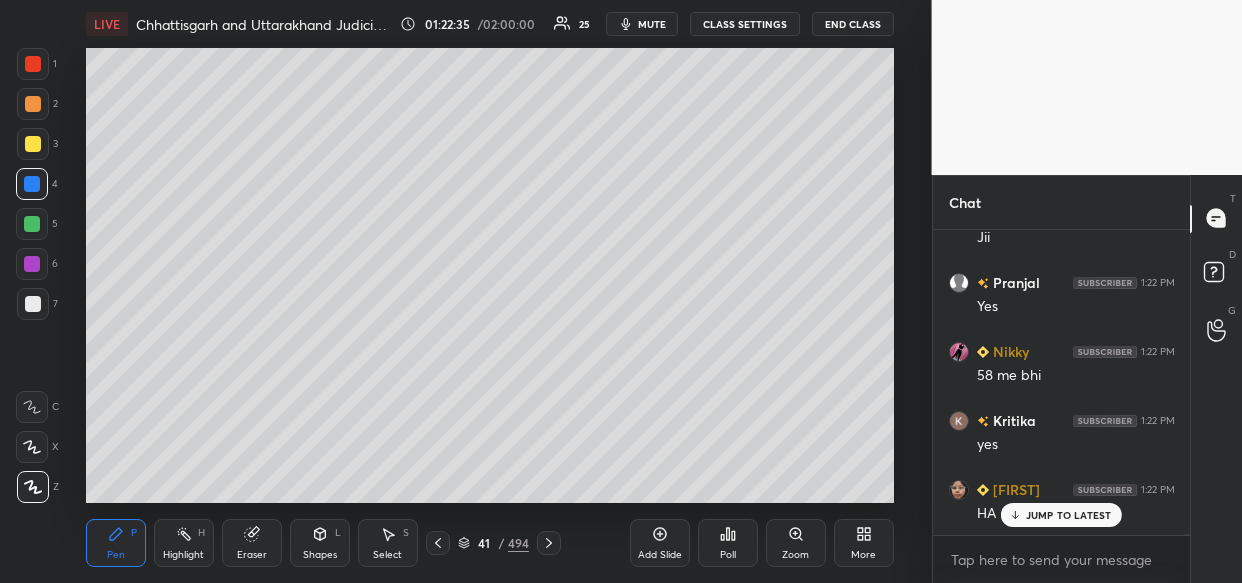 scroll, scrollTop: 90801, scrollLeft: 0, axis: vertical 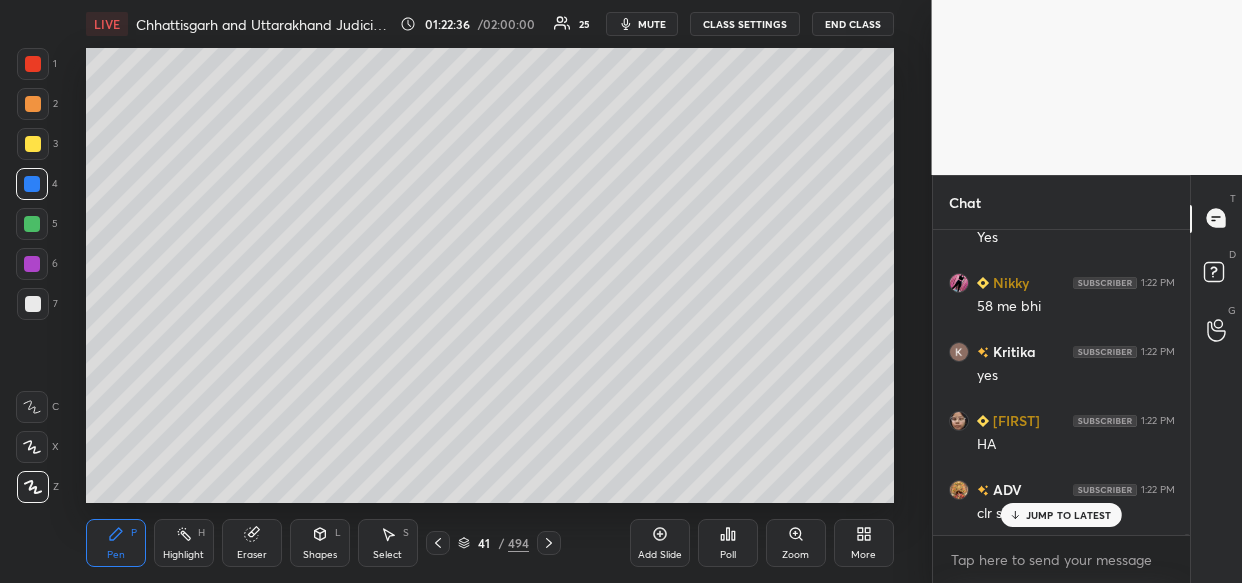 click on "Add Slide" at bounding box center (660, 543) 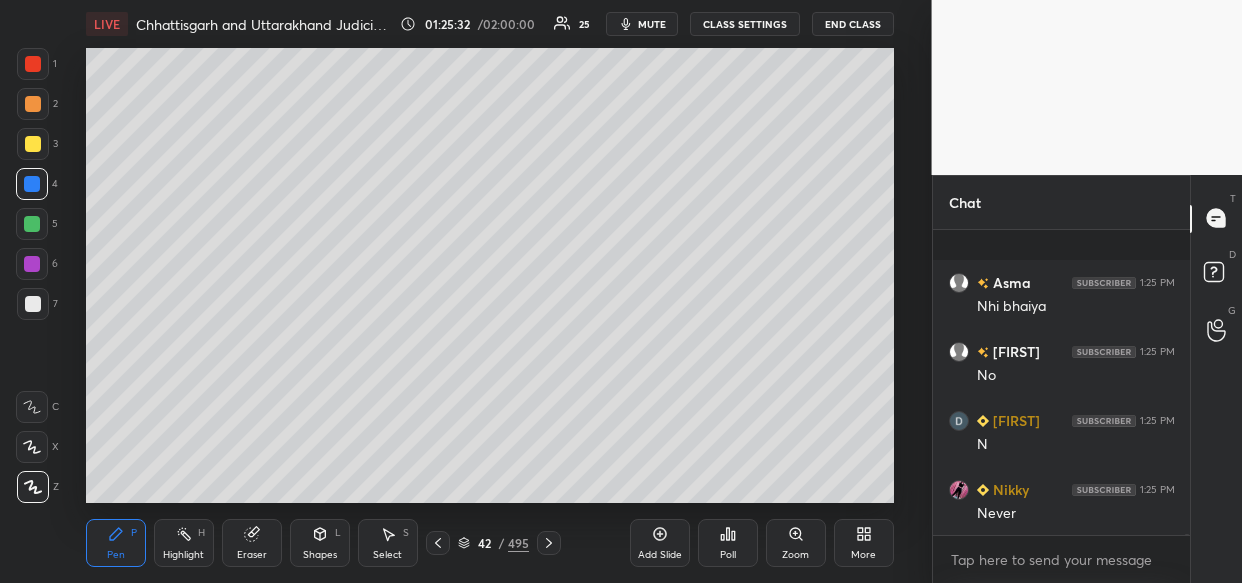 scroll, scrollTop: 95154, scrollLeft: 0, axis: vertical 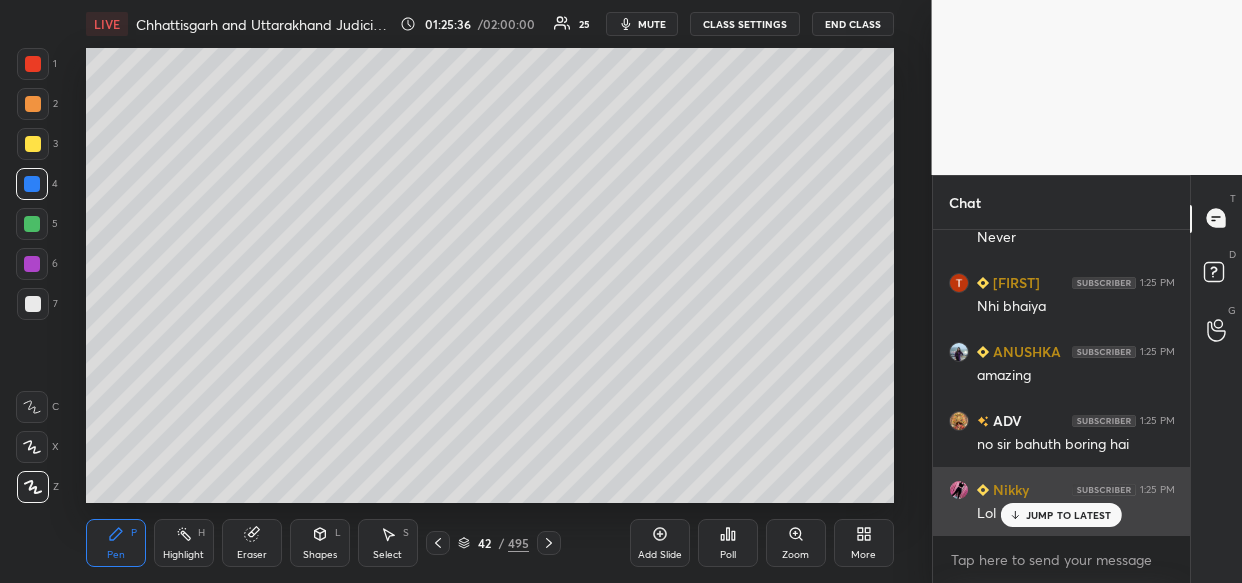 click on "Nikky 1:25 PM Lol" at bounding box center [1062, 501] 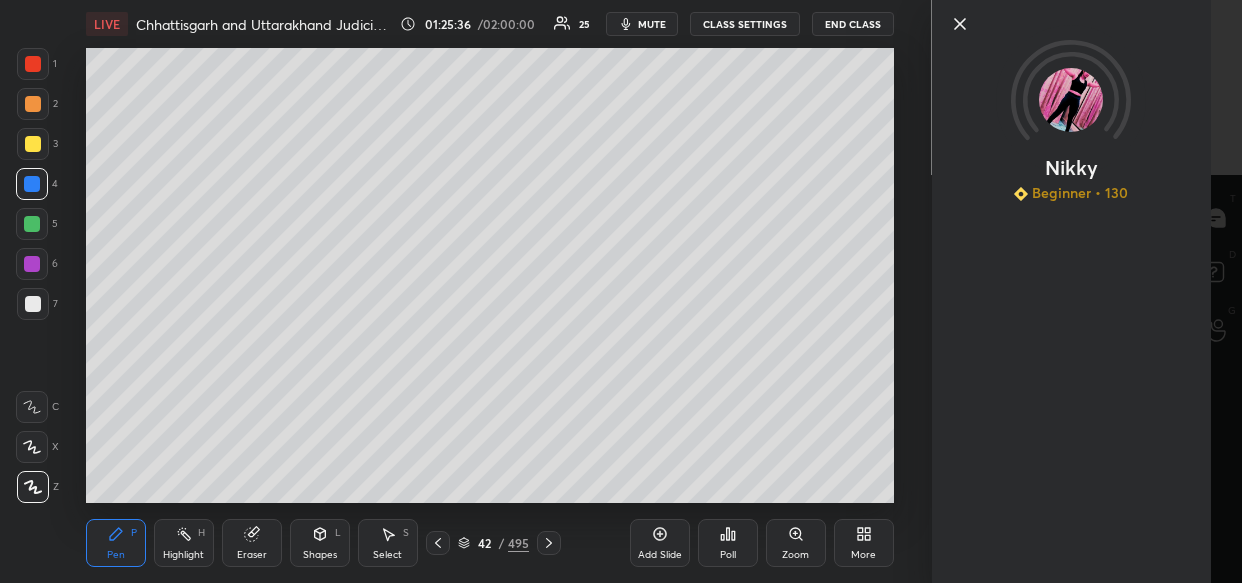 scroll, scrollTop: 95361, scrollLeft: 0, axis: vertical 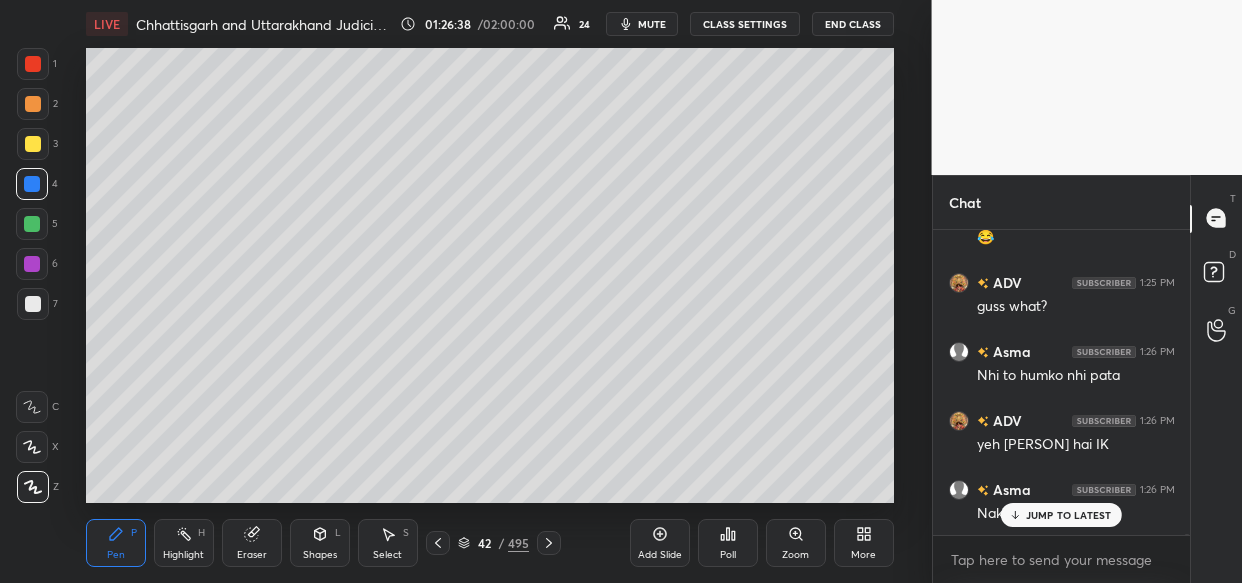 drag, startPoint x: 1060, startPoint y: 514, endPoint x: 958, endPoint y: 553, distance: 109.201645 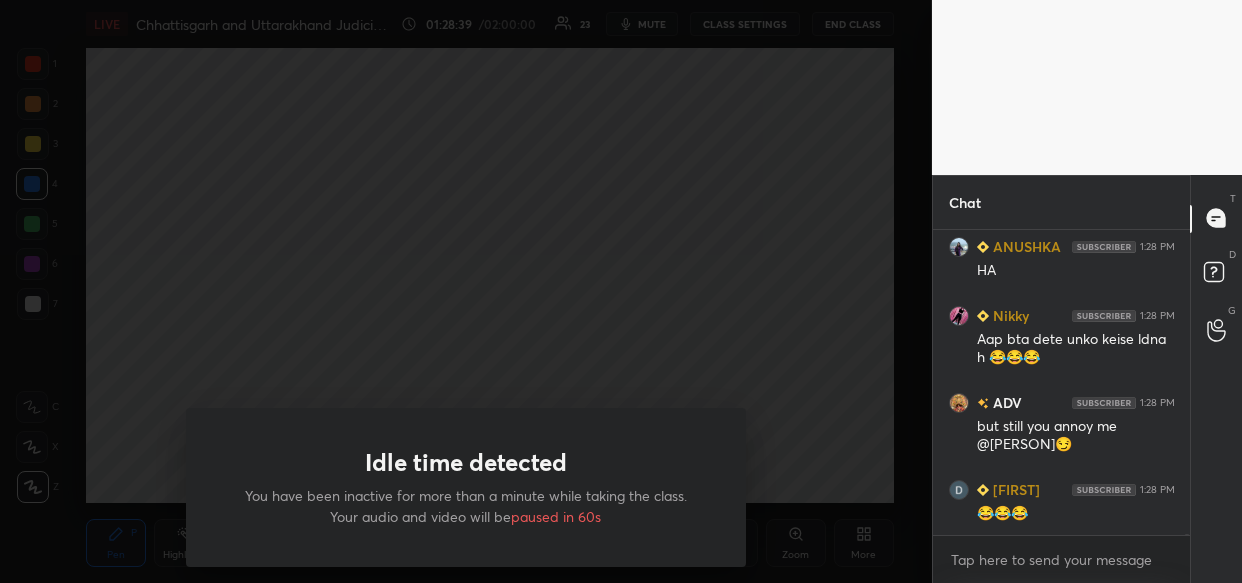 scroll, scrollTop: 99156, scrollLeft: 0, axis: vertical 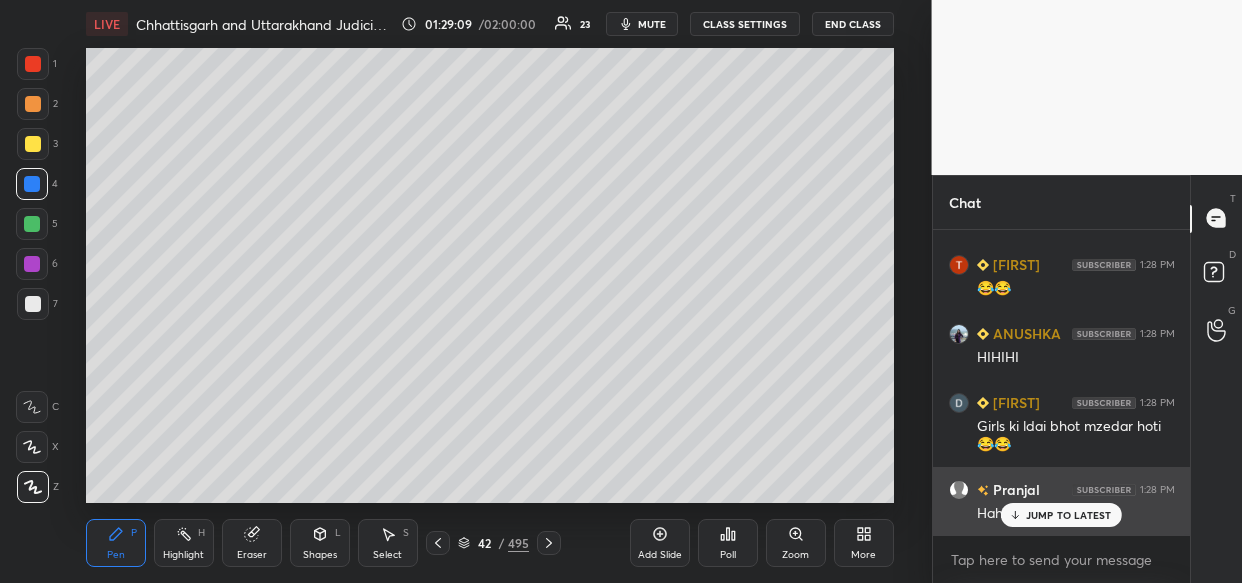 click on "JUMP TO LATEST" at bounding box center (1069, 515) 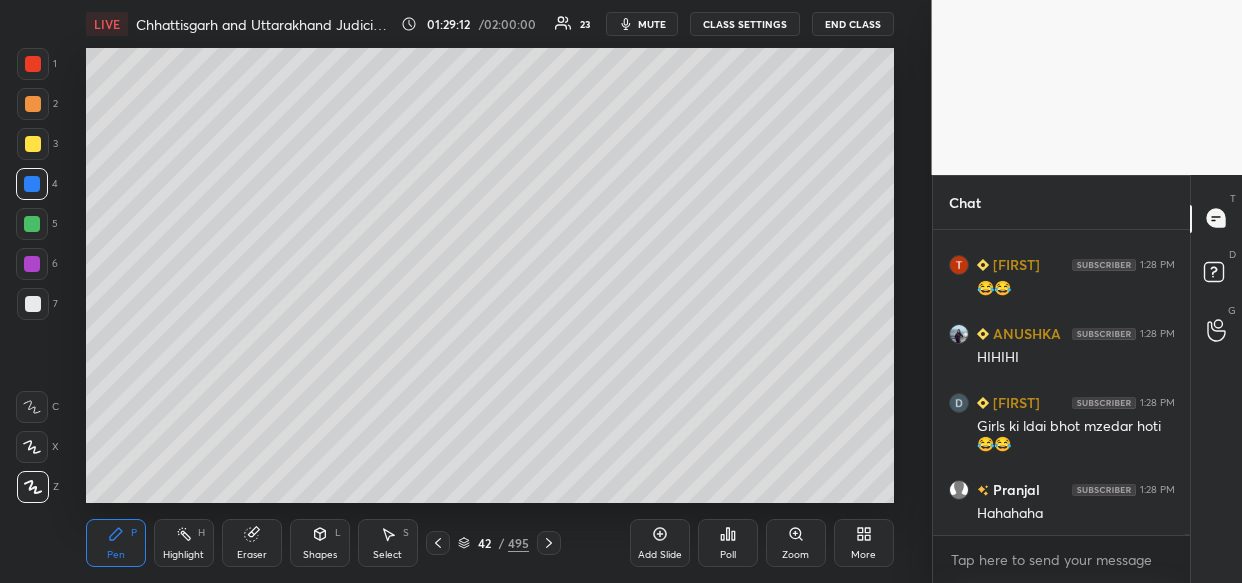 scroll, scrollTop: 99657, scrollLeft: 0, axis: vertical 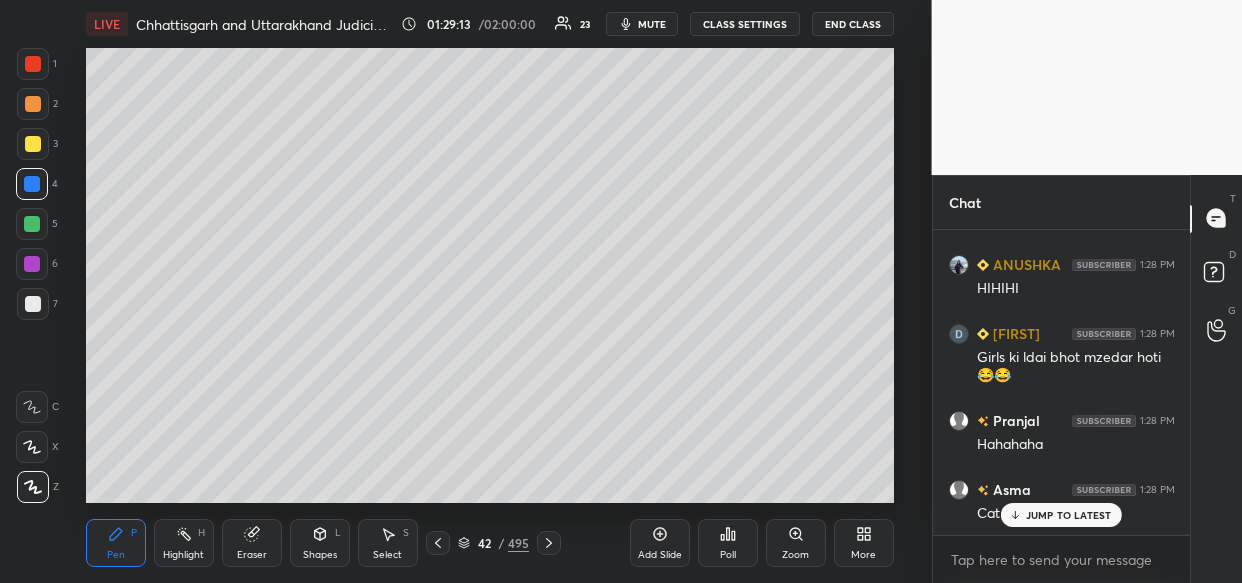 click on "JUMP TO LATEST" at bounding box center (1069, 515) 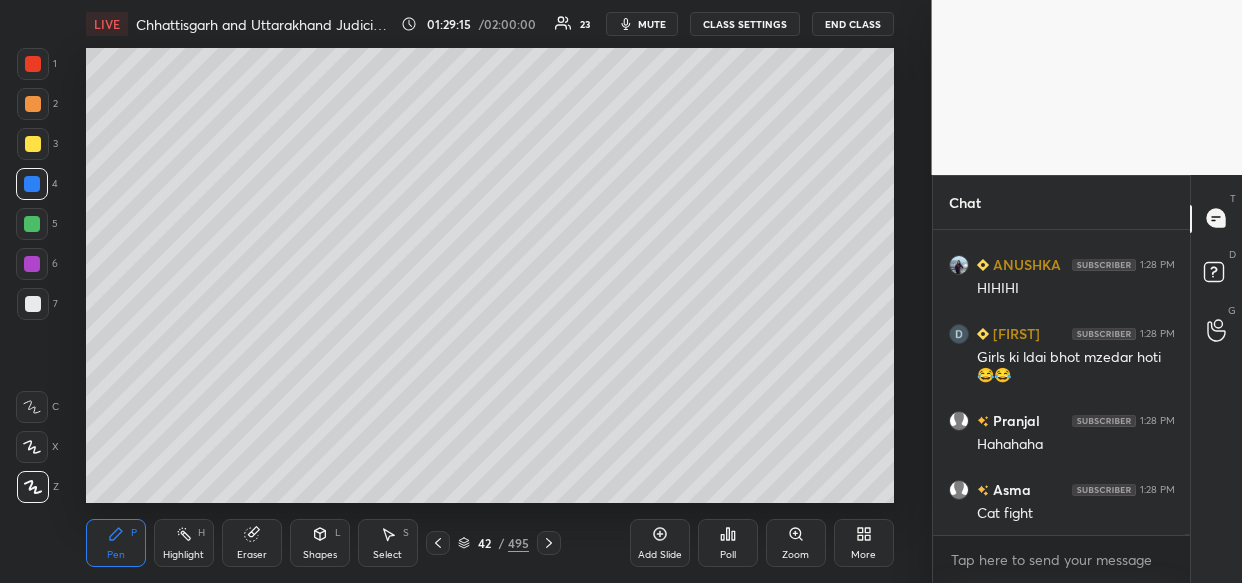scroll, scrollTop: 99726, scrollLeft: 0, axis: vertical 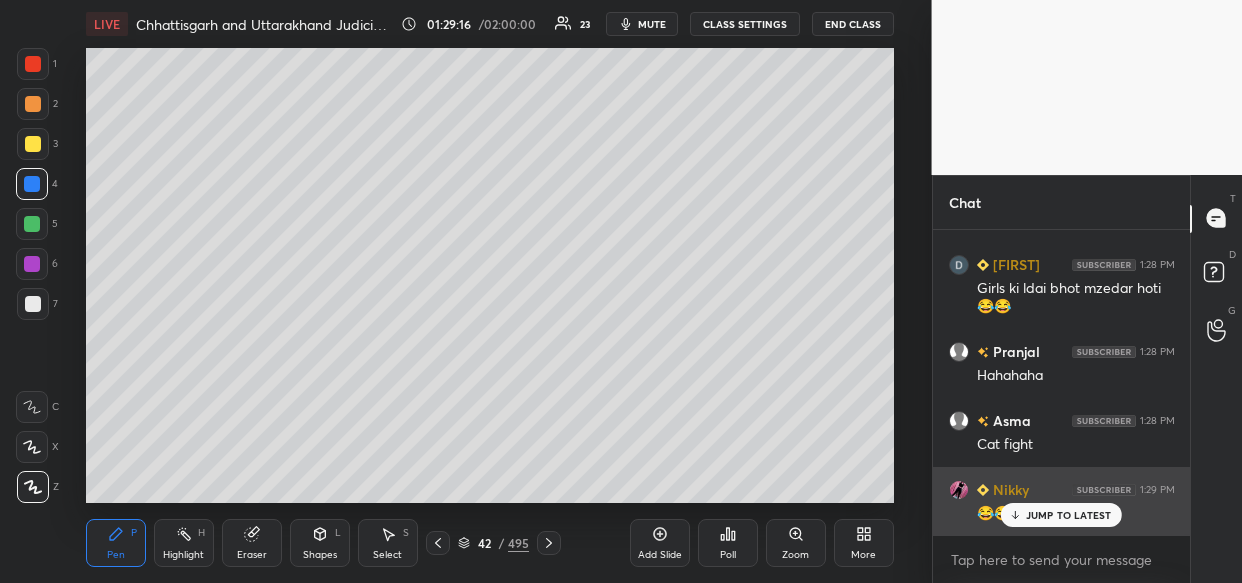 click 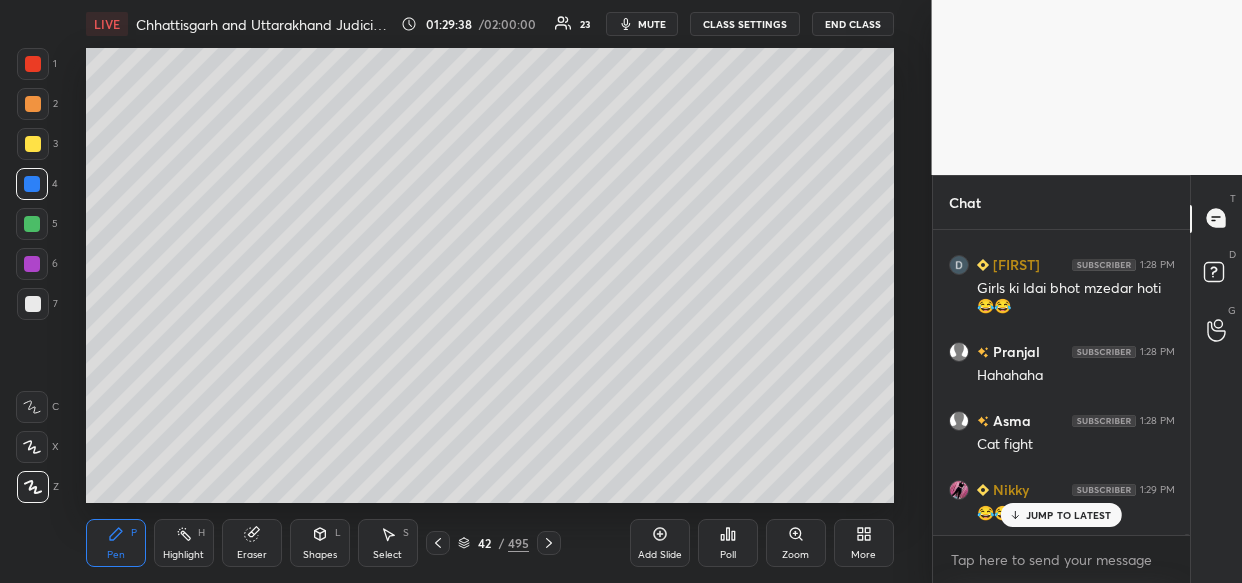 scroll, scrollTop: 99813, scrollLeft: 0, axis: vertical 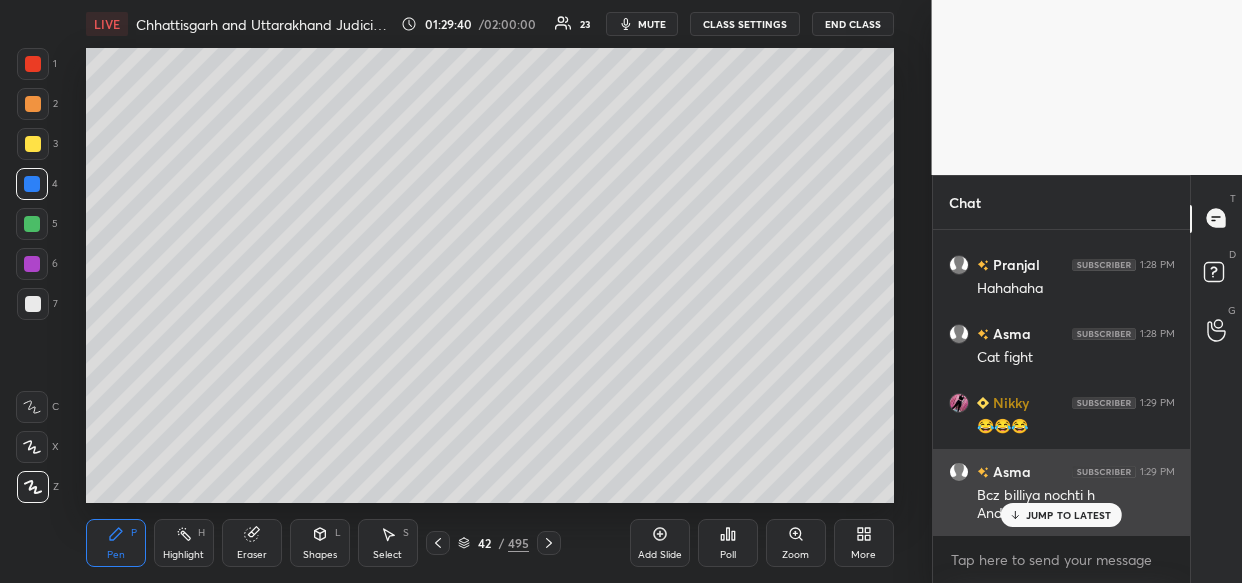 click on "JUMP TO LATEST" at bounding box center [1061, 515] 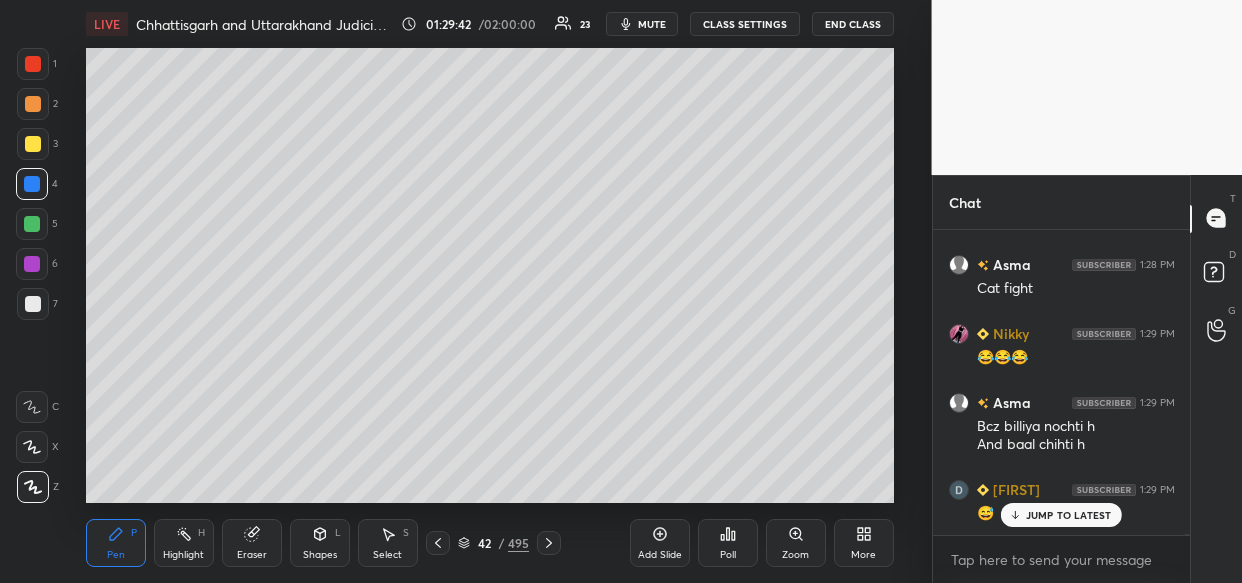scroll, scrollTop: 99951, scrollLeft: 0, axis: vertical 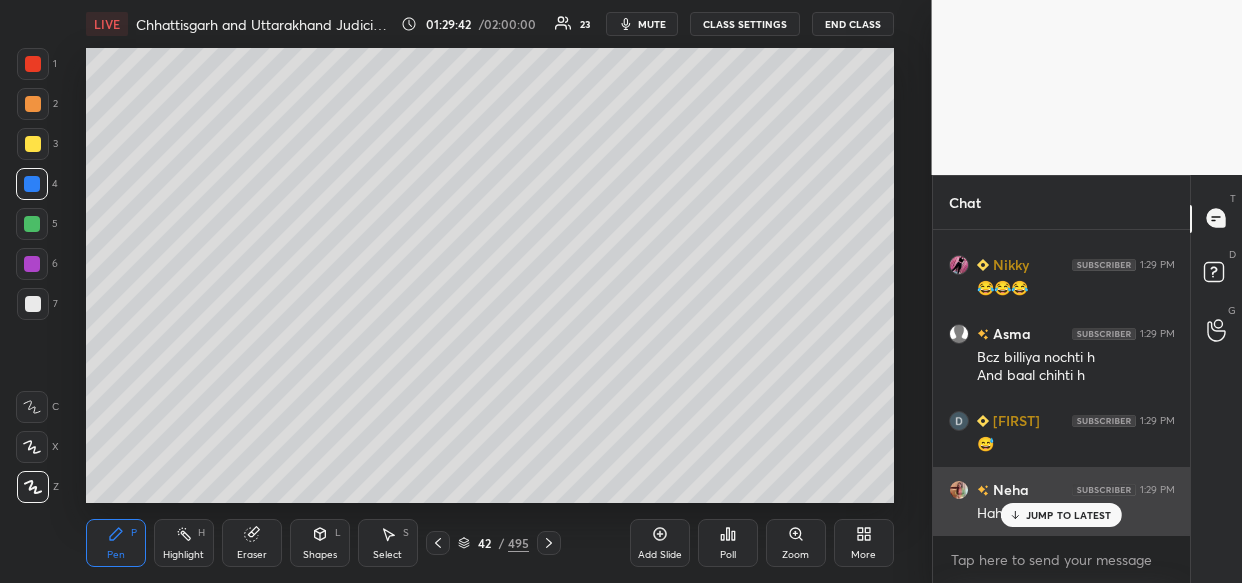 click on "JUMP TO LATEST" at bounding box center (1069, 515) 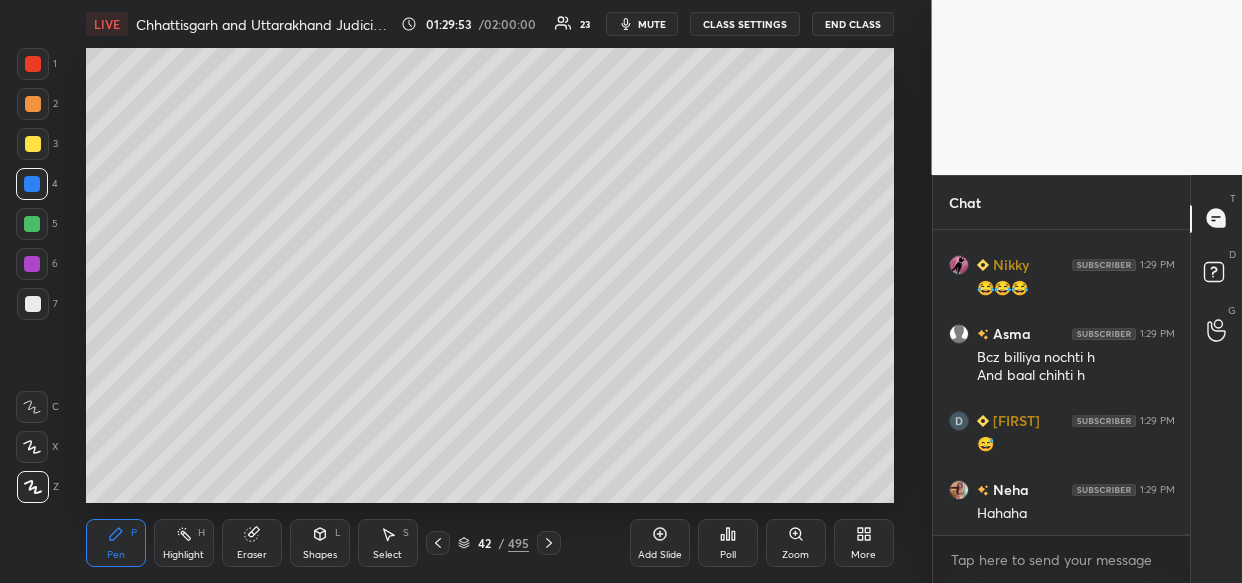 scroll, scrollTop: 100020, scrollLeft: 0, axis: vertical 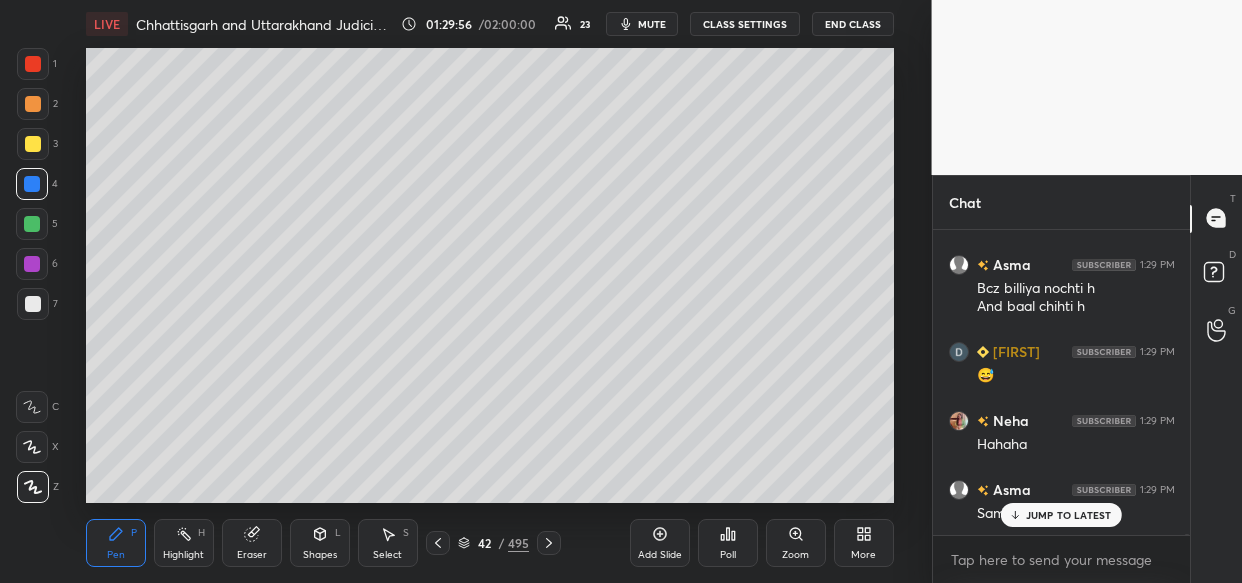 drag, startPoint x: 1027, startPoint y: 525, endPoint x: 990, endPoint y: 536, distance: 38.600517 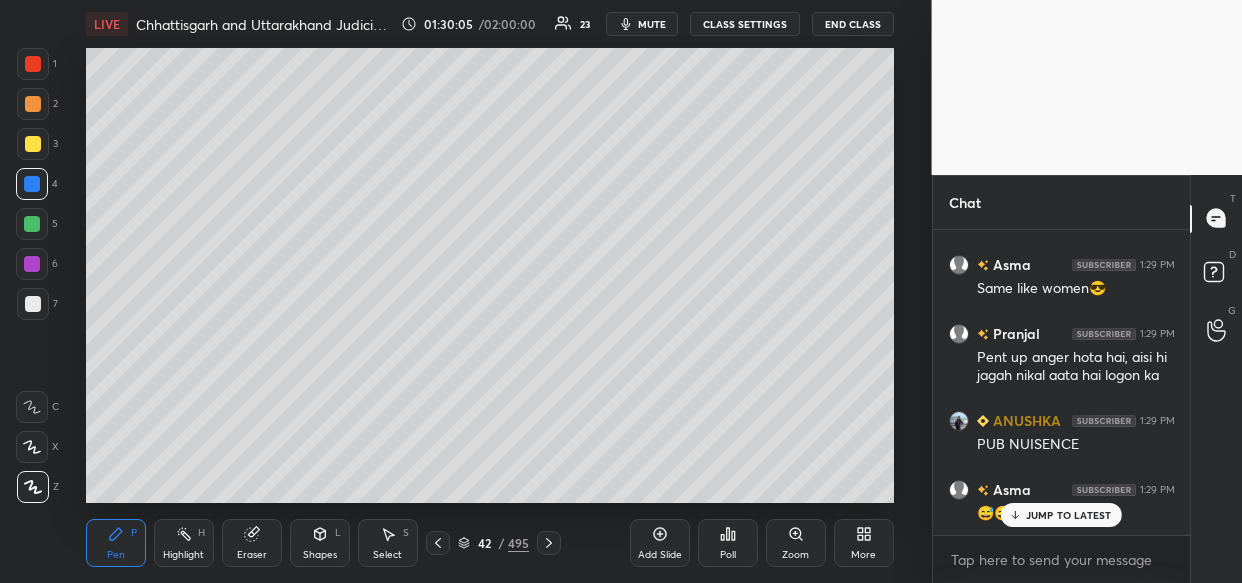 scroll, scrollTop: 100314, scrollLeft: 0, axis: vertical 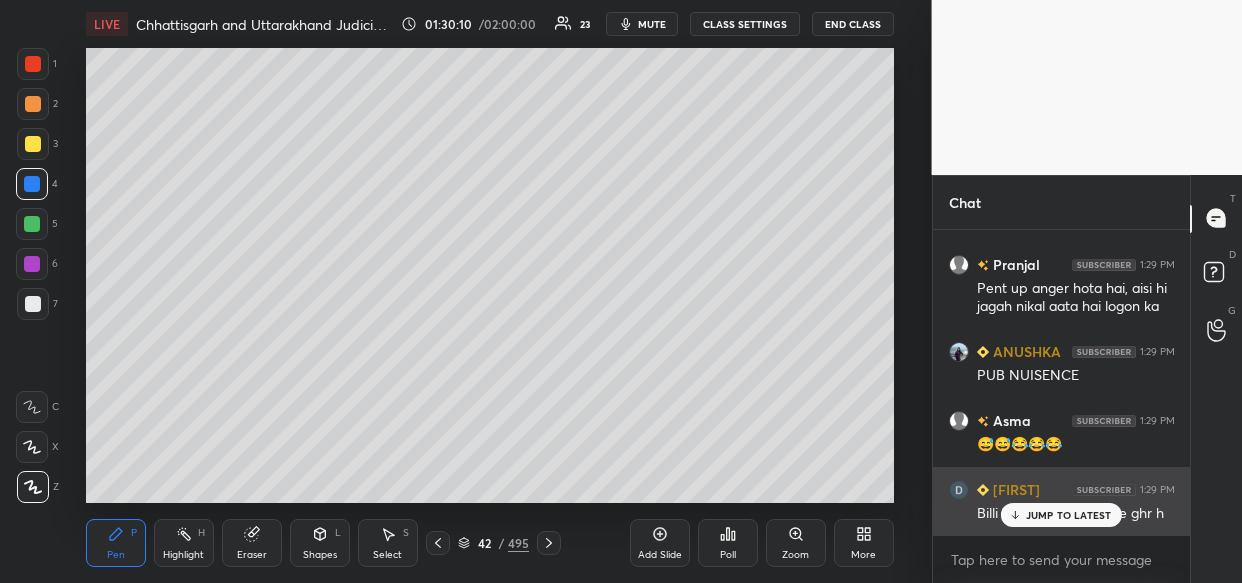 click on "JUMP TO LATEST" at bounding box center (1069, 515) 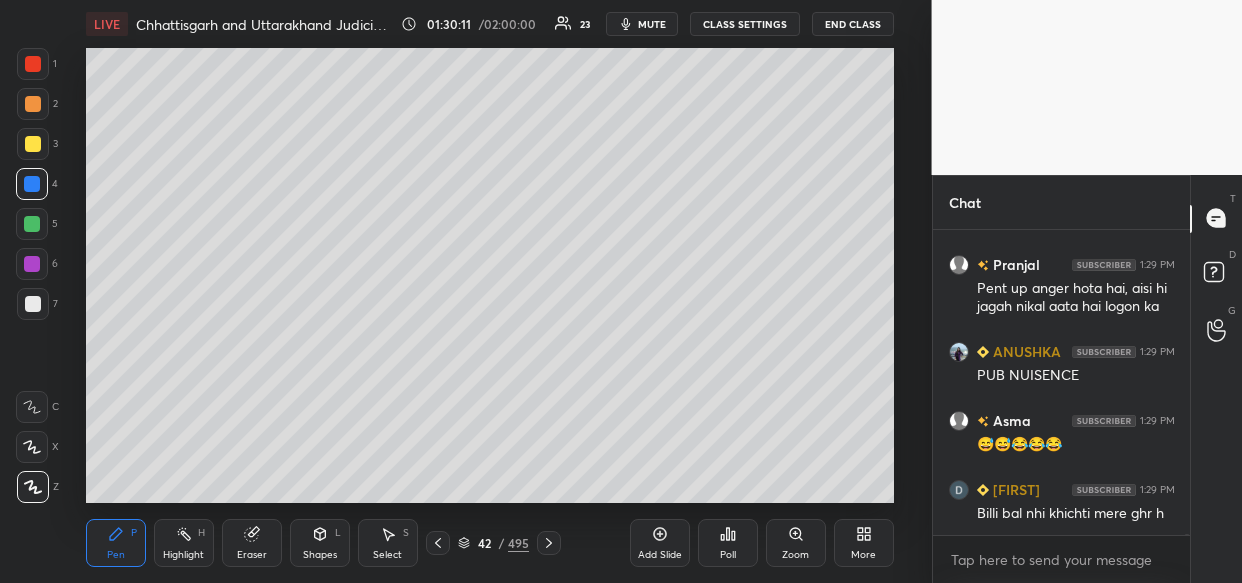 scroll, scrollTop: 100383, scrollLeft: 0, axis: vertical 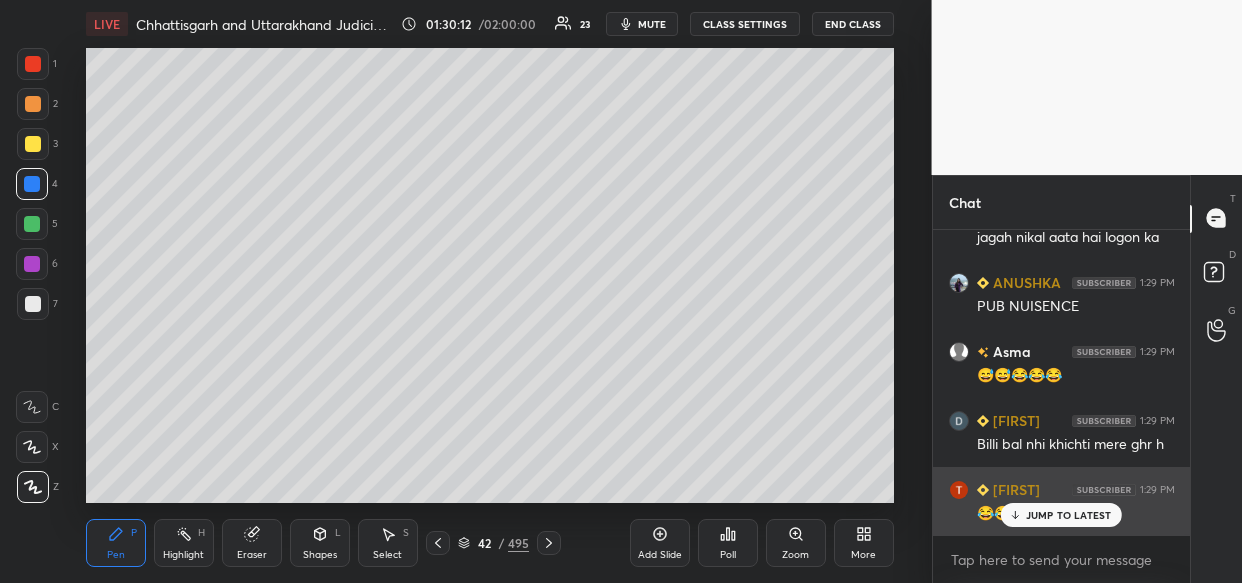 click on "JUMP TO LATEST" at bounding box center [1069, 515] 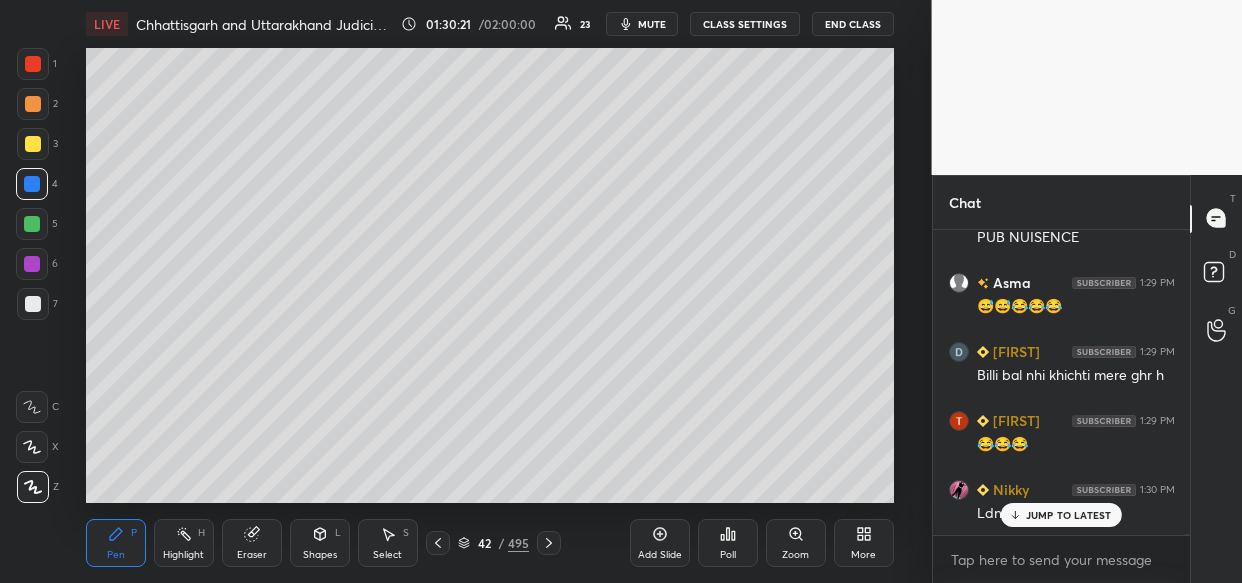 scroll, scrollTop: 100521, scrollLeft: 0, axis: vertical 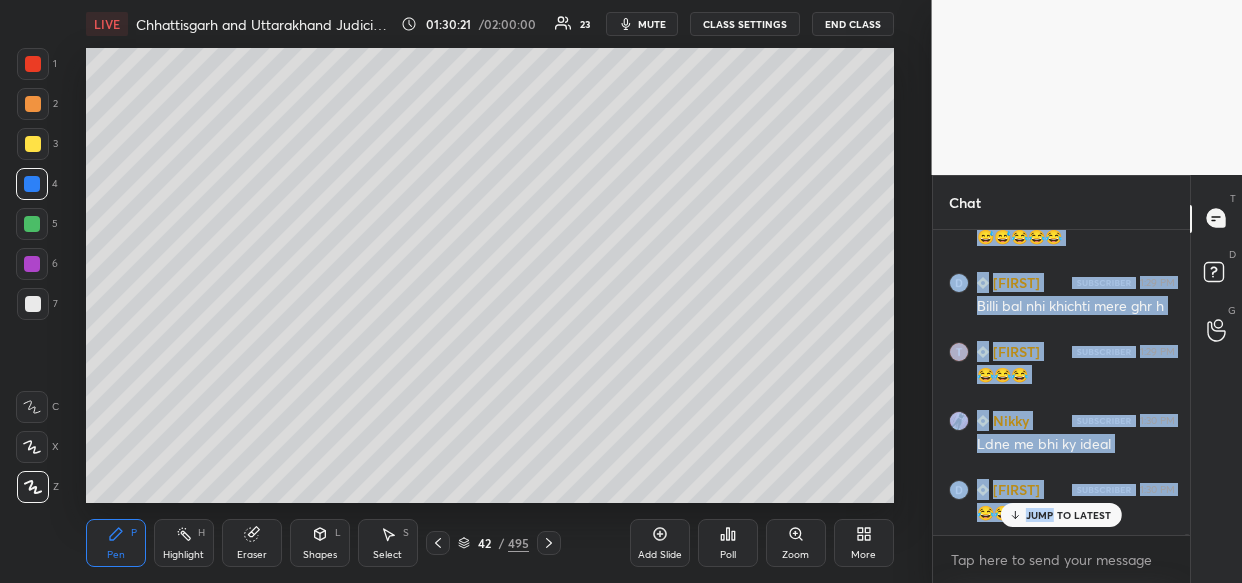 click on "[PERSON] 1:28 PM Girls ki ldai bhot mzedar hoti 😂😂 [PERSON] 1:28 PM Hahahaha [PERSON] 1:28 PM Cat fight [PERSON] 1:29 PM 😂😂😂 [PERSON] 1:29 PM Bcz billiya nochti h
And baal chihti h [PERSON] 1:29 PM 😅 [PERSON] 1:29 PM Hahaha [PERSON] 1:29 PM Same like women😎 [PERSON] 1:29 PM Pent up anger hota hai, aisi hi jagah nikal aata hai logon ka [PERSON] 1:29 PM PUB NUISENCE [PERSON] 1:29 PM 😅😅😂😂😂 [PERSON] 1:29 PM Billi bal nhi khichti mere ghr h [PERSON] 1:29 PM 😂😂😂 [PERSON] 1:30 PM Ldne me bhi ky ideal [PERSON] 1:30 PM 😂😂😂 JUMP TO LATEST" at bounding box center (1062, 382) 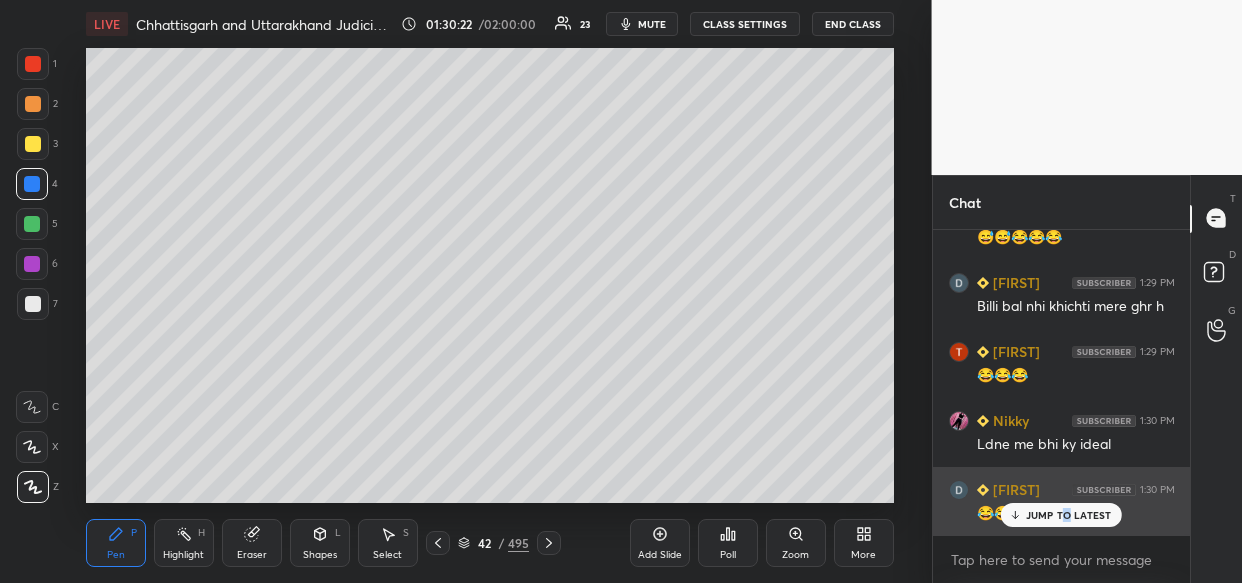 click on "JUMP TO LATEST" at bounding box center (1069, 515) 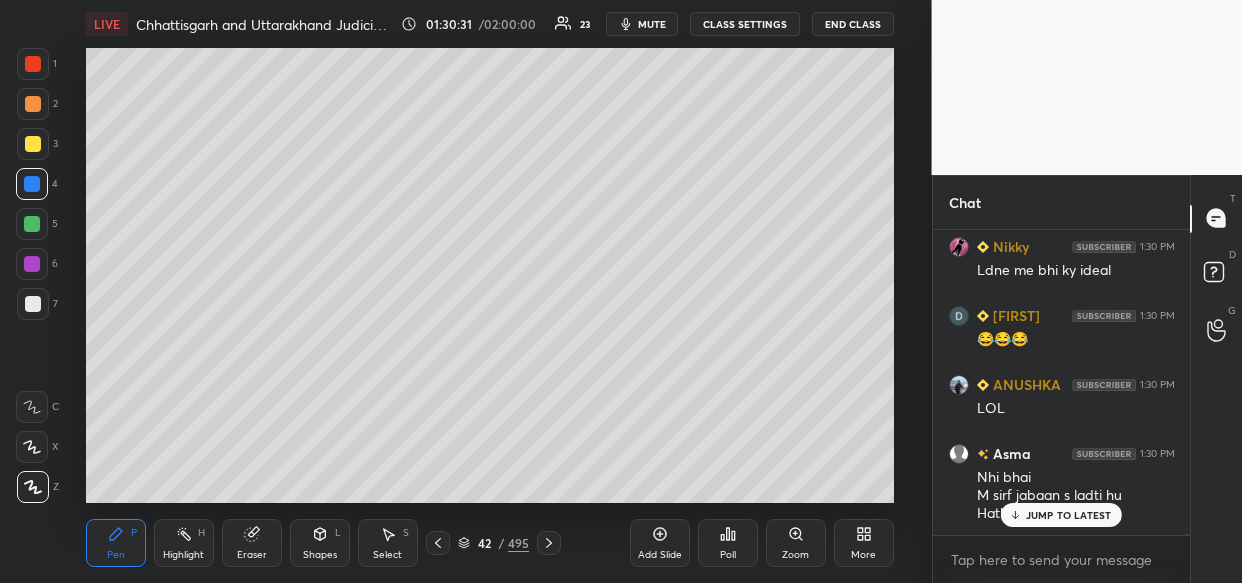 scroll, scrollTop: 100764, scrollLeft: 0, axis: vertical 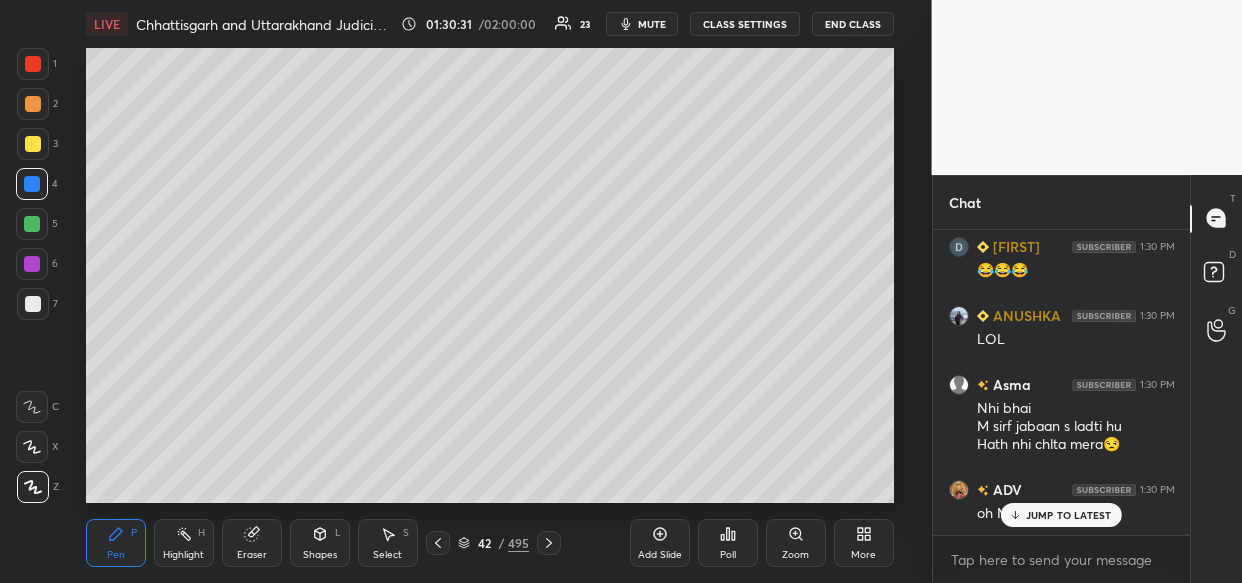 click on "JUMP TO LATEST" at bounding box center (1069, 515) 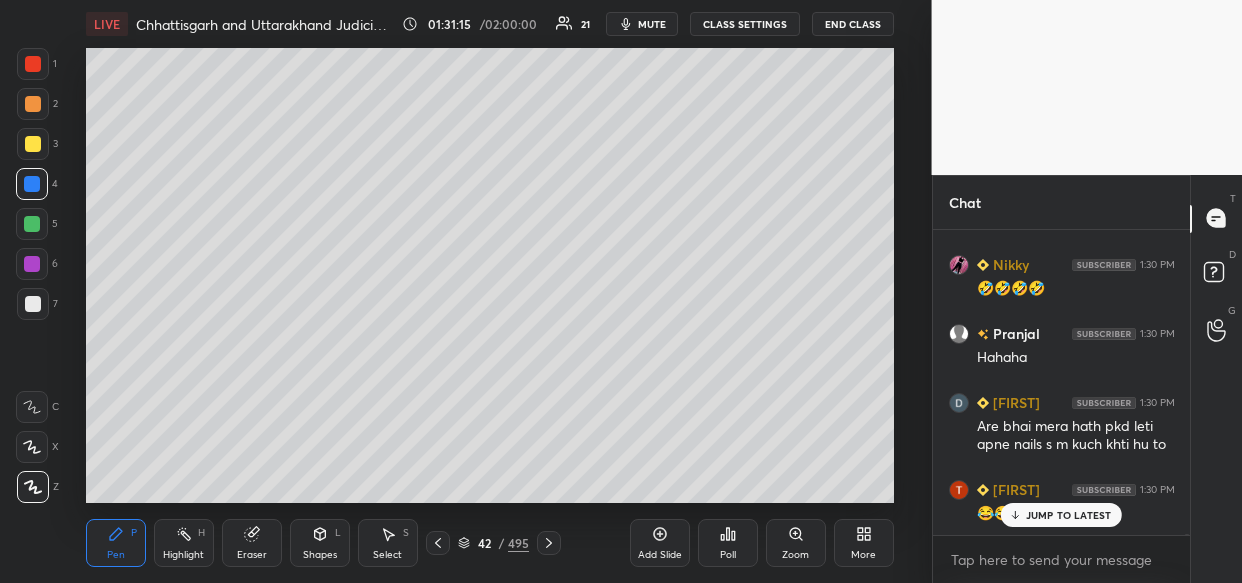 scroll, scrollTop: 101334, scrollLeft: 0, axis: vertical 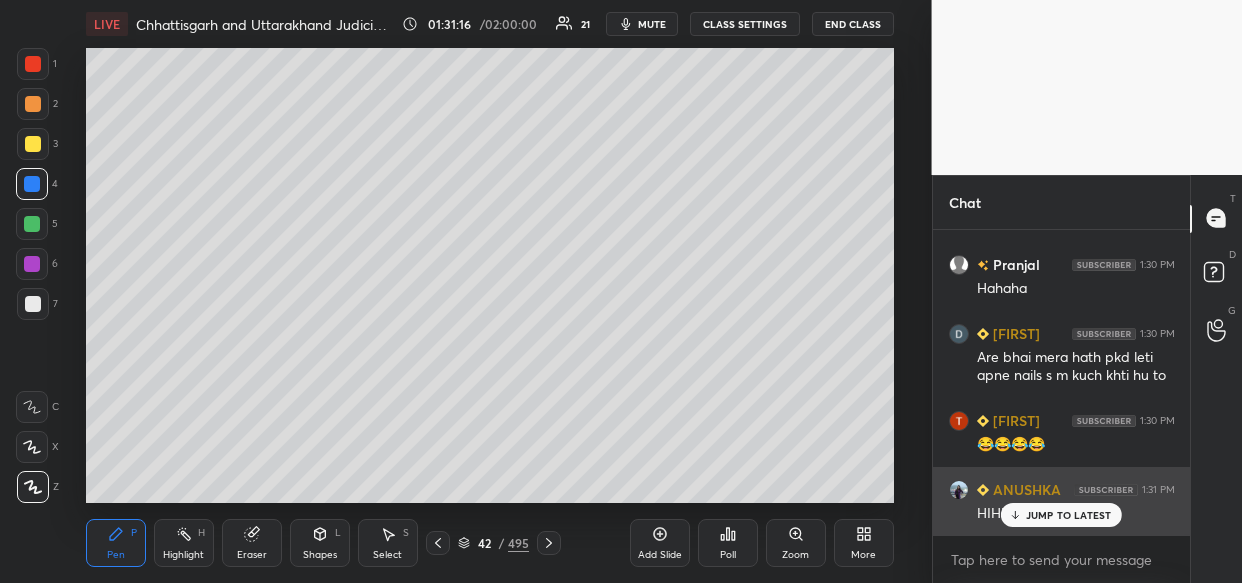 drag, startPoint x: 1048, startPoint y: 518, endPoint x: 986, endPoint y: 529, distance: 62.968246 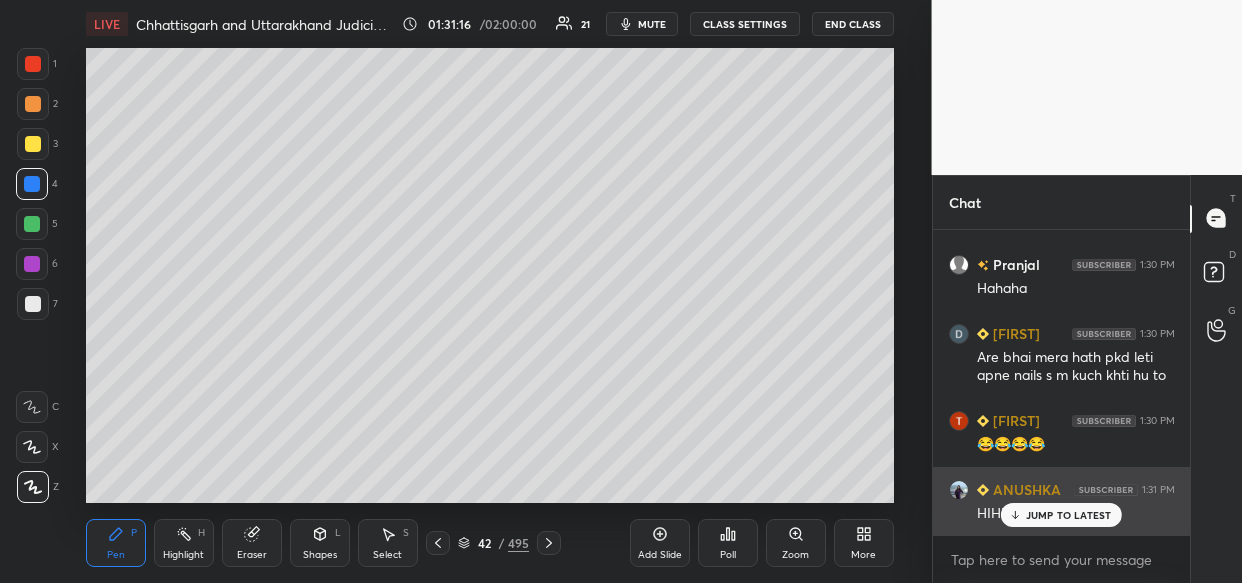 click on "JUMP TO LATEST" at bounding box center (1069, 515) 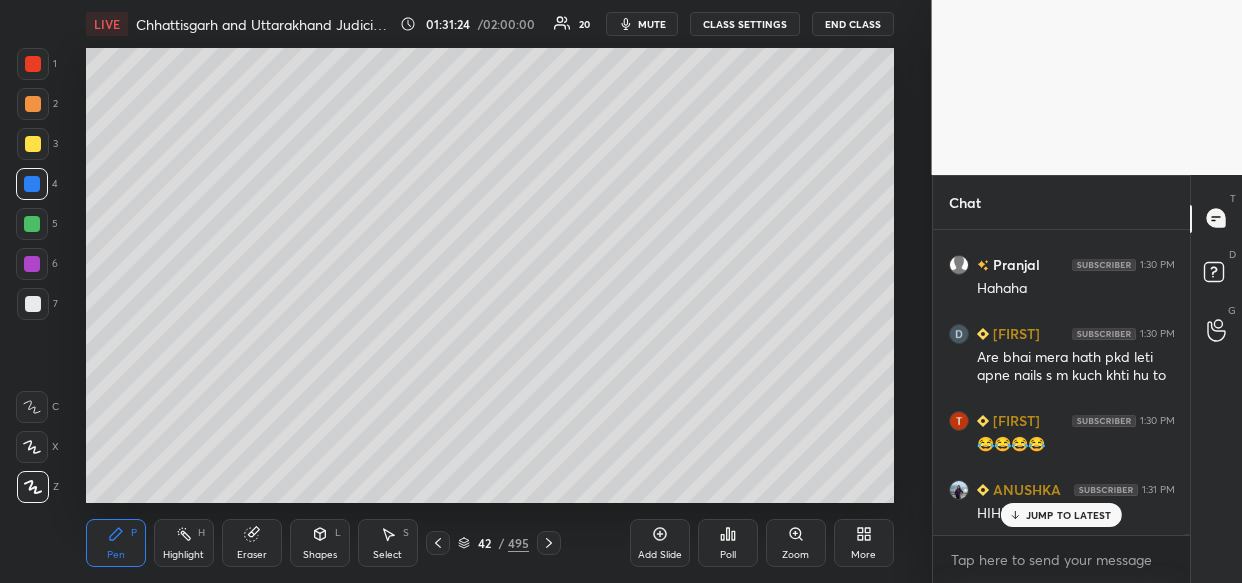 scroll, scrollTop: 101421, scrollLeft: 0, axis: vertical 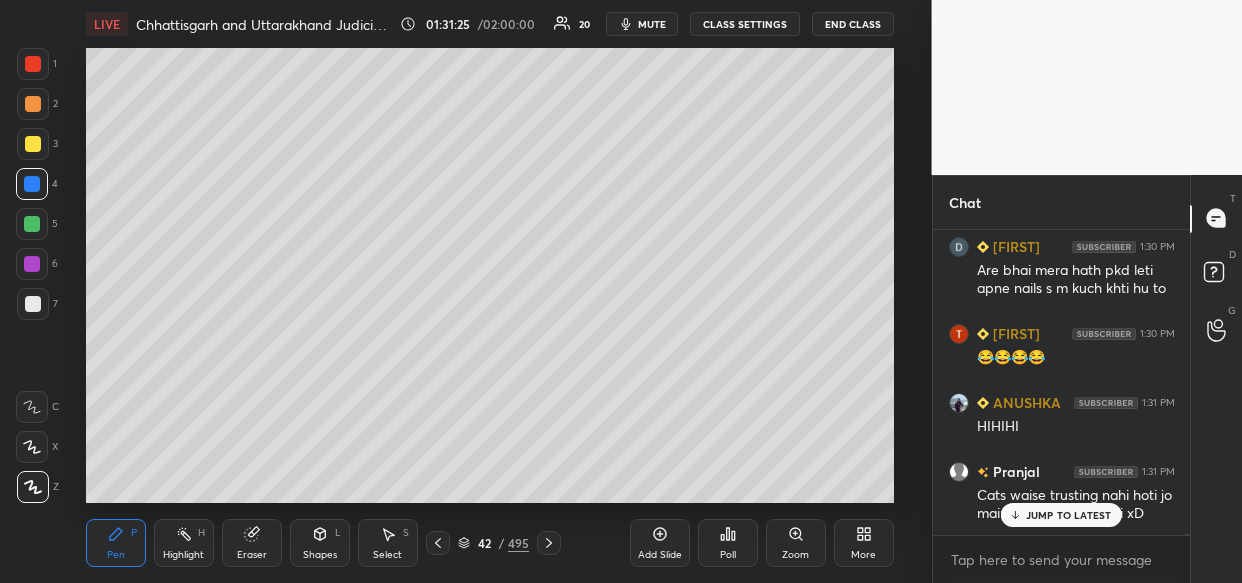 click on "Cats waise trusting nahi hoti jo maine observe kiya hai xD" at bounding box center (1076, 505) 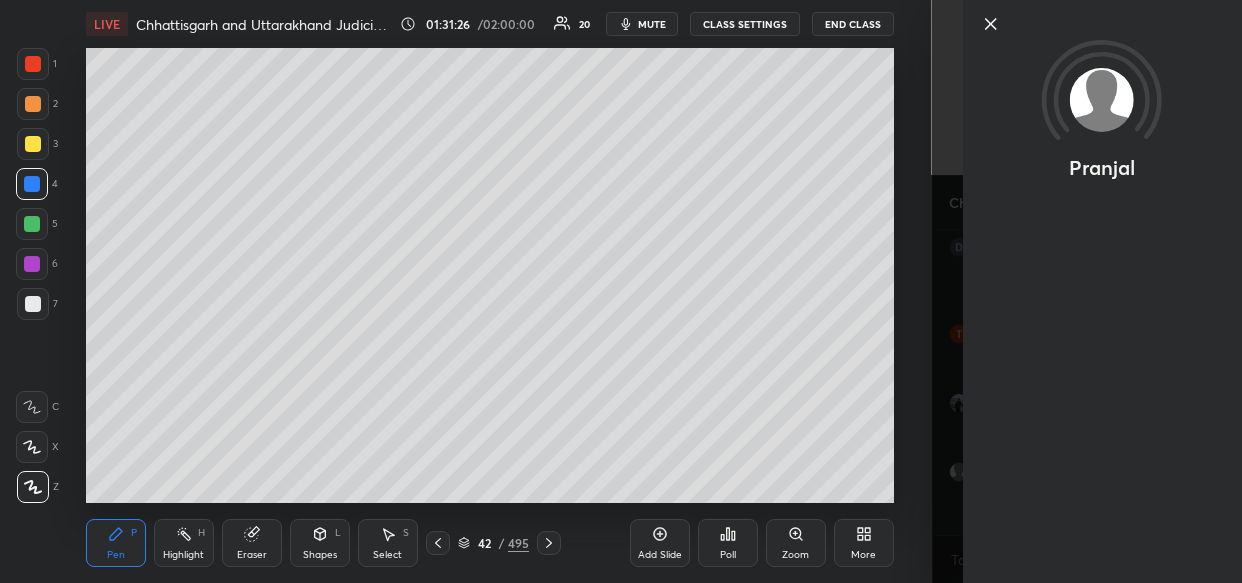 scroll, scrollTop: 101526, scrollLeft: 0, axis: vertical 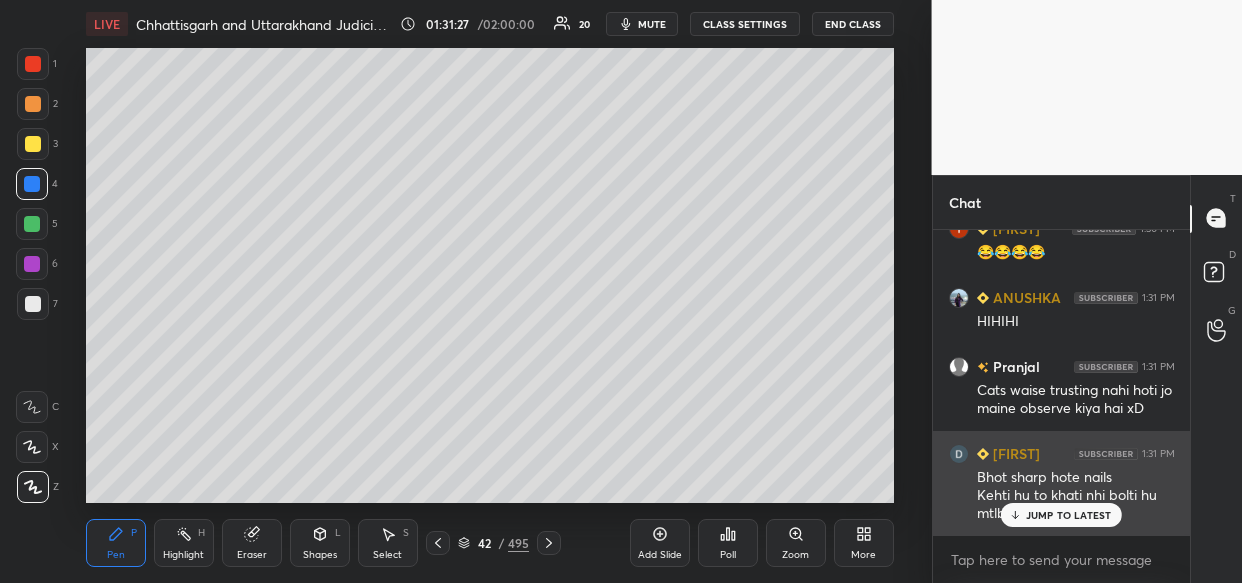 drag, startPoint x: 1067, startPoint y: 514, endPoint x: 1028, endPoint y: 520, distance: 39.45884 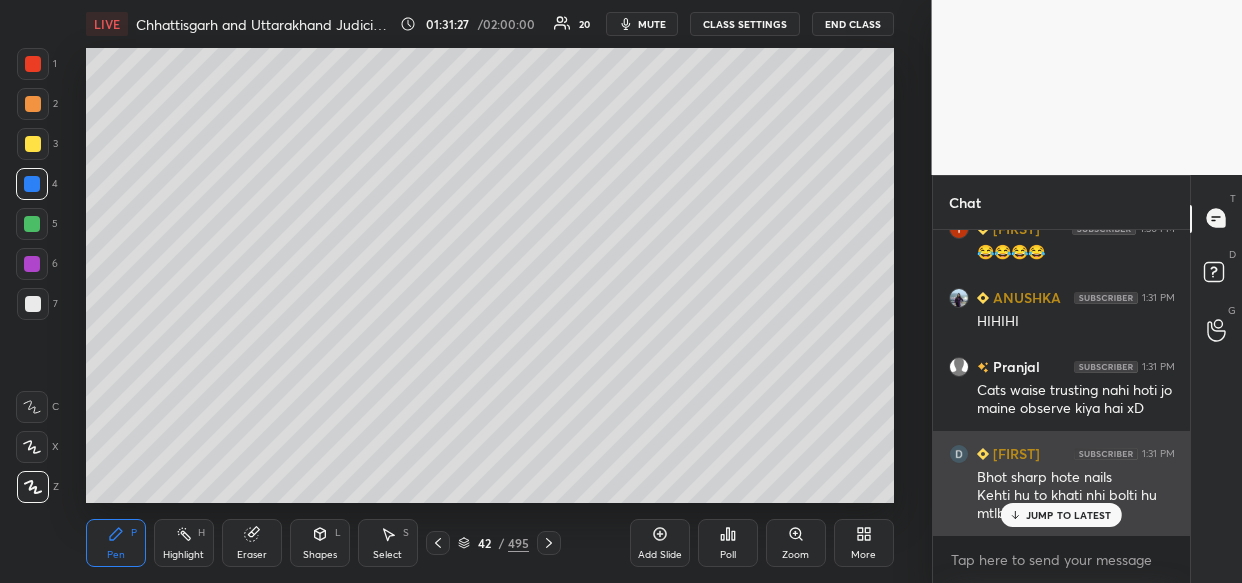 click on "JUMP TO LATEST" at bounding box center [1069, 515] 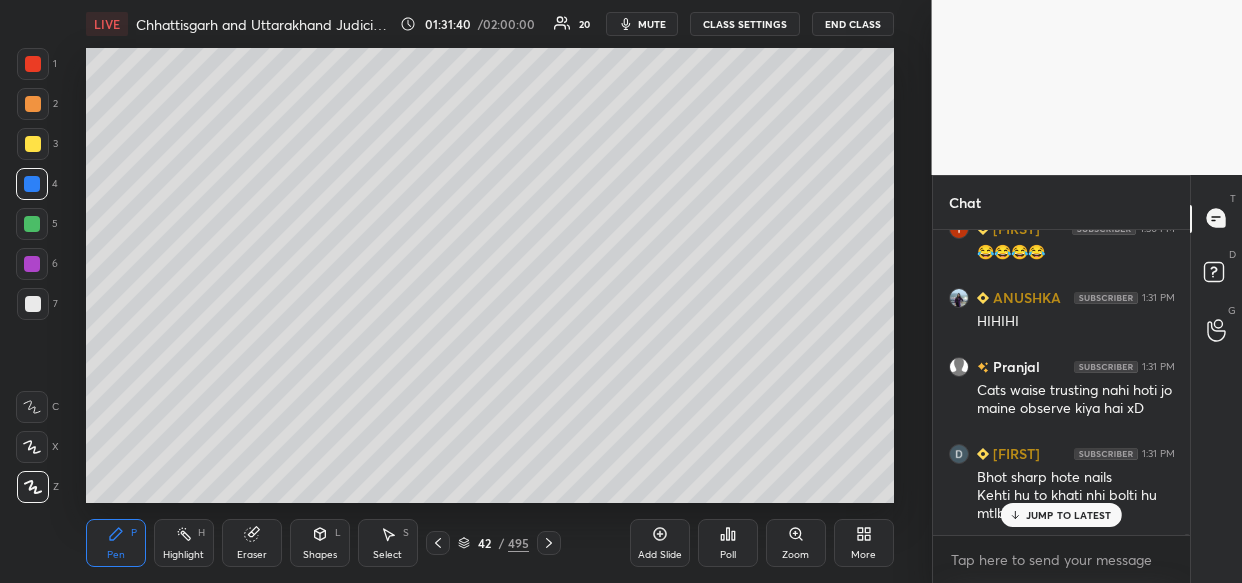scroll, scrollTop: 101595, scrollLeft: 0, axis: vertical 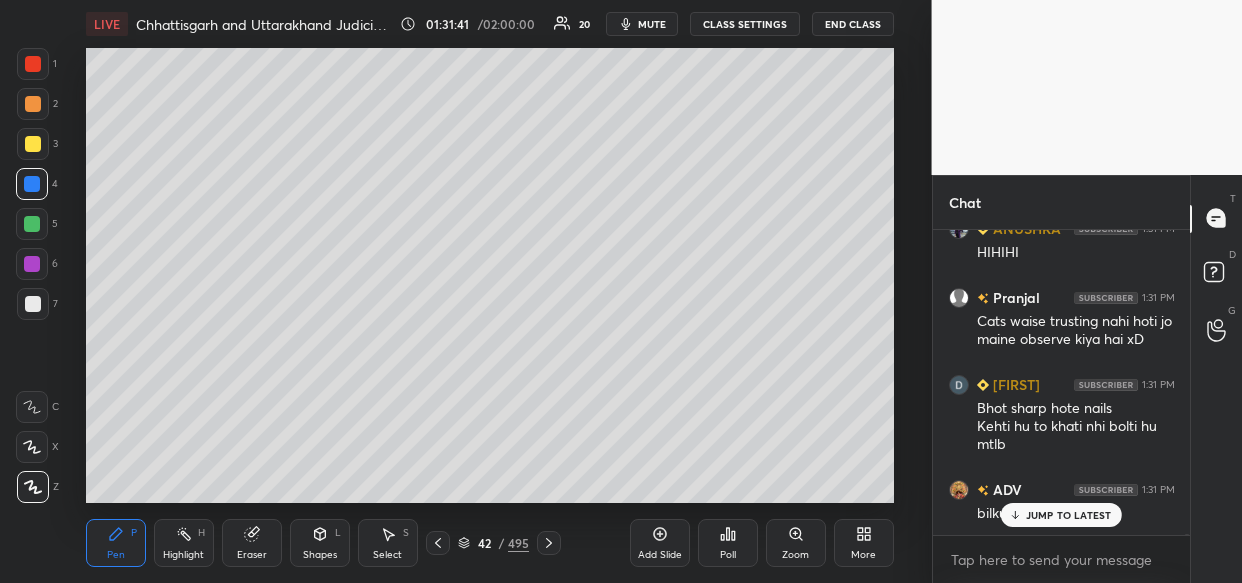 click on "[PERSON] 1:30 PM LOL [PERSON] 1:30 PM Nhi bhai
M sirf jabaan s ladti hu
Hath nhi chlta mera😒 ADV 1:30 PM oh Man!! [PERSON] 1:30 PM haha ADV 1:30 PM LOL [PERSON] 1:30 PM 😂😂😂 [PERSON] 1:30 PM Hahaha [PERSON] 1:30 PM Are bhai mera hath pkd leti apne nails s m kuch khti hu to [PERSON] 1:30 PM 😂😂😂😂 [PERSON] 1:31 PM HIHIHI [PERSON] 1:31 PM Cats waise trusting nahi hoti jo maine observe kiya hai xD [PERSON] 1:31 PM Bhot sharp hote nails
Kehti hu to khati nhi bolti hu mtlb ADV 1:31 PM bilkul like you 😂 JUMP TO LATEST" at bounding box center [1062, 382] 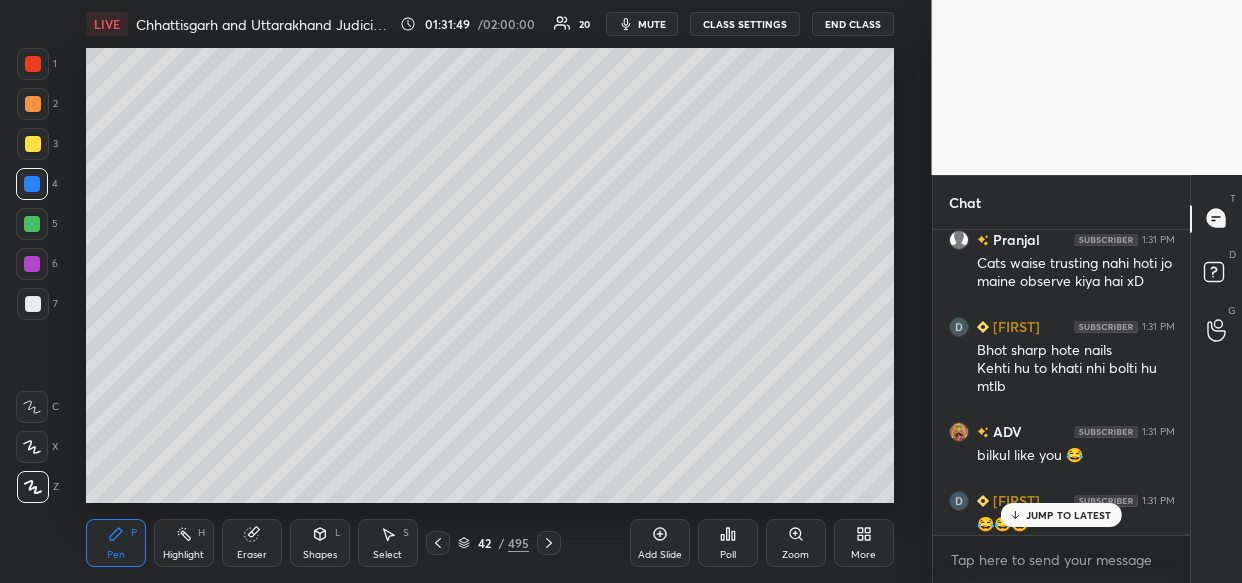 scroll, scrollTop: 101664, scrollLeft: 0, axis: vertical 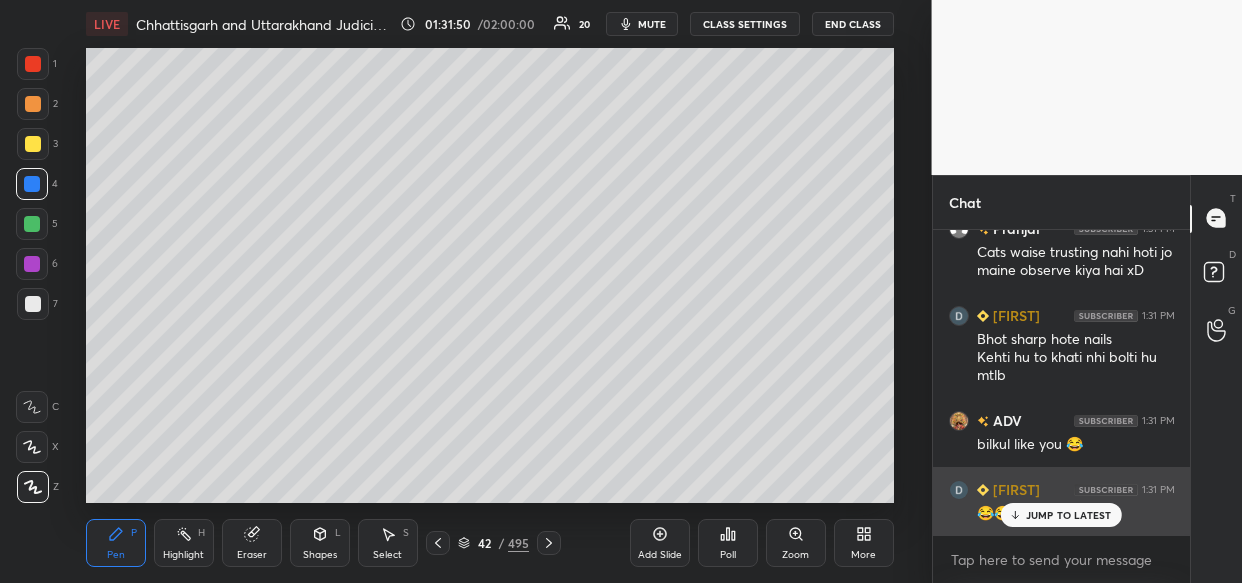 click on "JUMP TO LATEST" at bounding box center [1069, 515] 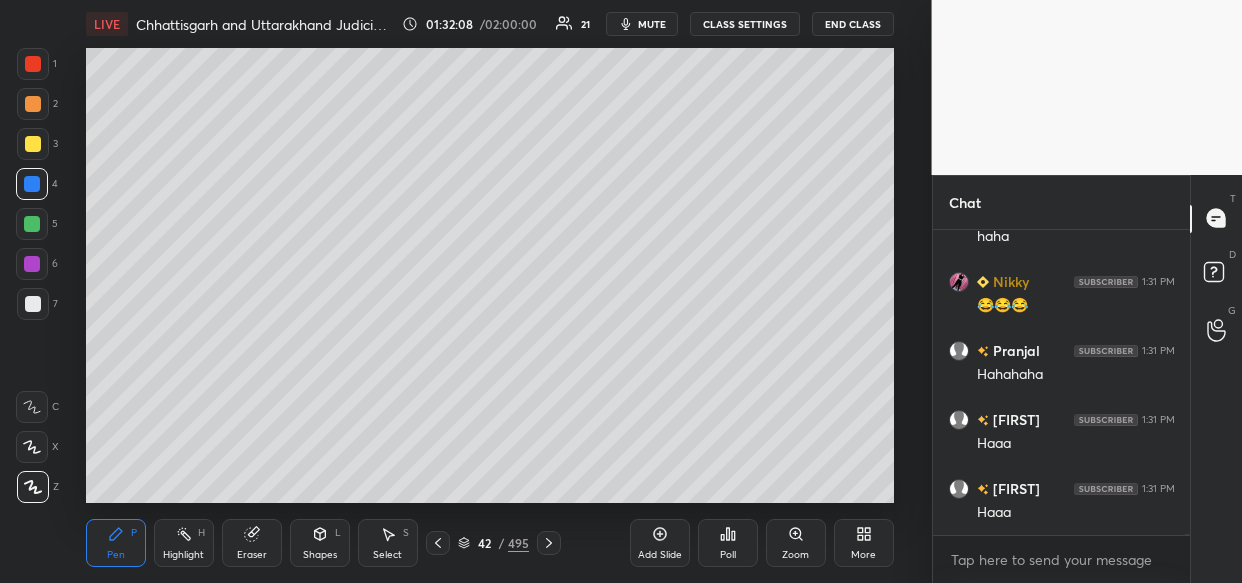 scroll, scrollTop: 102126, scrollLeft: 0, axis: vertical 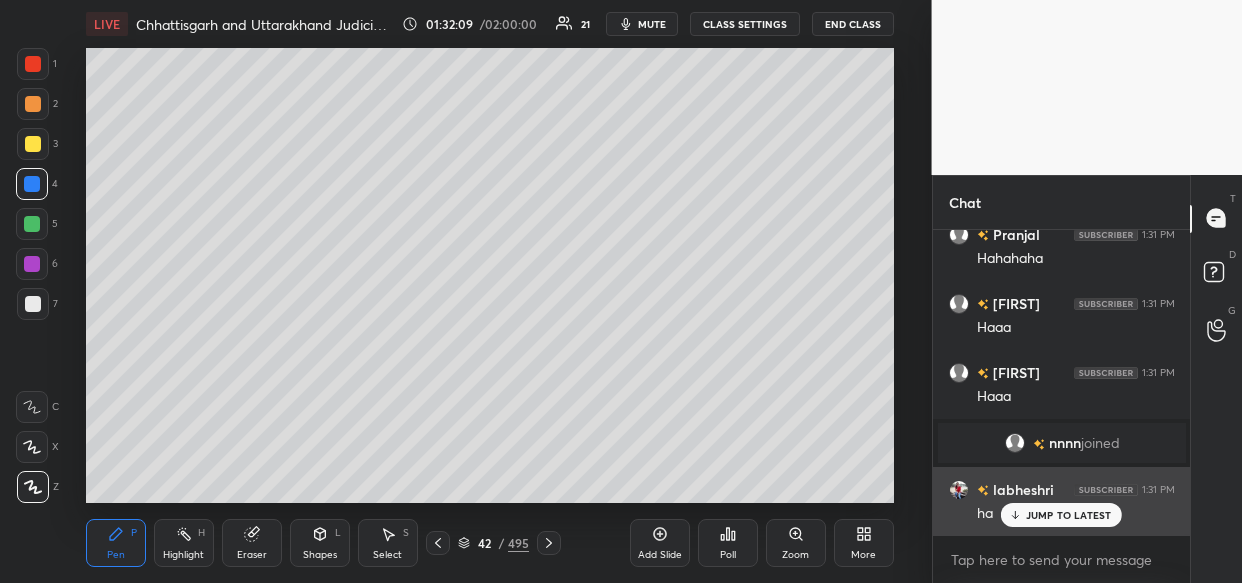 click on "JUMP TO LATEST" at bounding box center [1069, 515] 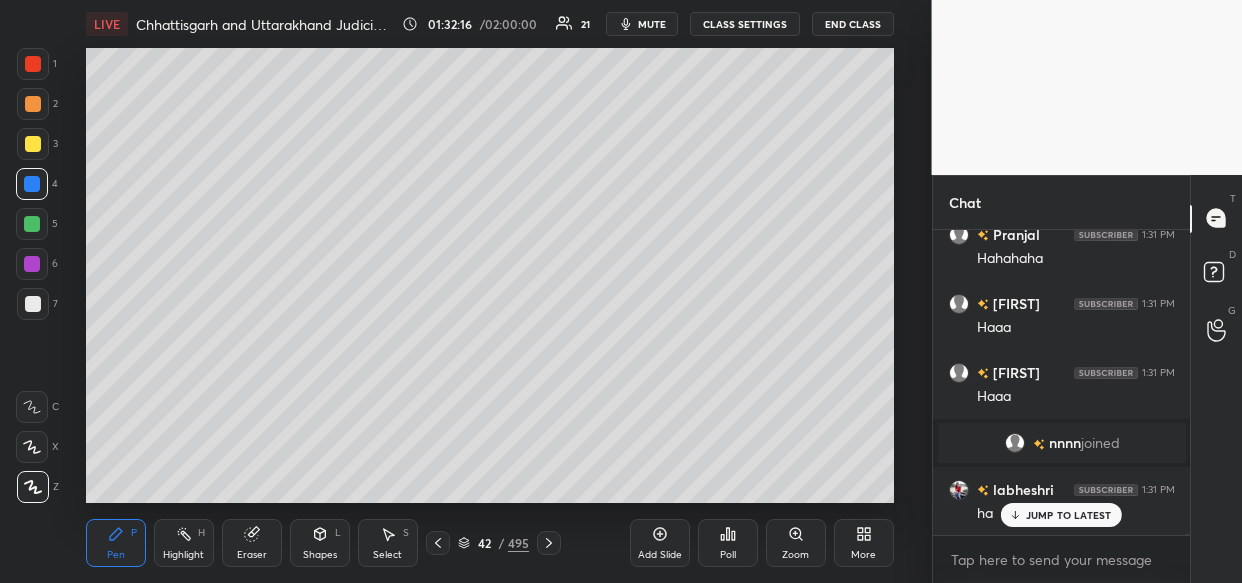 scroll, scrollTop: 102195, scrollLeft: 0, axis: vertical 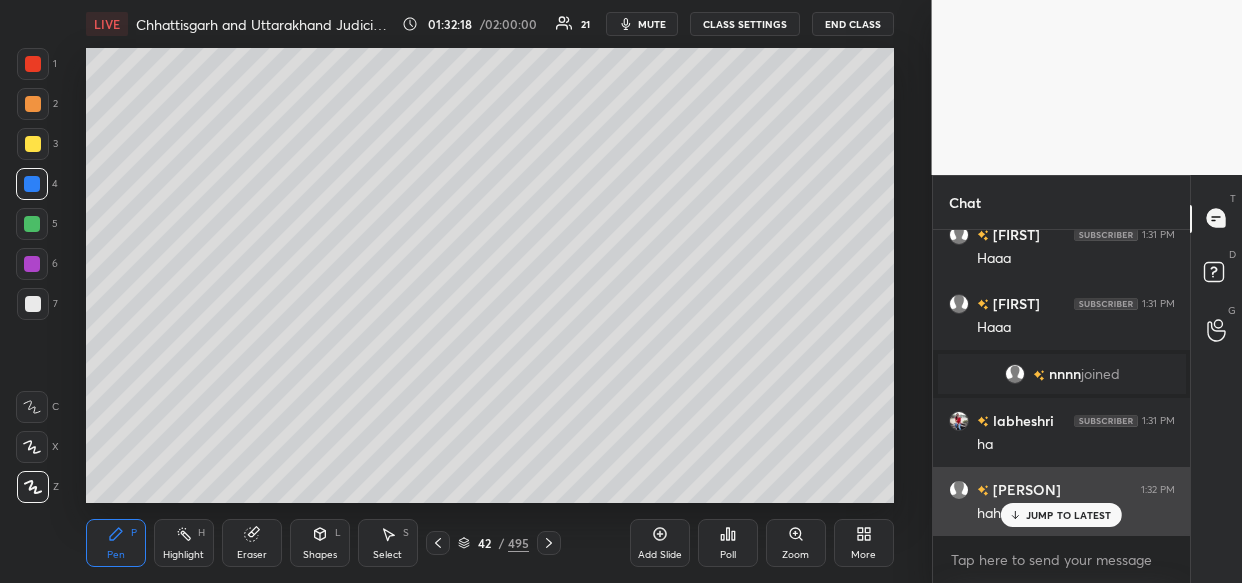 click on "JUMP TO LATEST" at bounding box center (1069, 515) 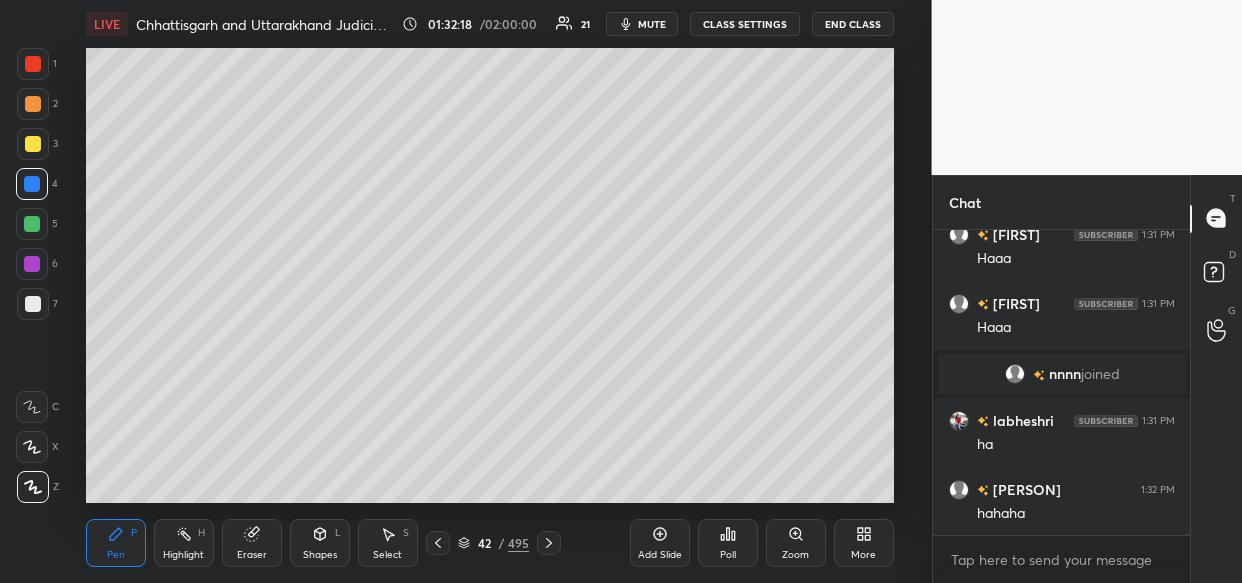 scroll, scrollTop: 102264, scrollLeft: 0, axis: vertical 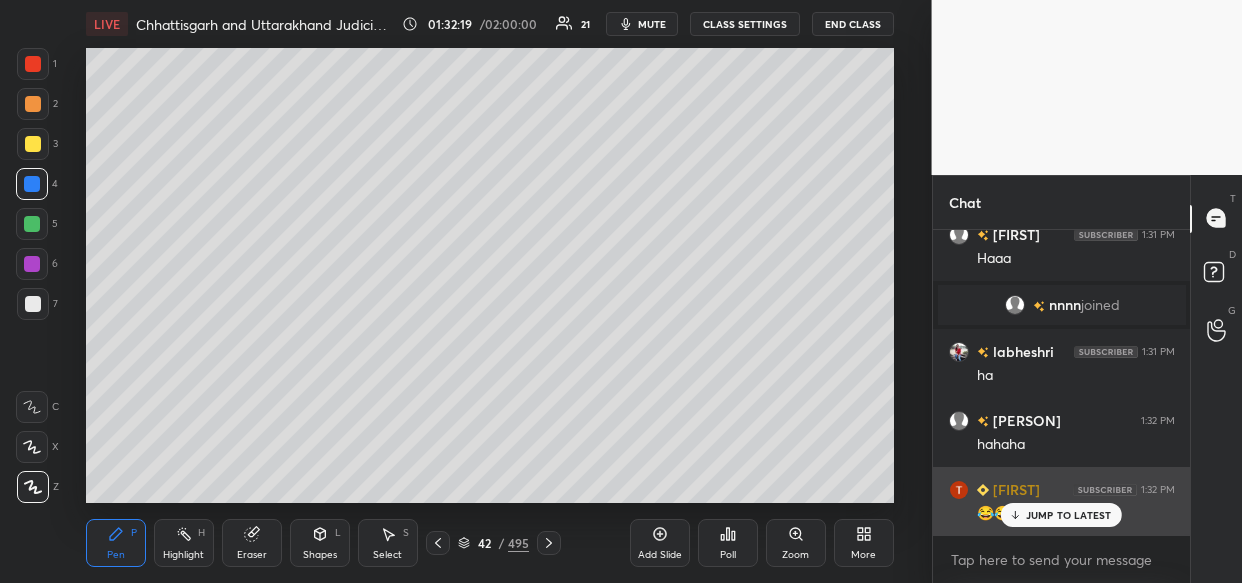 drag, startPoint x: 1058, startPoint y: 506, endPoint x: 1042, endPoint y: 509, distance: 16.27882 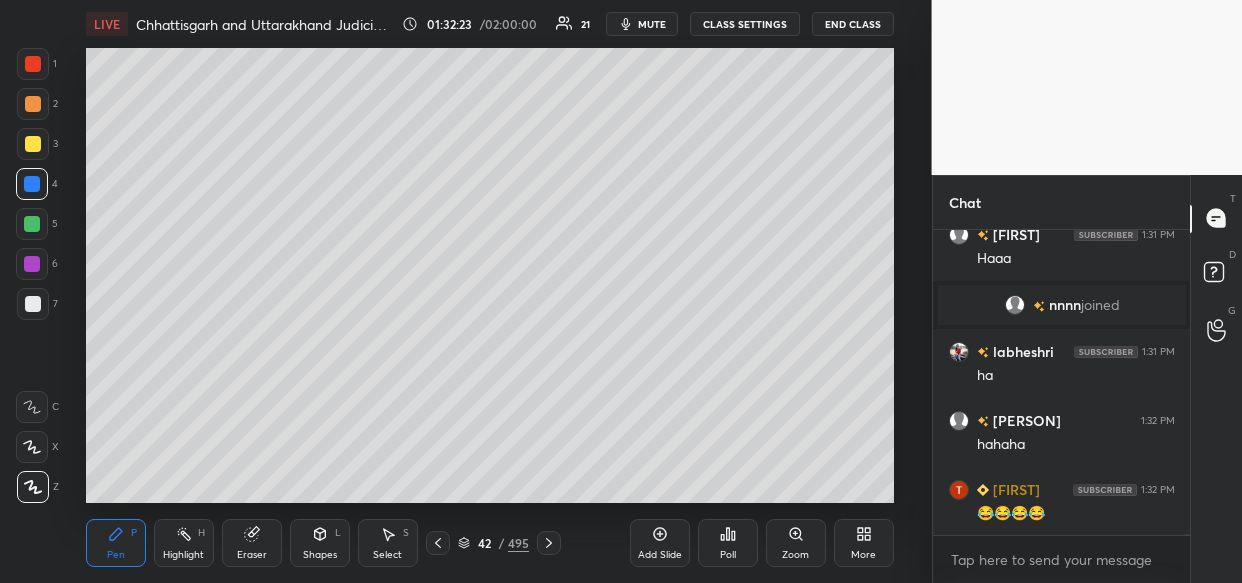 scroll, scrollTop: 102333, scrollLeft: 0, axis: vertical 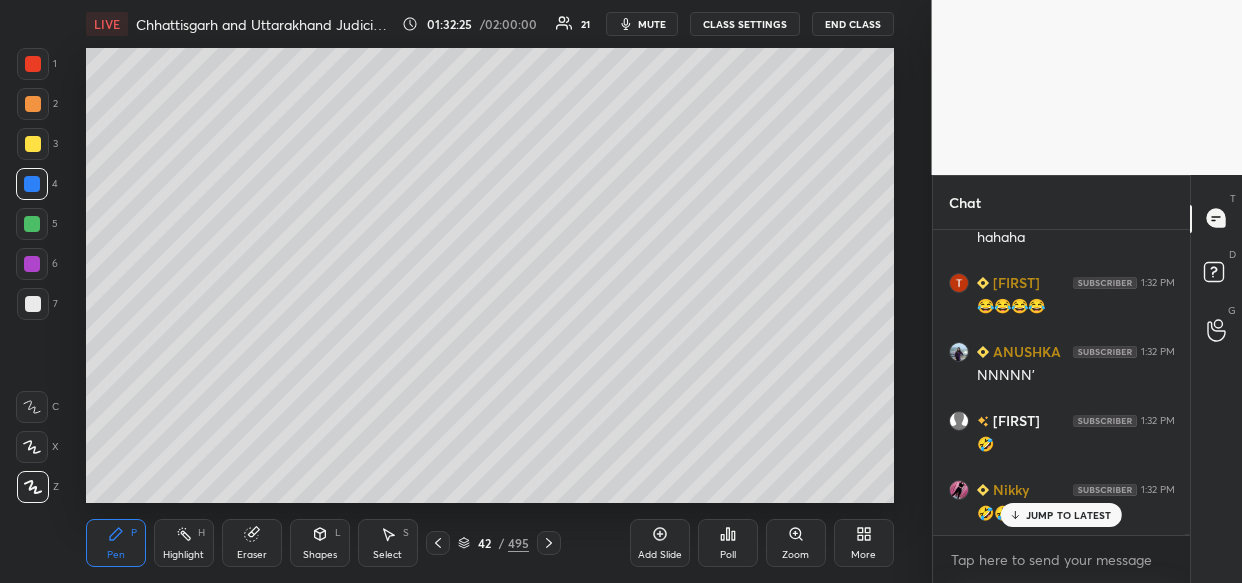 click on "JUMP TO LATEST" at bounding box center (1069, 515) 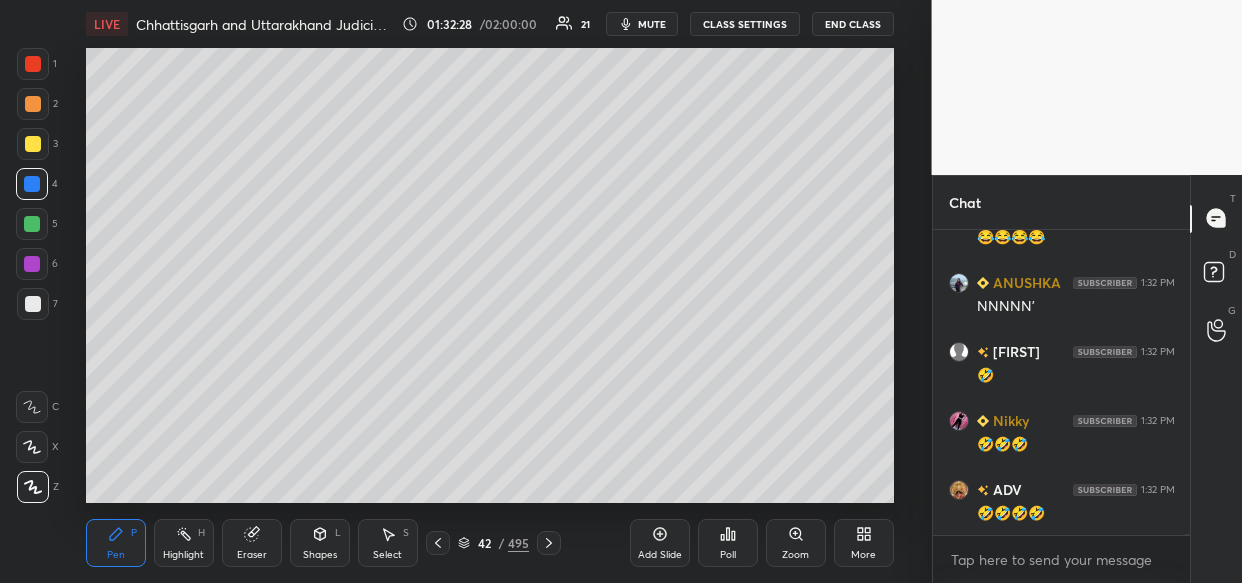scroll, scrollTop: 102610, scrollLeft: 0, axis: vertical 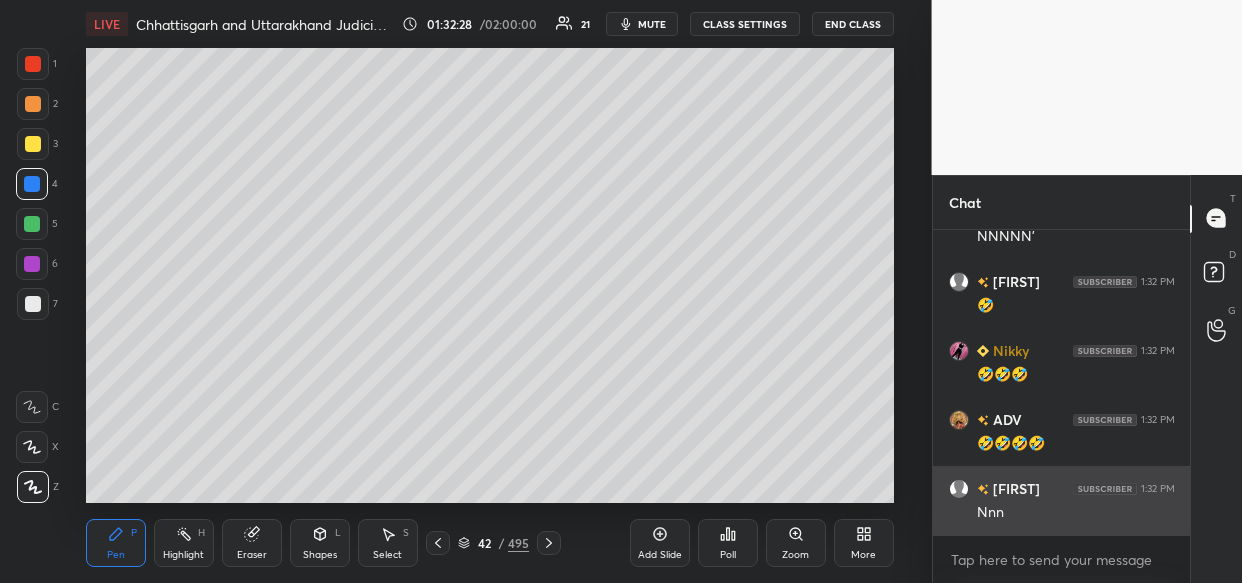 click on "[FIRST] 1:32 PM Nnn" at bounding box center (1062, 500) 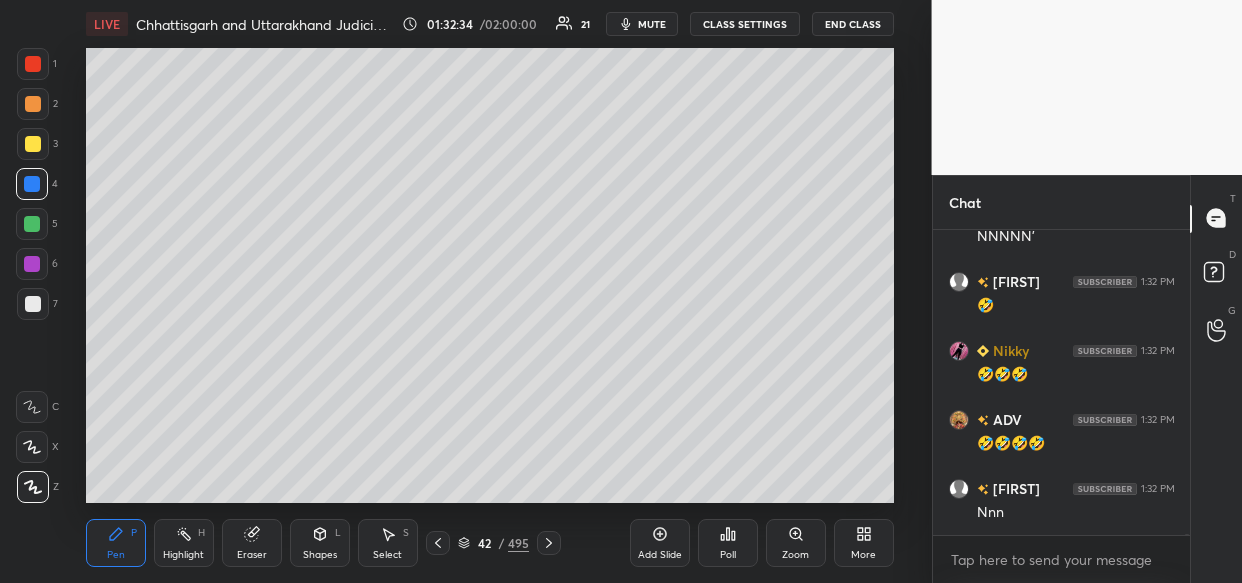 scroll, scrollTop: 102786, scrollLeft: 0, axis: vertical 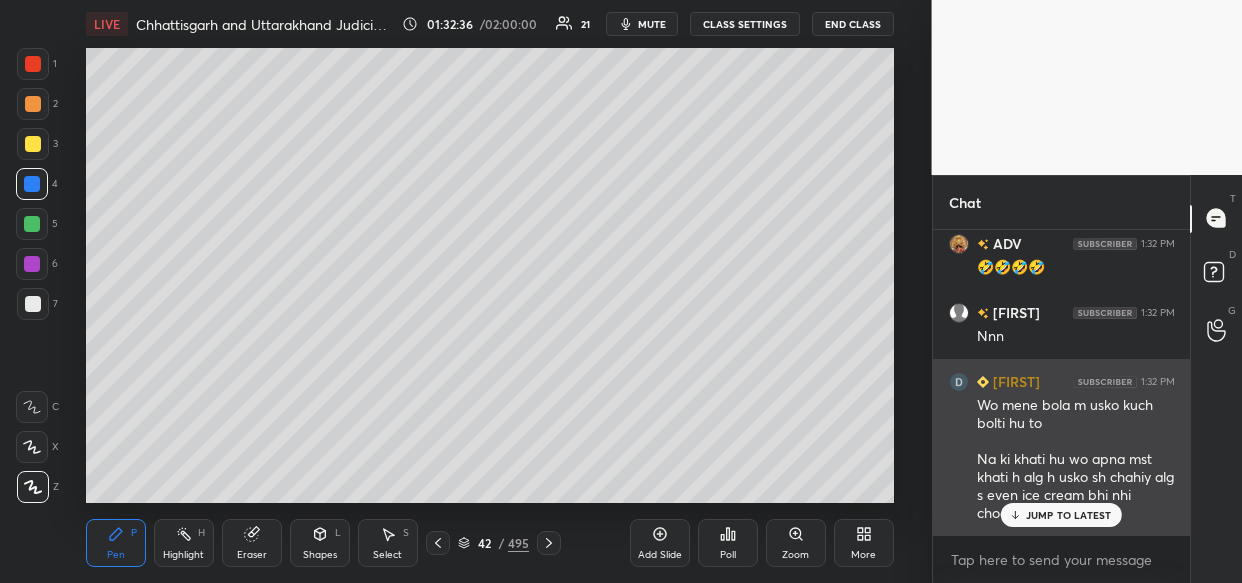 click on "JUMP TO LATEST" at bounding box center [1069, 515] 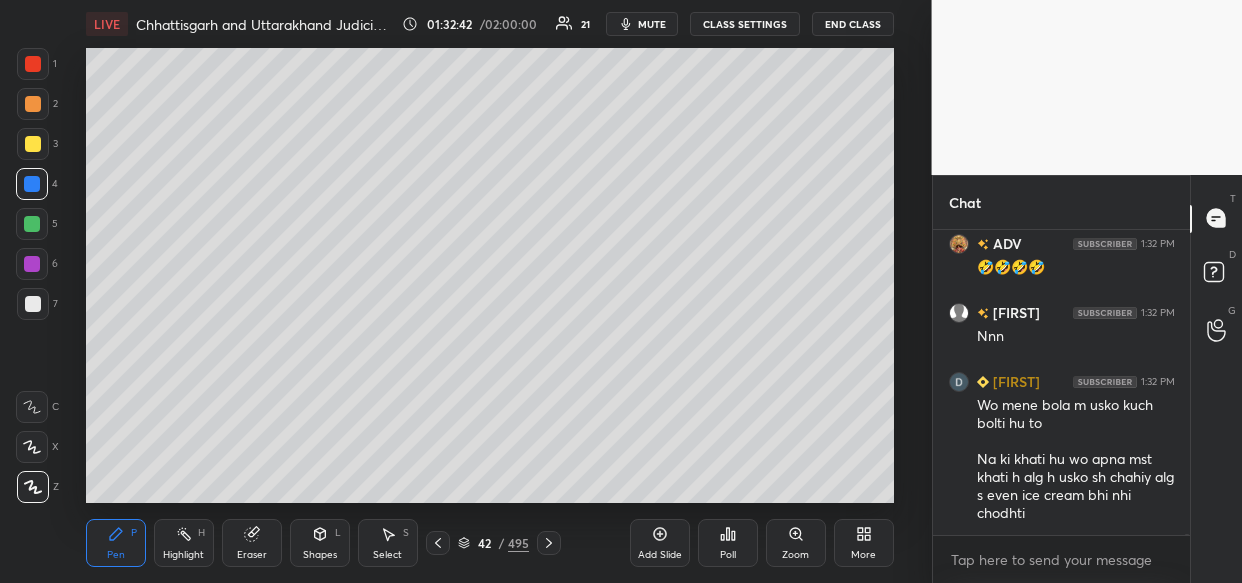 scroll, scrollTop: 102910, scrollLeft: 0, axis: vertical 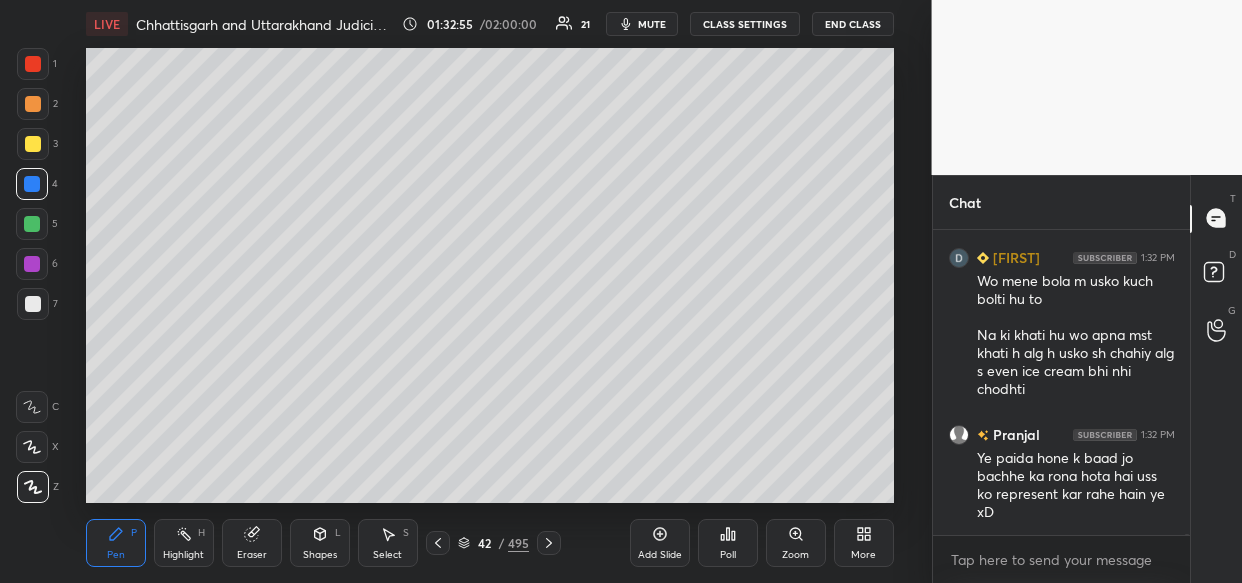 click on "Add Slide" at bounding box center [660, 543] 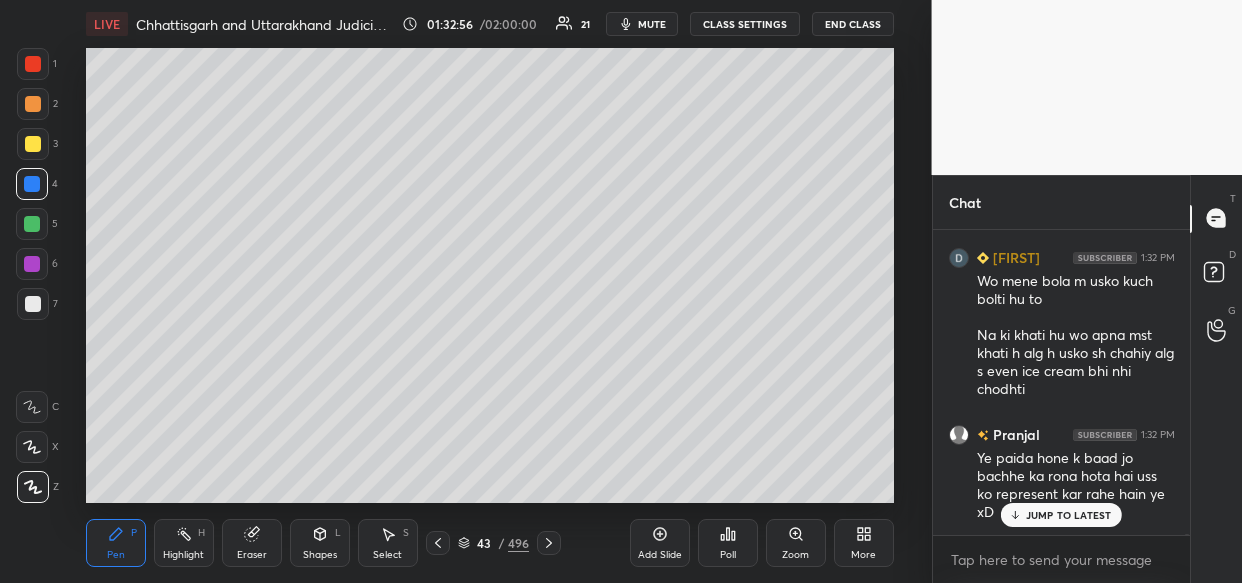 scroll, scrollTop: 102978, scrollLeft: 0, axis: vertical 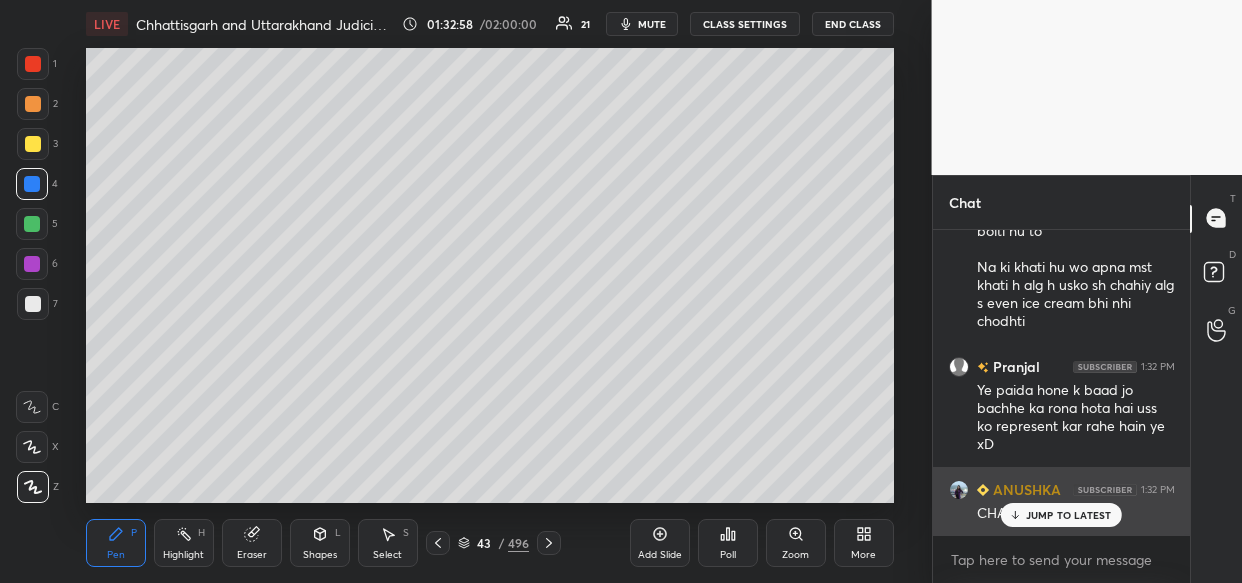 click on "JUMP TO LATEST" at bounding box center [1069, 515] 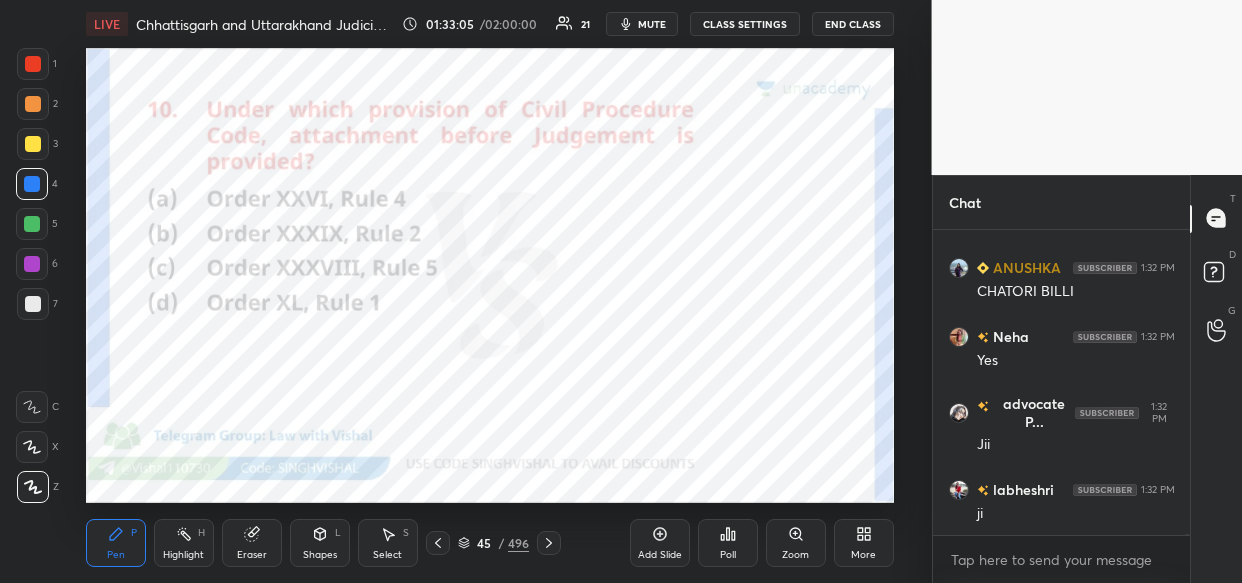 scroll, scrollTop: 103270, scrollLeft: 0, axis: vertical 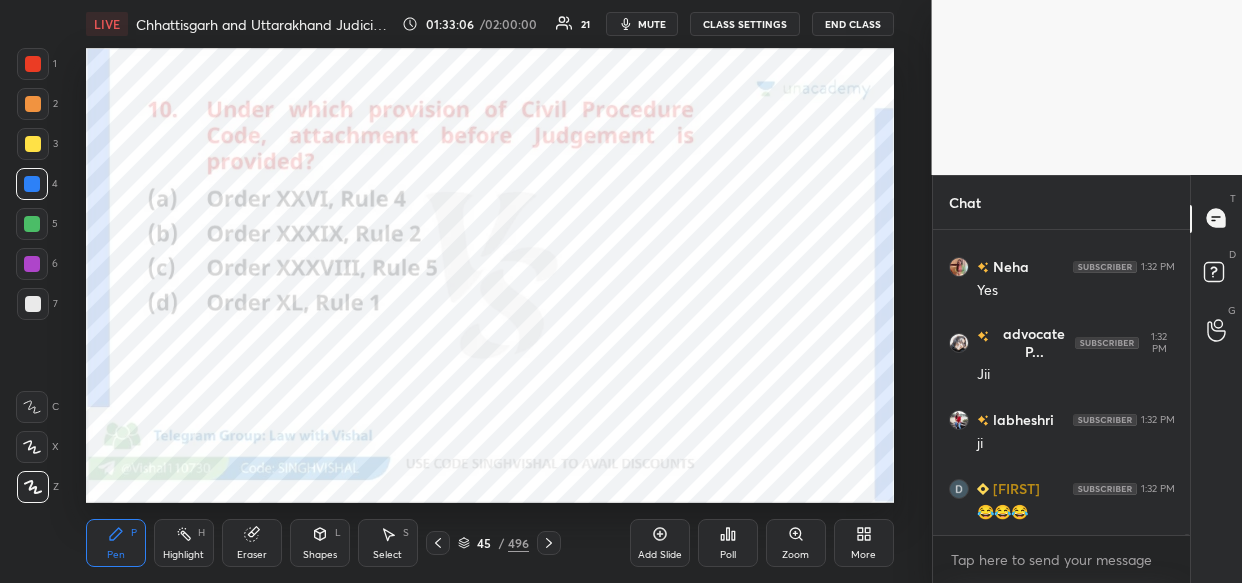 click at bounding box center [32, 224] 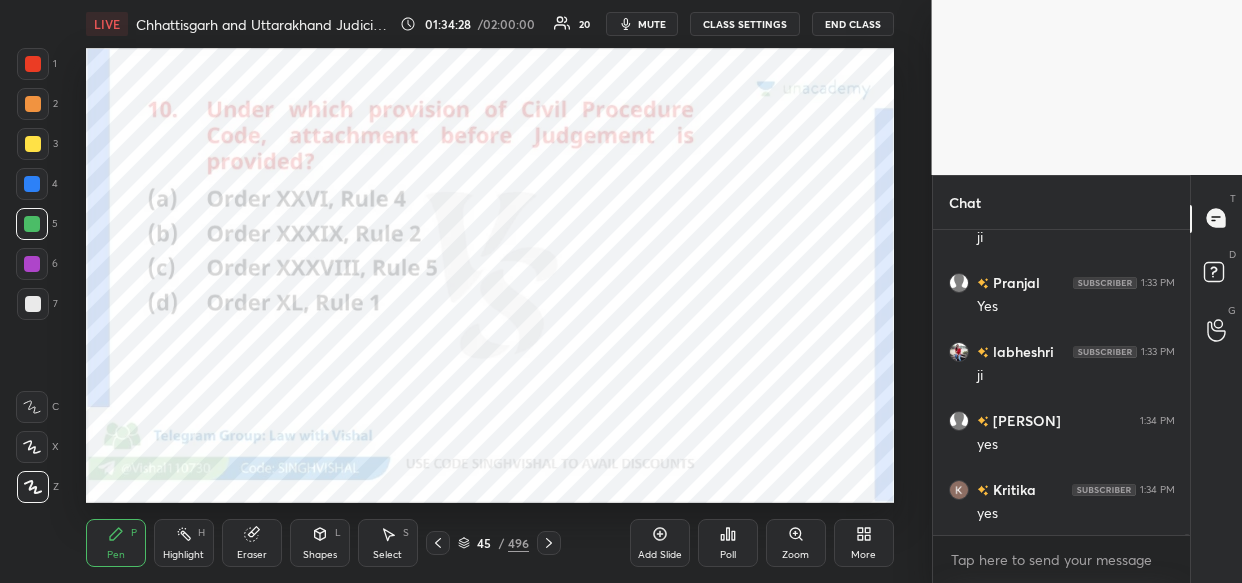 scroll, scrollTop: 104856, scrollLeft: 0, axis: vertical 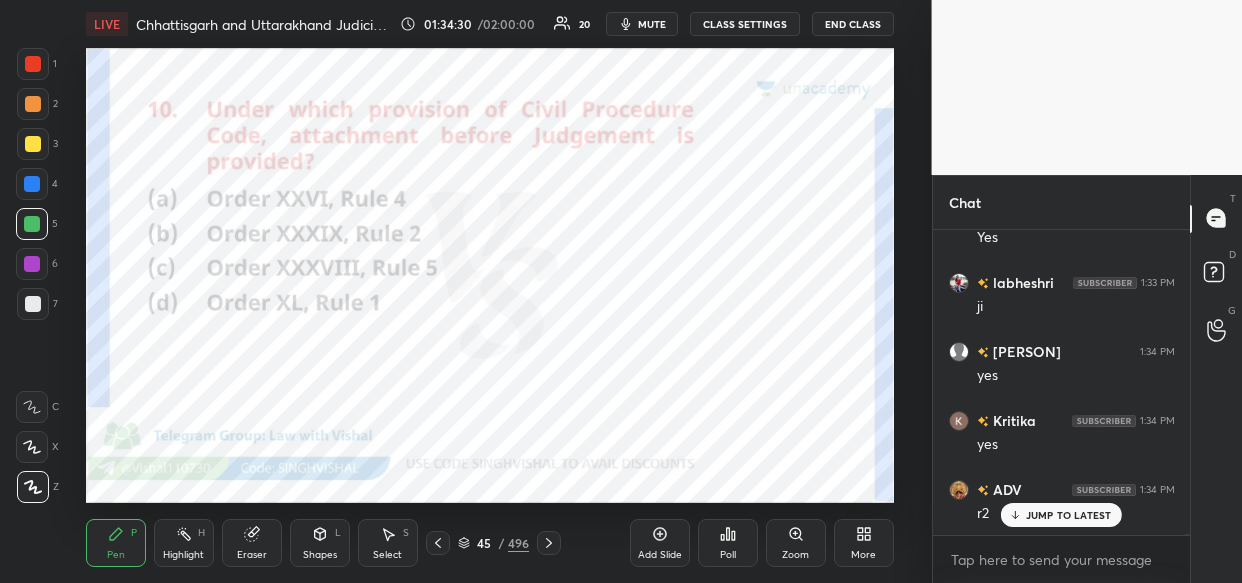 click on "Add Slide" at bounding box center (660, 543) 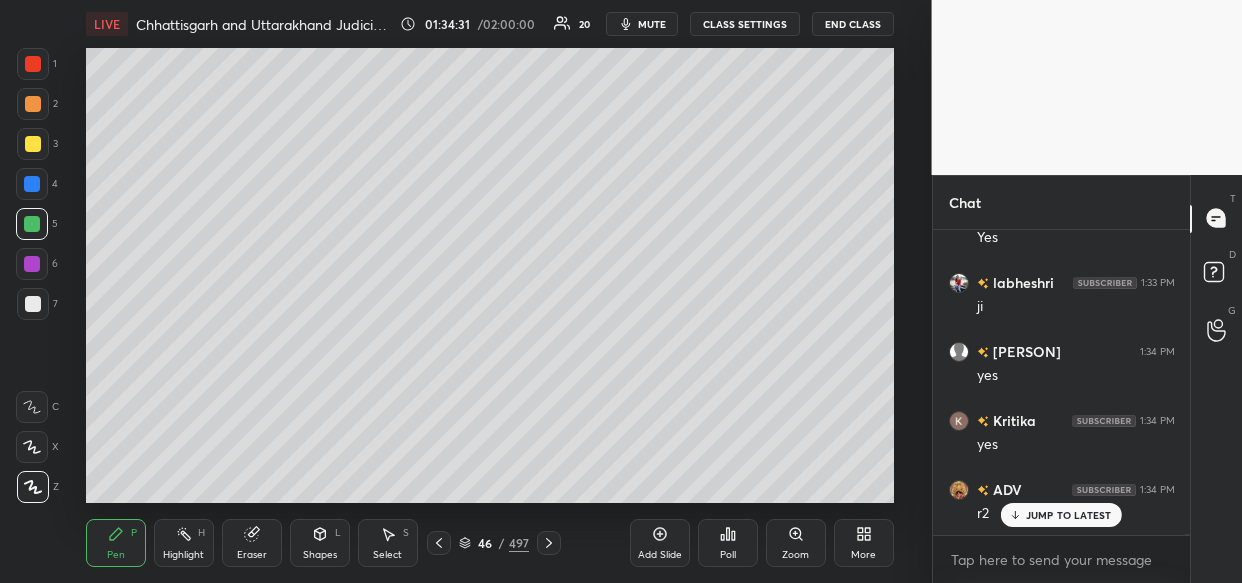 click at bounding box center (33, 144) 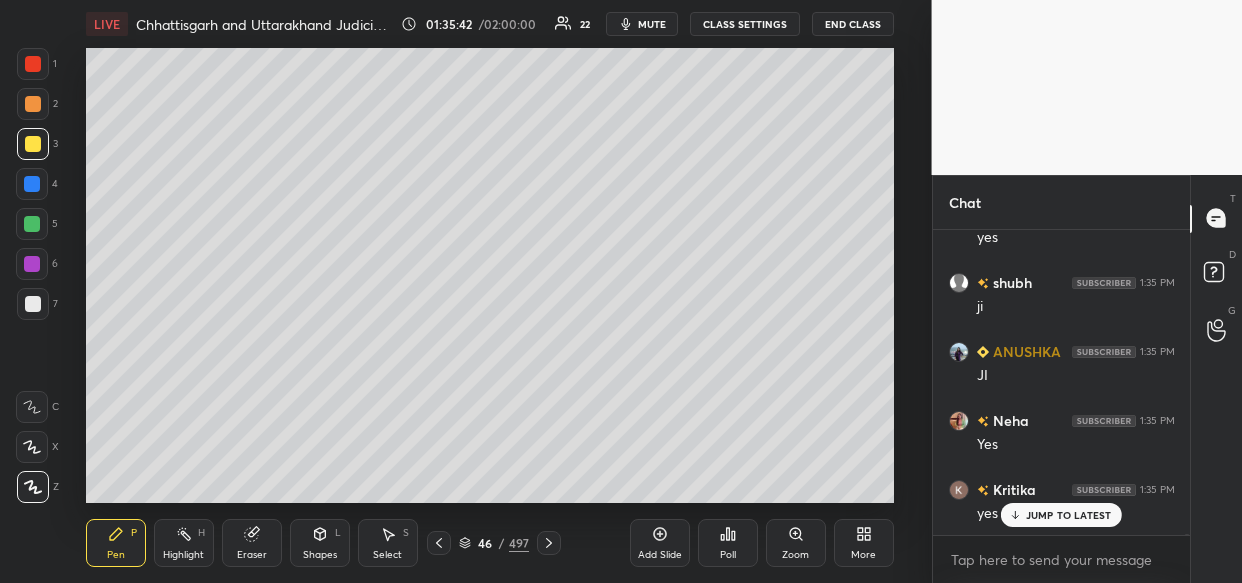 scroll, scrollTop: 106757, scrollLeft: 0, axis: vertical 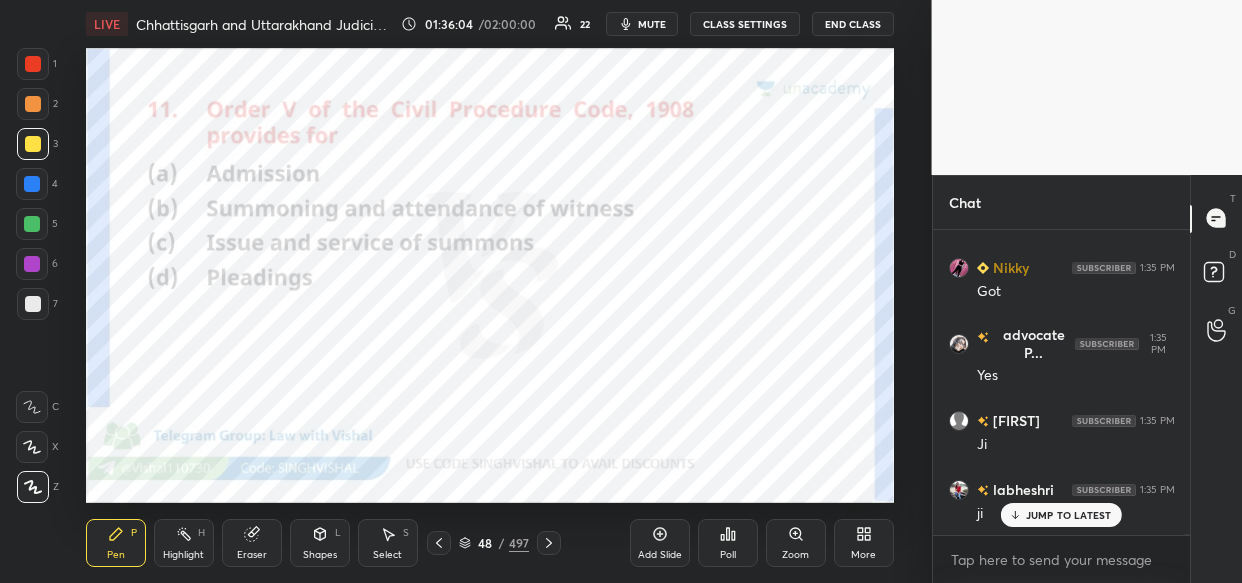 click at bounding box center [32, 184] 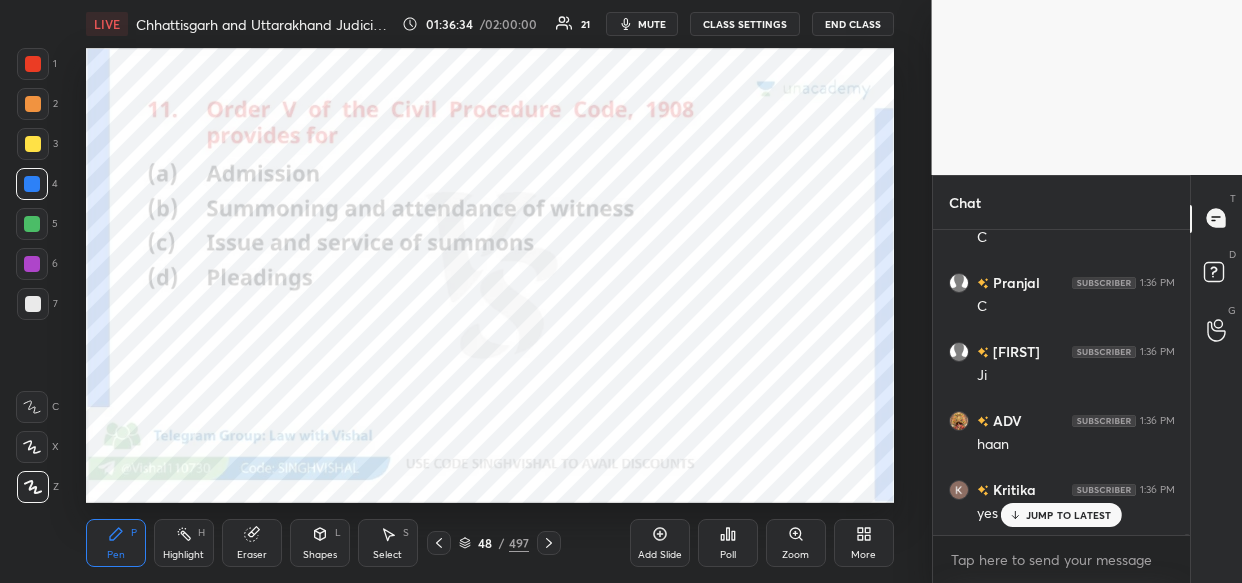 scroll, scrollTop: 108221, scrollLeft: 0, axis: vertical 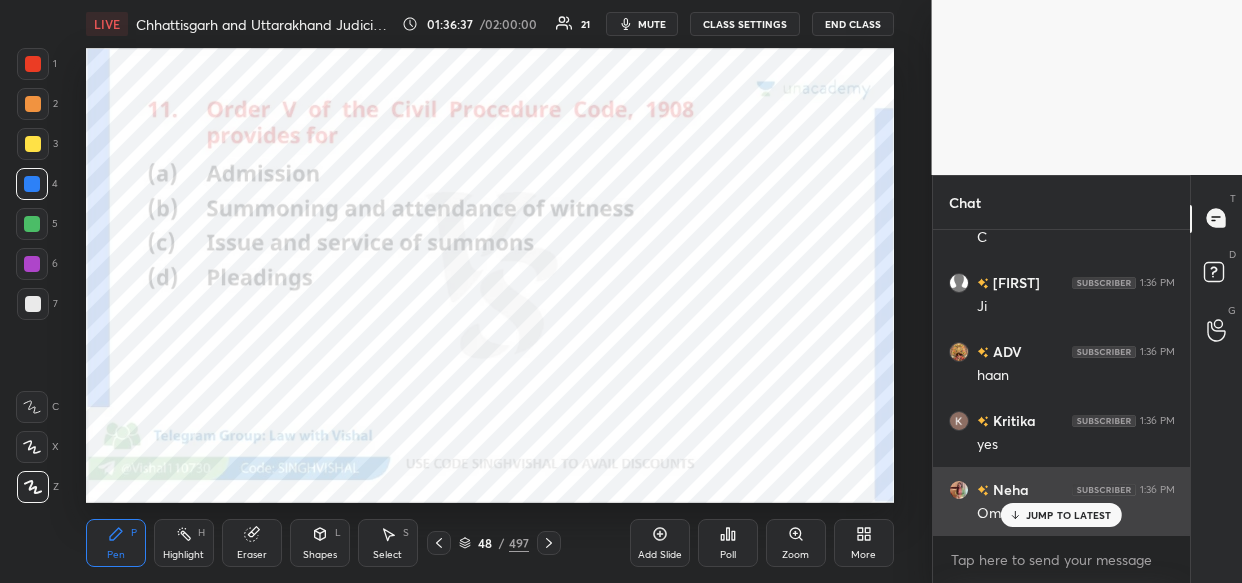 drag, startPoint x: 1044, startPoint y: 508, endPoint x: 1018, endPoint y: 529, distance: 33.42155 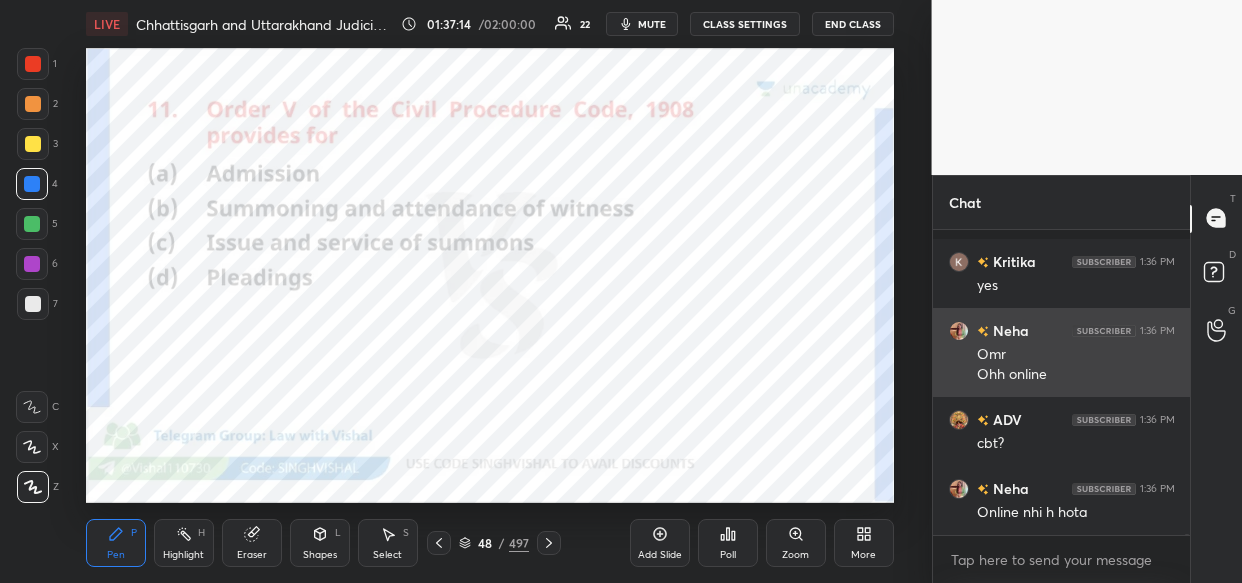 scroll, scrollTop: 108466, scrollLeft: 0, axis: vertical 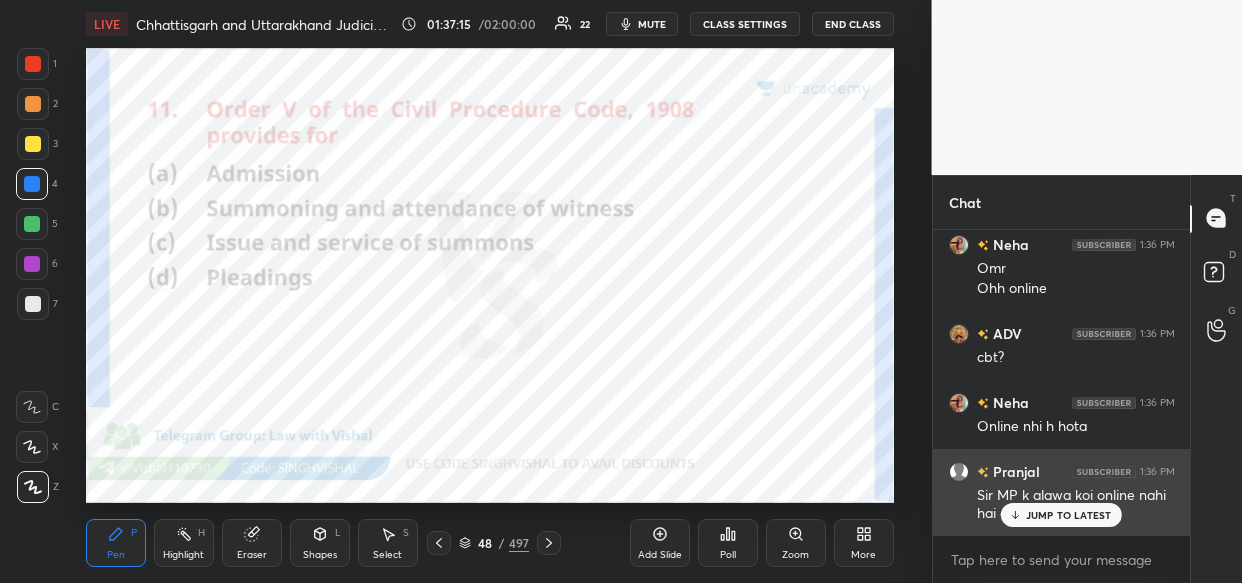 click on "JUMP TO LATEST" at bounding box center [1061, 515] 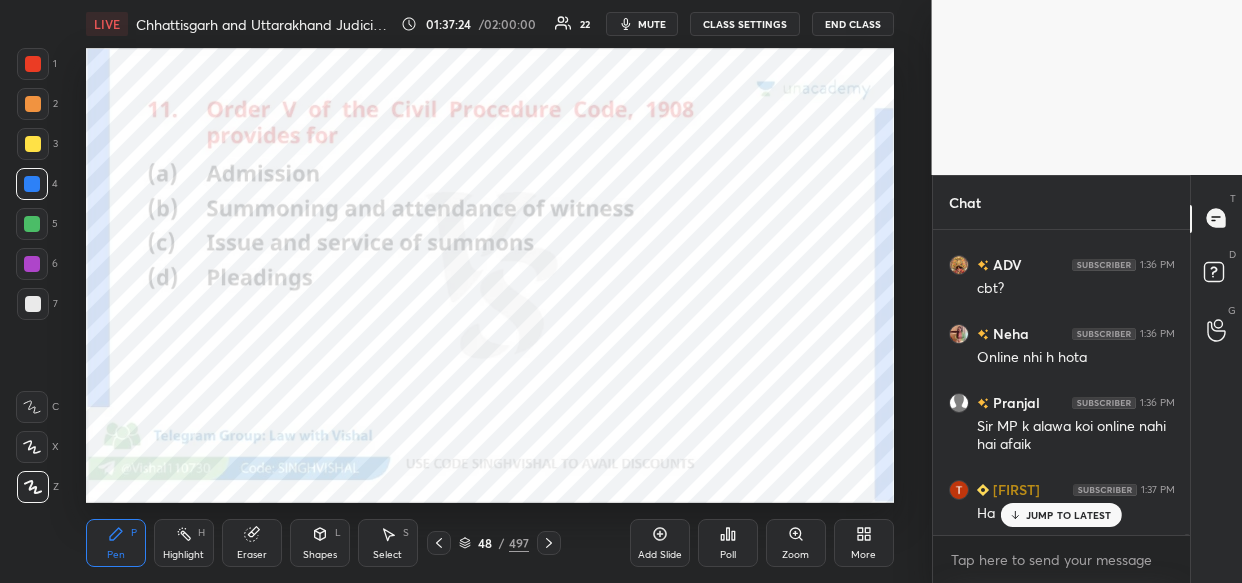 scroll, scrollTop: 108604, scrollLeft: 0, axis: vertical 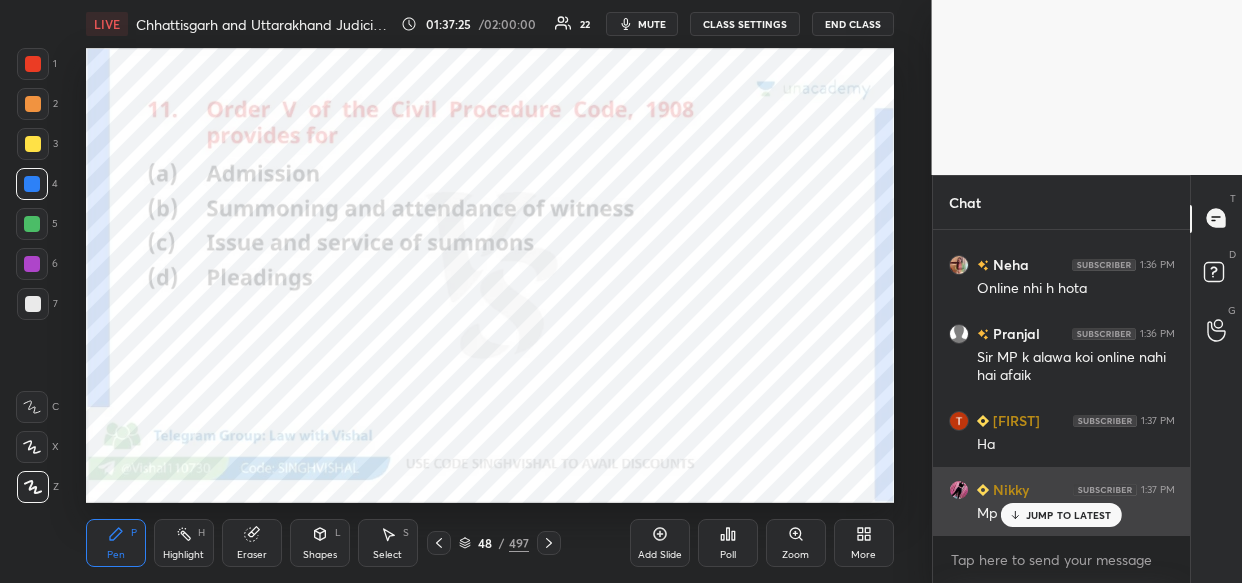 click on "JUMP TO LATEST" at bounding box center [1069, 515] 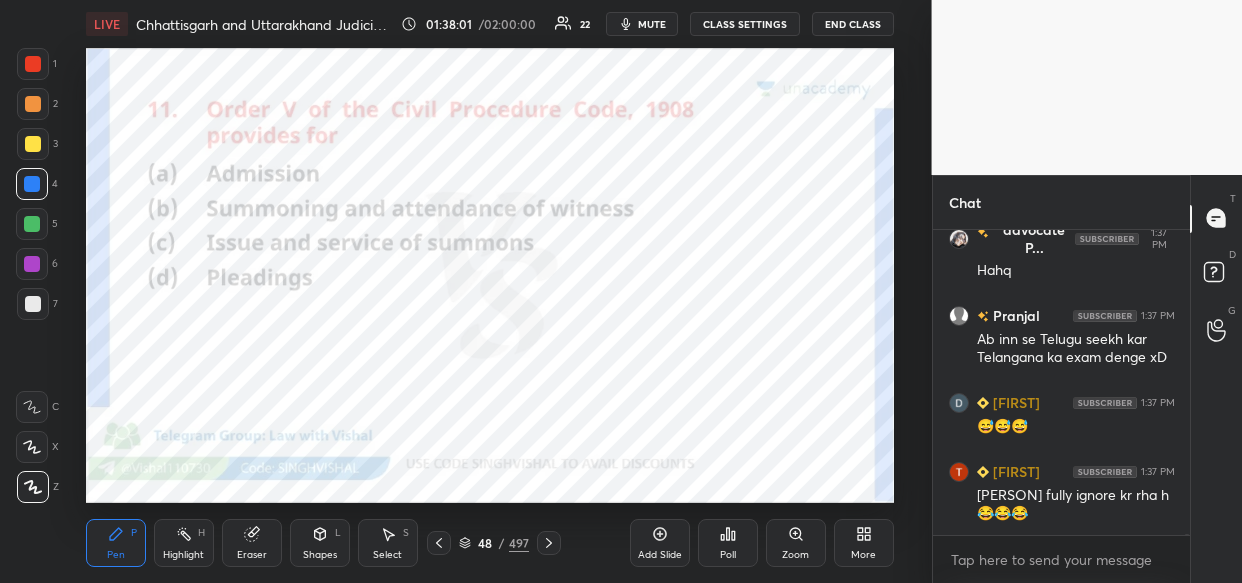 scroll, scrollTop: 109708, scrollLeft: 0, axis: vertical 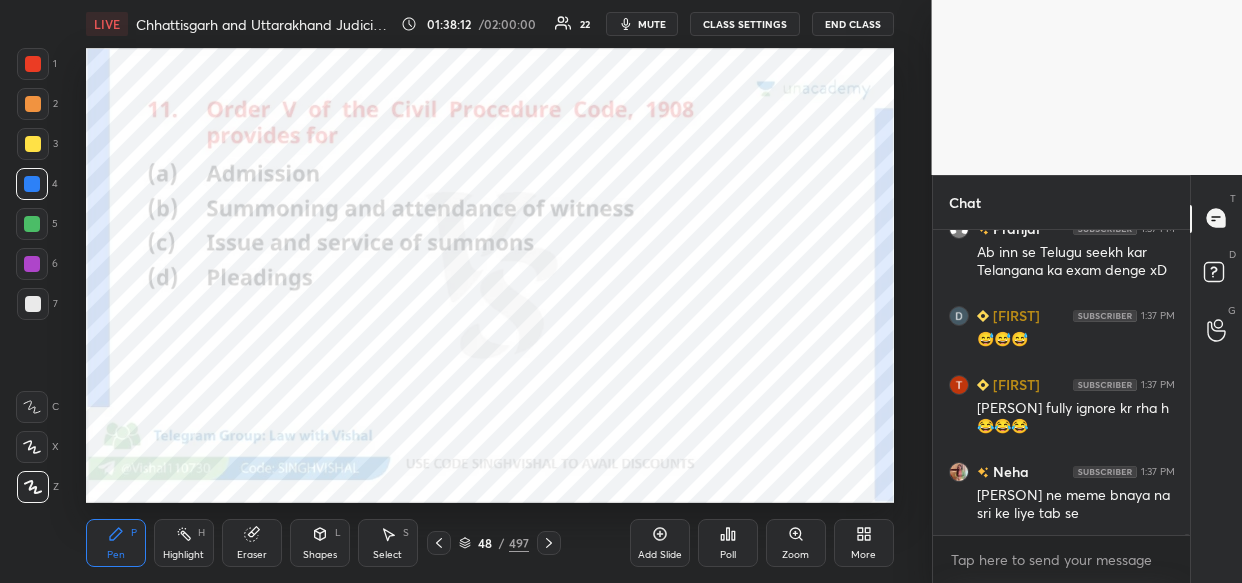 click on "Add Slide" at bounding box center [660, 543] 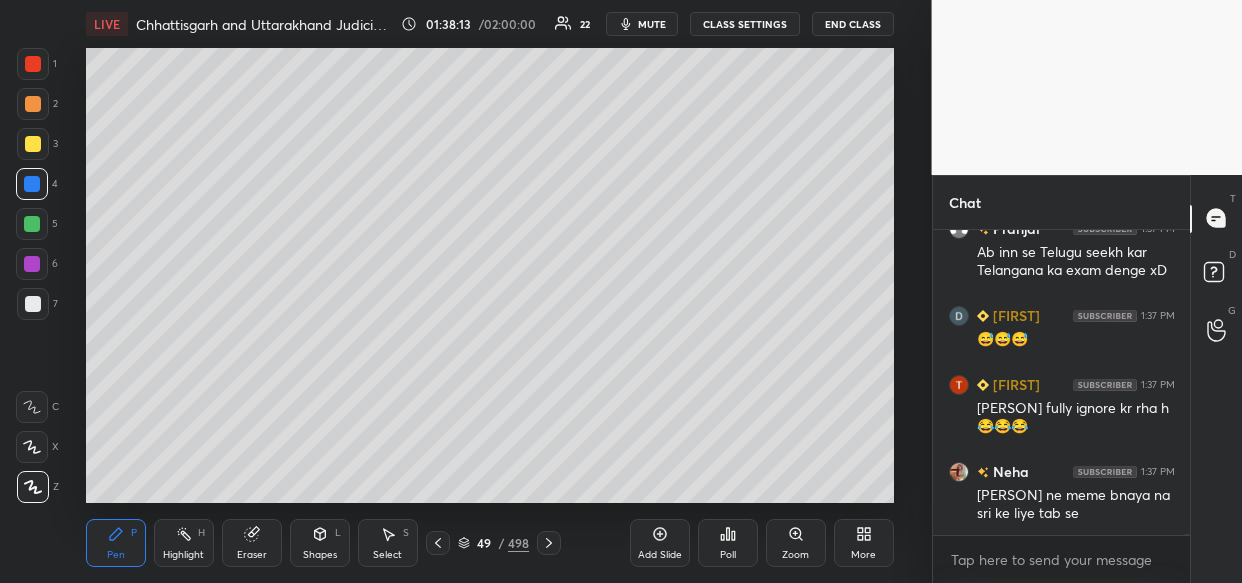 scroll, scrollTop: 109795, scrollLeft: 0, axis: vertical 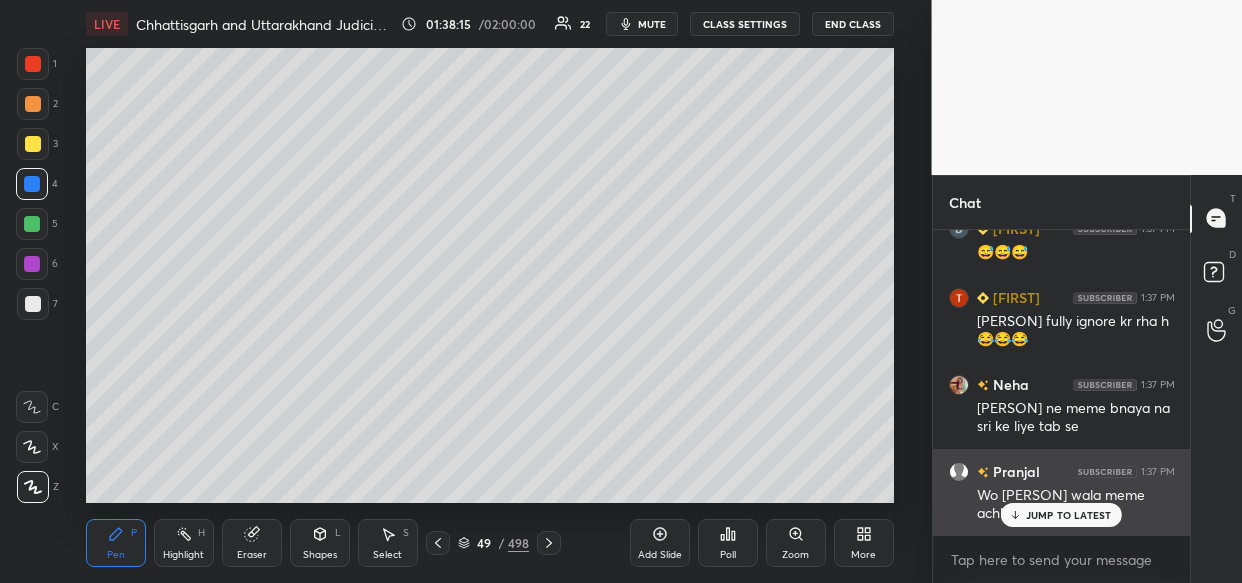 click on "Pranjal 1:37 PM Wo Darsheel Safary wala meme achha tha waise" at bounding box center (1062, 492) 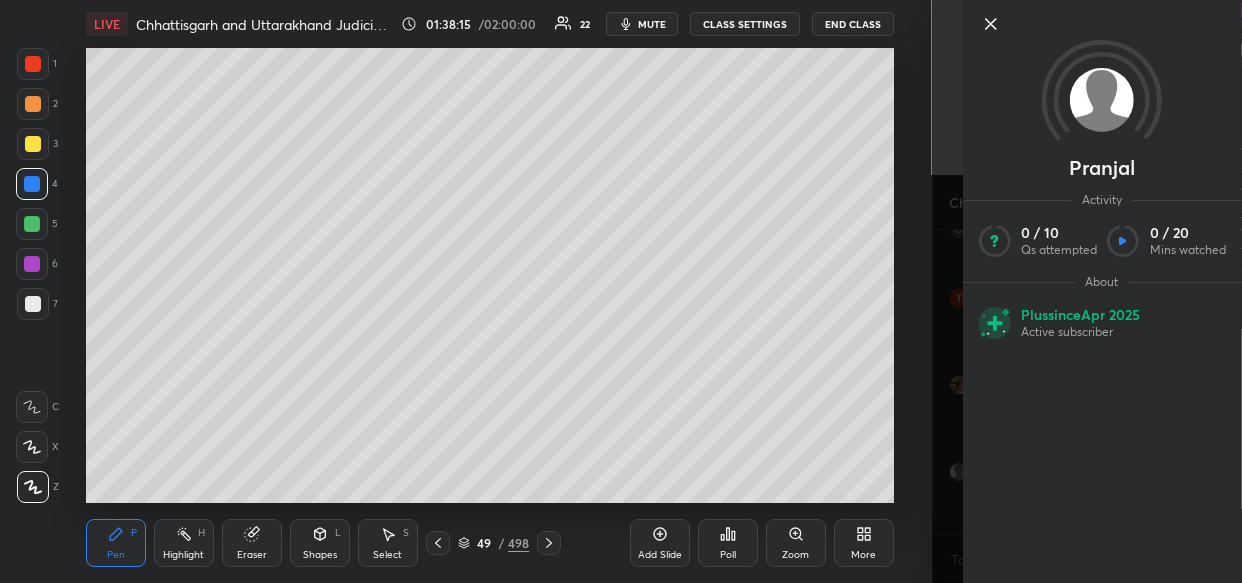 scroll, scrollTop: 109864, scrollLeft: 0, axis: vertical 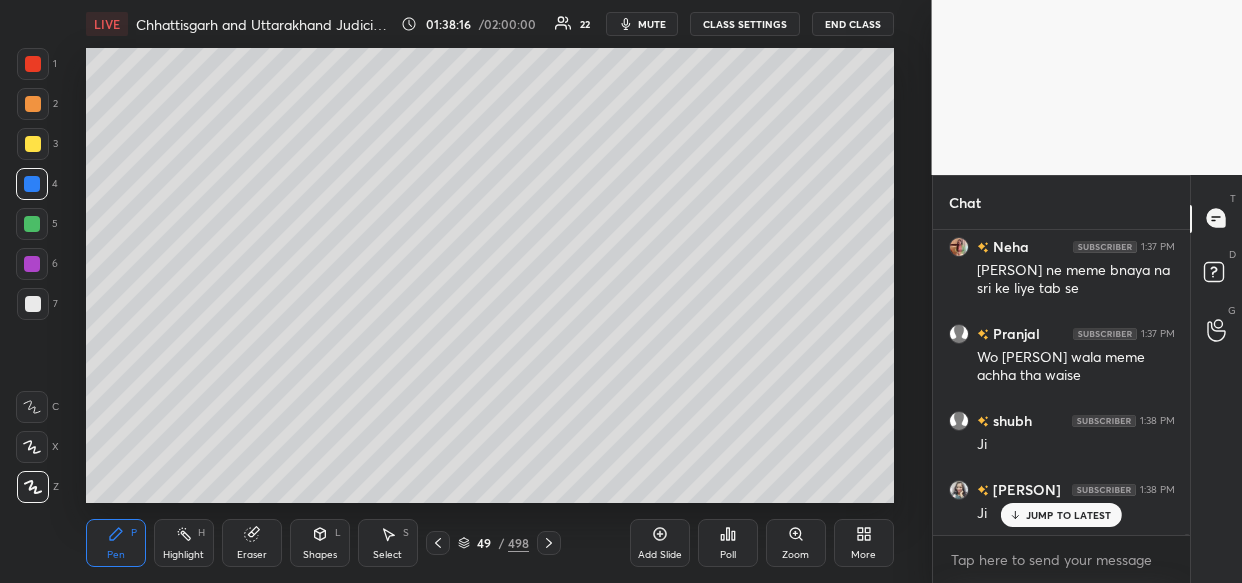 click on "JUMP TO LATEST" at bounding box center (1069, 515) 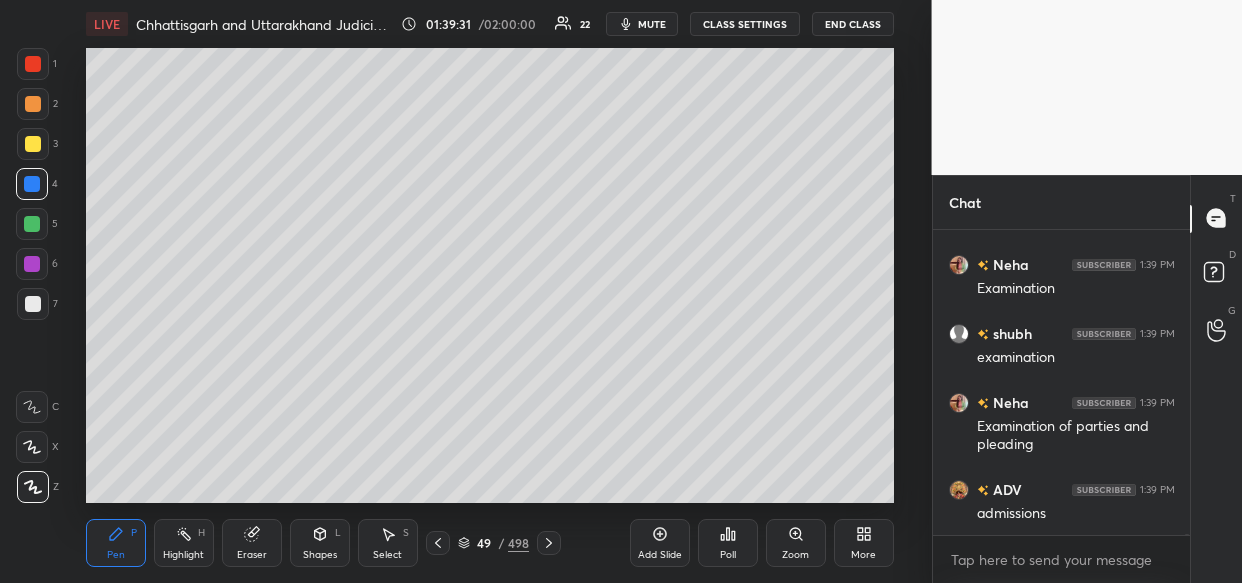 scroll, scrollTop: 113025, scrollLeft: 0, axis: vertical 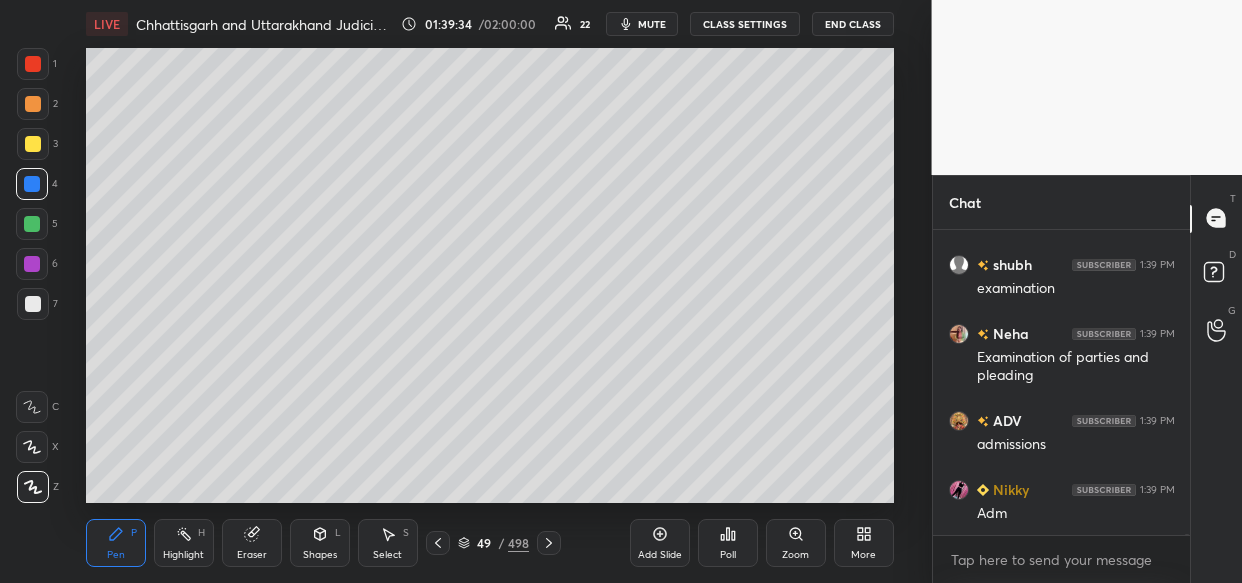 click on "Add Slide" at bounding box center (660, 543) 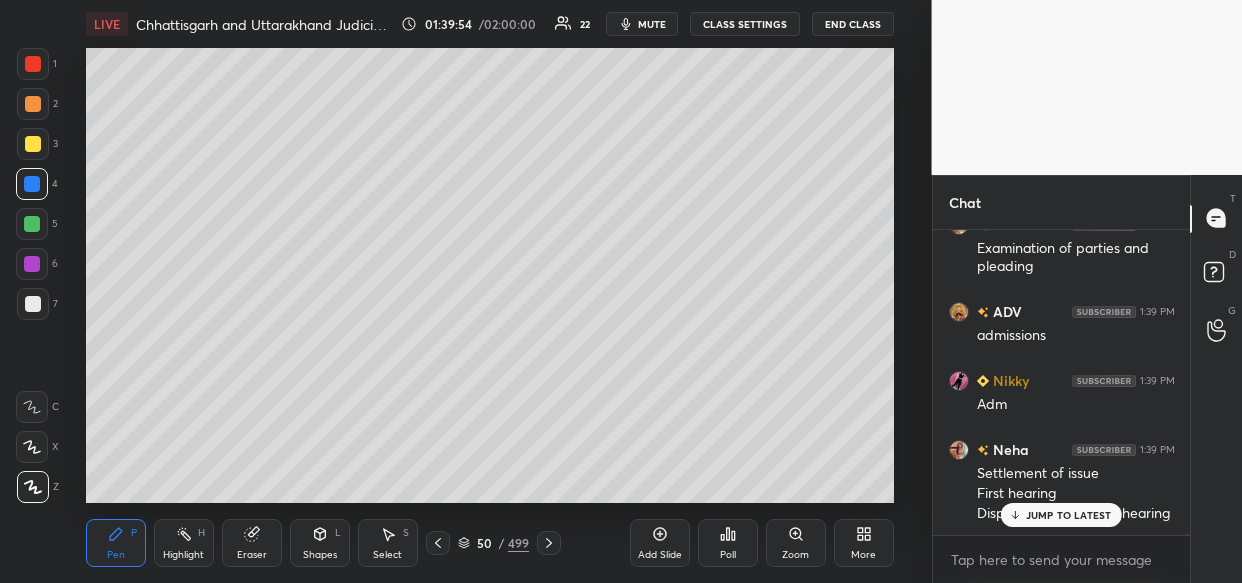 scroll, scrollTop: 113203, scrollLeft: 0, axis: vertical 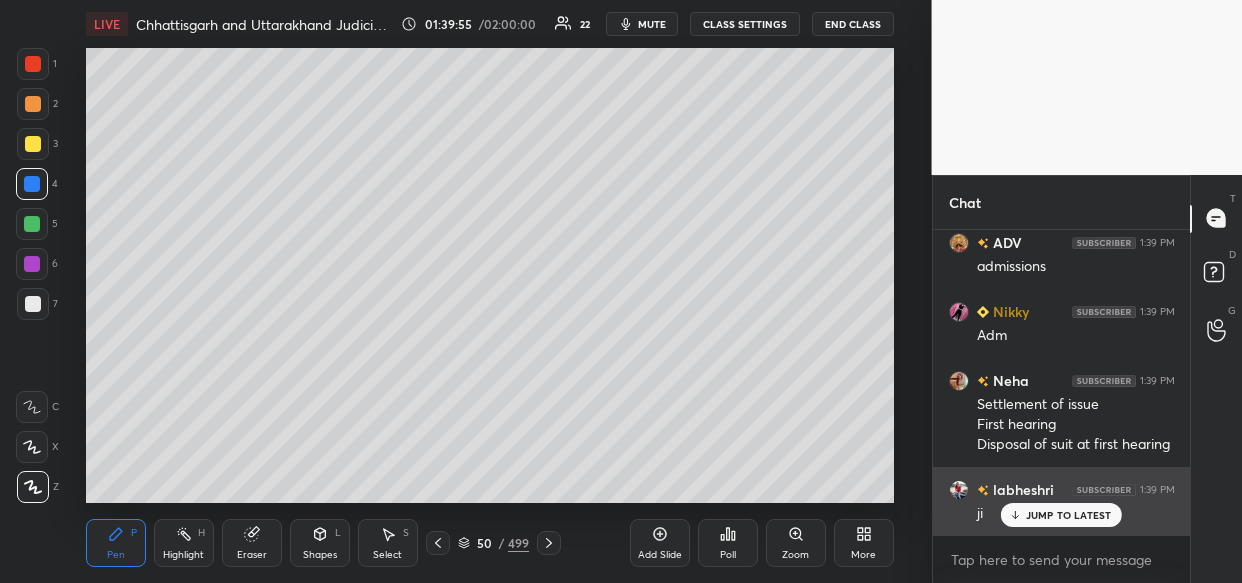 click on "JUMP TO LATEST" at bounding box center (1061, 515) 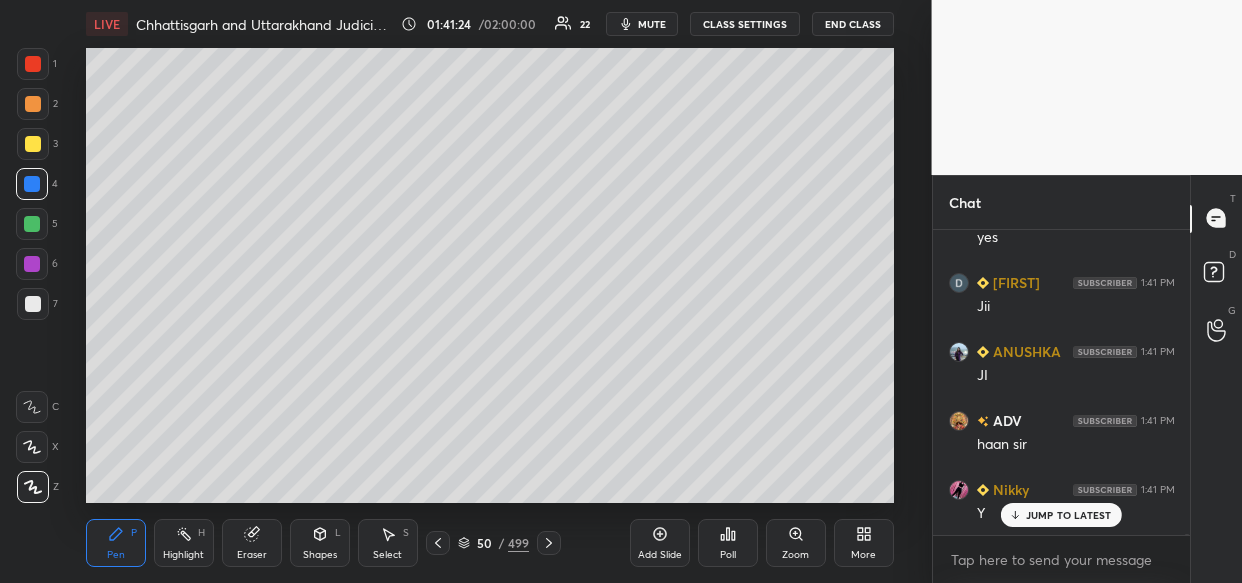 scroll, scrollTop: 116210, scrollLeft: 0, axis: vertical 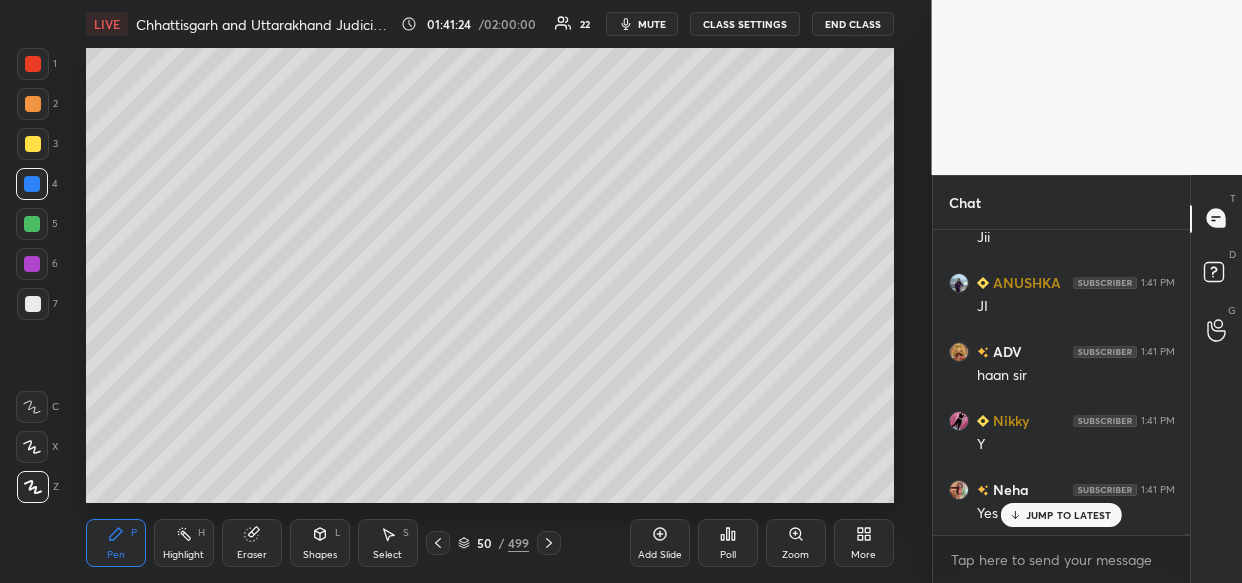 click on "Add Slide" at bounding box center [660, 543] 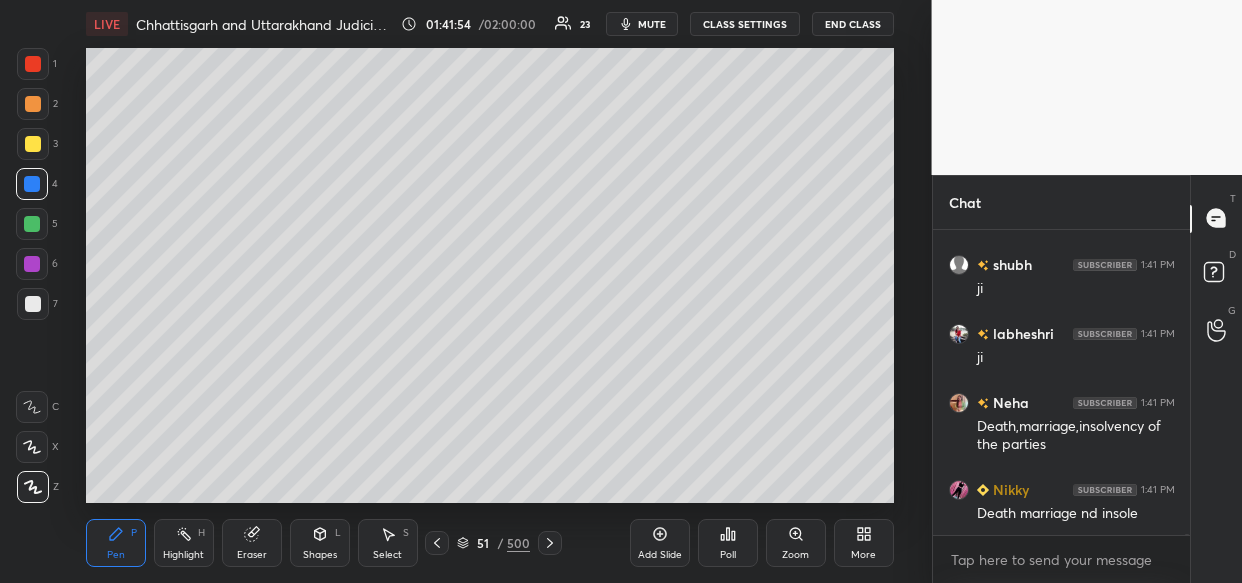 scroll, scrollTop: 116933, scrollLeft: 0, axis: vertical 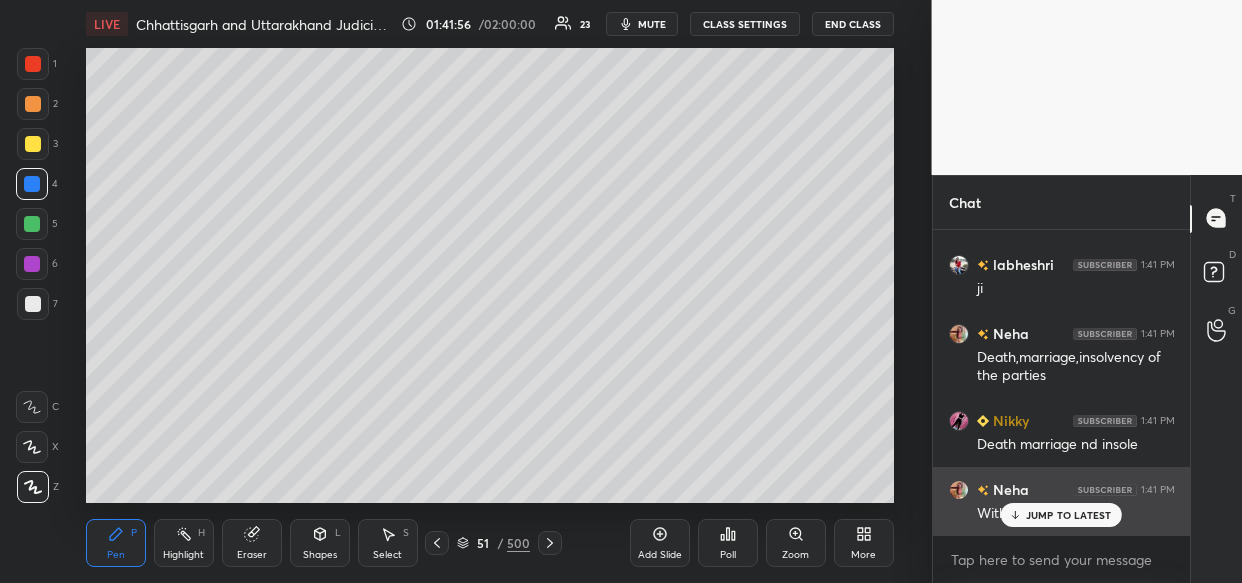 click on "JUMP TO LATEST" at bounding box center (1069, 515) 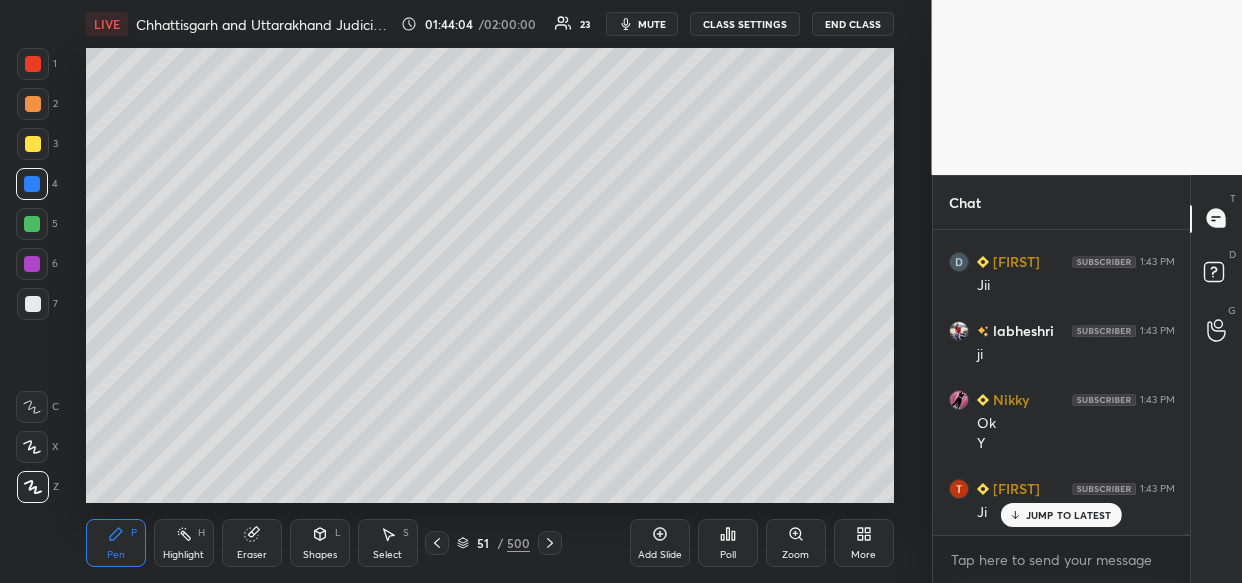 scroll, scrollTop: 109028, scrollLeft: 0, axis: vertical 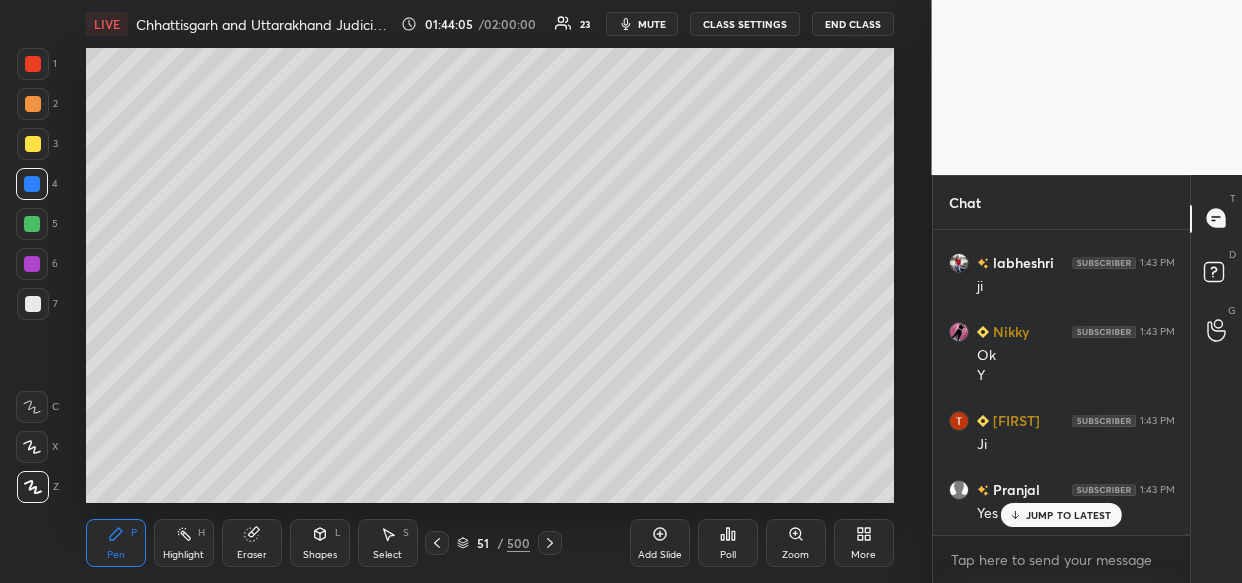 click on "JUMP TO LATEST" at bounding box center (1069, 515) 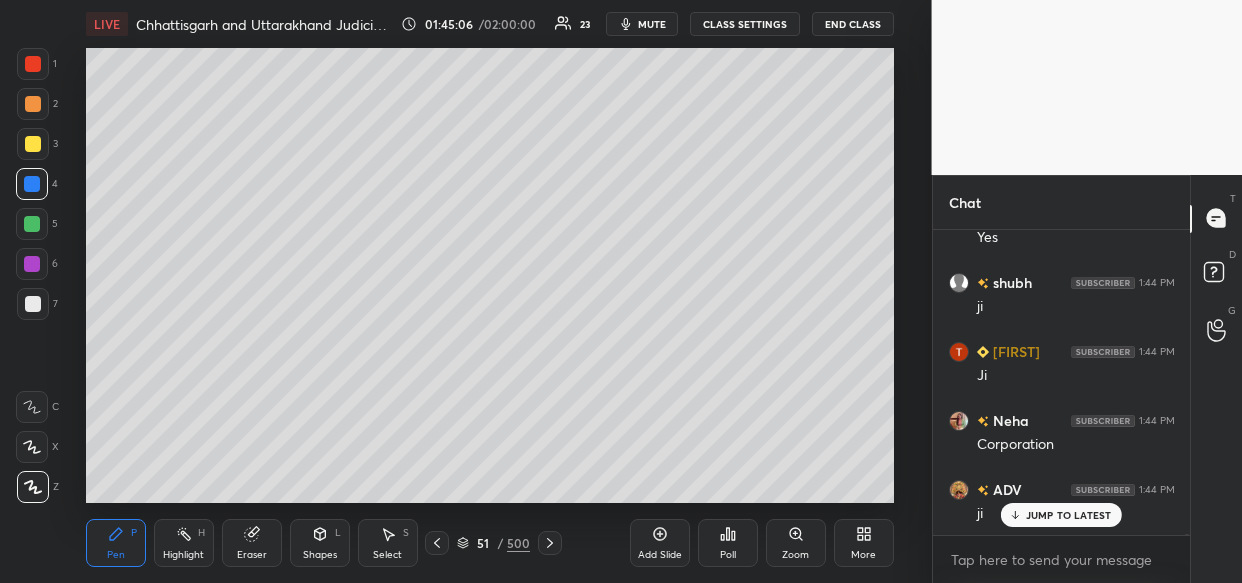 scroll, scrollTop: 110152, scrollLeft: 0, axis: vertical 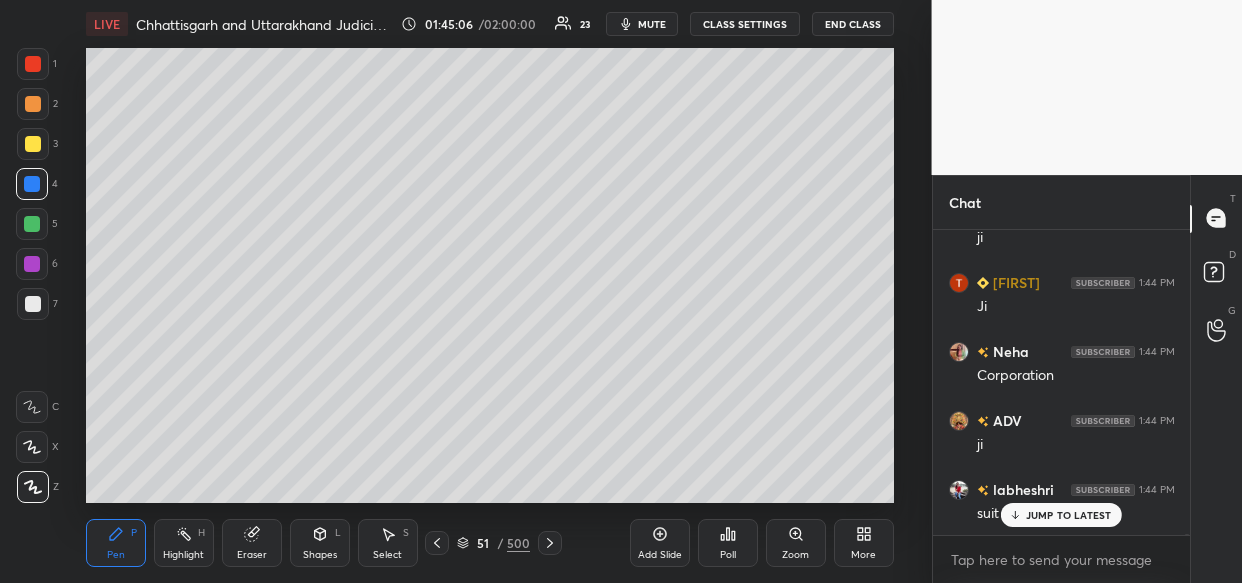 click 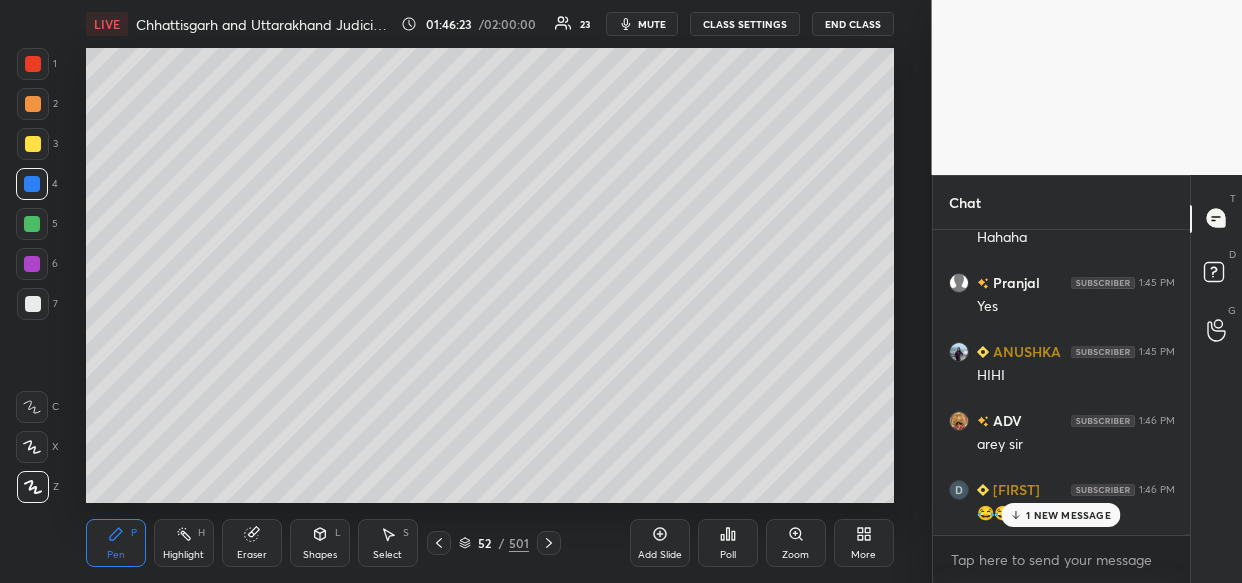 scroll, scrollTop: 111982, scrollLeft: 0, axis: vertical 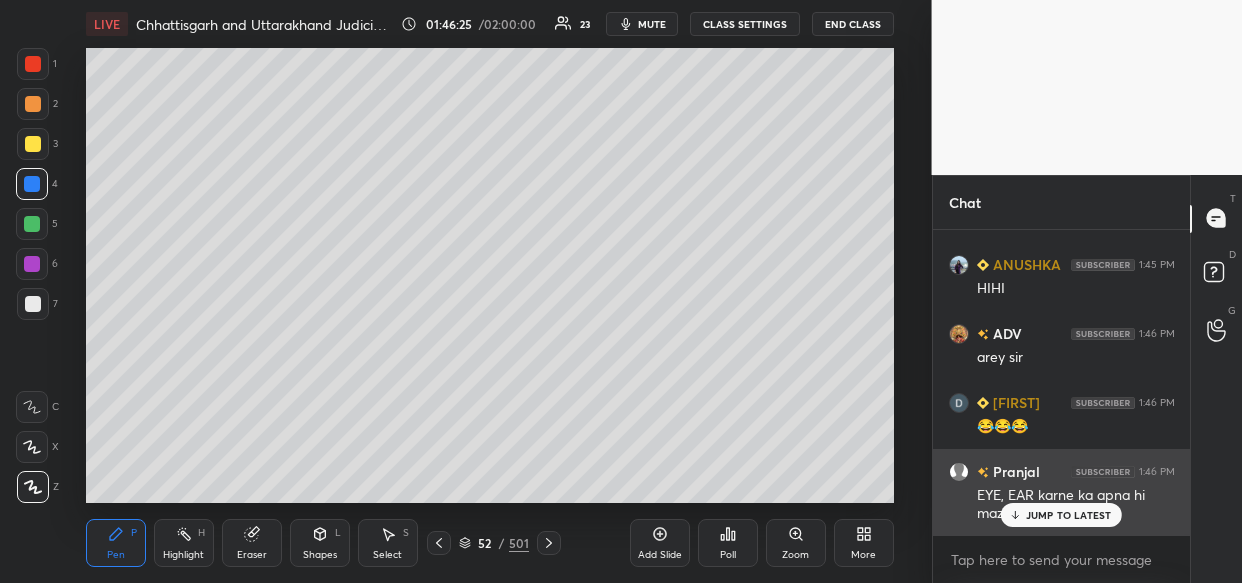 click on "JUMP TO LATEST" at bounding box center [1069, 515] 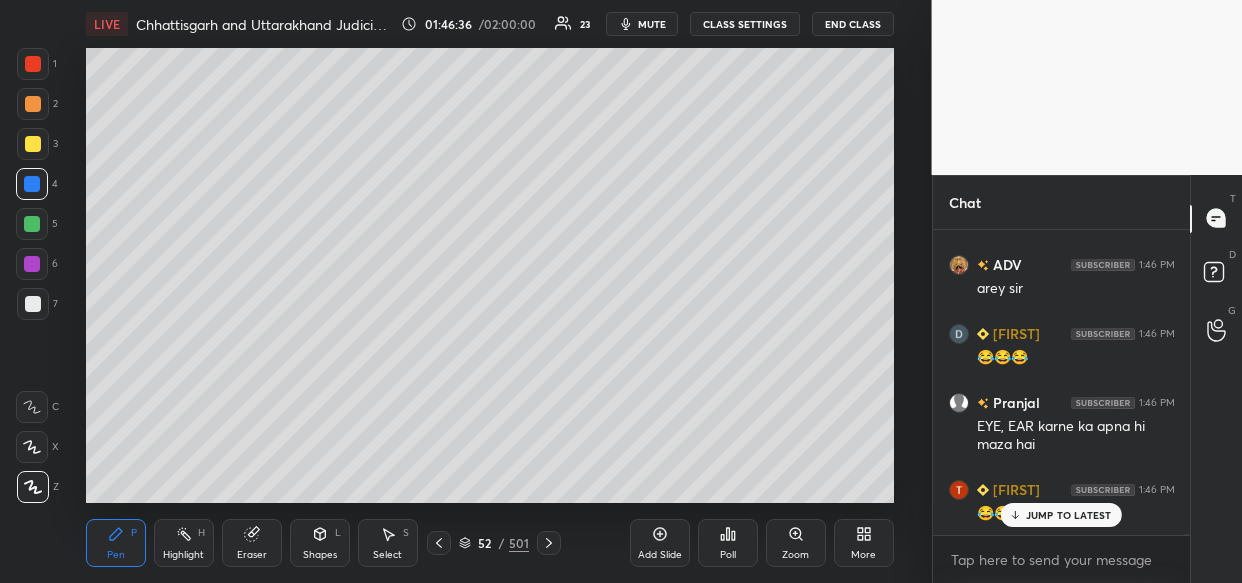 scroll, scrollTop: 112120, scrollLeft: 0, axis: vertical 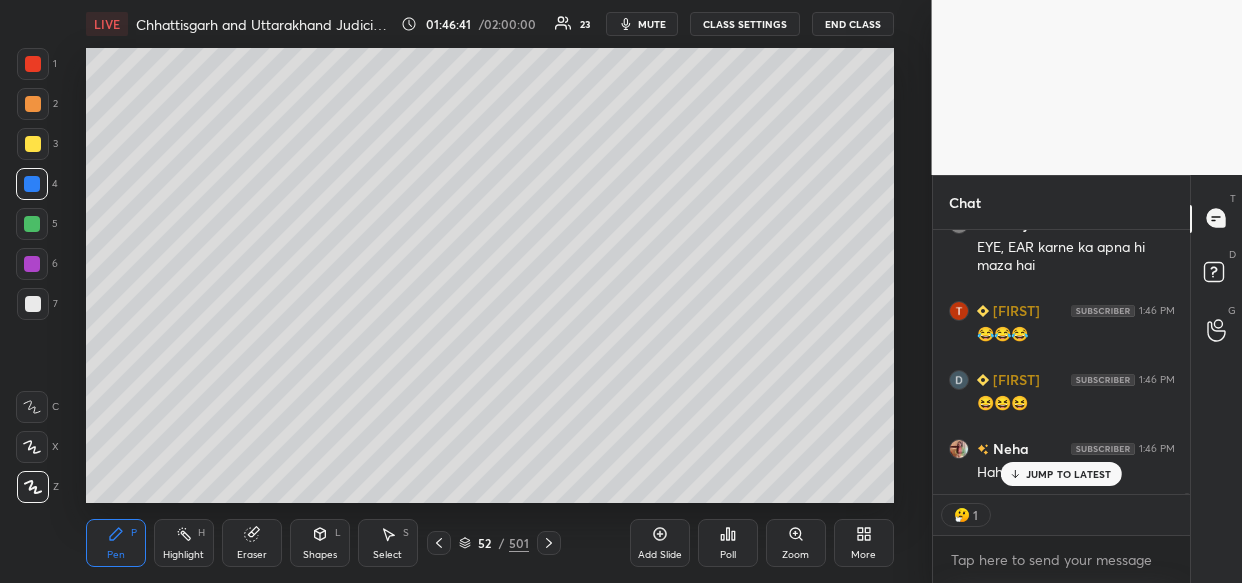click on "JUMP TO LATEST" at bounding box center [1069, 474] 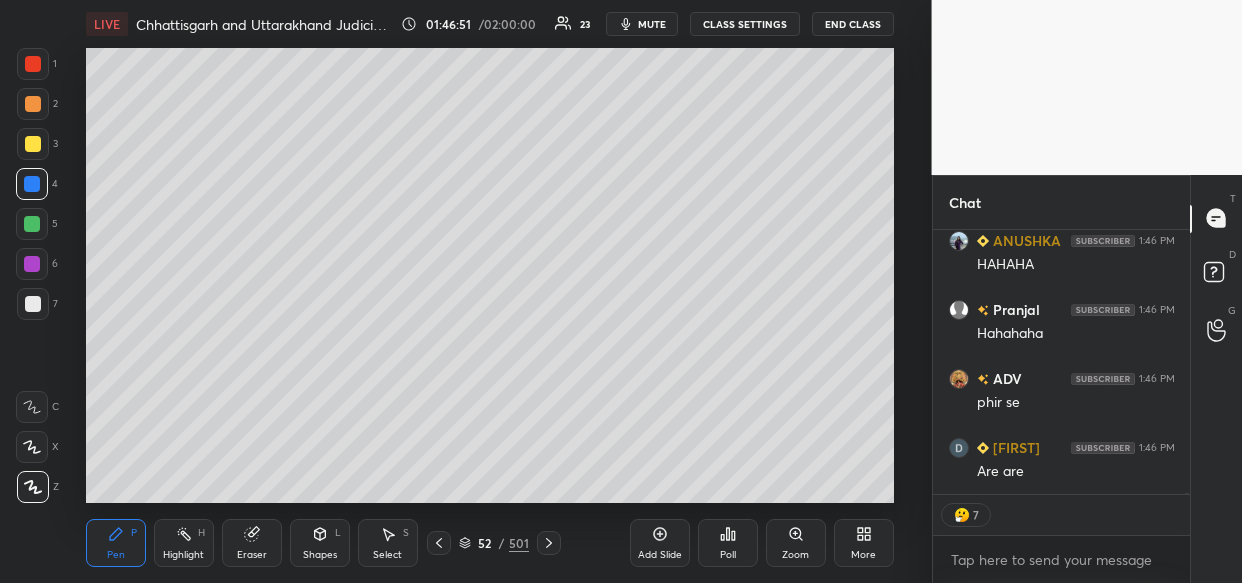 scroll, scrollTop: 112576, scrollLeft: 0, axis: vertical 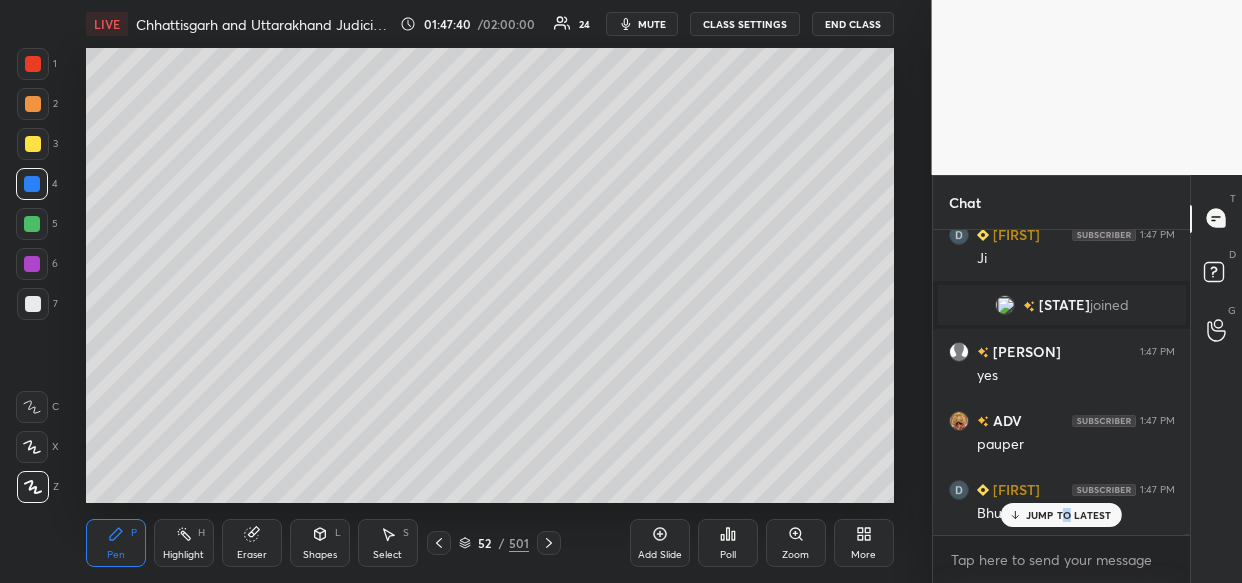 click on "JUMP TO LATEST" at bounding box center (1069, 515) 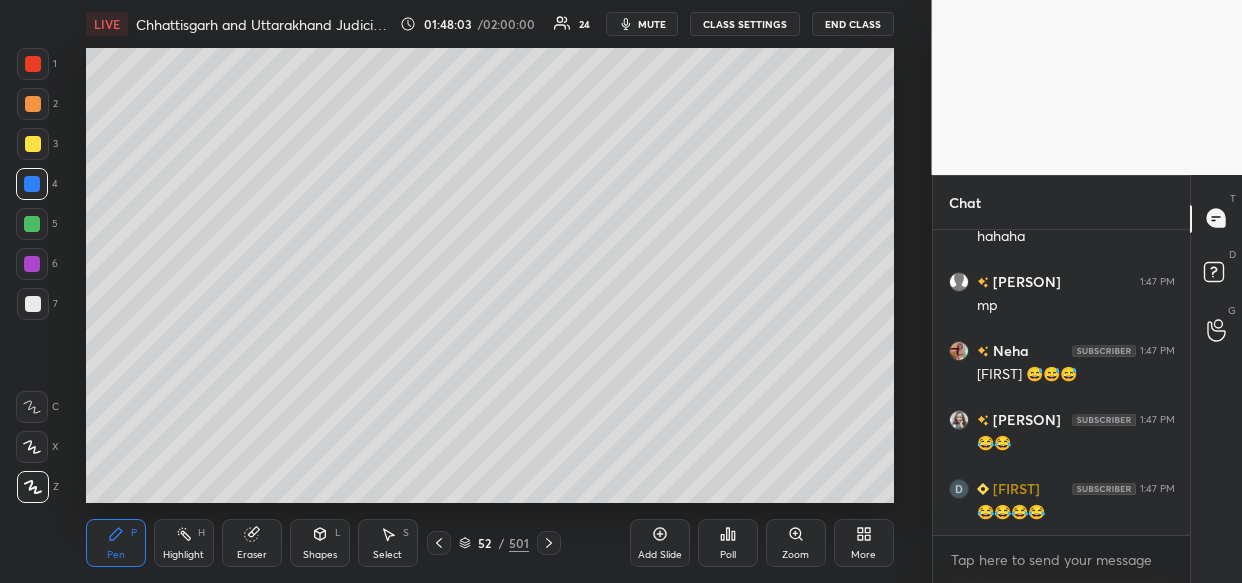 scroll, scrollTop: 114496, scrollLeft: 0, axis: vertical 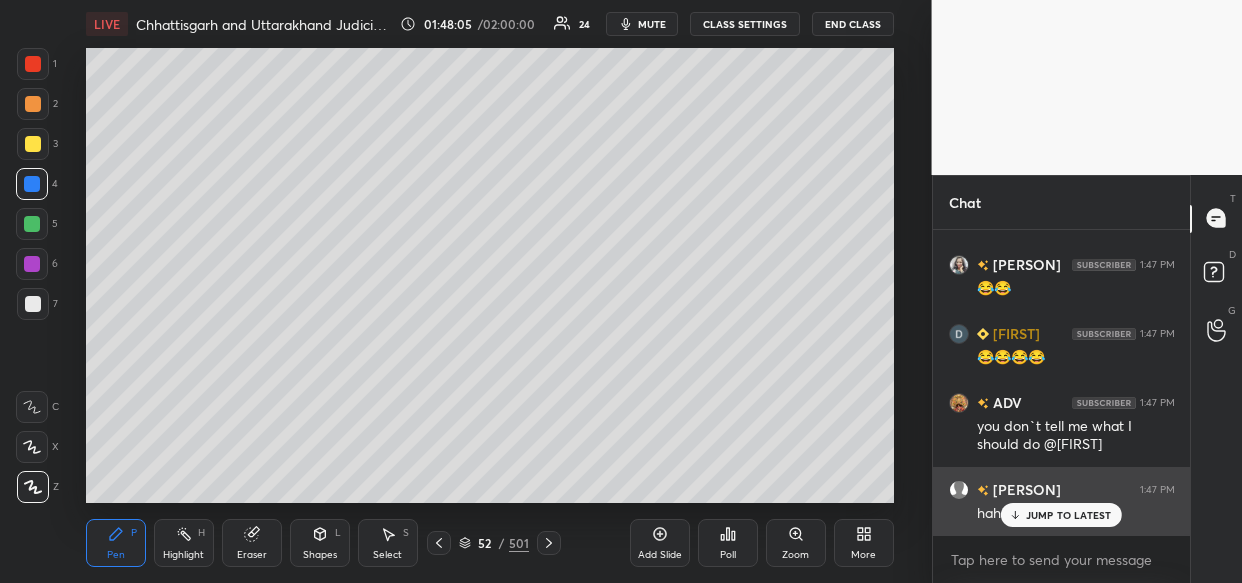 drag, startPoint x: 1084, startPoint y: 516, endPoint x: 1064, endPoint y: 515, distance: 20.024984 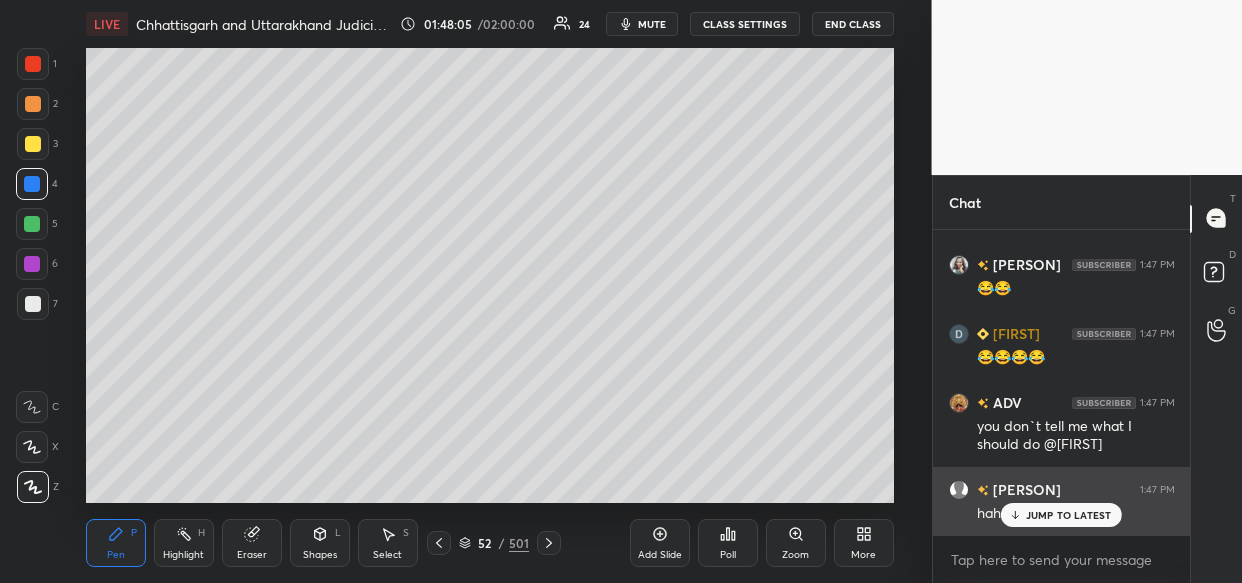 click on "JUMP TO LATEST" at bounding box center [1069, 515] 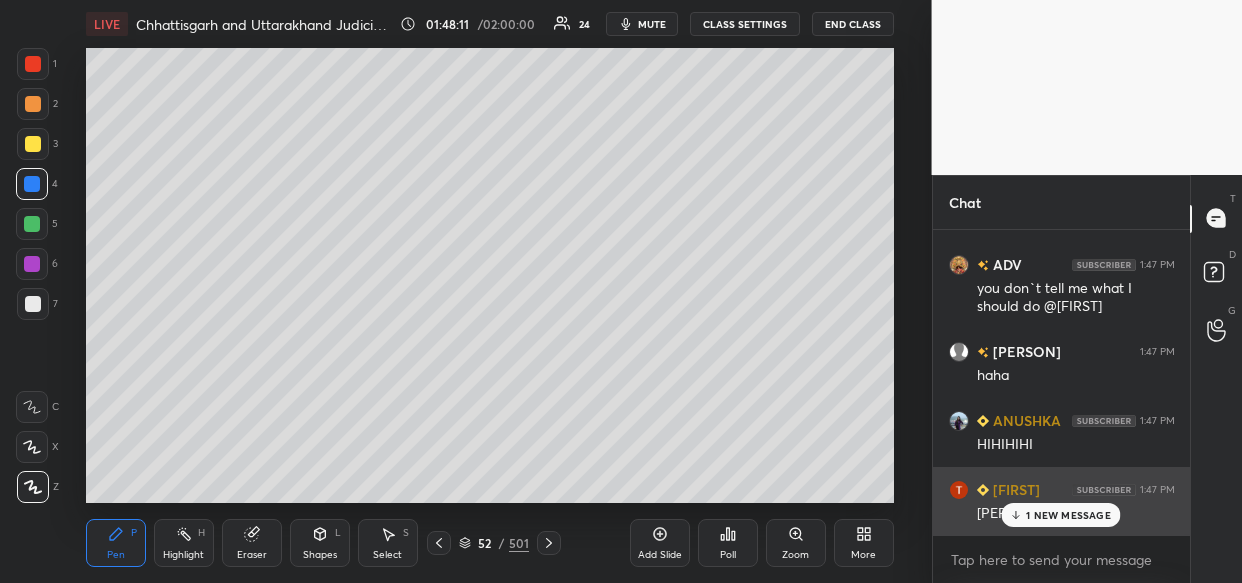 drag, startPoint x: 1072, startPoint y: 514, endPoint x: 1062, endPoint y: 516, distance: 10.198039 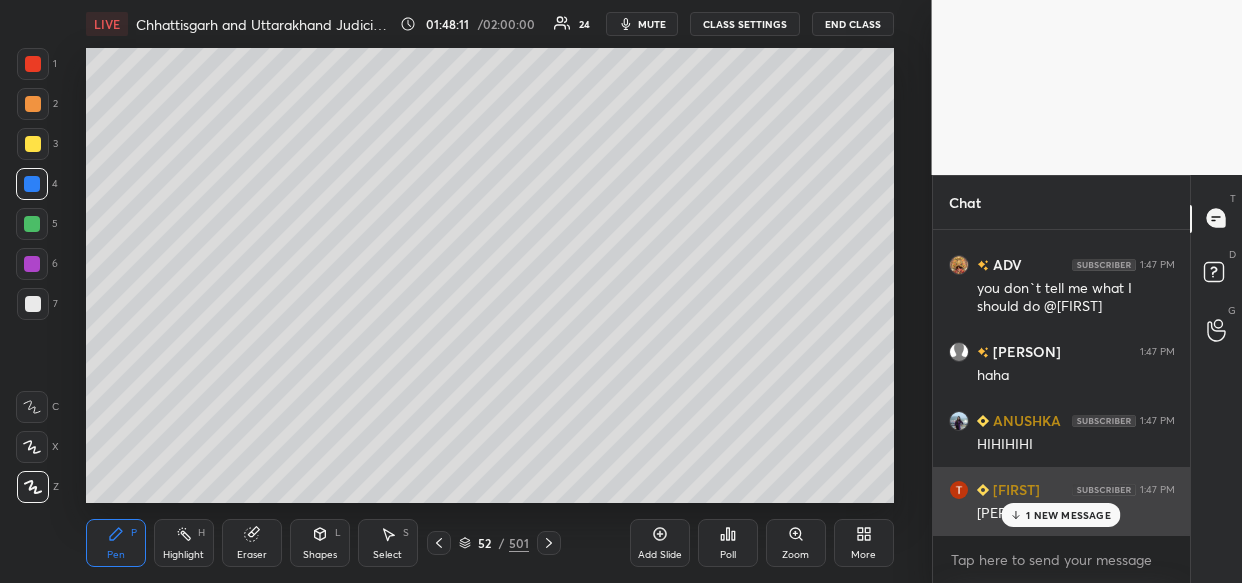 click on "1 NEW MESSAGE" at bounding box center [1068, 515] 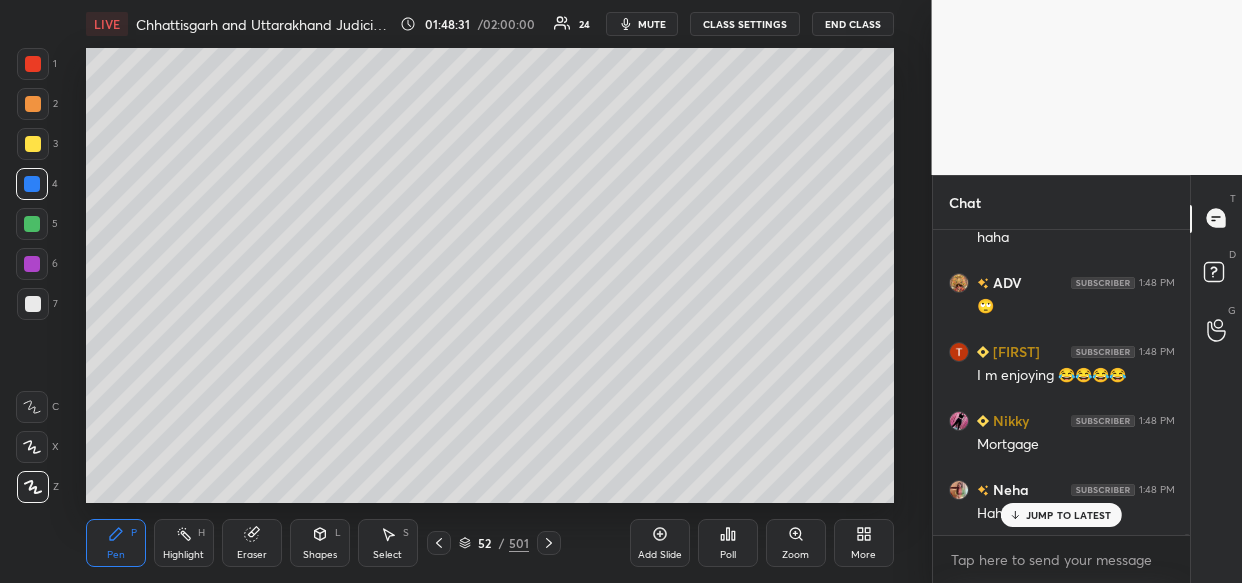 scroll, scrollTop: 115324, scrollLeft: 0, axis: vertical 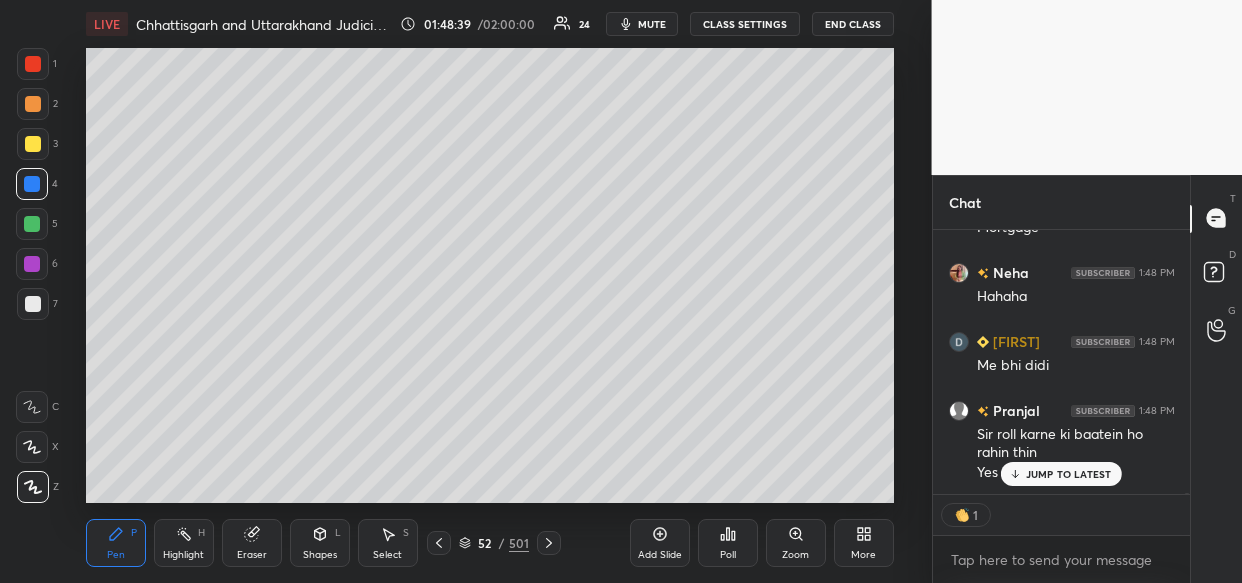 click on "JUMP TO LATEST" at bounding box center [1069, 474] 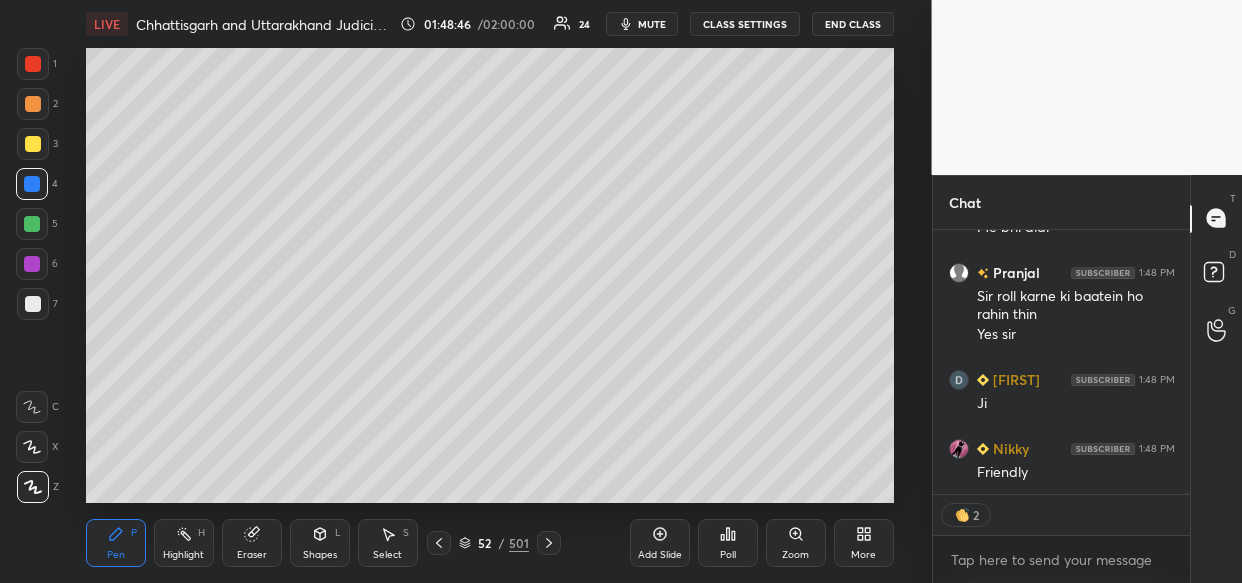 scroll, scrollTop: 115680, scrollLeft: 0, axis: vertical 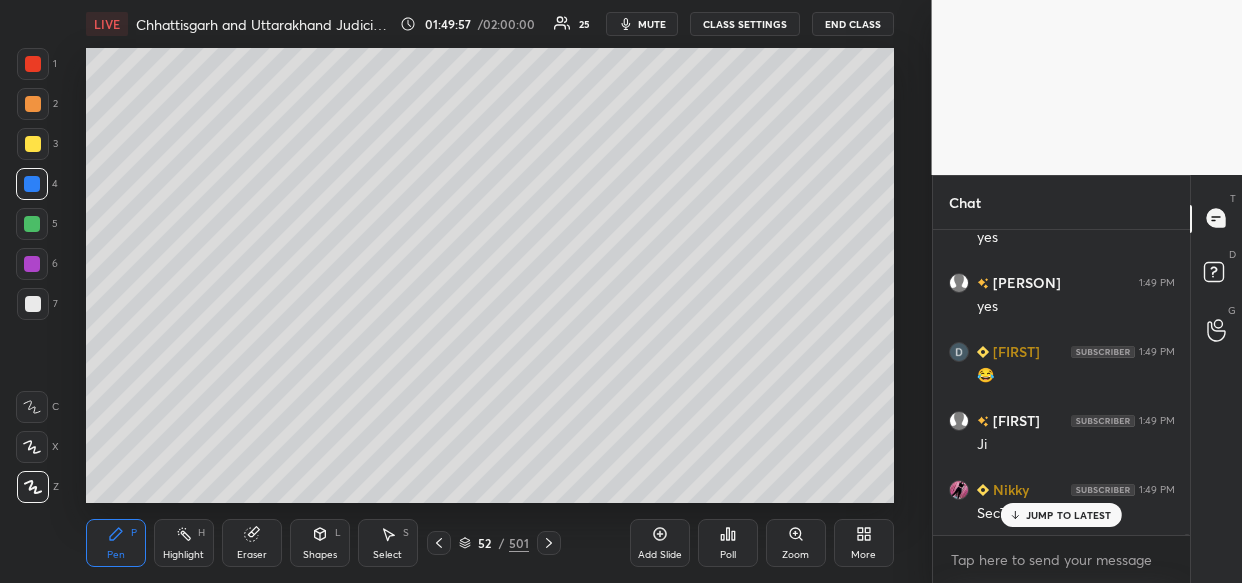 drag, startPoint x: 660, startPoint y: 543, endPoint x: 644, endPoint y: 550, distance: 17.464249 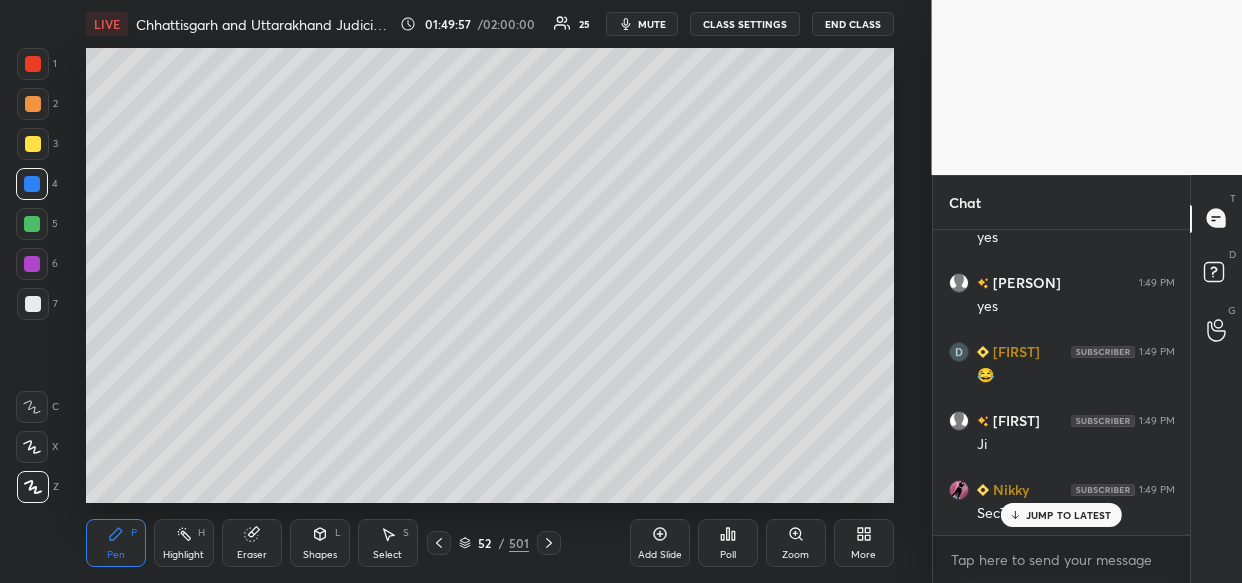 click on "Add Slide" at bounding box center [660, 543] 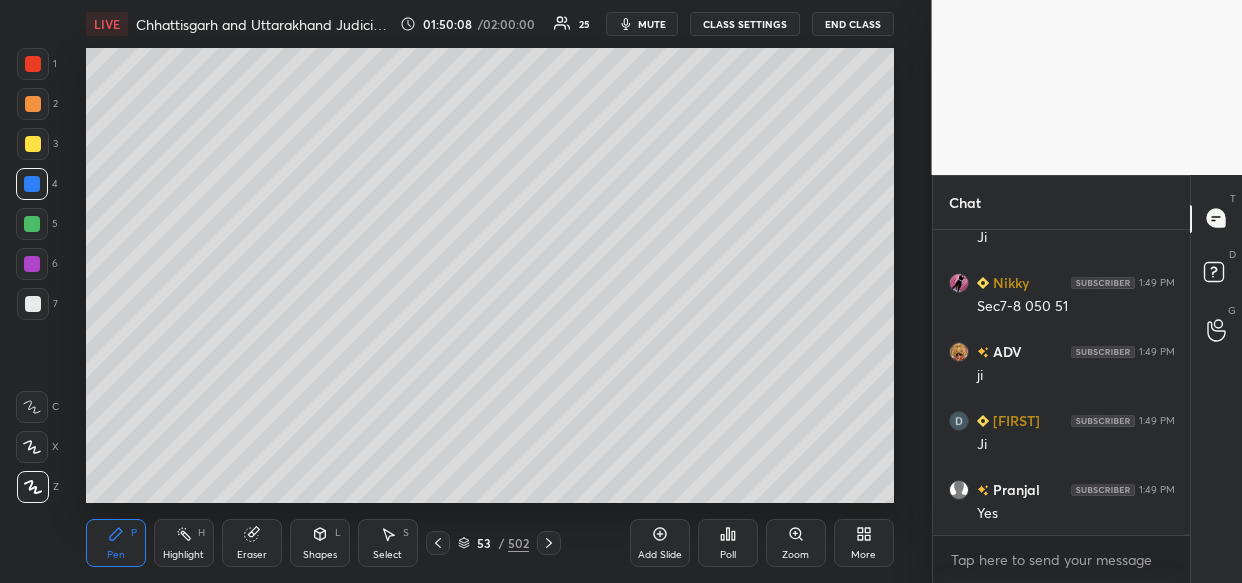 scroll, scrollTop: 114800, scrollLeft: 0, axis: vertical 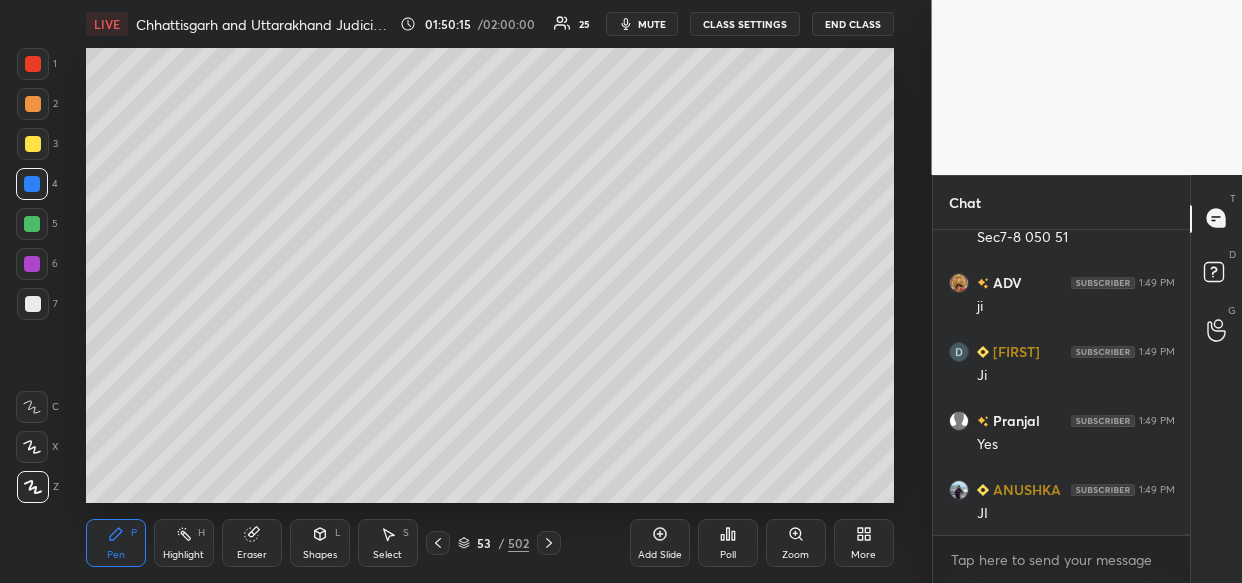 drag, startPoint x: 38, startPoint y: 140, endPoint x: 31, endPoint y: 152, distance: 13.892444 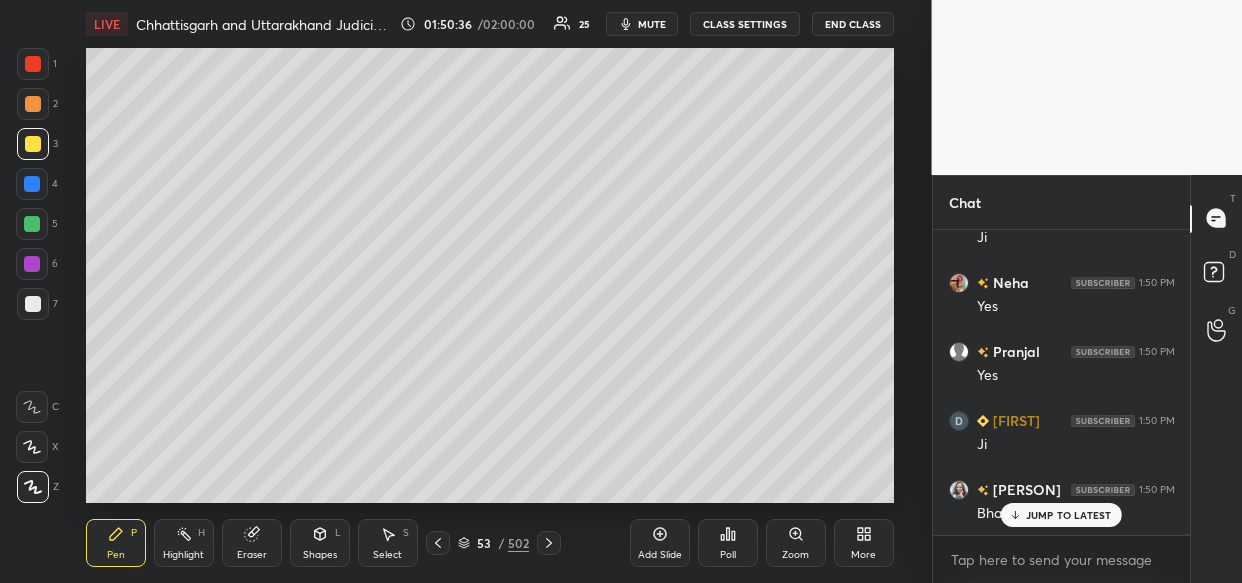 scroll, scrollTop: 115421, scrollLeft: 0, axis: vertical 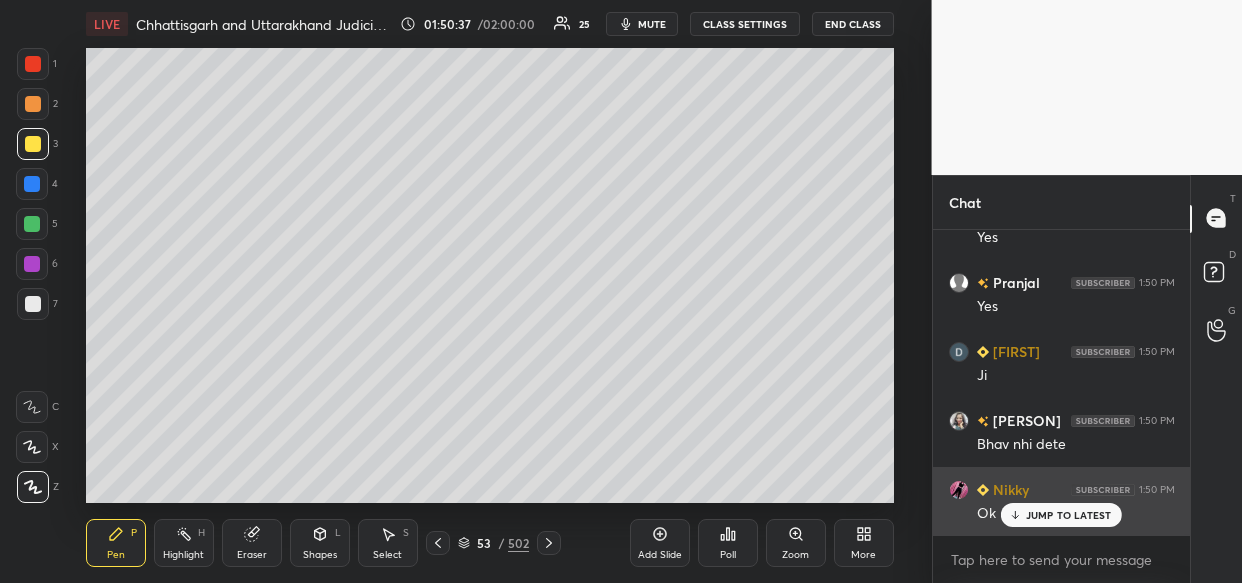 drag, startPoint x: 1039, startPoint y: 508, endPoint x: 1007, endPoint y: 520, distance: 34.176014 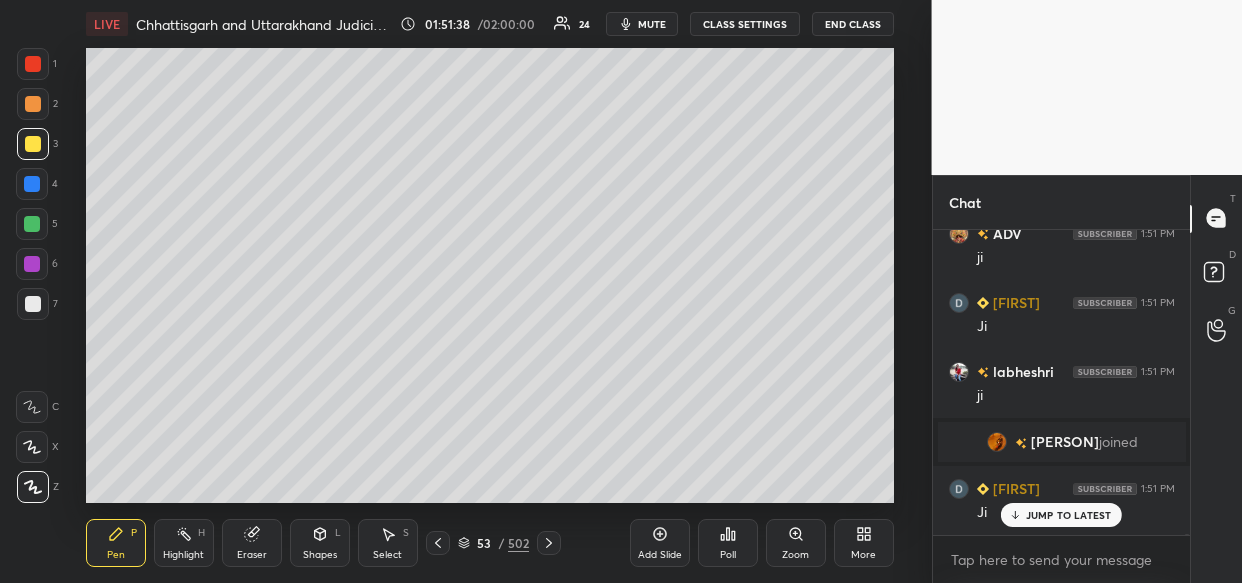 scroll, scrollTop: 115677, scrollLeft: 0, axis: vertical 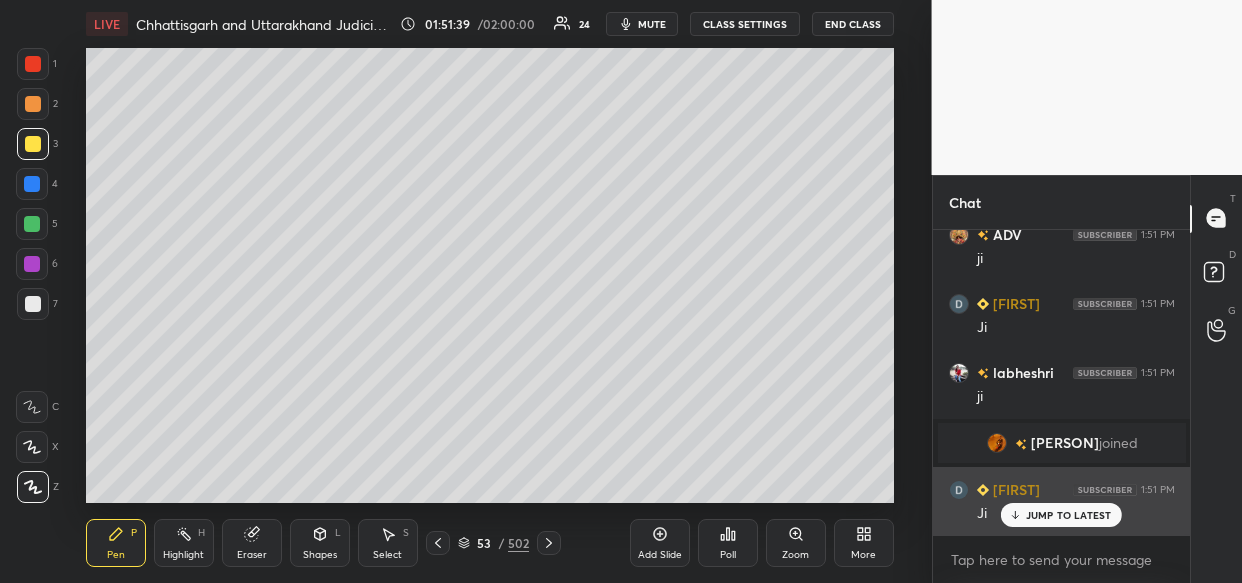 click on "JUMP TO LATEST" at bounding box center (1069, 515) 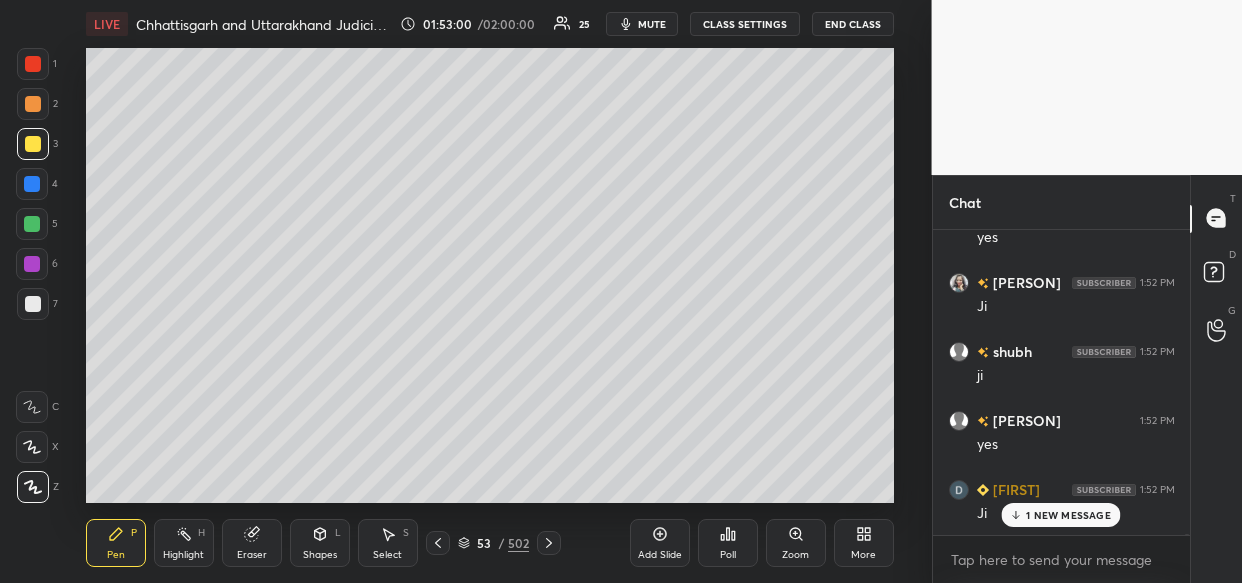 scroll, scrollTop: 117432, scrollLeft: 0, axis: vertical 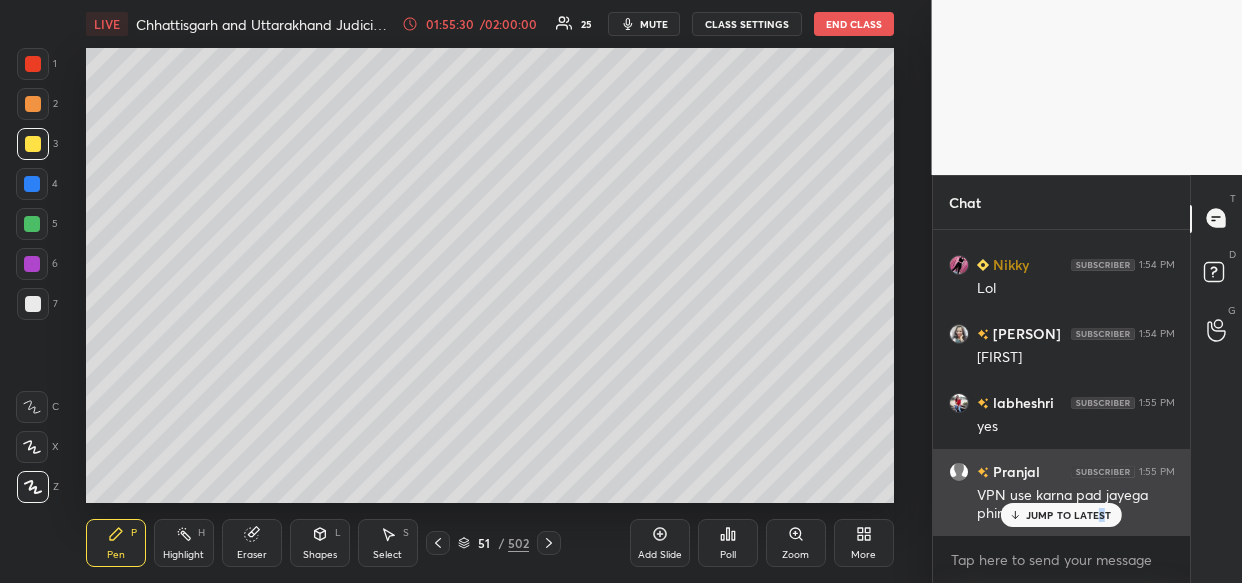 click on "JUMP TO LATEST" at bounding box center [1061, 515] 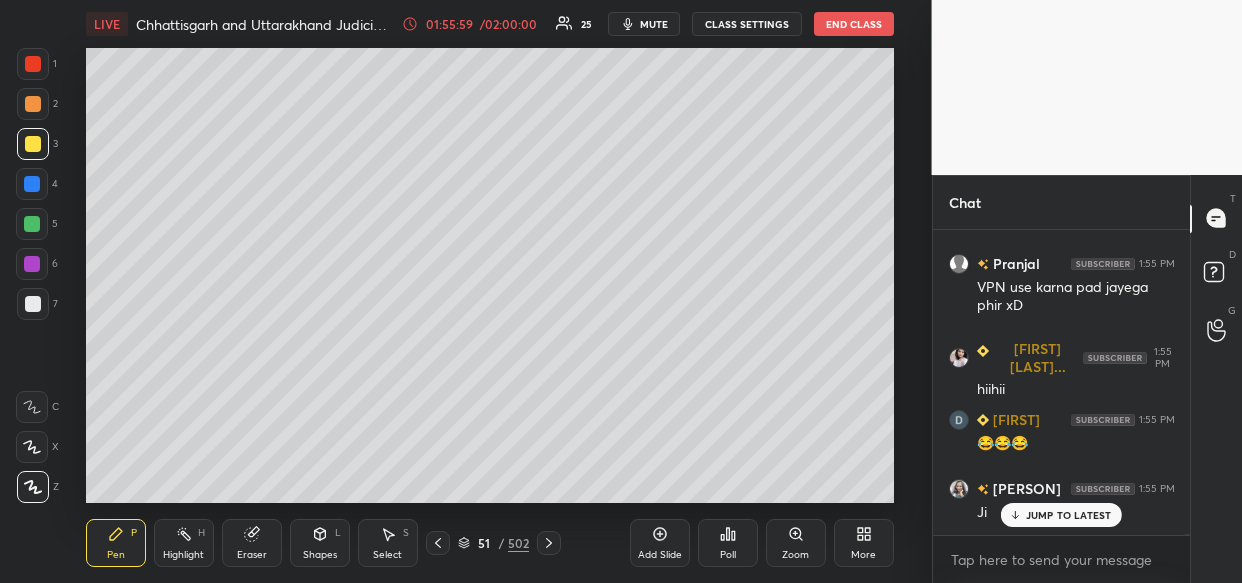 scroll, scrollTop: 120468, scrollLeft: 0, axis: vertical 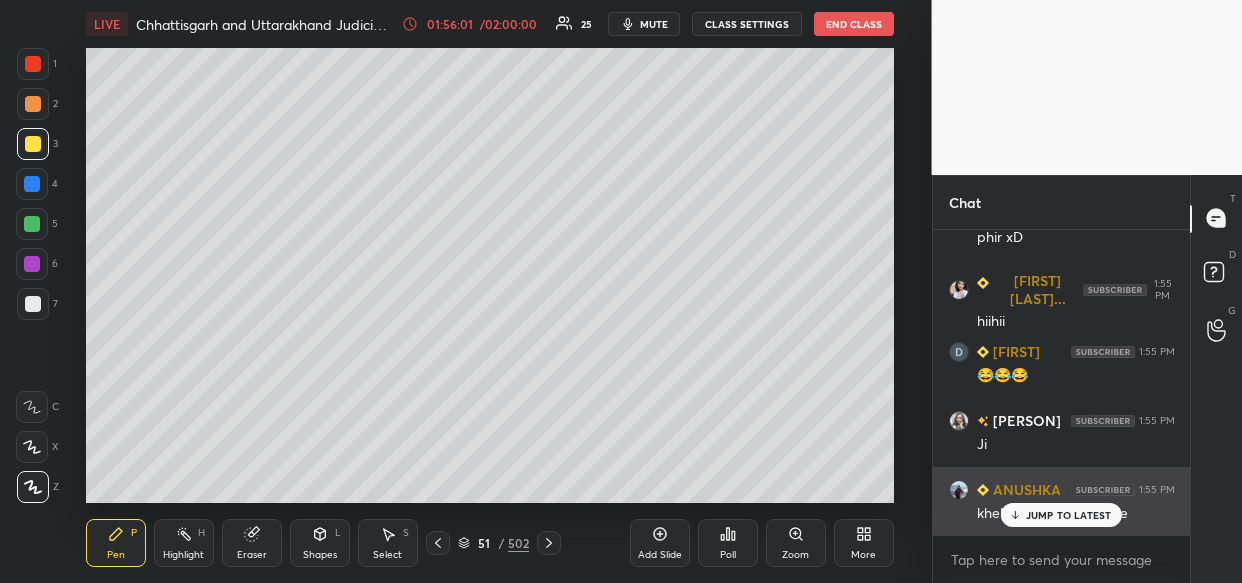 drag, startPoint x: 1025, startPoint y: 512, endPoint x: 985, endPoint y: 519, distance: 40.60788 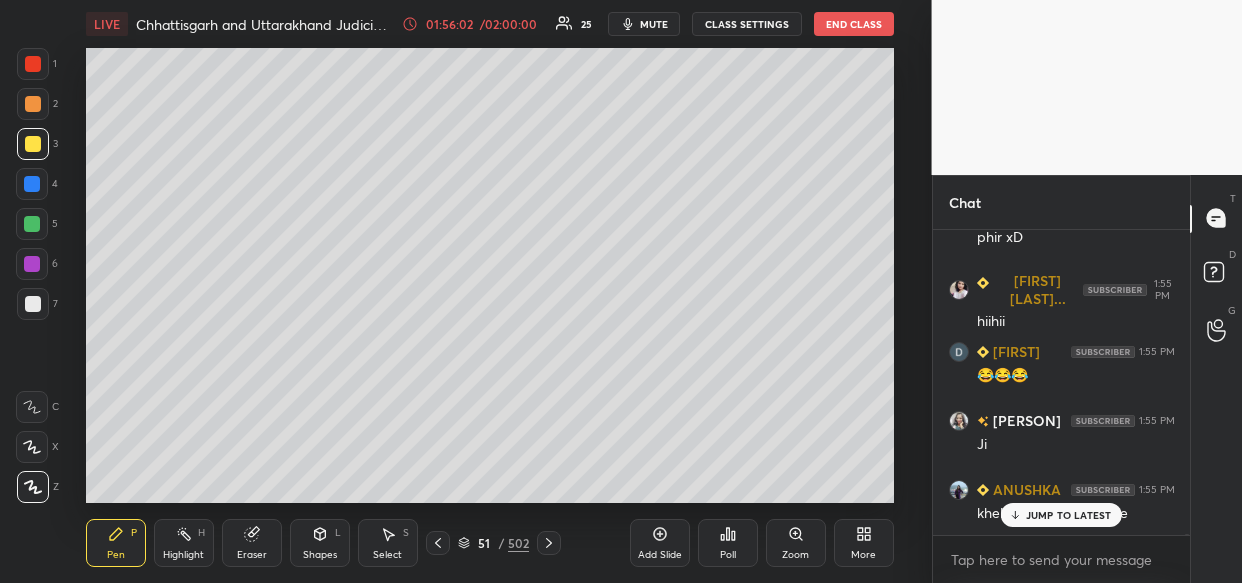 scroll, scrollTop: 120537, scrollLeft: 0, axis: vertical 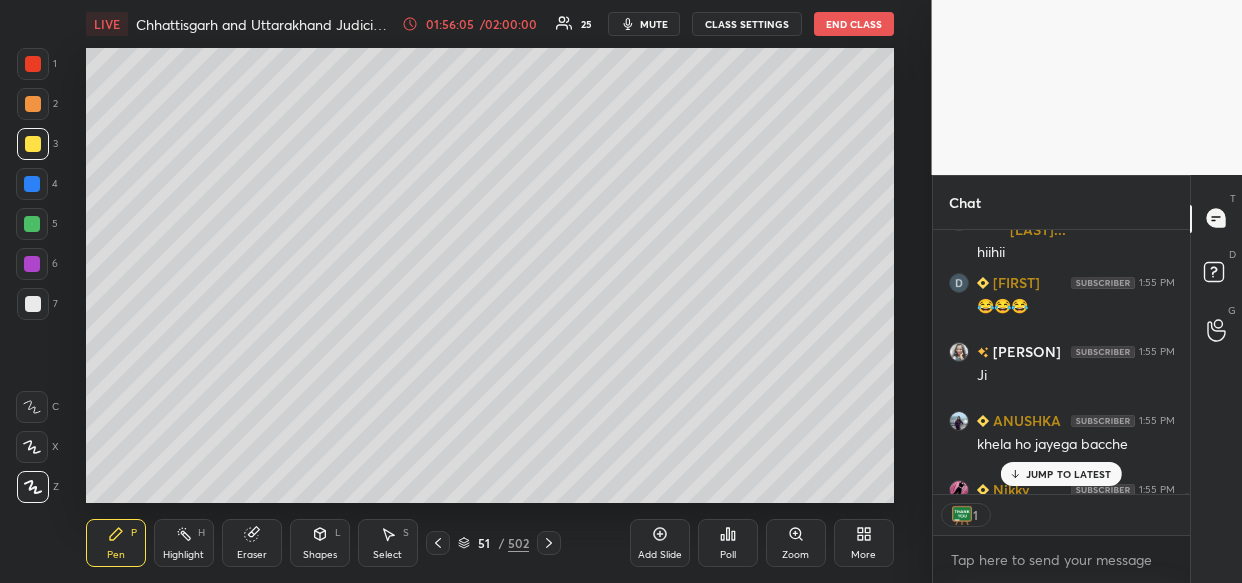 click on "JUMP TO LATEST" at bounding box center (1061, 474) 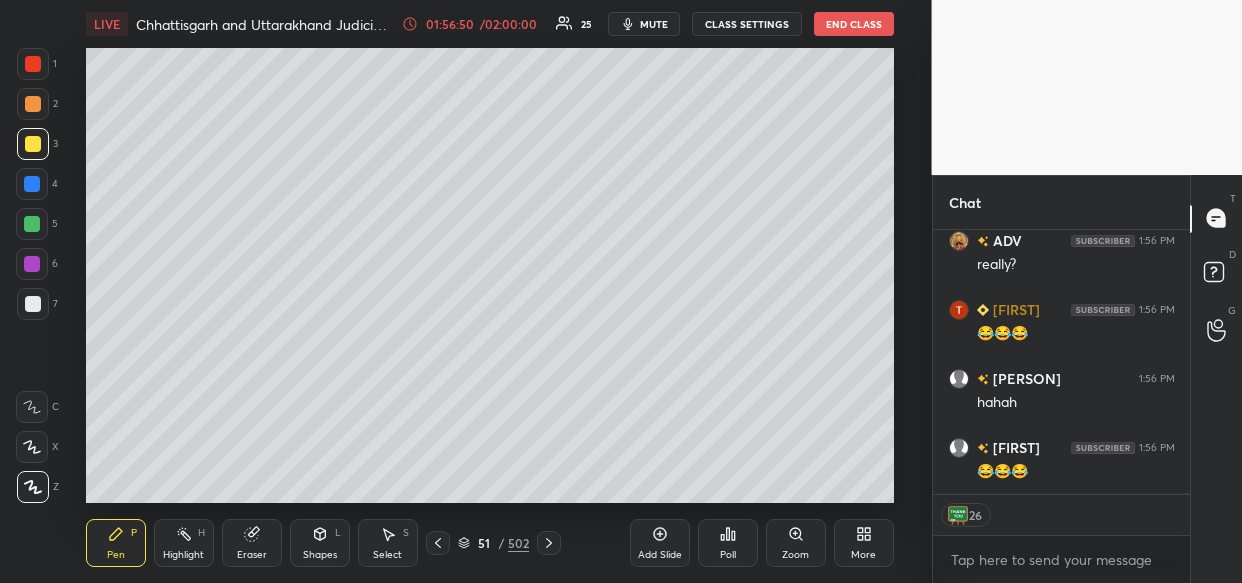 scroll, scrollTop: 121545, scrollLeft: 0, axis: vertical 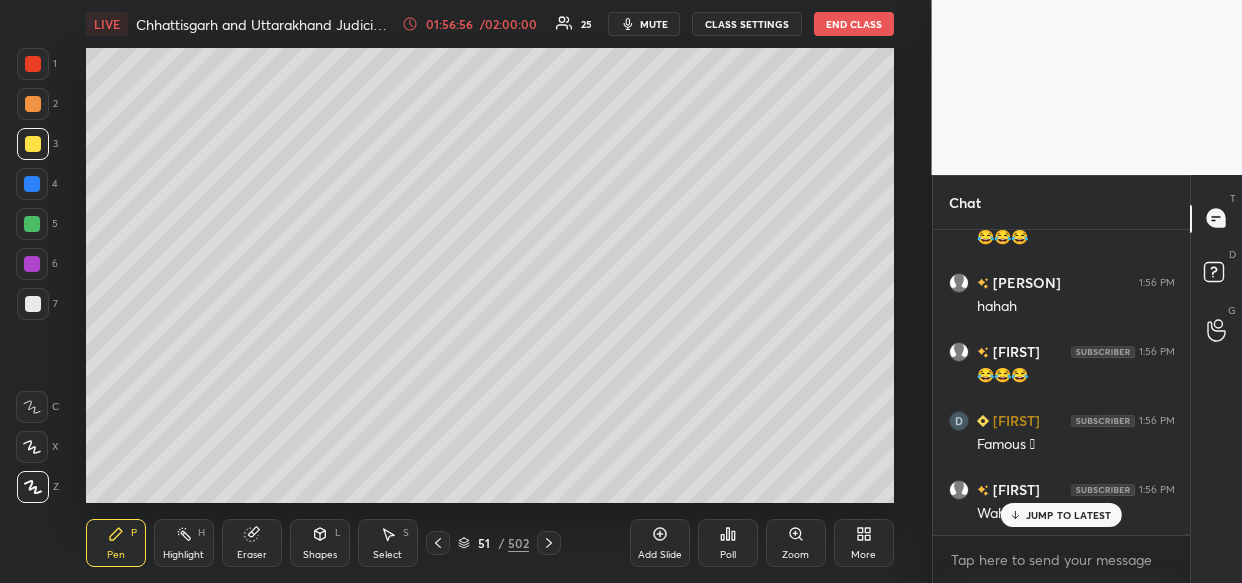 click on "JUMP TO LATEST" at bounding box center [1069, 515] 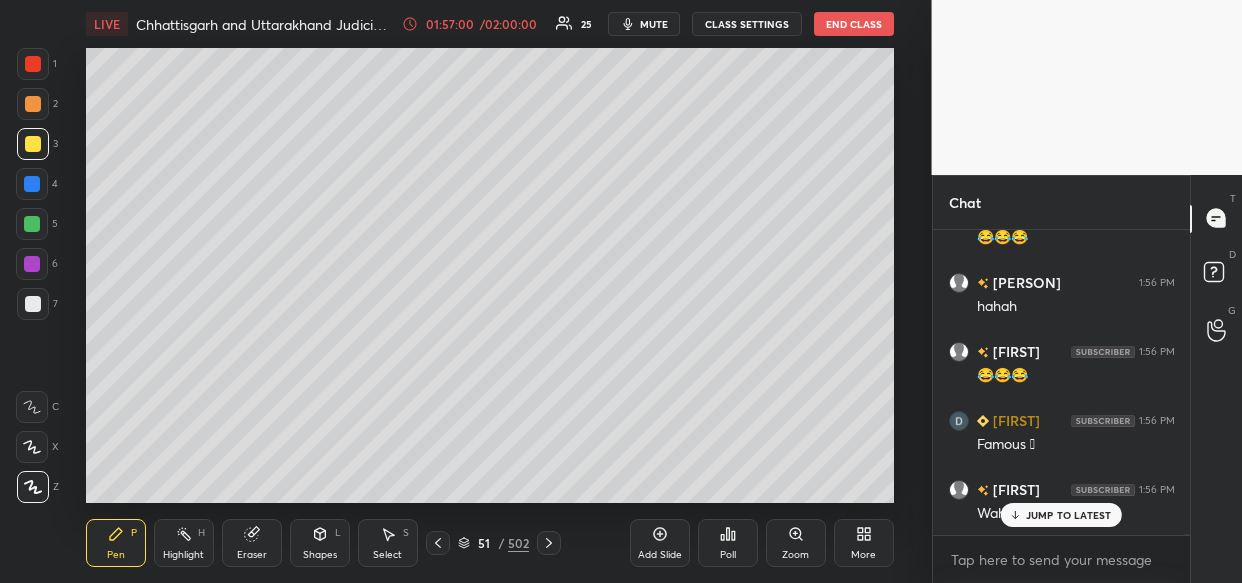 scroll, scrollTop: 121641, scrollLeft: 0, axis: vertical 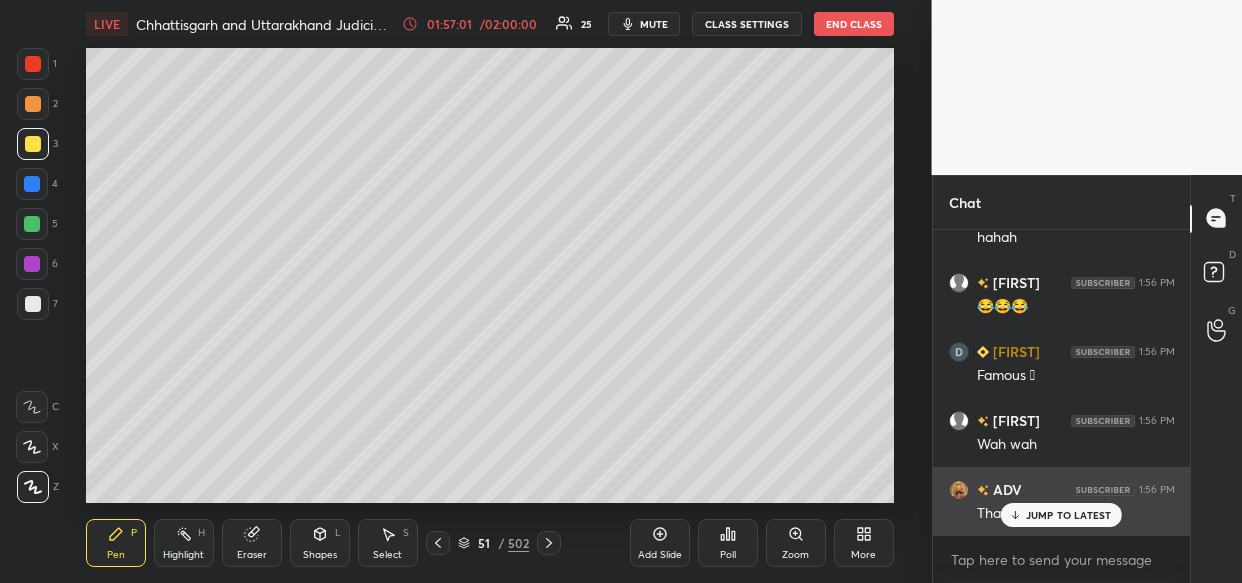 drag, startPoint x: 1074, startPoint y: 512, endPoint x: 1031, endPoint y: 513, distance: 43.011627 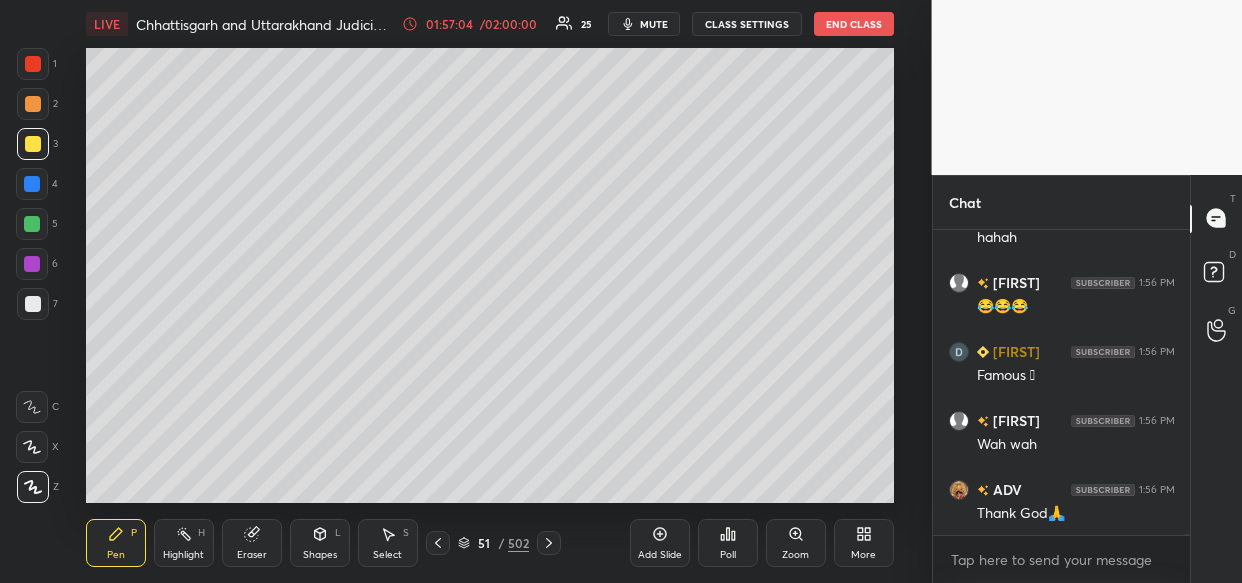 scroll, scrollTop: 121728, scrollLeft: 0, axis: vertical 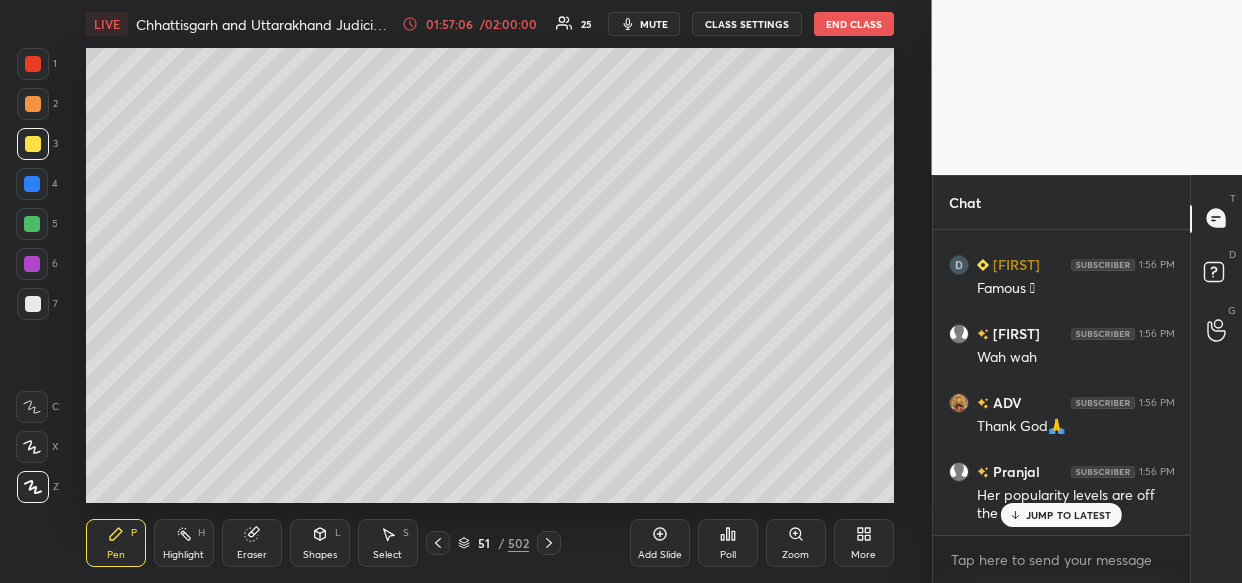 click on "[PERSON] 1:56 PM Her popularity levels are off the charts" at bounding box center (1062, 492) 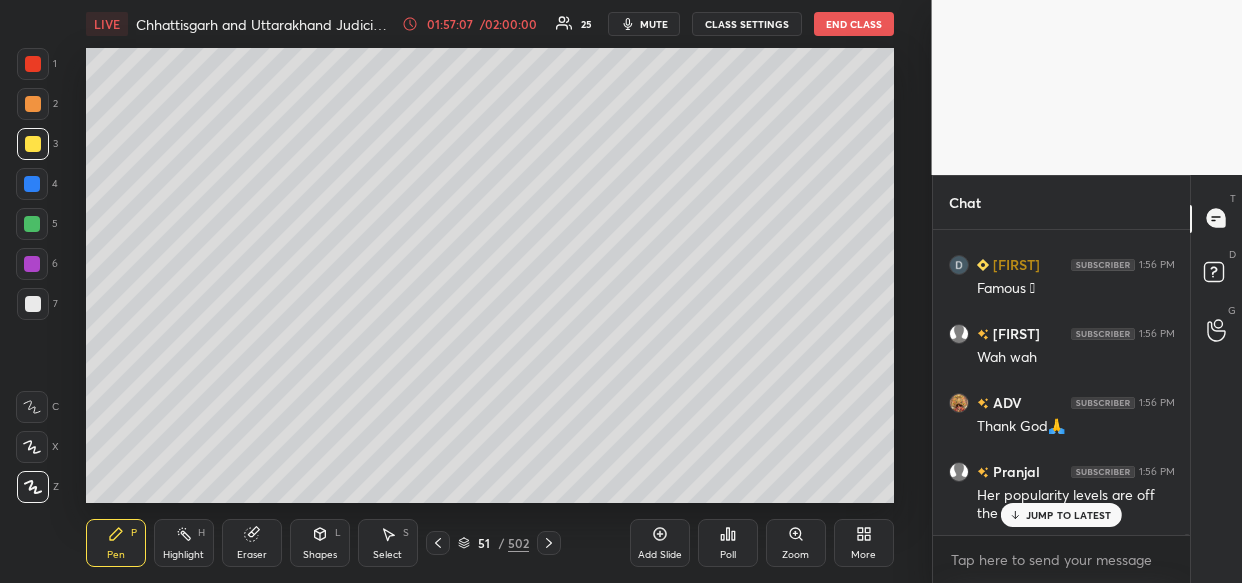 scroll, scrollTop: 121797, scrollLeft: 0, axis: vertical 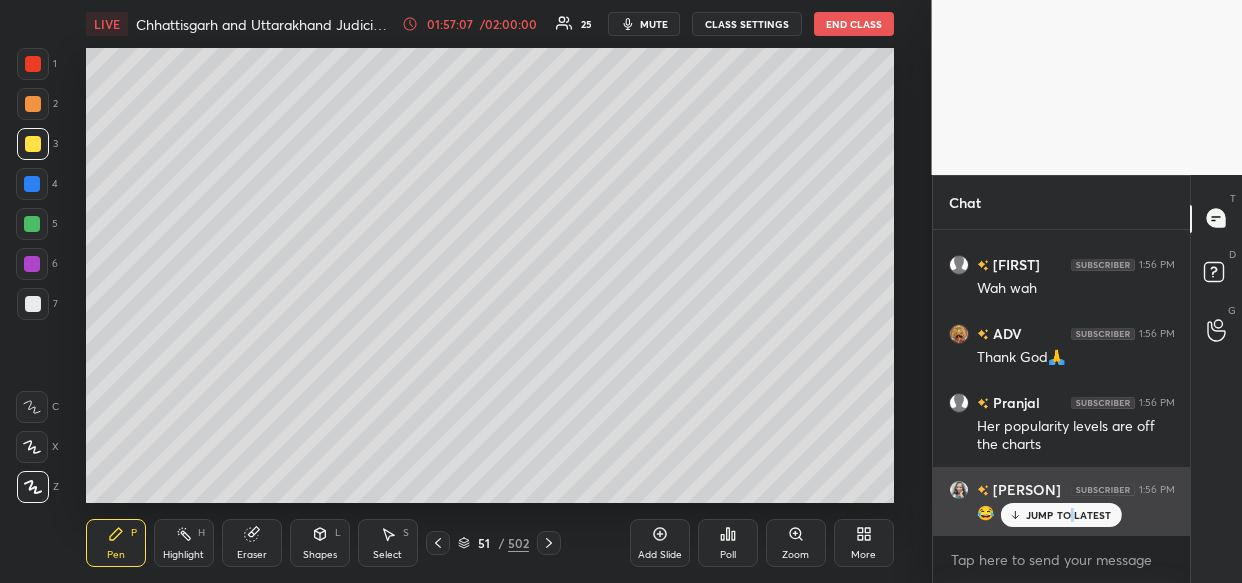 drag, startPoint x: 1070, startPoint y: 525, endPoint x: 1027, endPoint y: 526, distance: 43.011627 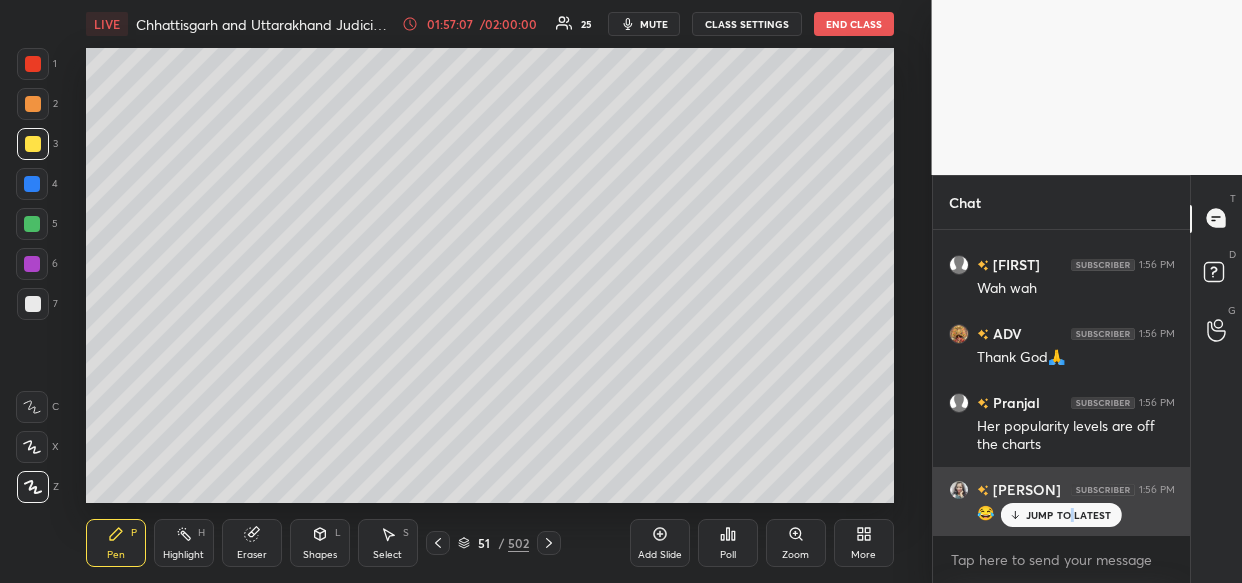 click on "JUMP TO LATEST" at bounding box center [1061, 515] 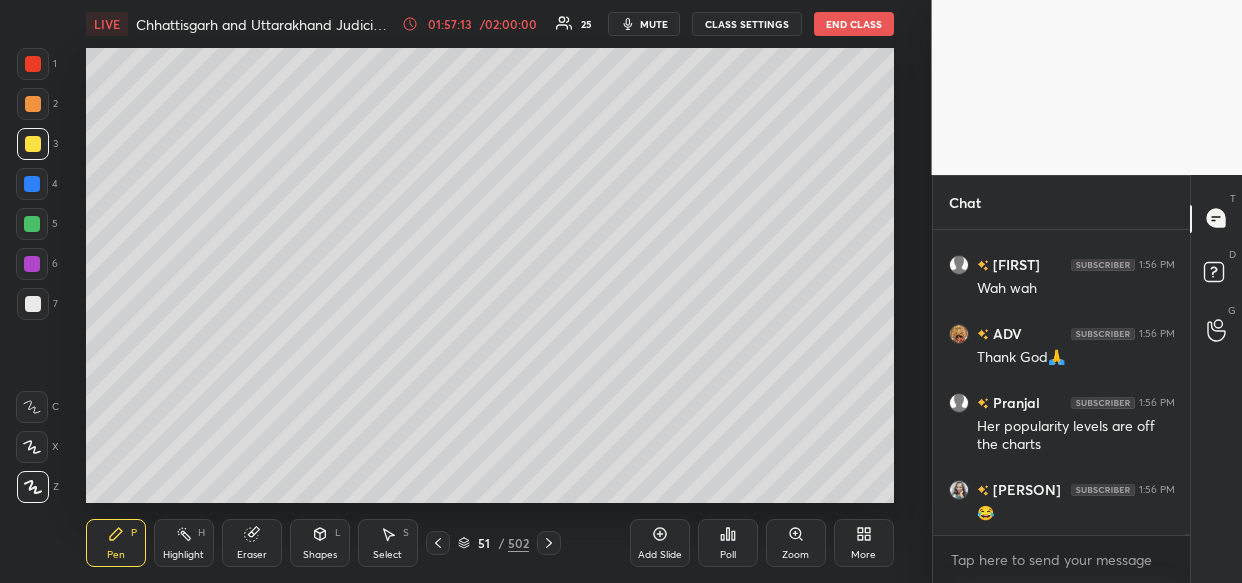 scroll, scrollTop: 121866, scrollLeft: 0, axis: vertical 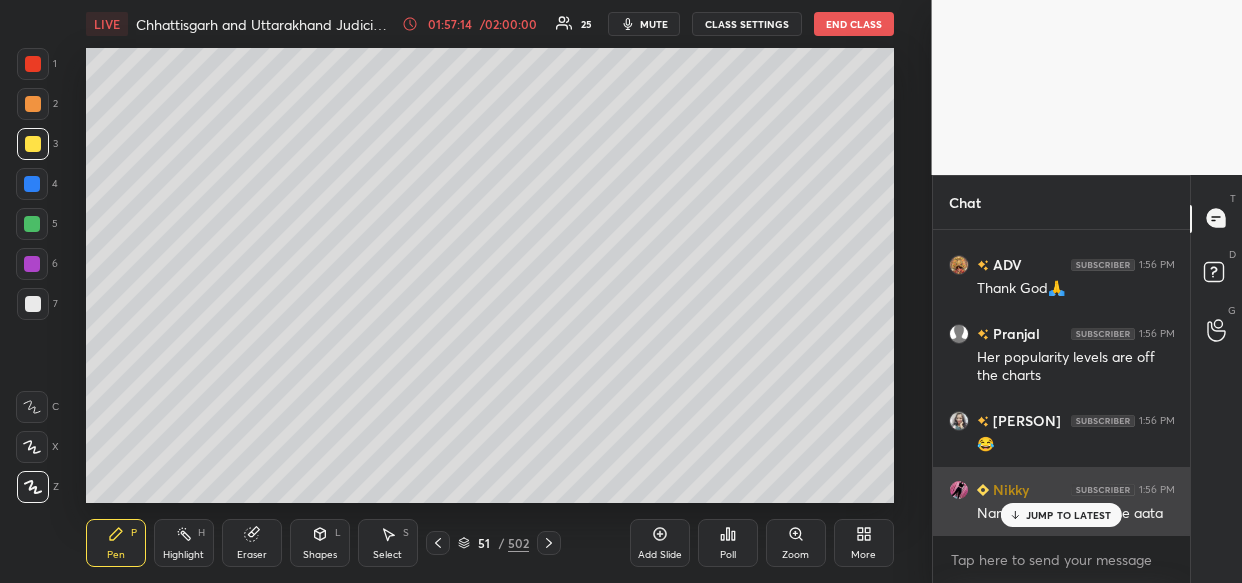 click on "JUMP TO LATEST" at bounding box center [1069, 515] 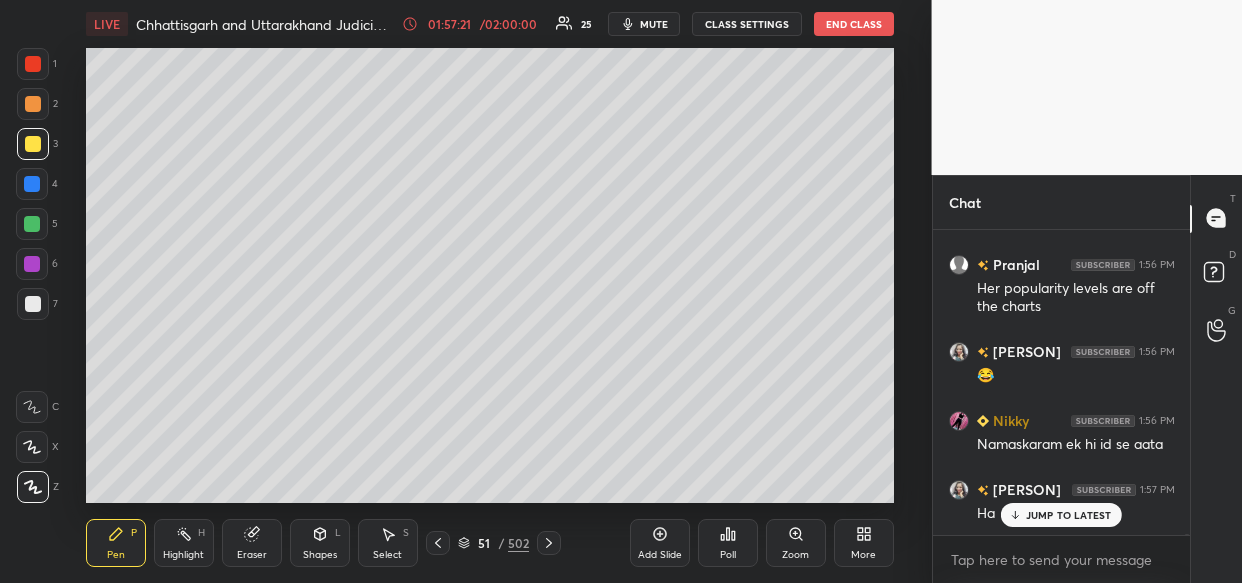 scroll, scrollTop: 122022, scrollLeft: 0, axis: vertical 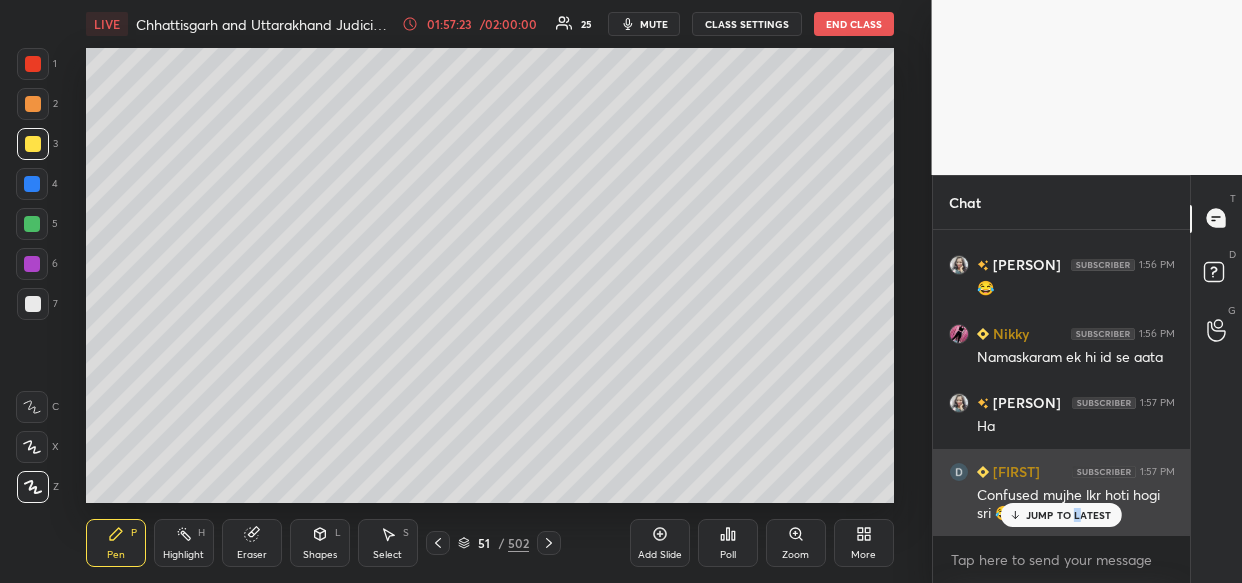 drag, startPoint x: 1077, startPoint y: 515, endPoint x: 1060, endPoint y: 513, distance: 17.117243 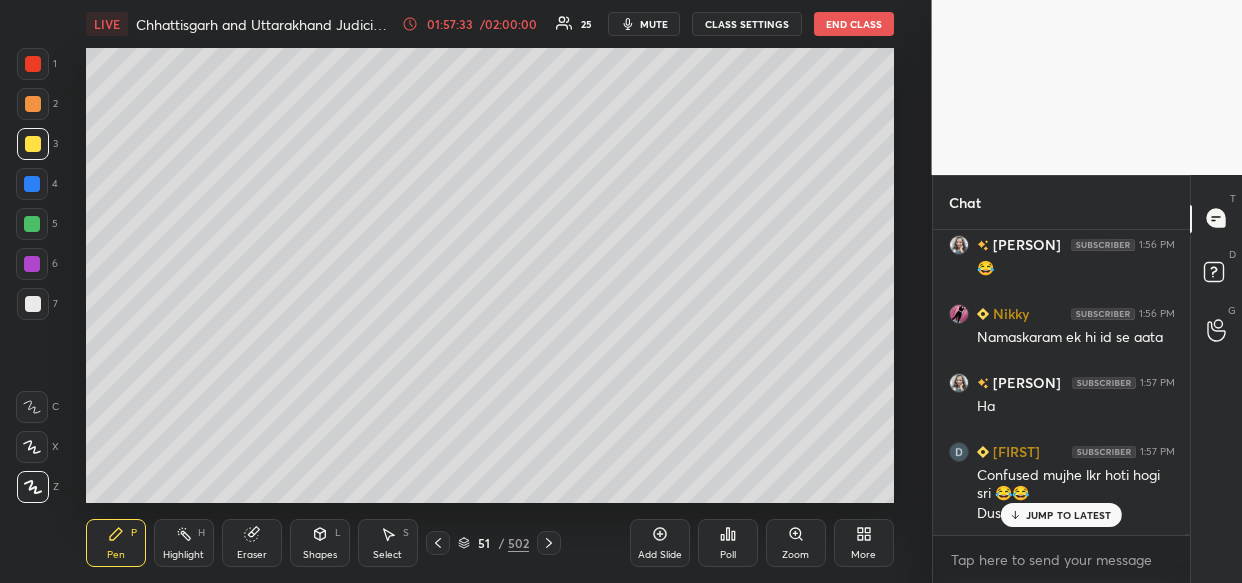 scroll, scrollTop: 122111, scrollLeft: 0, axis: vertical 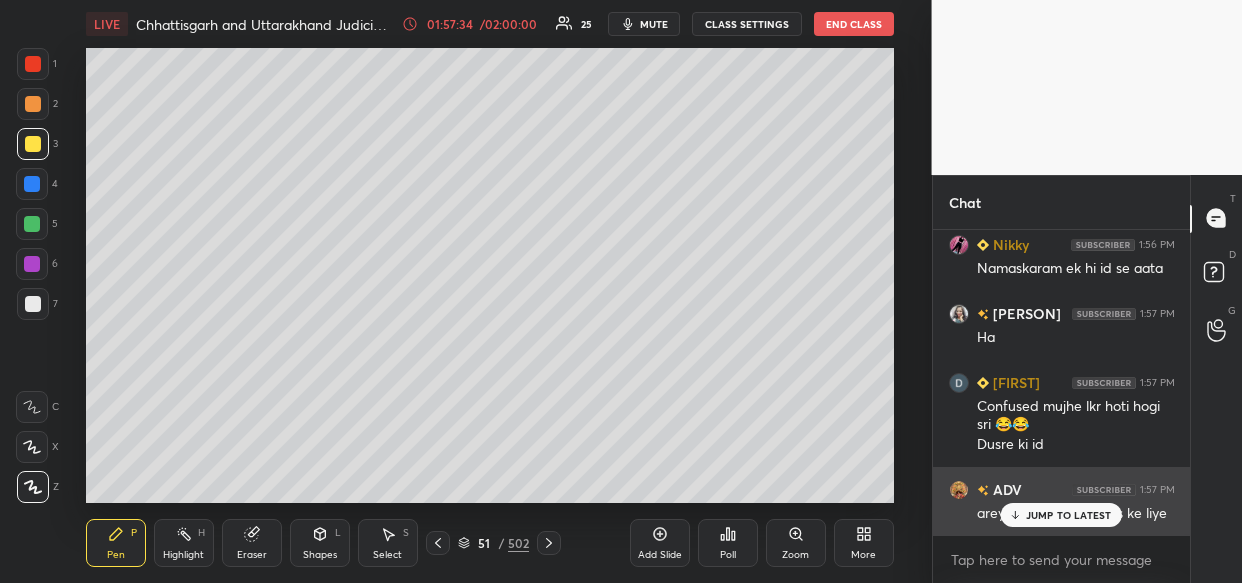 click on "JUMP TO LATEST" at bounding box center [1061, 515] 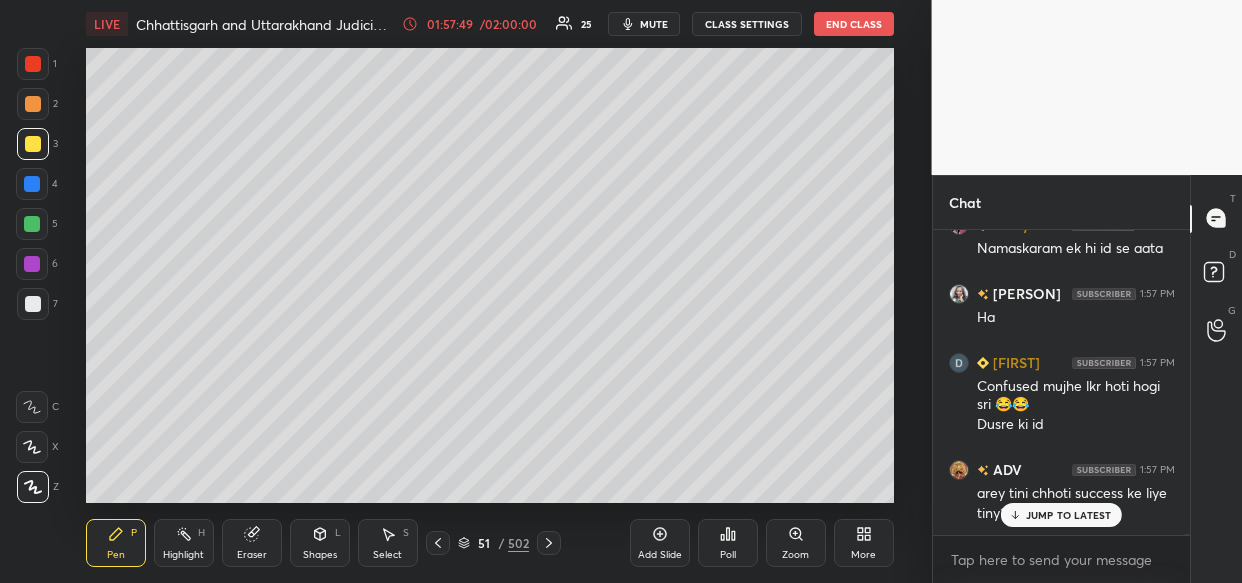scroll, scrollTop: 122200, scrollLeft: 0, axis: vertical 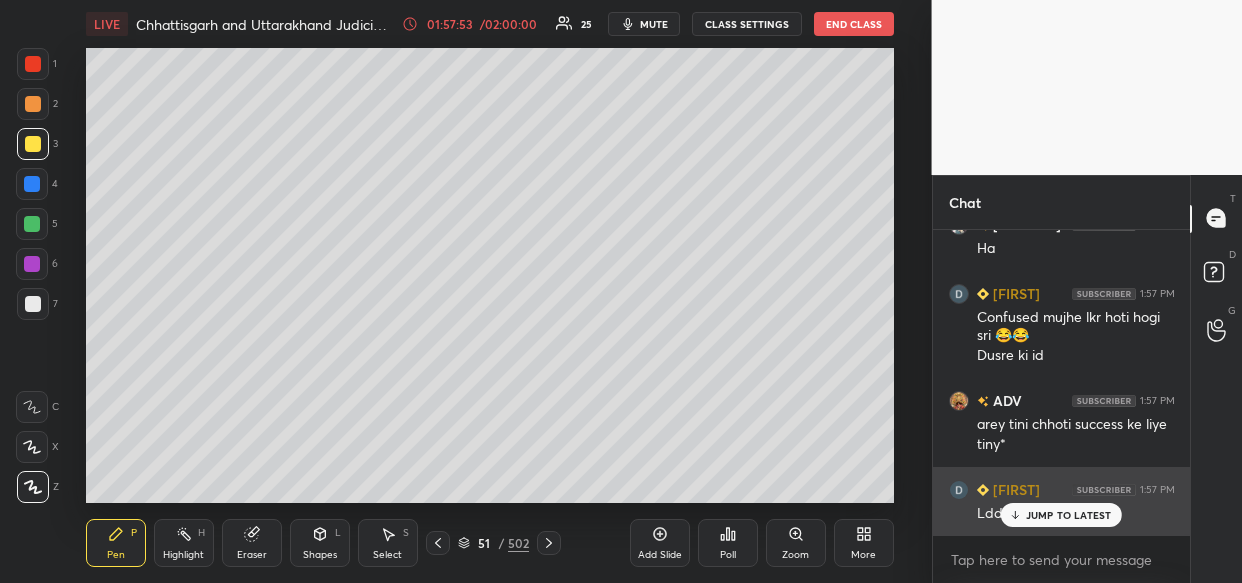 click on "JUMP TO LATEST" at bounding box center (1061, 515) 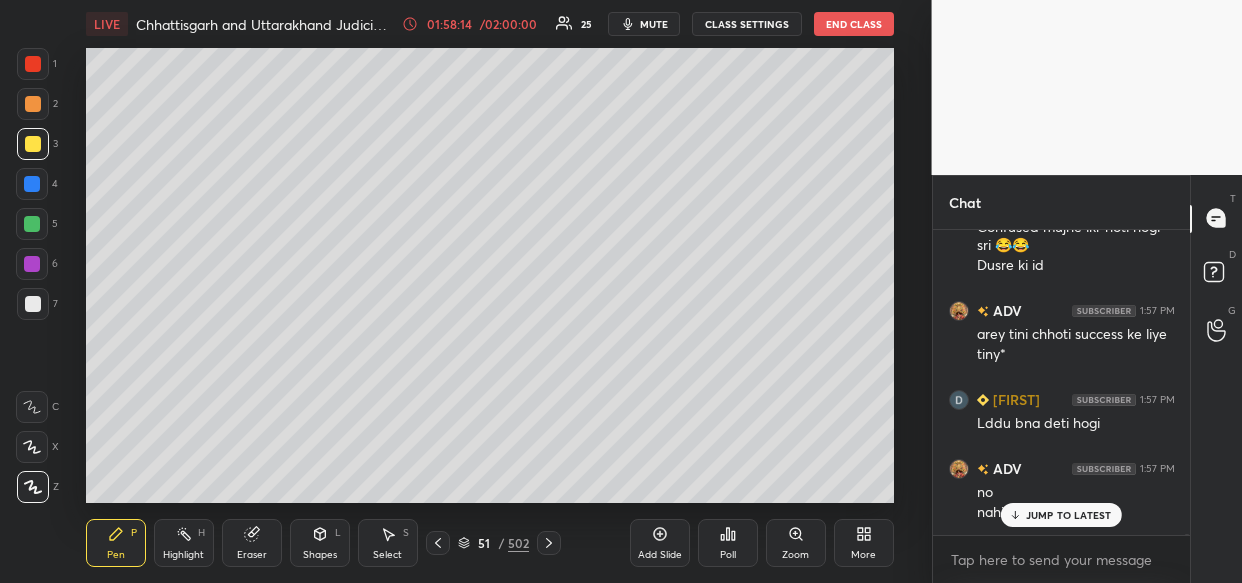 scroll, scrollTop: 122358, scrollLeft: 0, axis: vertical 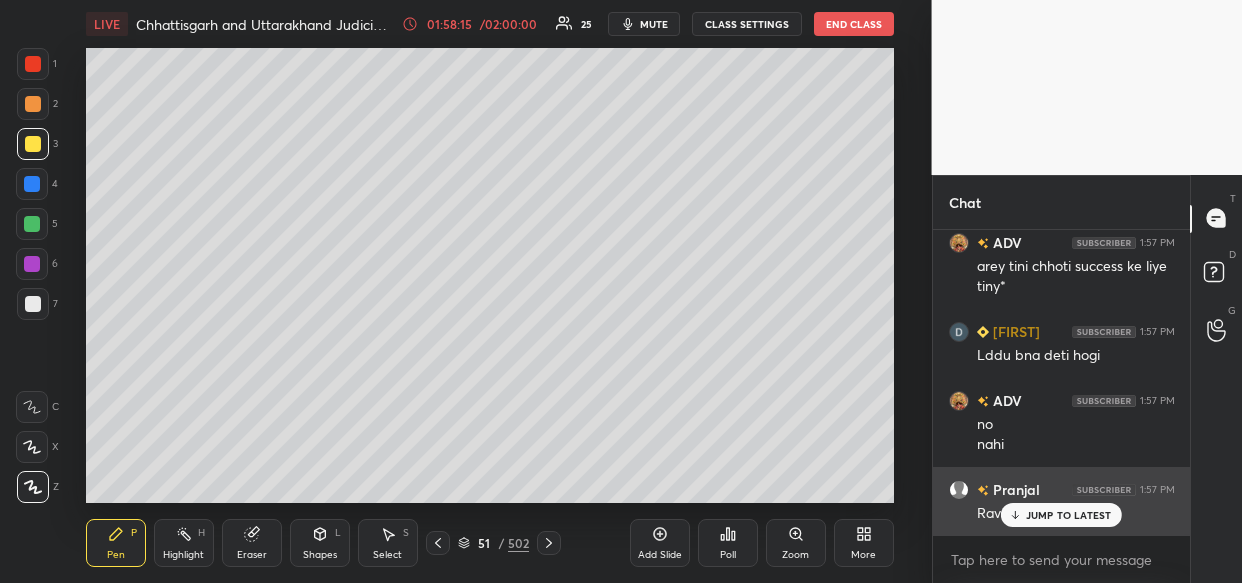 drag, startPoint x: 1041, startPoint y: 516, endPoint x: 1025, endPoint y: 520, distance: 16.492422 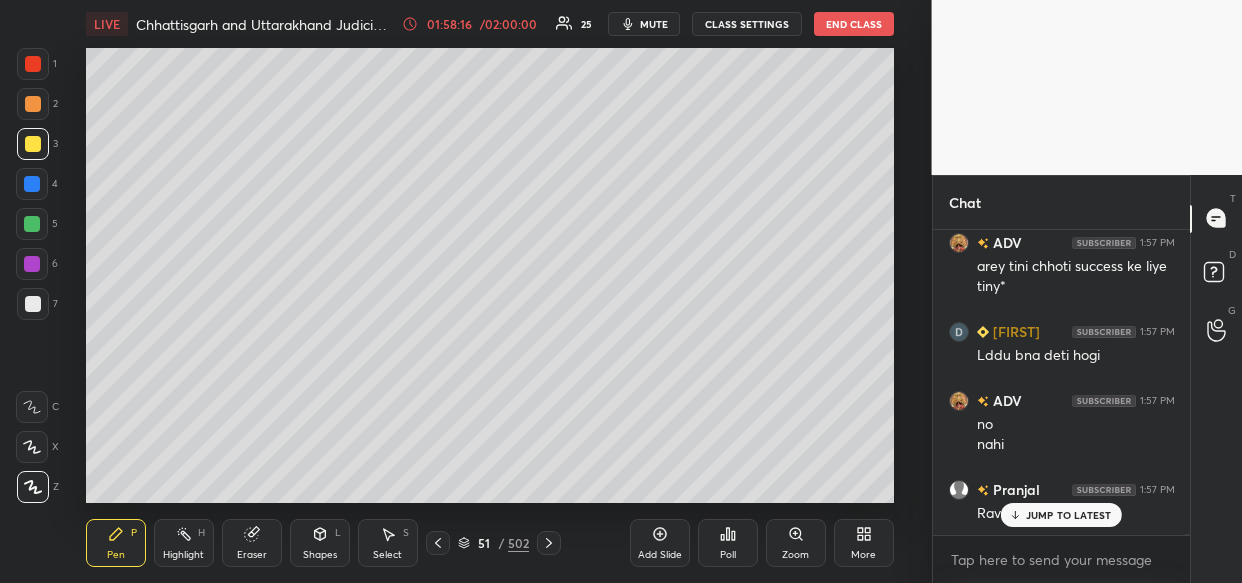 scroll, scrollTop: 122445, scrollLeft: 0, axis: vertical 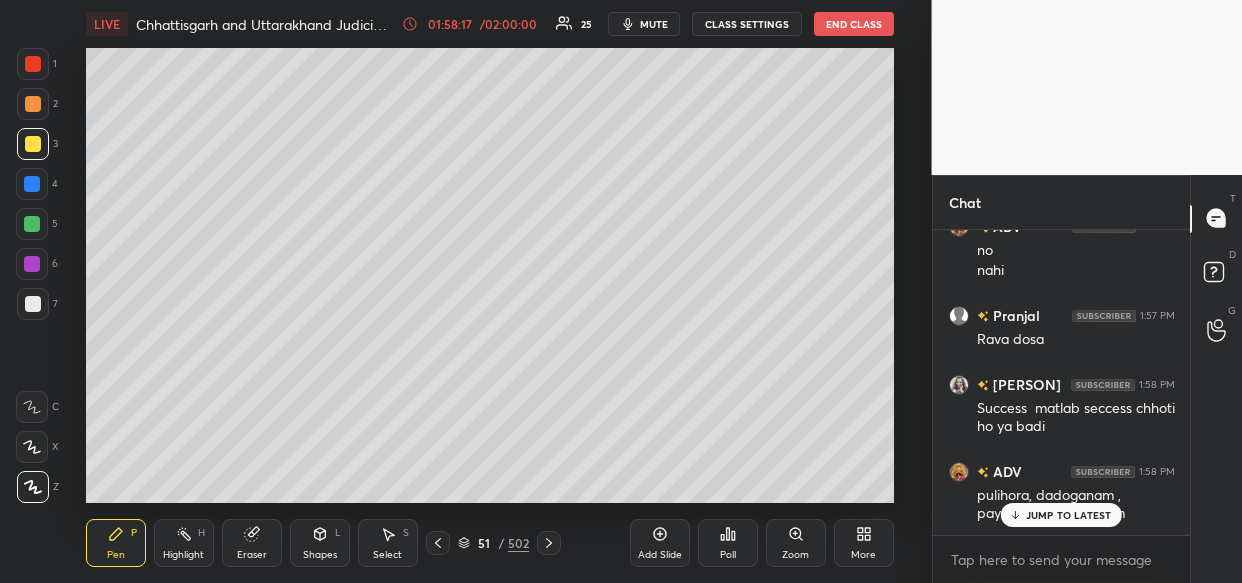 click on "JUMP TO LATEST" at bounding box center [1069, 515] 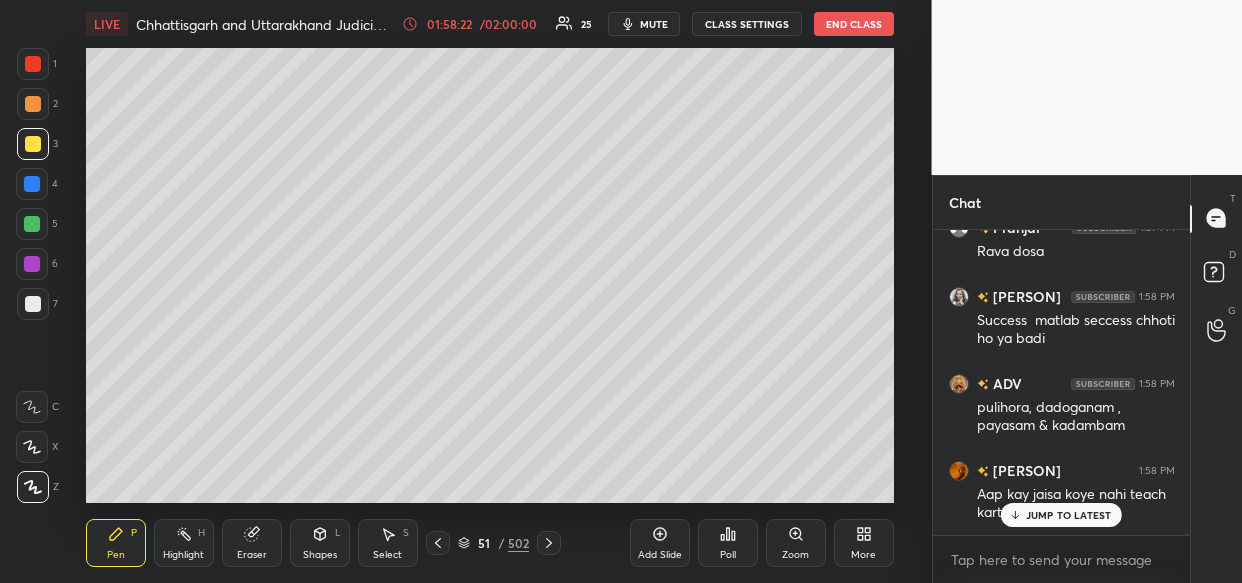 scroll, scrollTop: 122688, scrollLeft: 0, axis: vertical 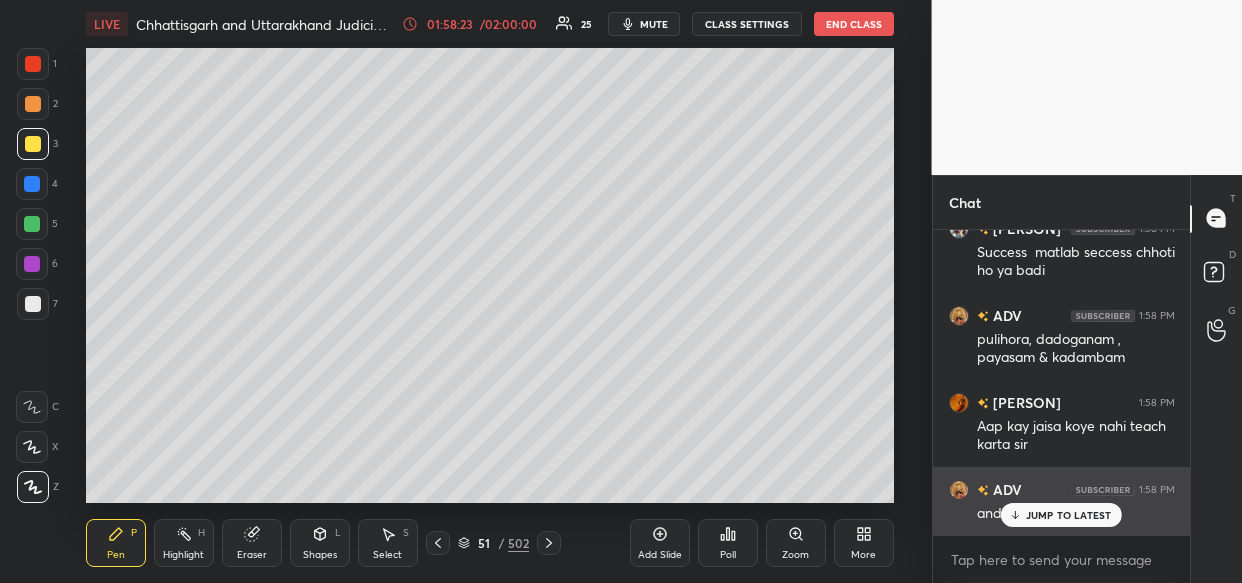 click on "JUMP TO LATEST" at bounding box center [1069, 515] 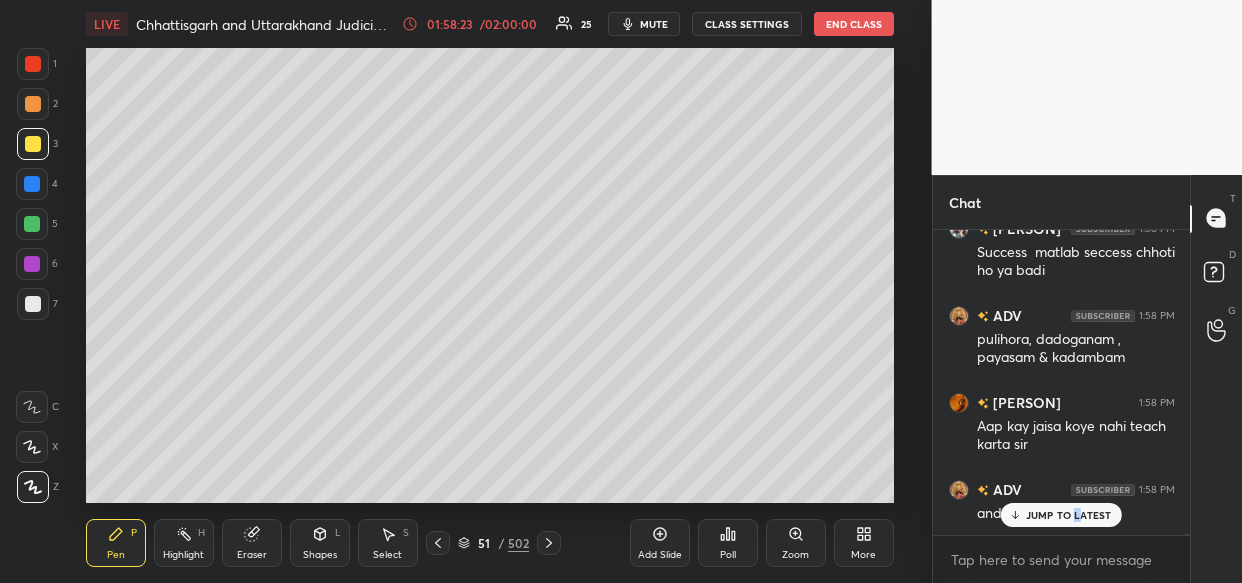 scroll, scrollTop: 122757, scrollLeft: 0, axis: vertical 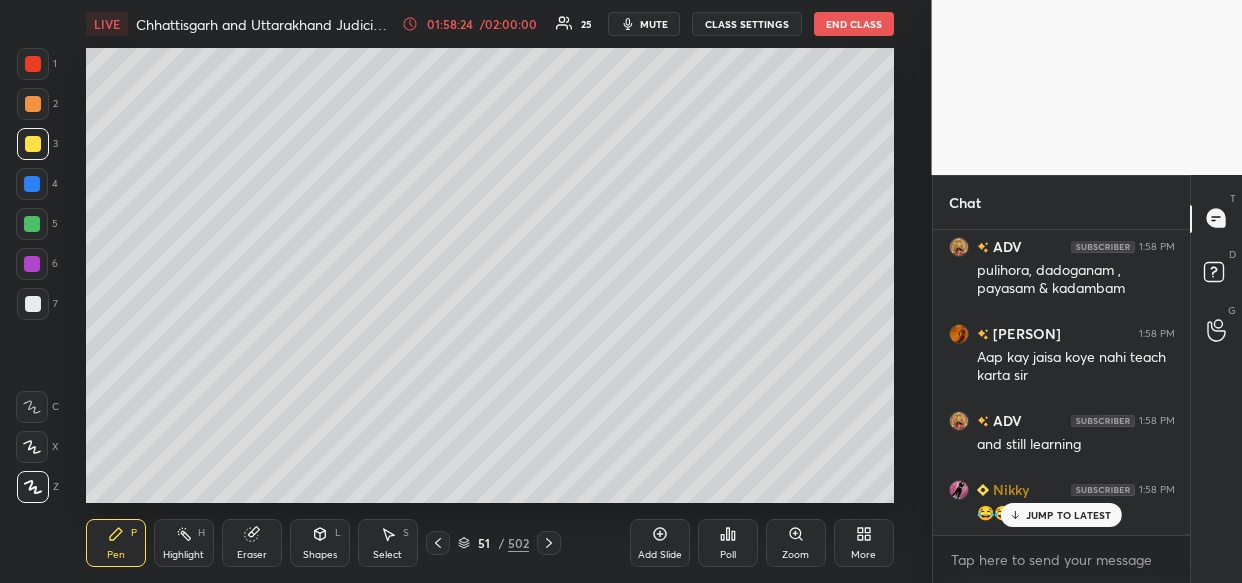 drag, startPoint x: 1071, startPoint y: 510, endPoint x: 959, endPoint y: 538, distance: 115.44696 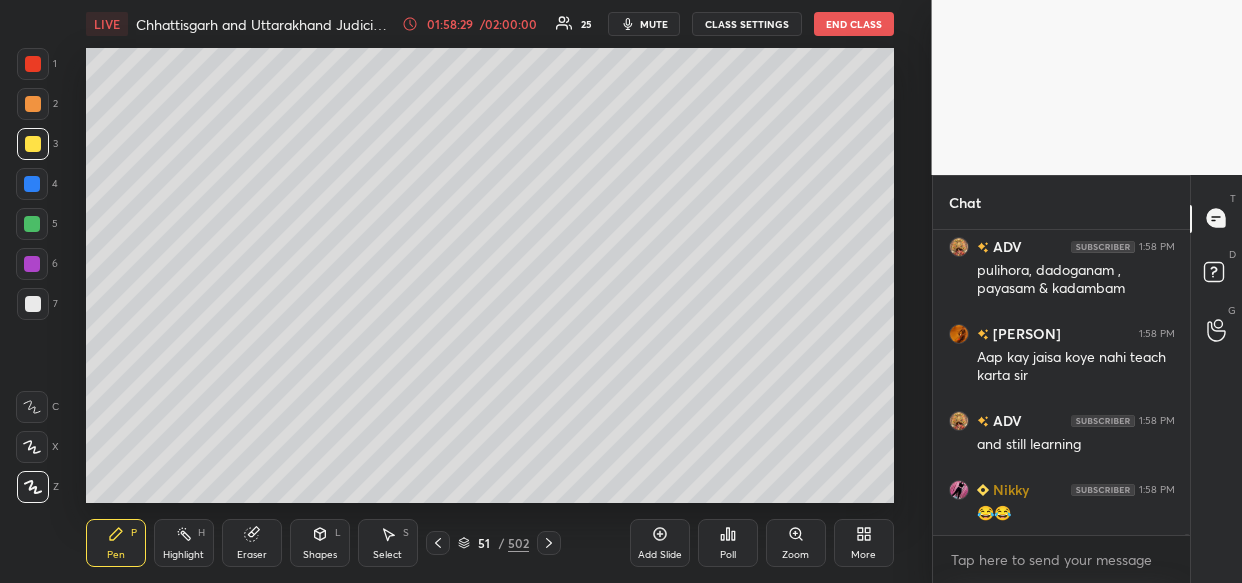 scroll, scrollTop: 122826, scrollLeft: 0, axis: vertical 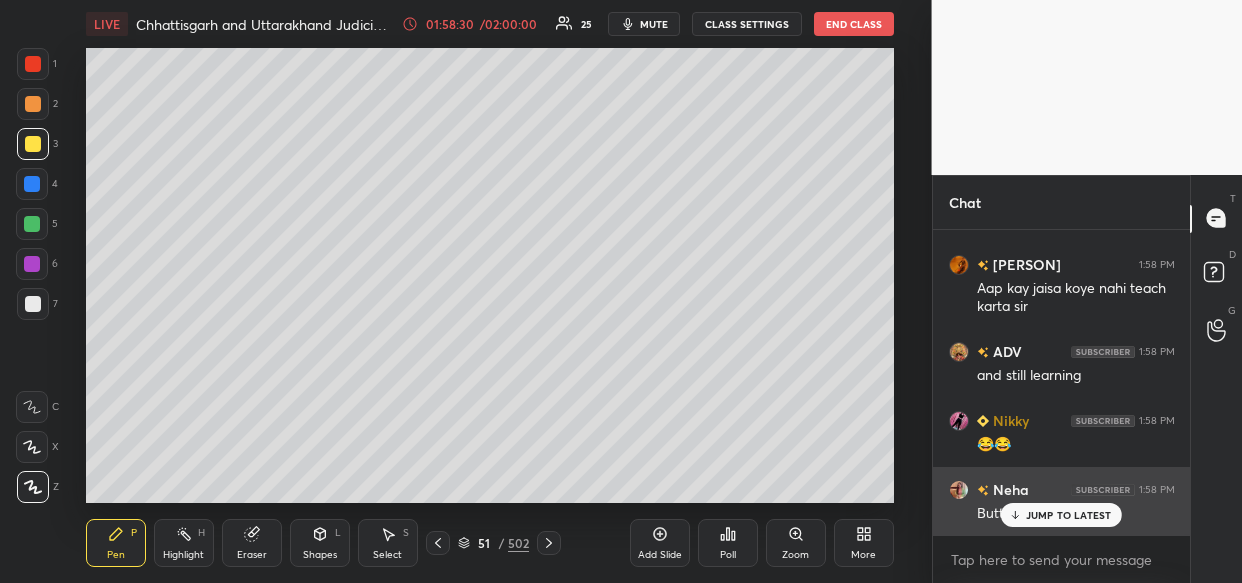 drag, startPoint x: 1072, startPoint y: 509, endPoint x: 1044, endPoint y: 520, distance: 30.083218 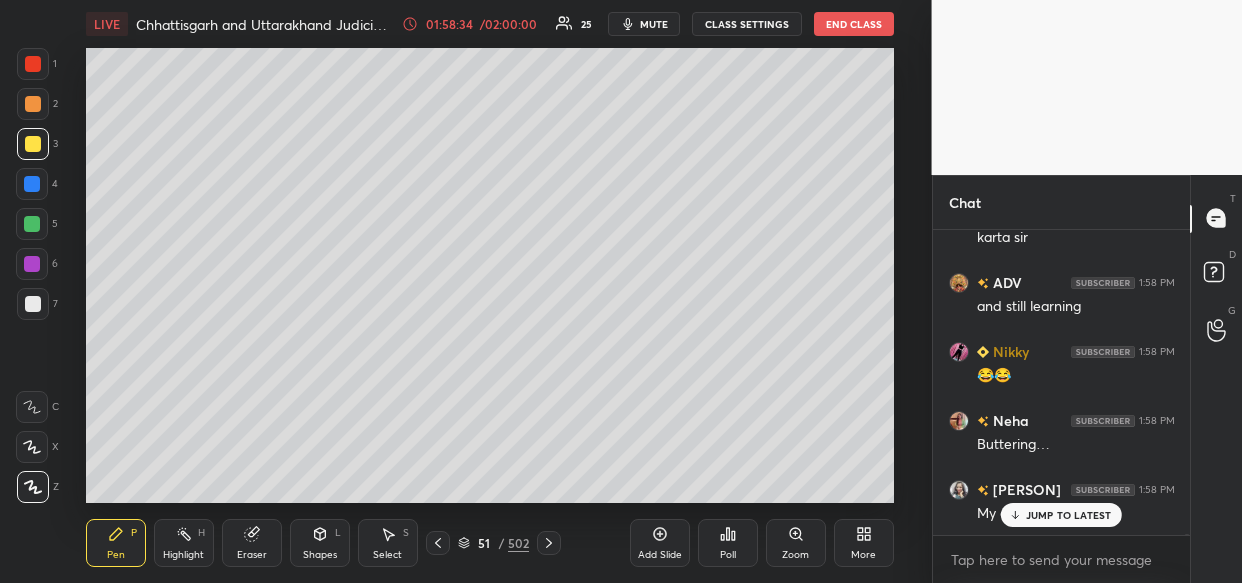 scroll, scrollTop: 122964, scrollLeft: 0, axis: vertical 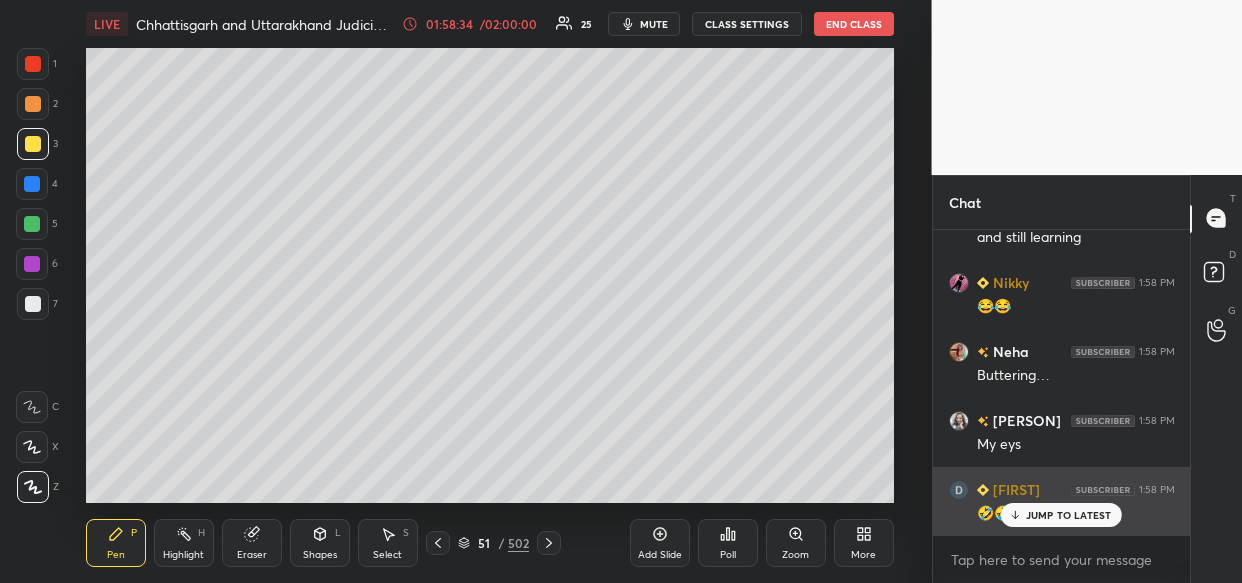 click on "JUMP TO LATEST" at bounding box center [1069, 515] 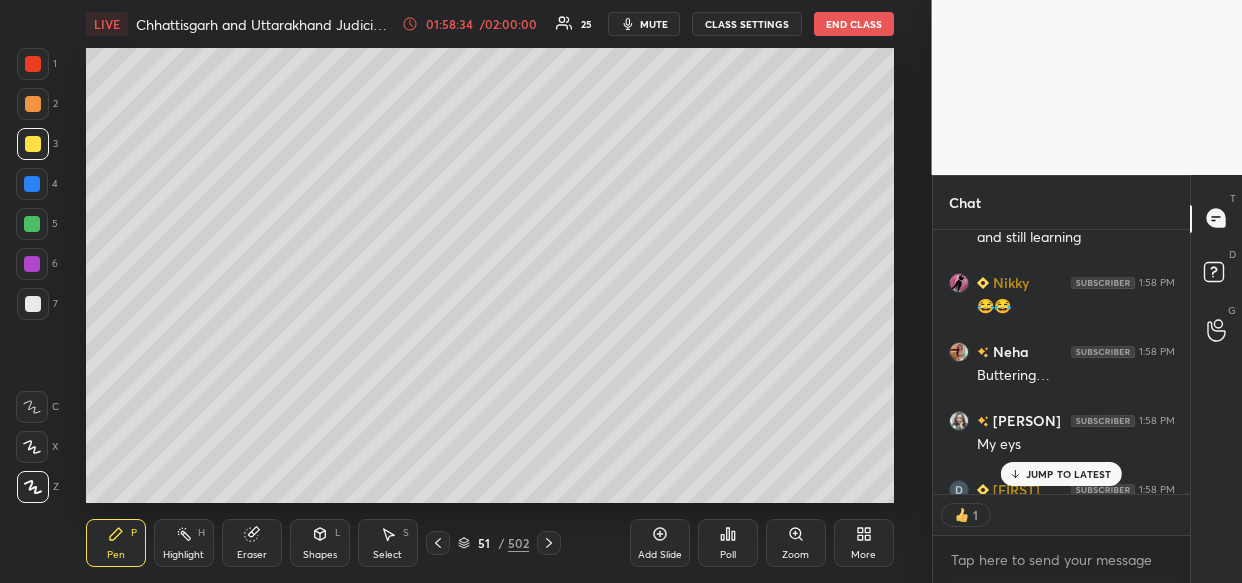 scroll, scrollTop: 258, scrollLeft: 252, axis: both 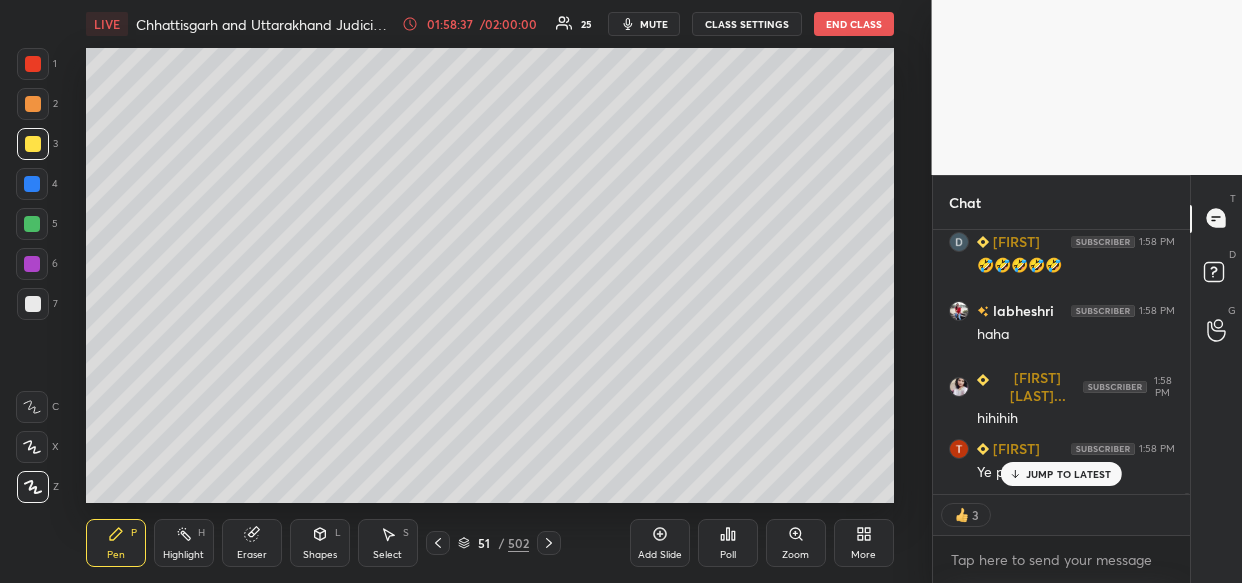 click on "3 Enable hand raising Enable raise hand to speak to learners. Once enabled, chat will be turned off temporarily. Enable x" at bounding box center [1062, 538] 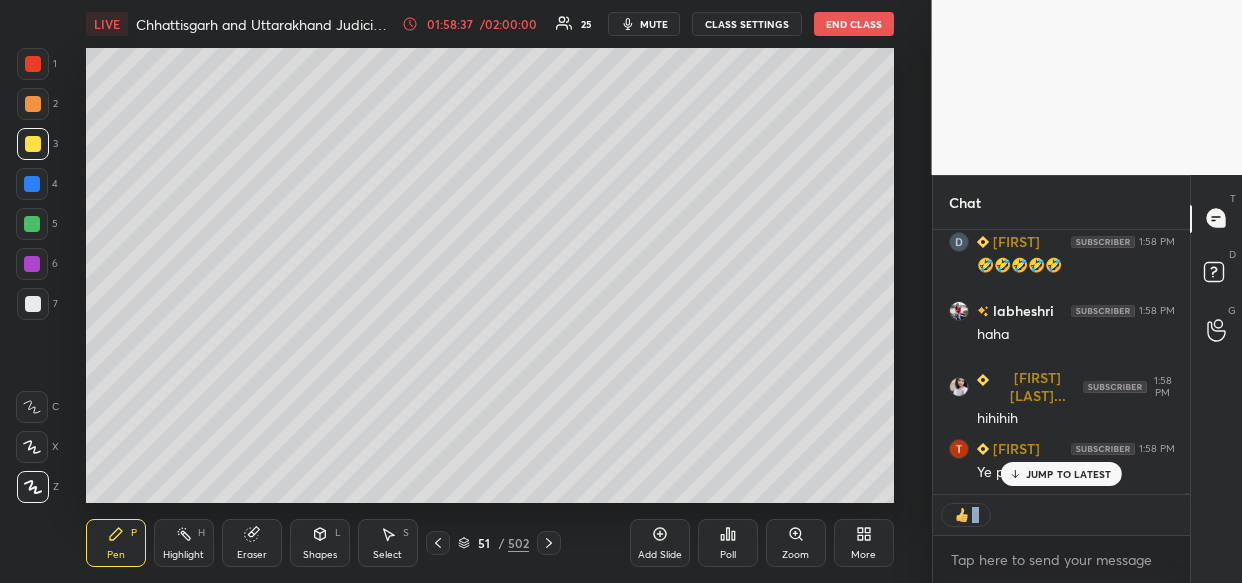 scroll, scrollTop: 123281, scrollLeft: 0, axis: vertical 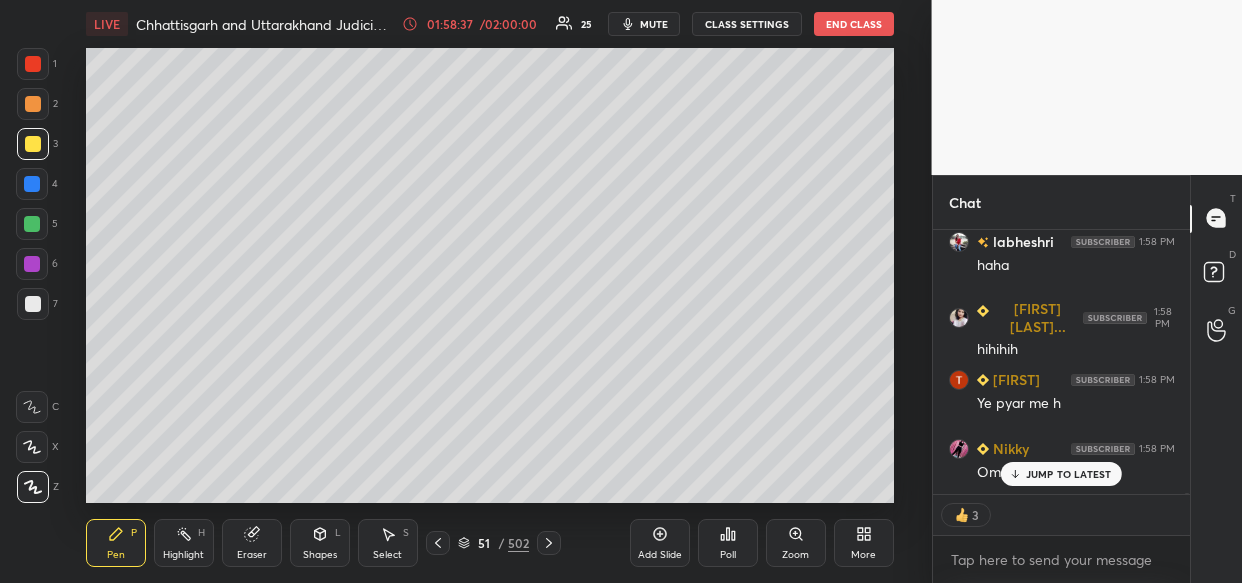 click on "JUMP TO LATEST" at bounding box center (1069, 474) 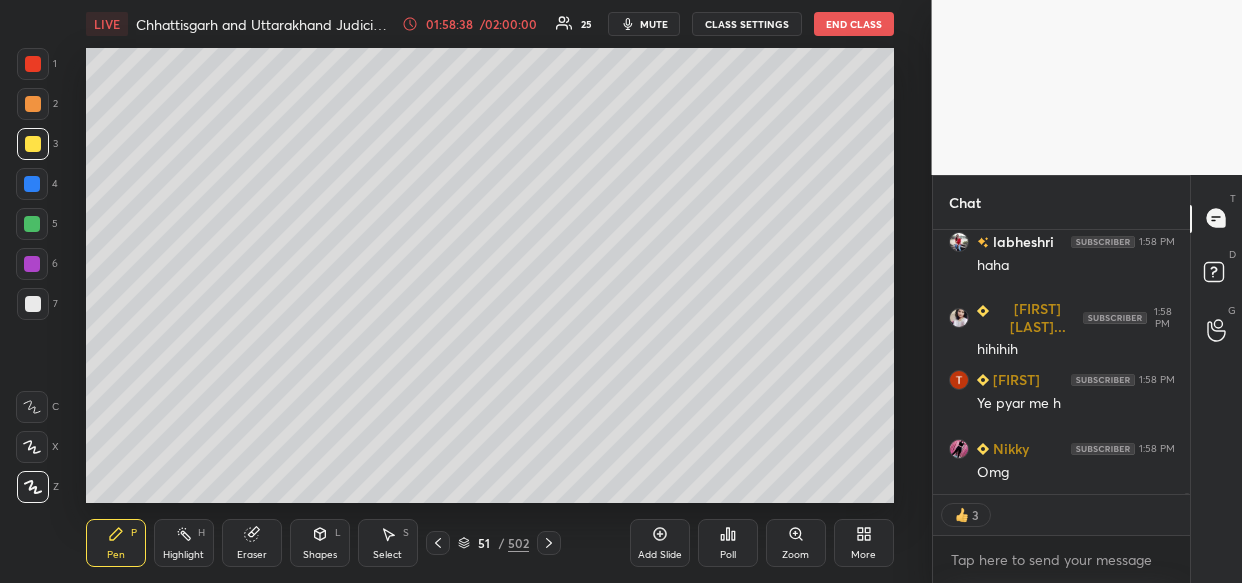 scroll, scrollTop: 123350, scrollLeft: 0, axis: vertical 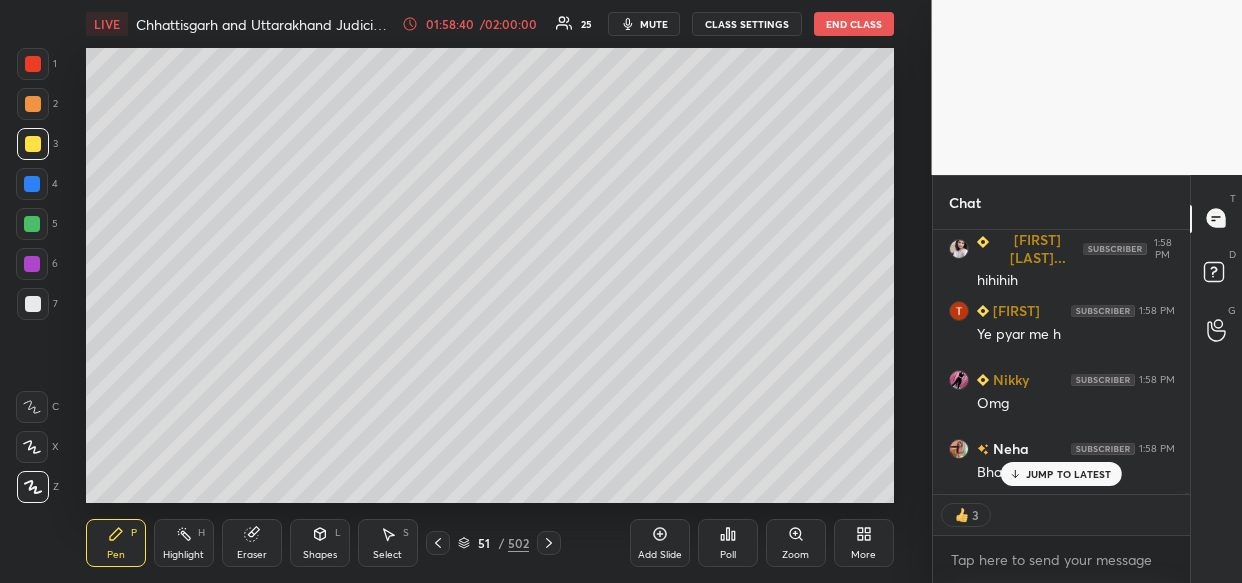 click on "JUMP TO LATEST" at bounding box center (1069, 474) 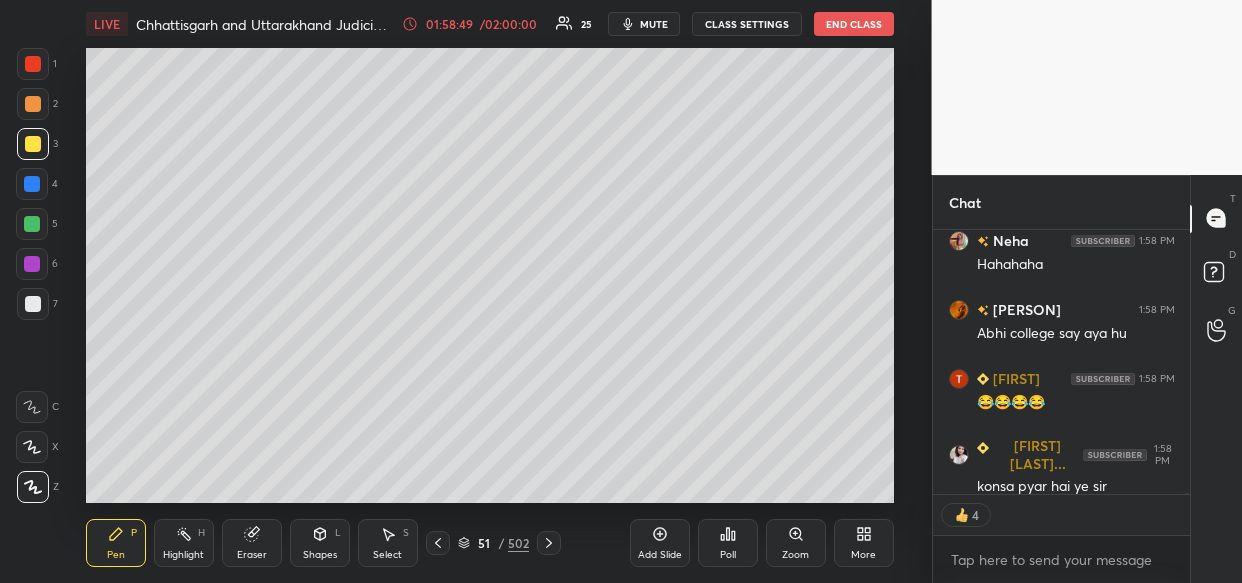 scroll, scrollTop: 124160, scrollLeft: 0, axis: vertical 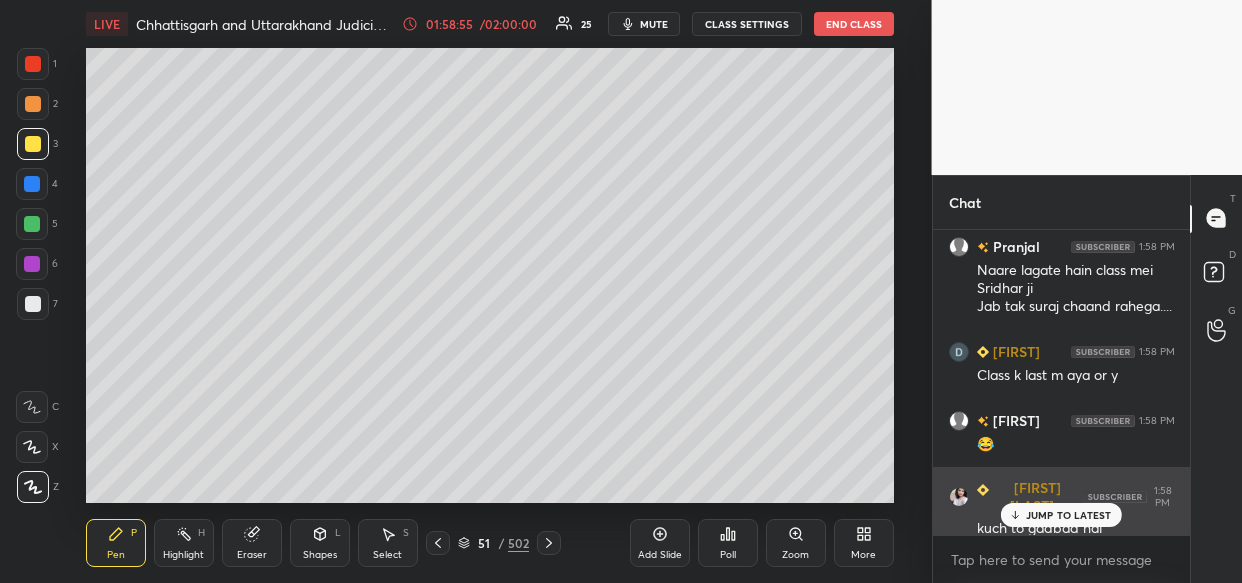 click on "JUMP TO LATEST" at bounding box center [1061, 515] 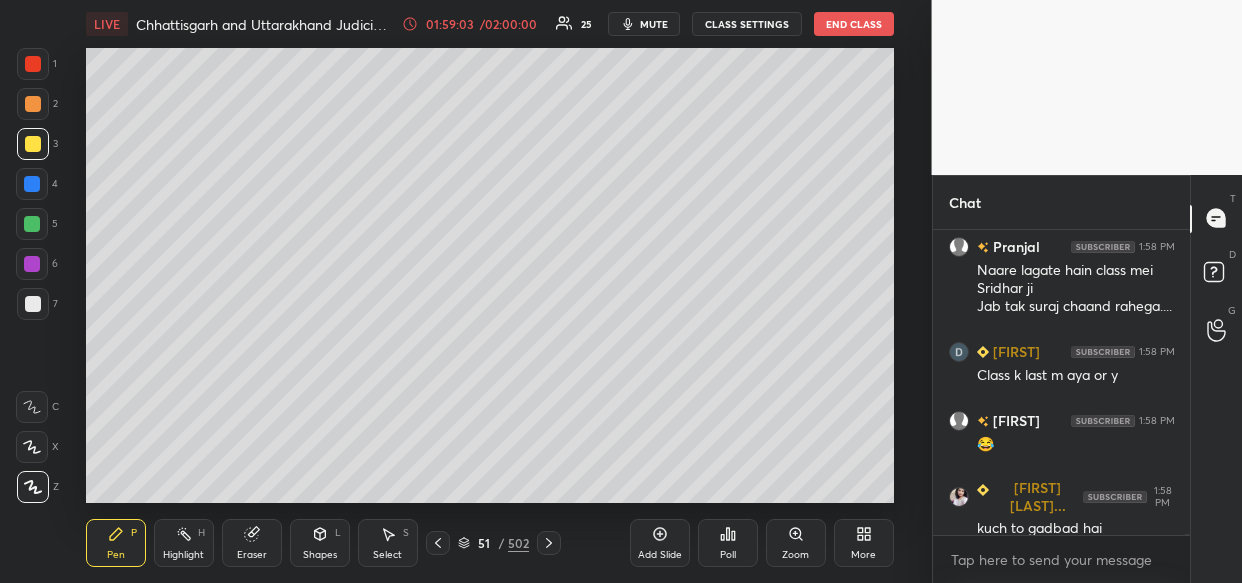 scroll, scrollTop: 124395, scrollLeft: 0, axis: vertical 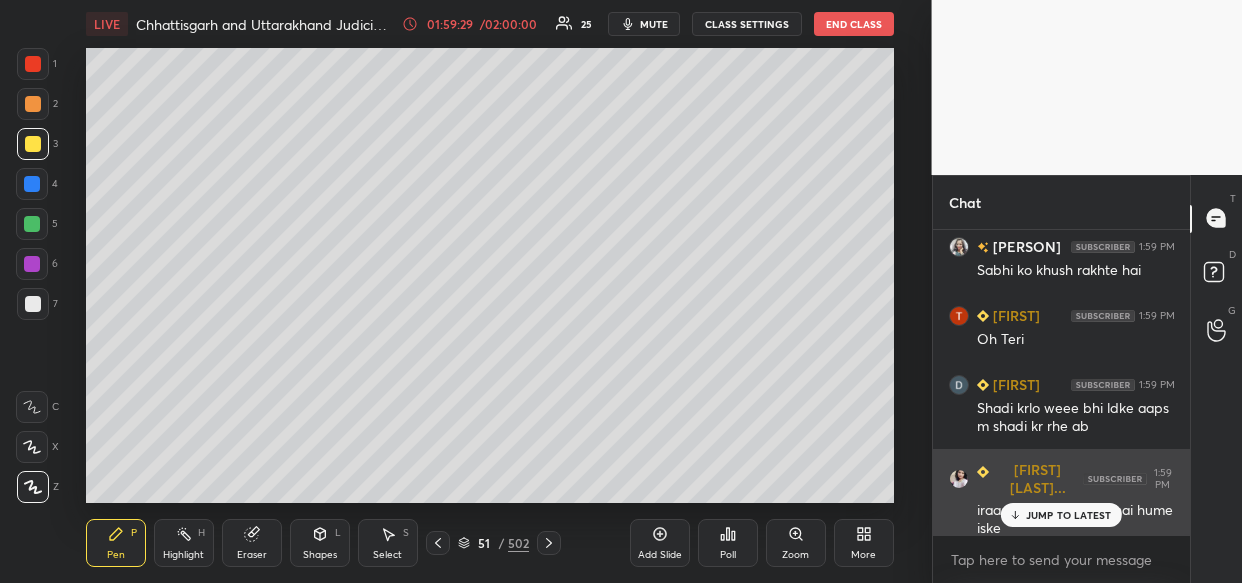 click on "JUMP TO LATEST" at bounding box center [1069, 515] 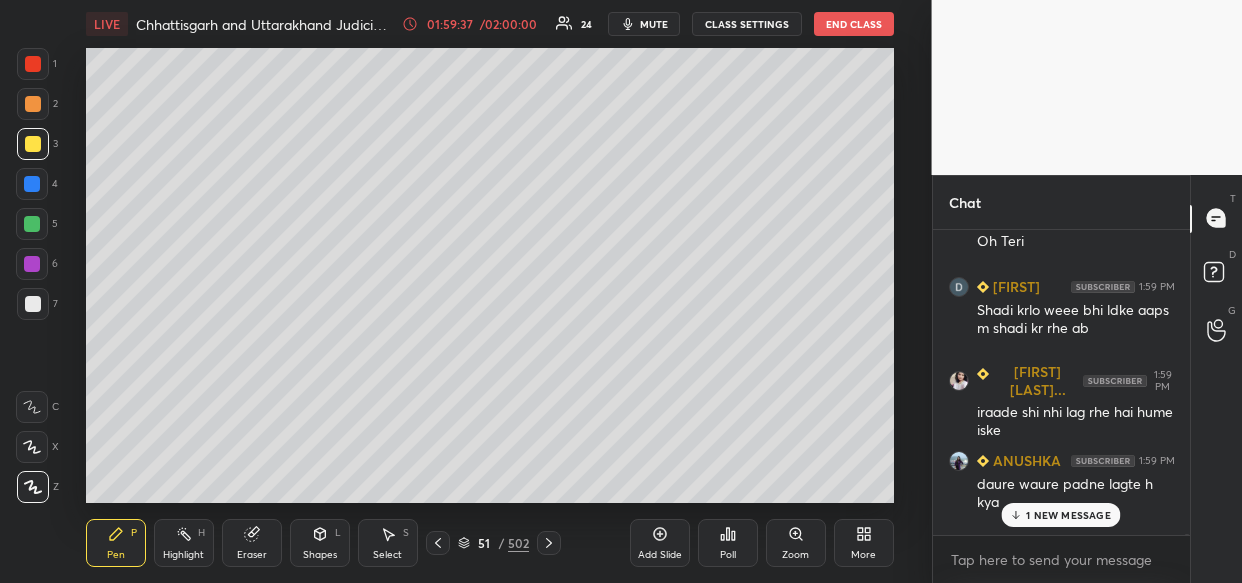 scroll, scrollTop: 125396, scrollLeft: 0, axis: vertical 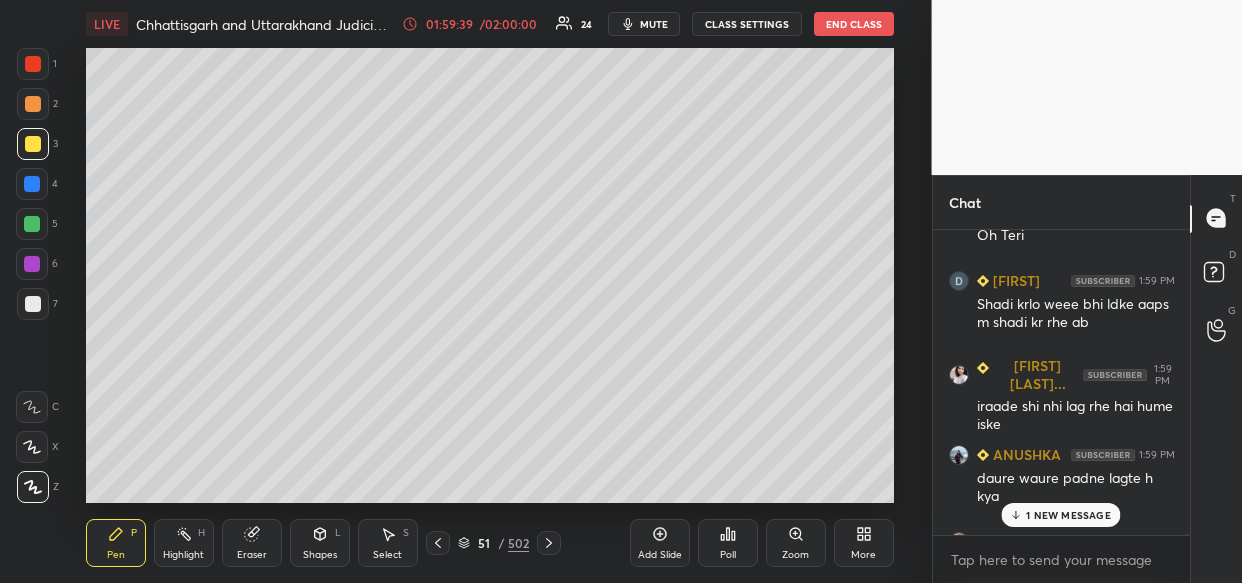 click on "1 NEW MESSAGE" at bounding box center [1068, 515] 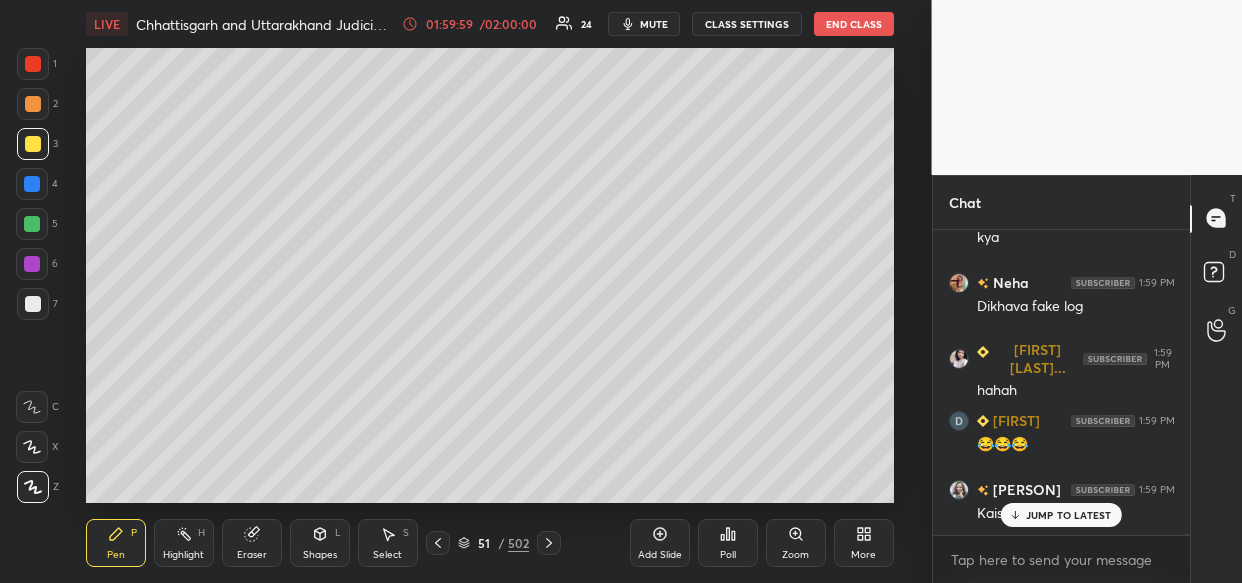 scroll, scrollTop: 125724, scrollLeft: 0, axis: vertical 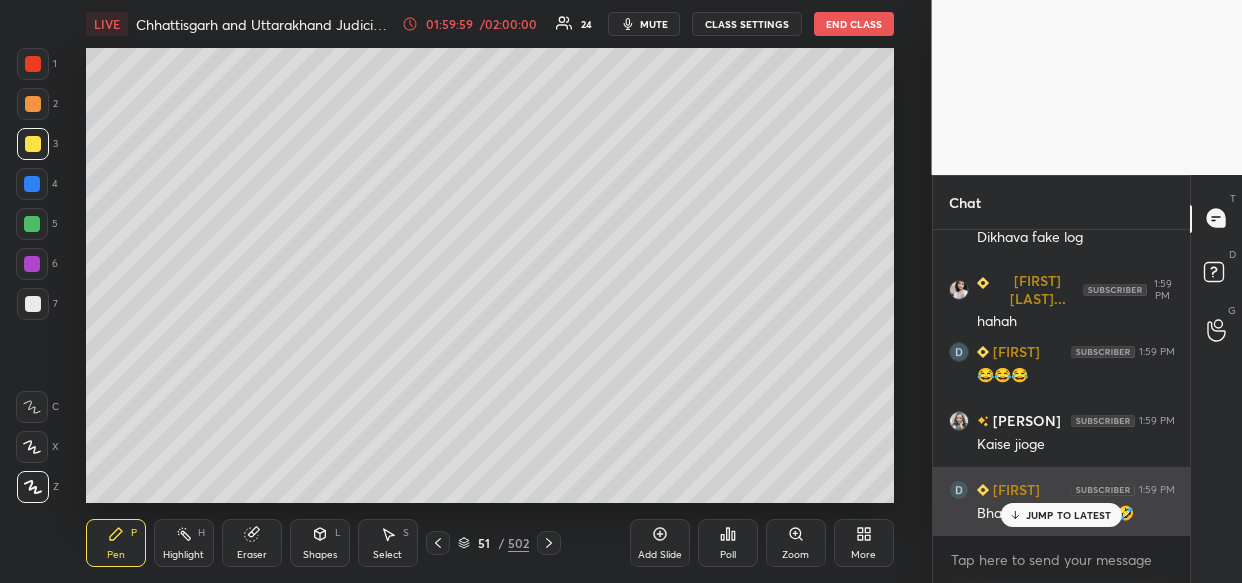 drag, startPoint x: 1062, startPoint y: 519, endPoint x: 1002, endPoint y: 523, distance: 60.133186 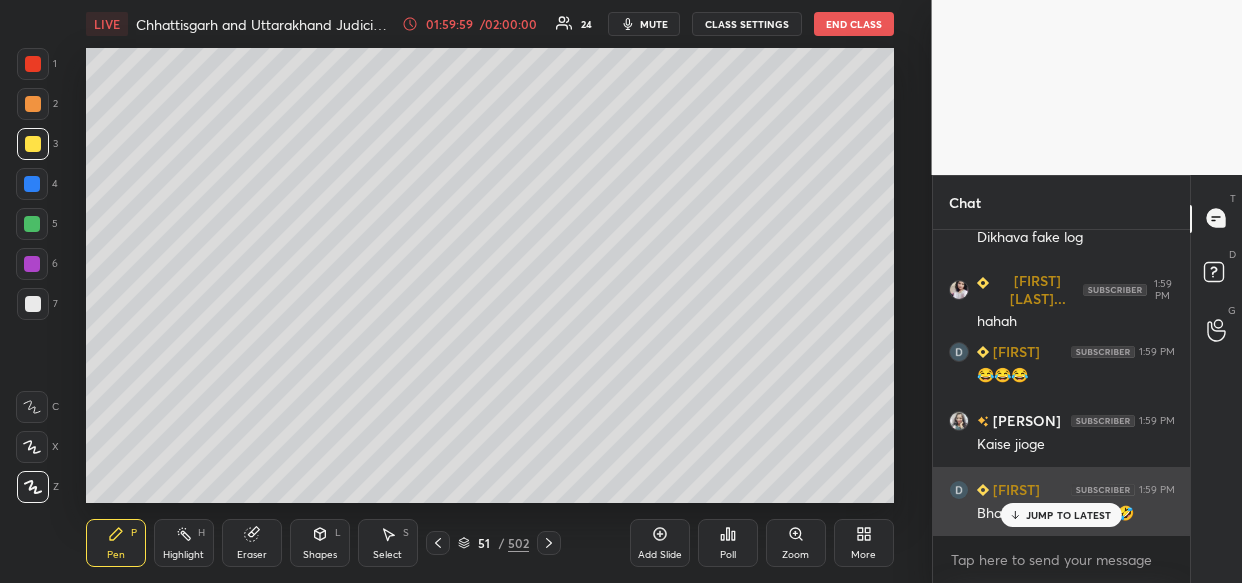 click on "JUMP TO LATEST" at bounding box center (1069, 515) 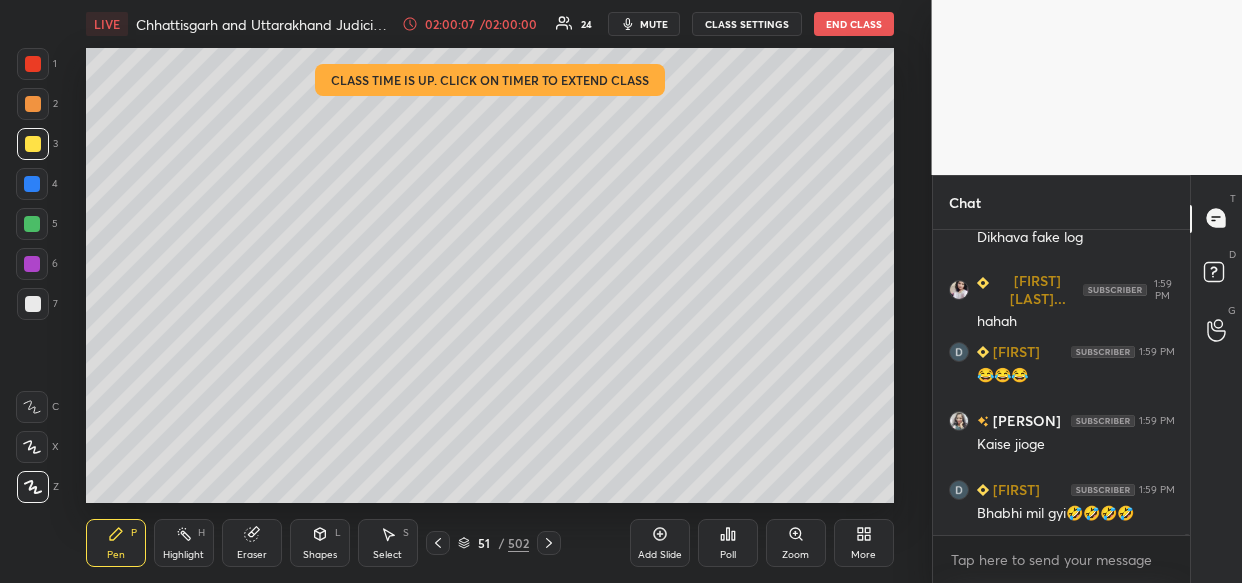 scroll, scrollTop: 125793, scrollLeft: 0, axis: vertical 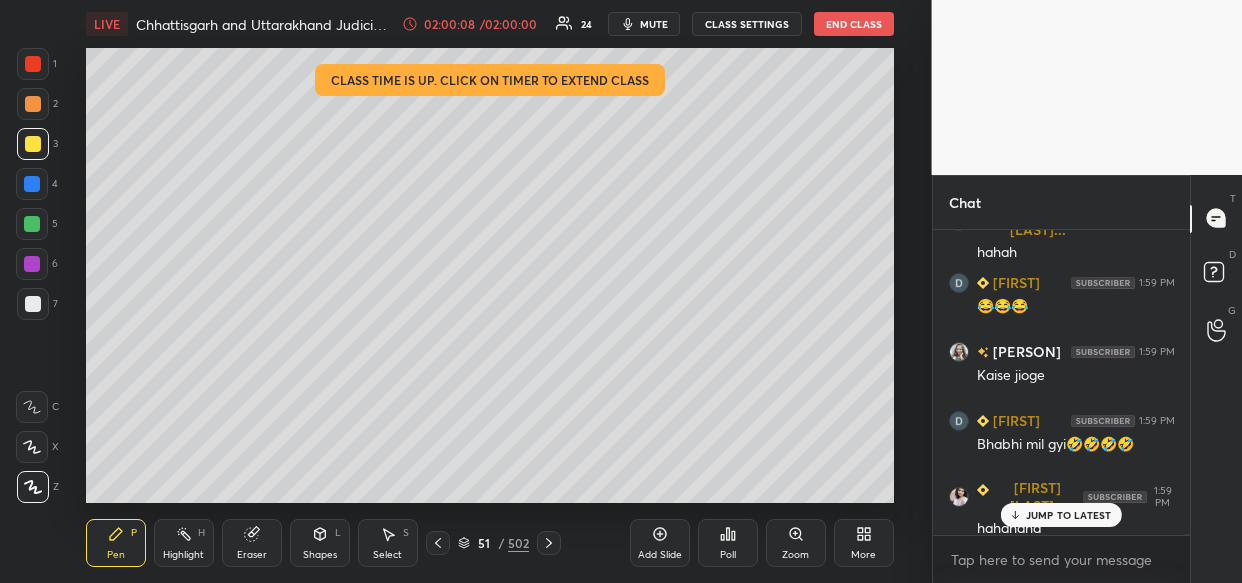 click on "JUMP TO LATEST" at bounding box center (1069, 515) 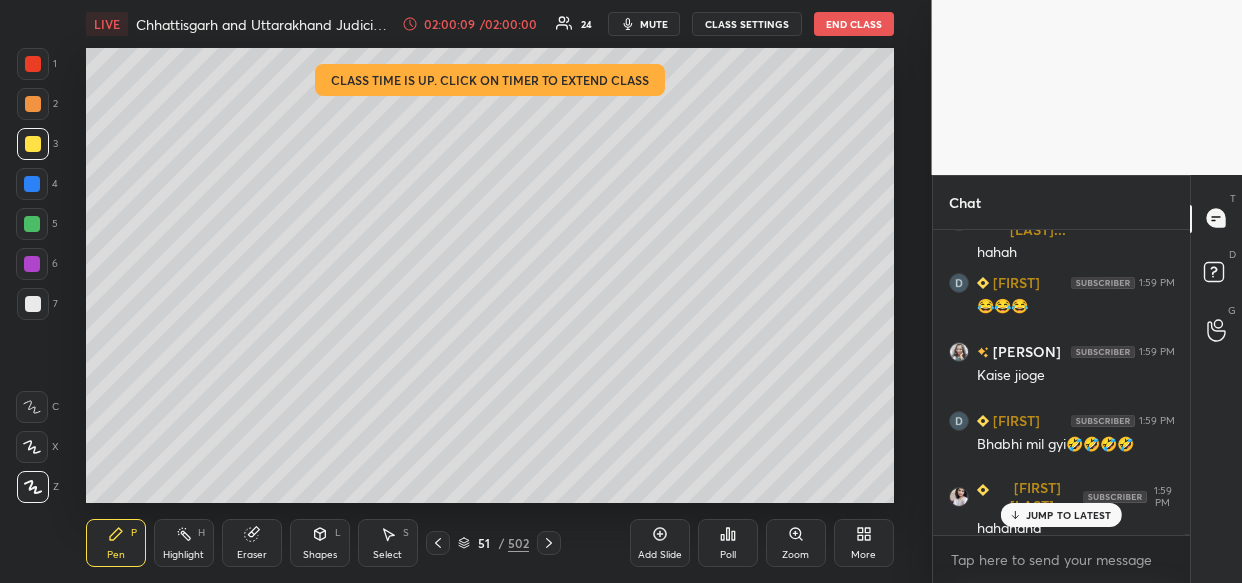scroll, scrollTop: 125862, scrollLeft: 0, axis: vertical 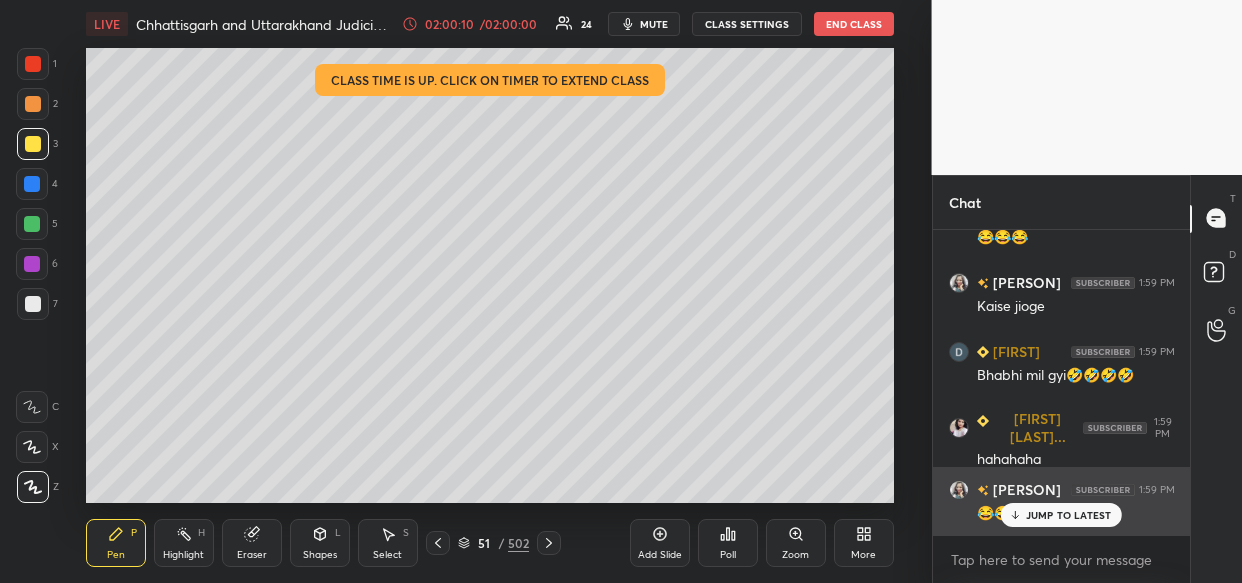 click on "JUMP TO LATEST" at bounding box center (1069, 515) 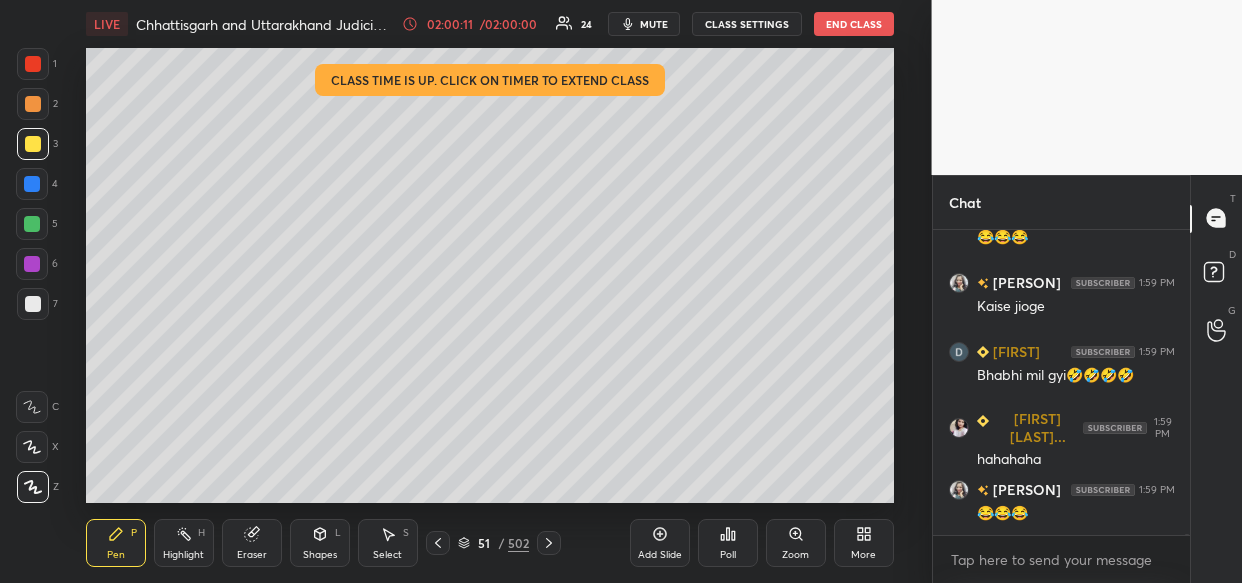 scroll, scrollTop: 125931, scrollLeft: 0, axis: vertical 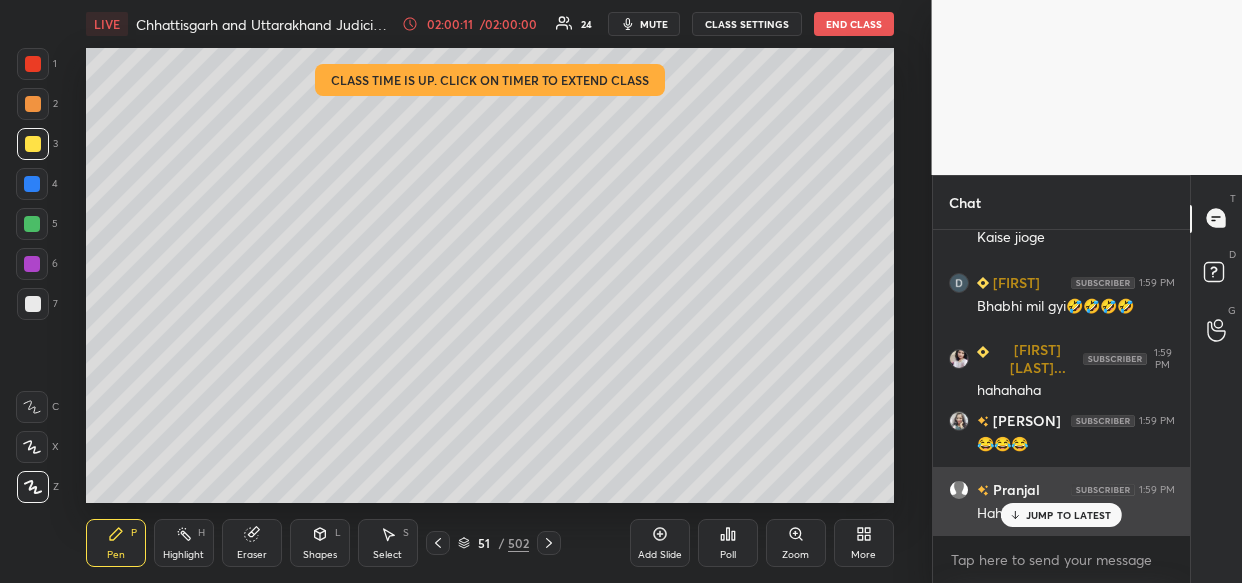 drag, startPoint x: 1059, startPoint y: 509, endPoint x: 1026, endPoint y: 509, distance: 33 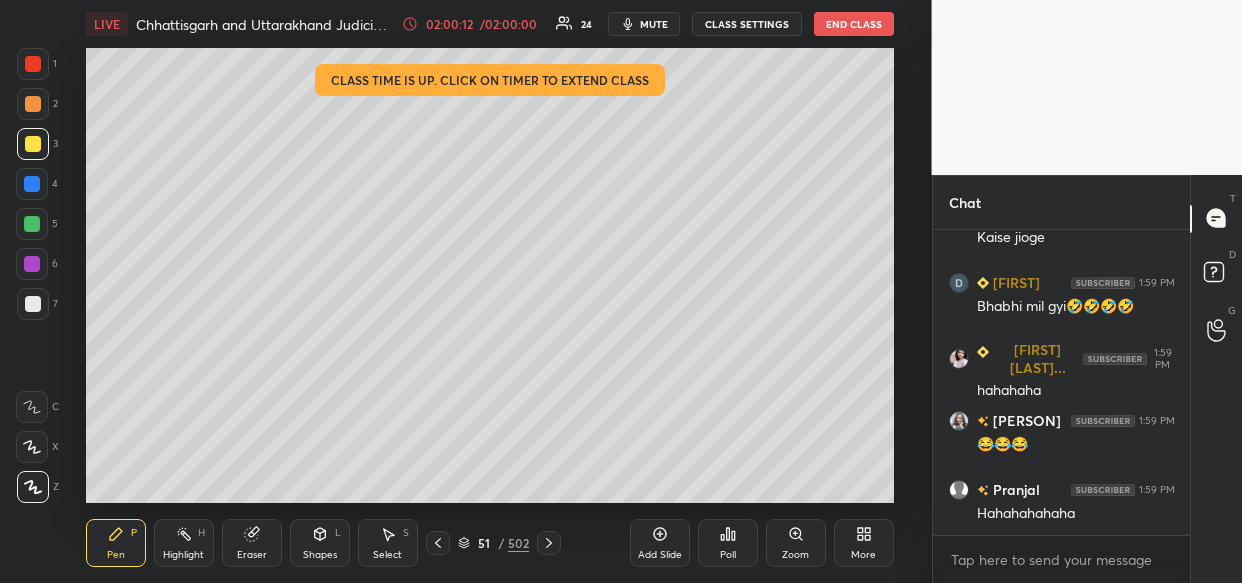scroll, scrollTop: 126138, scrollLeft: 0, axis: vertical 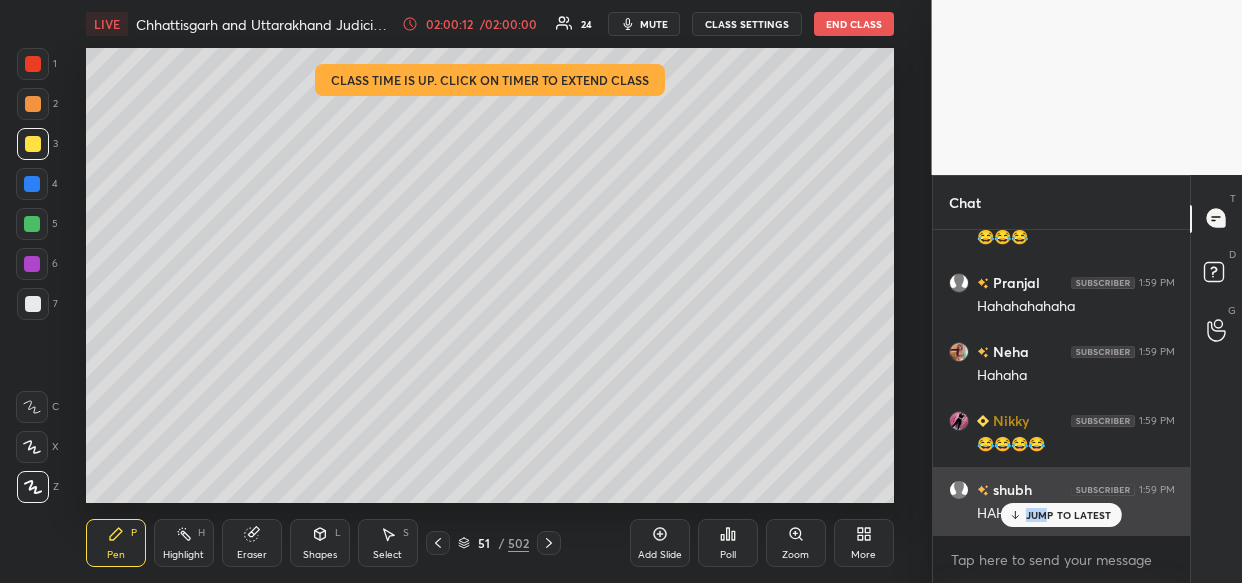 click on "Tanu 1:59 PM Oh Teri Dipanwita 1:59 PM Shadi krlo weee bhi ldke aaps m shadi kr rhe ab Pramil Sin... 1:59 PM iraade shi nhi lag rhe hai hume iske ANUSHKA 1:59 PM daure waure padne lagte h kya Neha 1:59 PM Dikhava fake log Pramil Sin... 1:59 PM hahah Dipanwita 1:59 PM 😂😂😂 Shalinee 1:59 PM Kaise jioge Dipanwita 1:59 PM Bhabhi mil gyi🤣🤣🤣🤣 Pramil Sin... 1:59 PM hahahaha Shalinee 1:59 PM 😂😂😂 Pranjal 1:59 PM Hahahahahaha Neha 1:59 PM Hahaha Nikky 1:59 PM 😂😂😂😂 shubh 1:59 PM HAHAHA JUMP TO LATEST" at bounding box center [1062, 382] 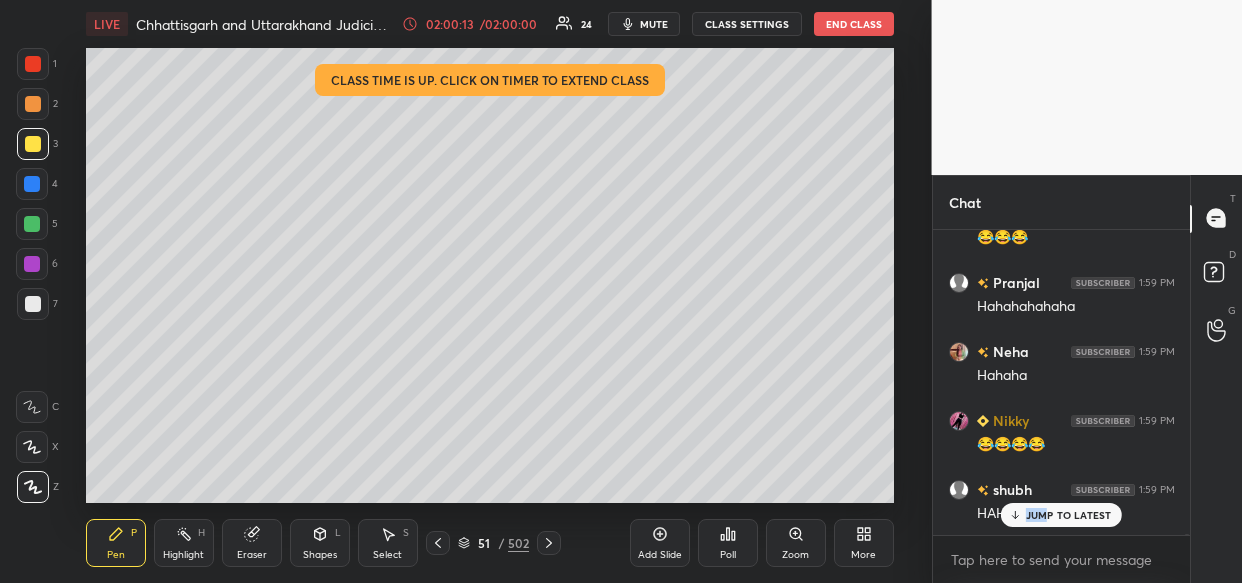 scroll, scrollTop: 126276, scrollLeft: 0, axis: vertical 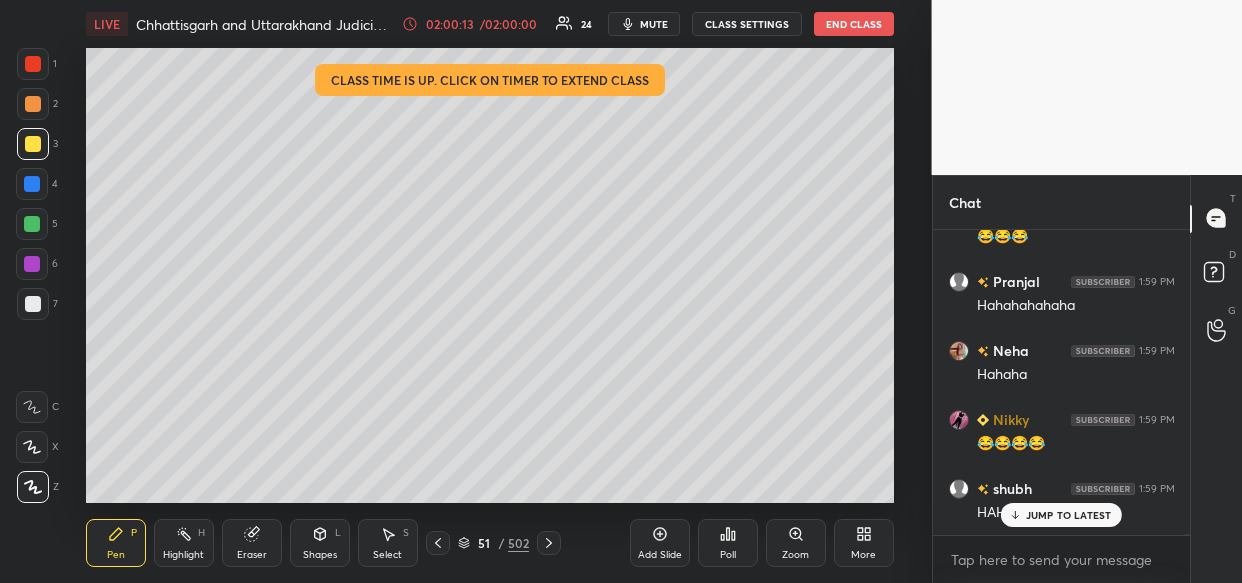 click on "JUMP TO LATEST" at bounding box center (1069, 515) 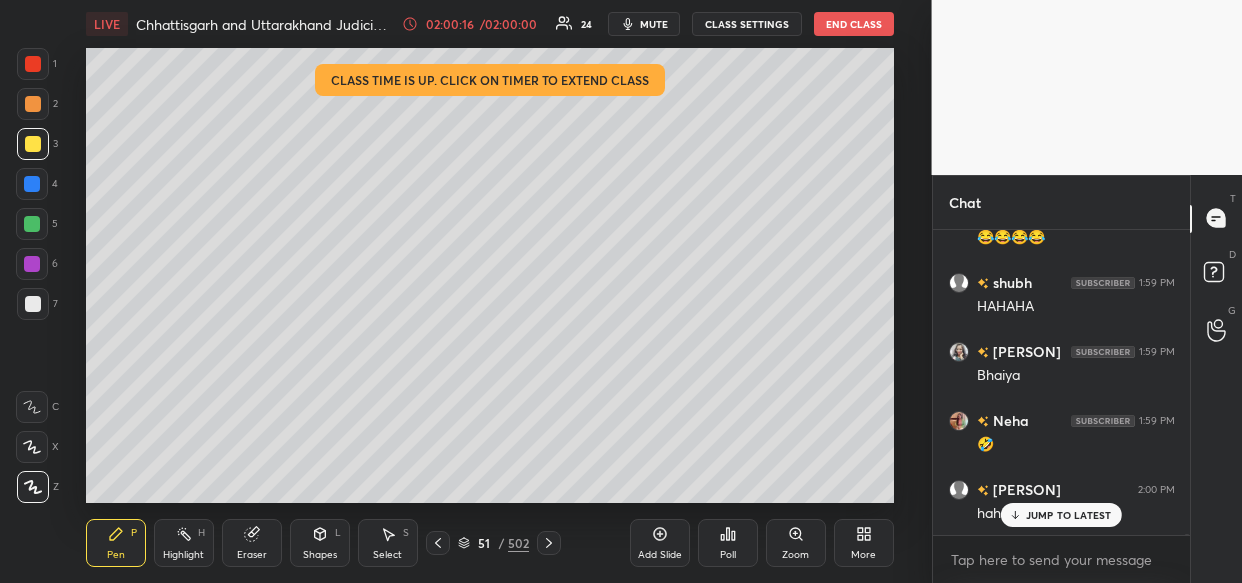 scroll, scrollTop: 126483, scrollLeft: 0, axis: vertical 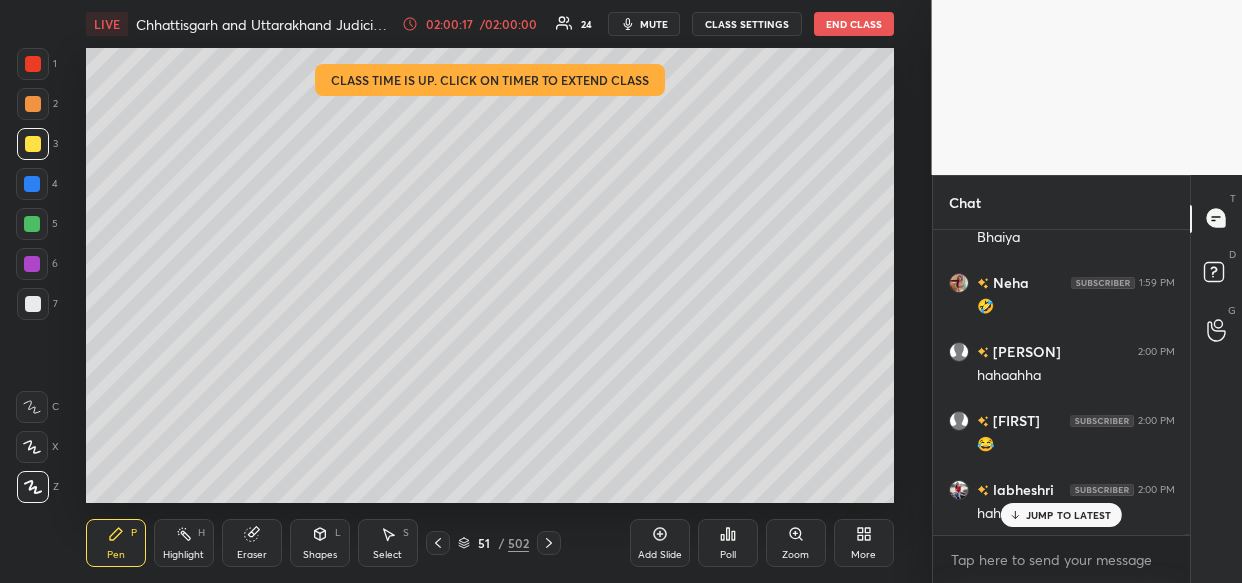 click on "JUMP TO LATEST" at bounding box center (1061, 515) 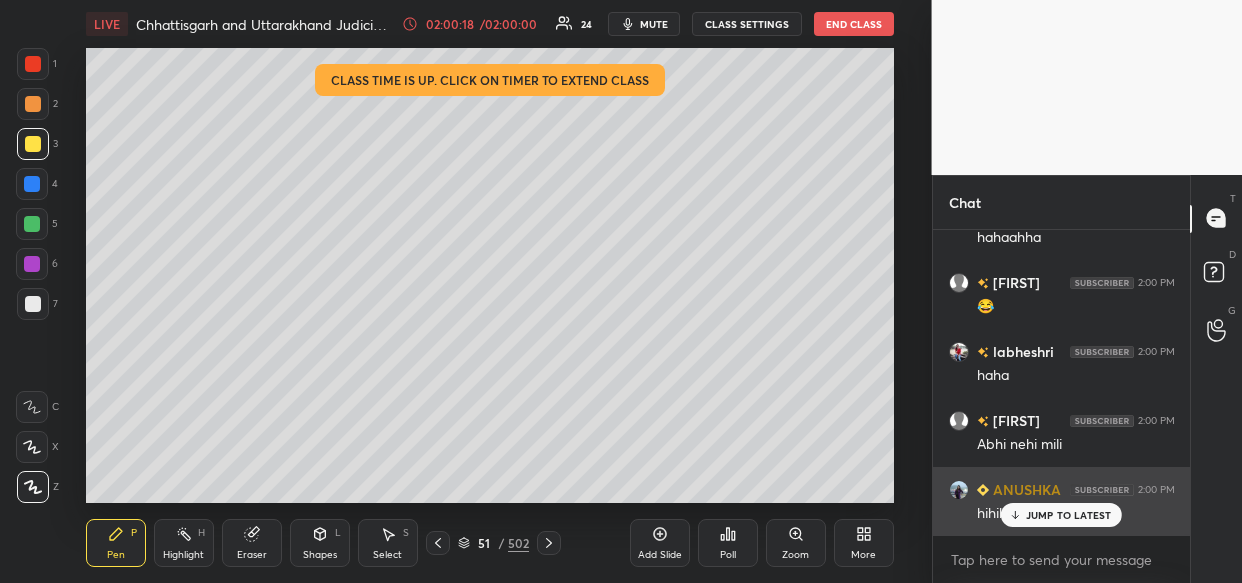 drag, startPoint x: 1056, startPoint y: 509, endPoint x: 993, endPoint y: 526, distance: 65.25335 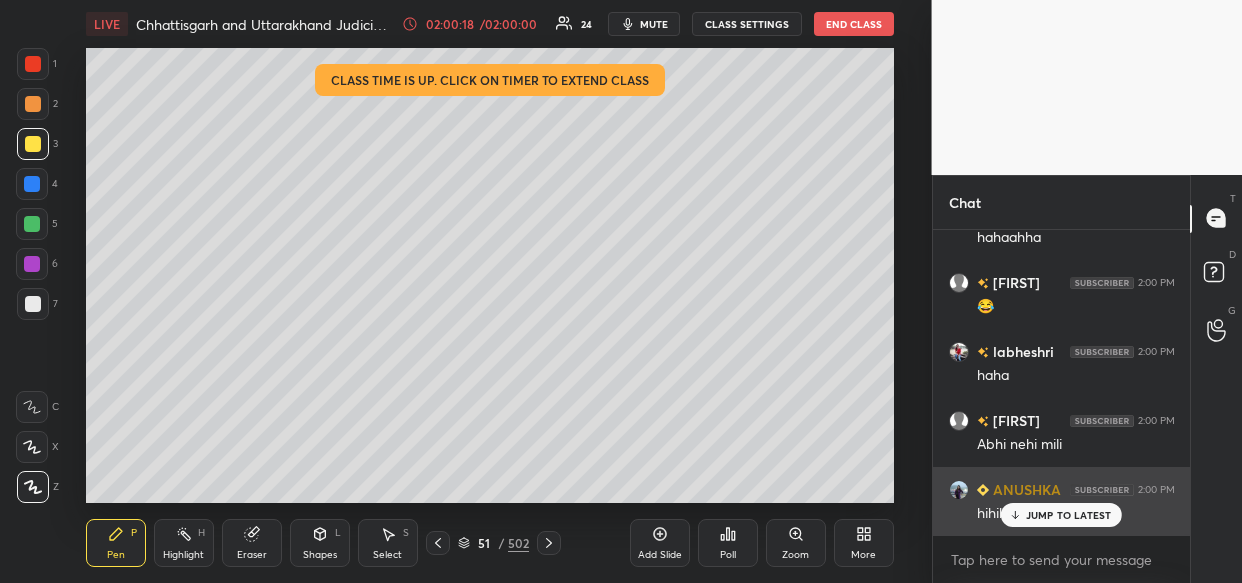 click on "JUMP TO LATEST" at bounding box center (1069, 515) 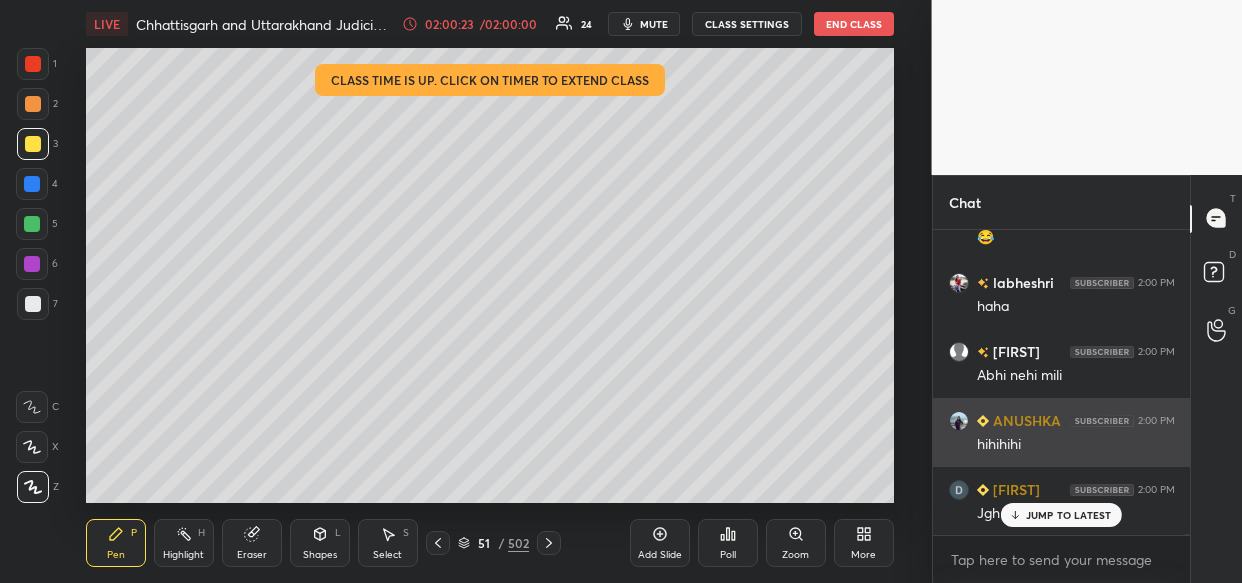 scroll, scrollTop: 126774, scrollLeft: 0, axis: vertical 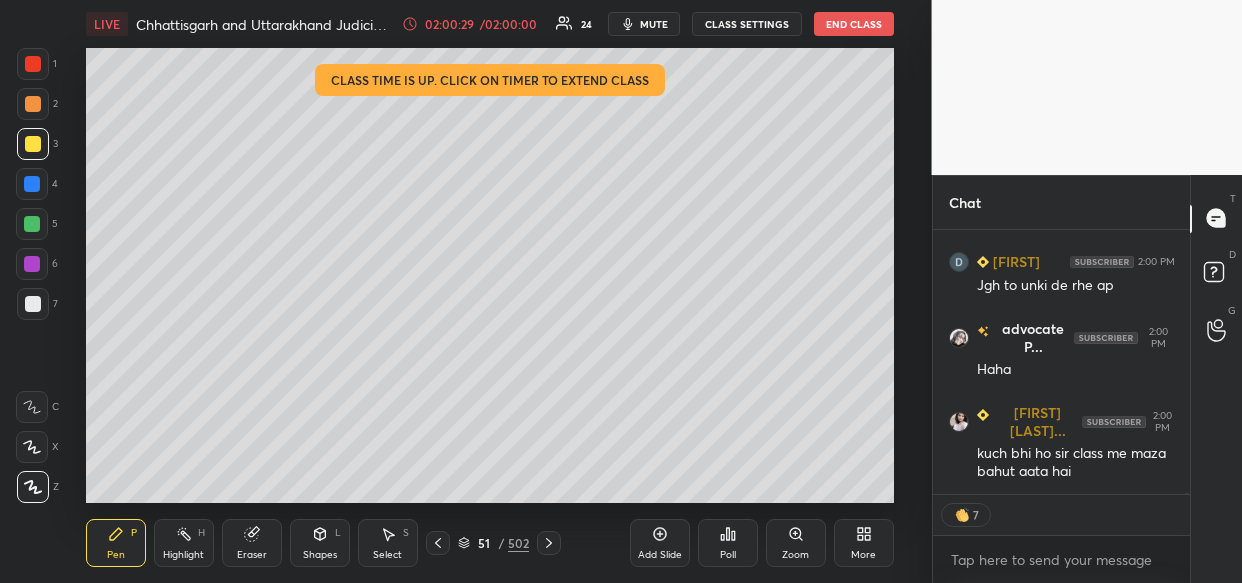 click on "1 2 3 4 5 6 7 C X Z C X Z E E Erase all   H H [STATE] and [STATE] Judiciary: CPC MCQs 02:00:29 /  02:00:00 24 mute CLASS SETTINGS End Class Setting up your live class Class time is up.  Click on timer to extend class Poll for   secs No correct answer Start poll Back [STATE] and [STATE] Judiciary: CPC MCQs [FIRST] [LAST] Pen P Highlight H Eraser Shapes L Select S 51 / 502 Add Slide Poll Zoom More Chat Soni 2:00 PM Abhi nehi mili ANUSHKA 2:00 PM hihihihi Dipanwita 2:00 PM Jgh to unki de rhe ap advocate P... 2:00 PM Haha Pramil Sin... 2:00 PM kuch bhi ho sir class me maza bahut aata hai JUMP TO LATEST 7 Enable hand raising Enable raise hand to speak to learners. Once enabled, chat will be turned off temporarily. Enable x   introducing Raise a hand with a doubt Now learners can raise their hand along with a doubt  How it works? Doubts asked by learners will show up here NEW DOUBTS ASKED No one has raised a hand yet Can't raise hand Got it T Messages (T) D Doubts (D) G Raise Hand (G)" at bounding box center [621, 291] 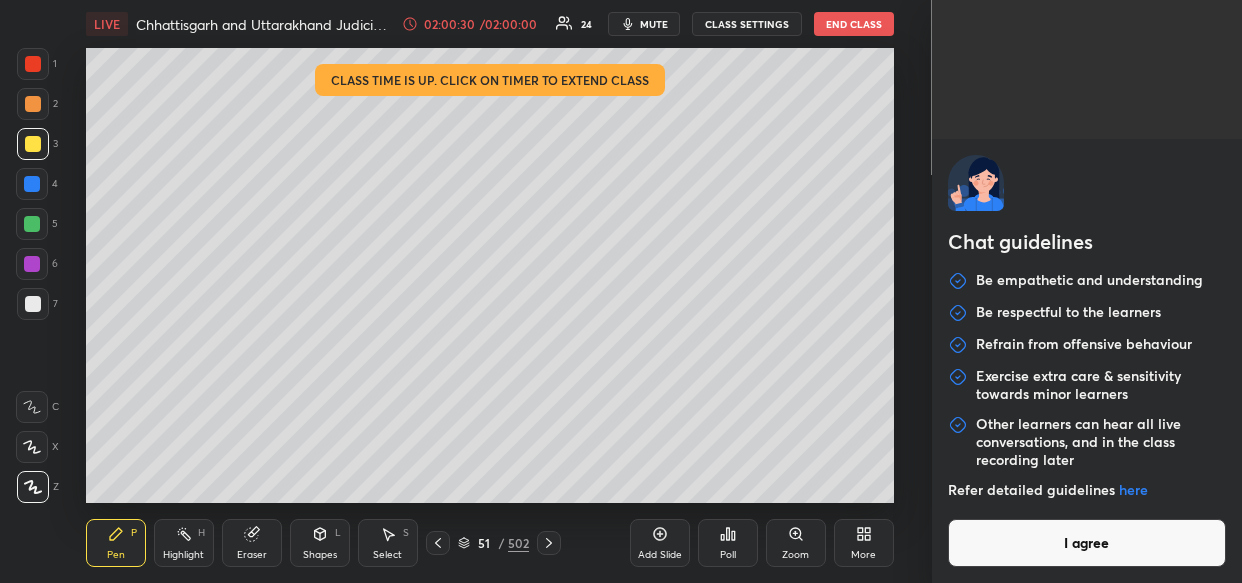drag, startPoint x: 981, startPoint y: 532, endPoint x: 975, endPoint y: 544, distance: 13.416408 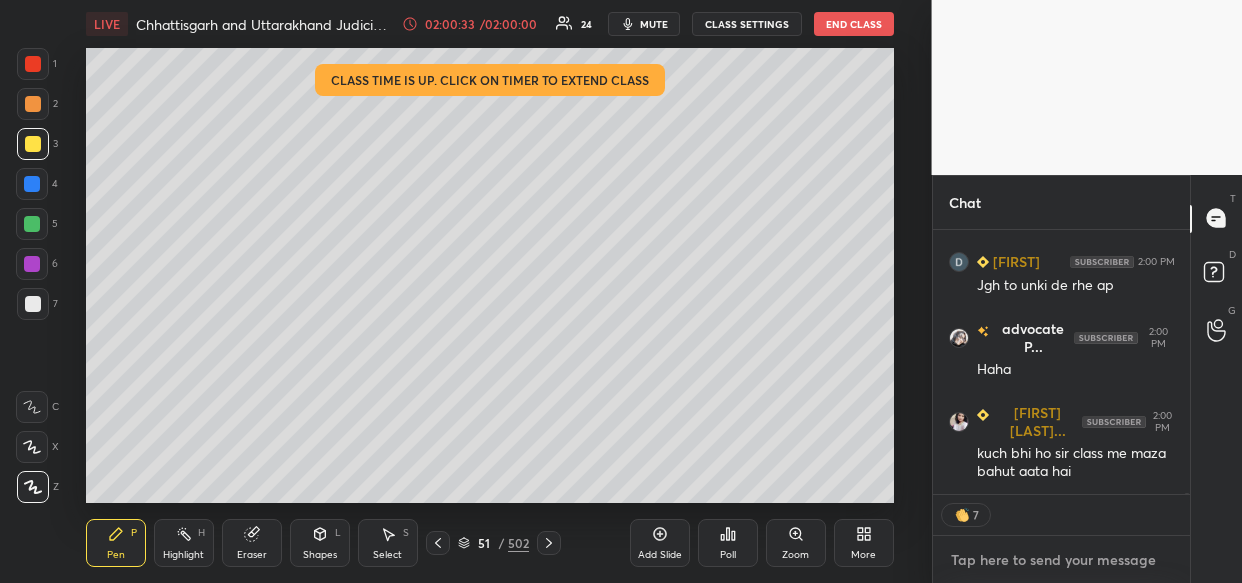 scroll, scrollTop: 126987, scrollLeft: 0, axis: vertical 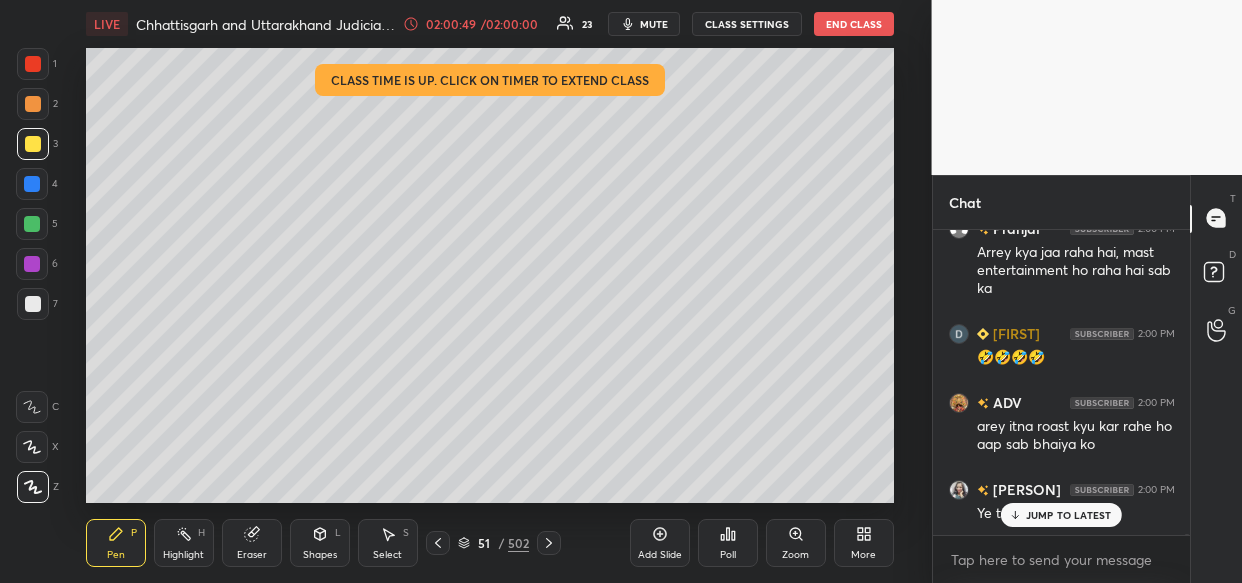 click on "JUMP TO LATEST" at bounding box center [1069, 515] 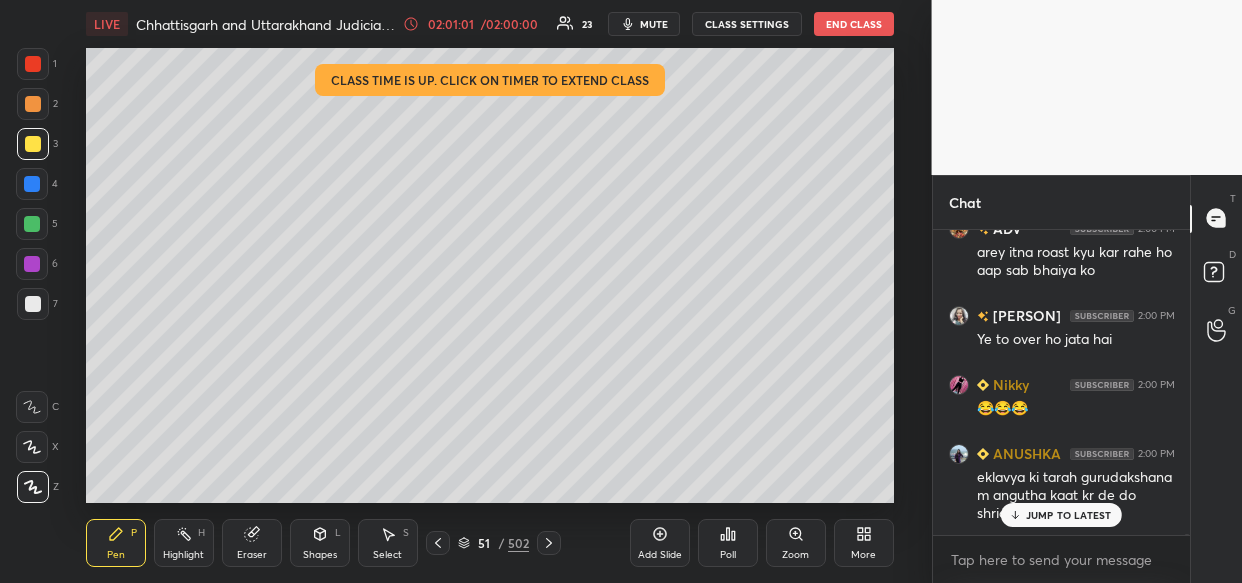 scroll, scrollTop: 127587, scrollLeft: 0, axis: vertical 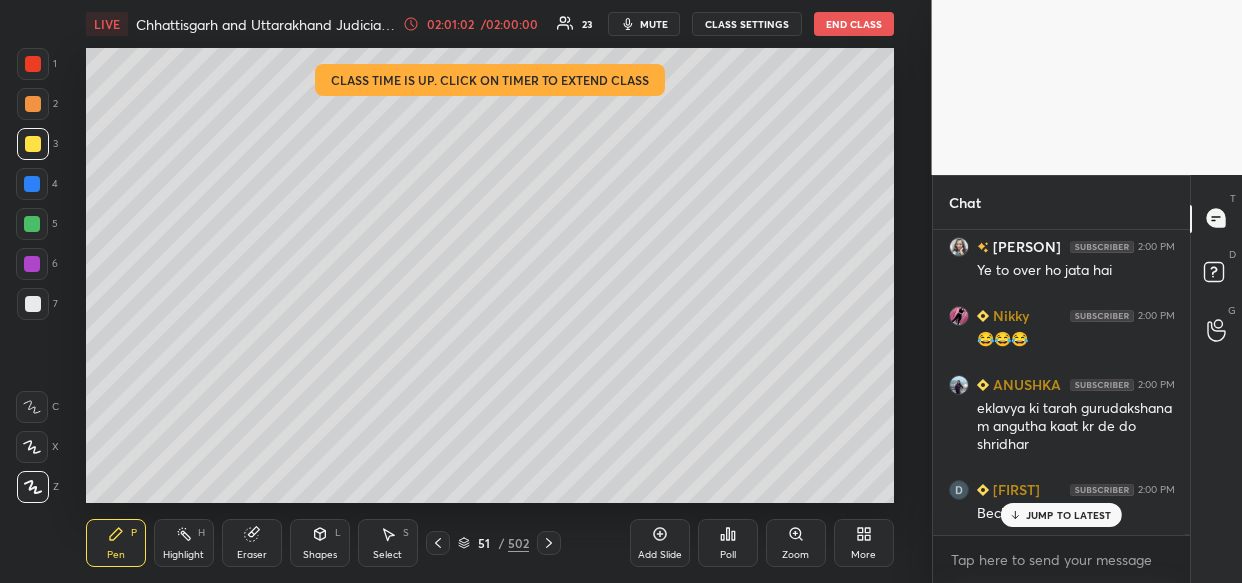 click on "JUMP TO LATEST" at bounding box center (1069, 515) 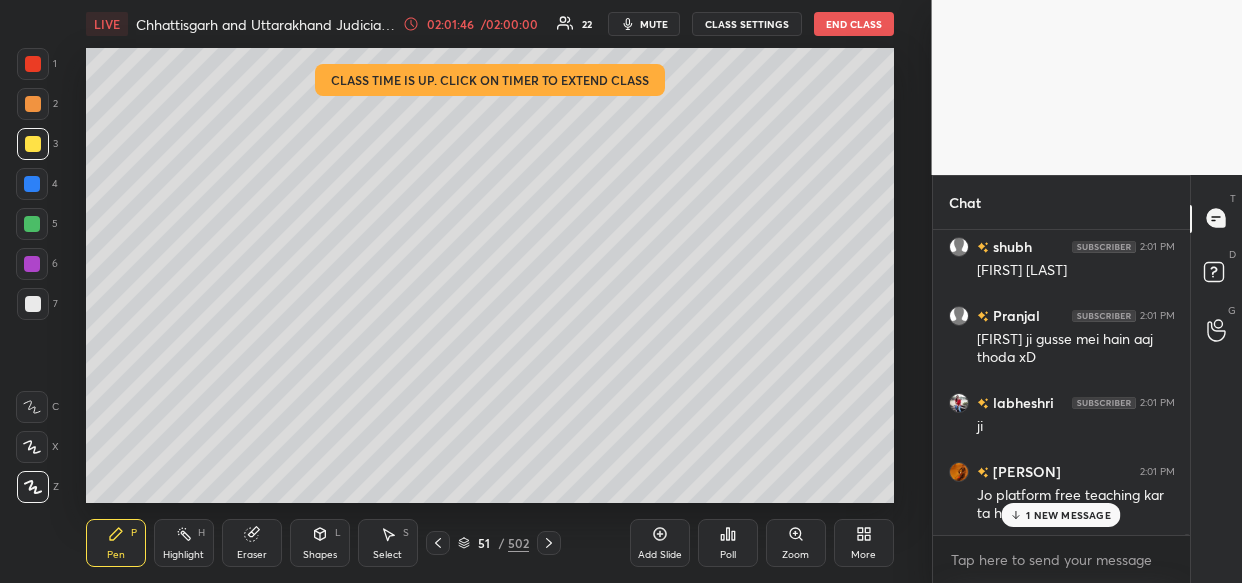 scroll, scrollTop: 129021, scrollLeft: 0, axis: vertical 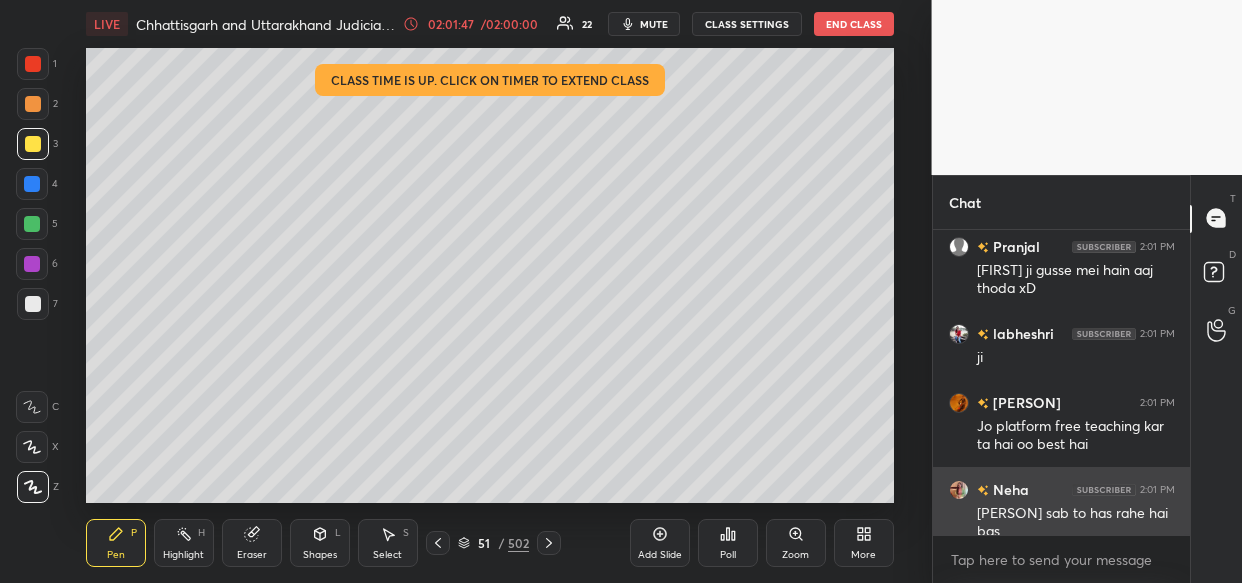 click on "[PERSON] sab to has rahe hai bas" at bounding box center (1076, 523) 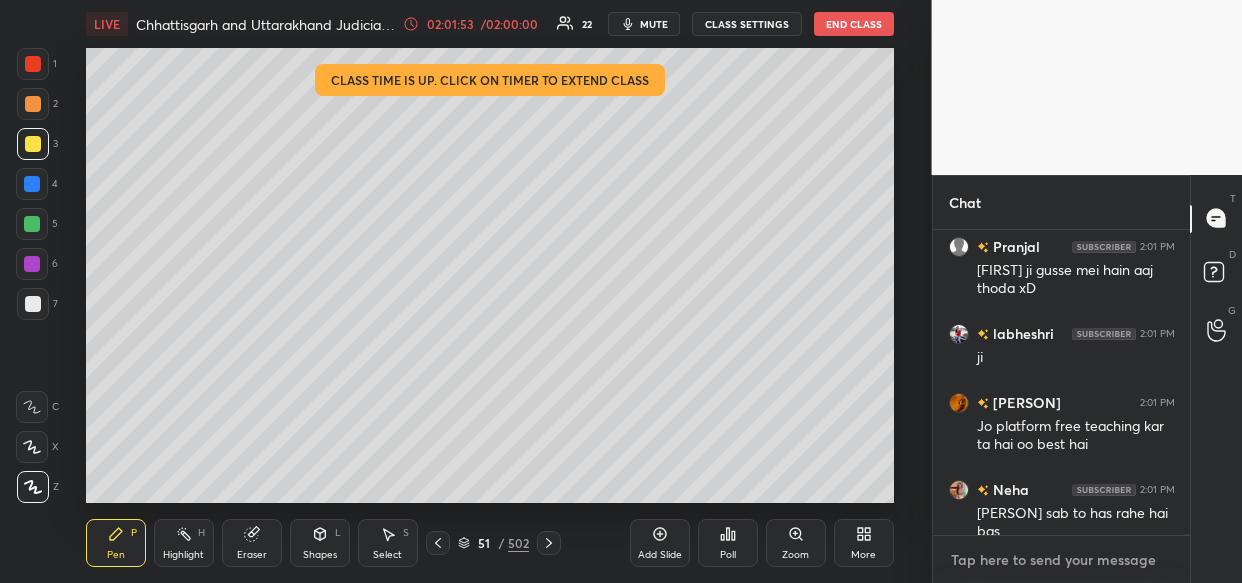 drag, startPoint x: 995, startPoint y: 548, endPoint x: 988, endPoint y: 558, distance: 12.206555 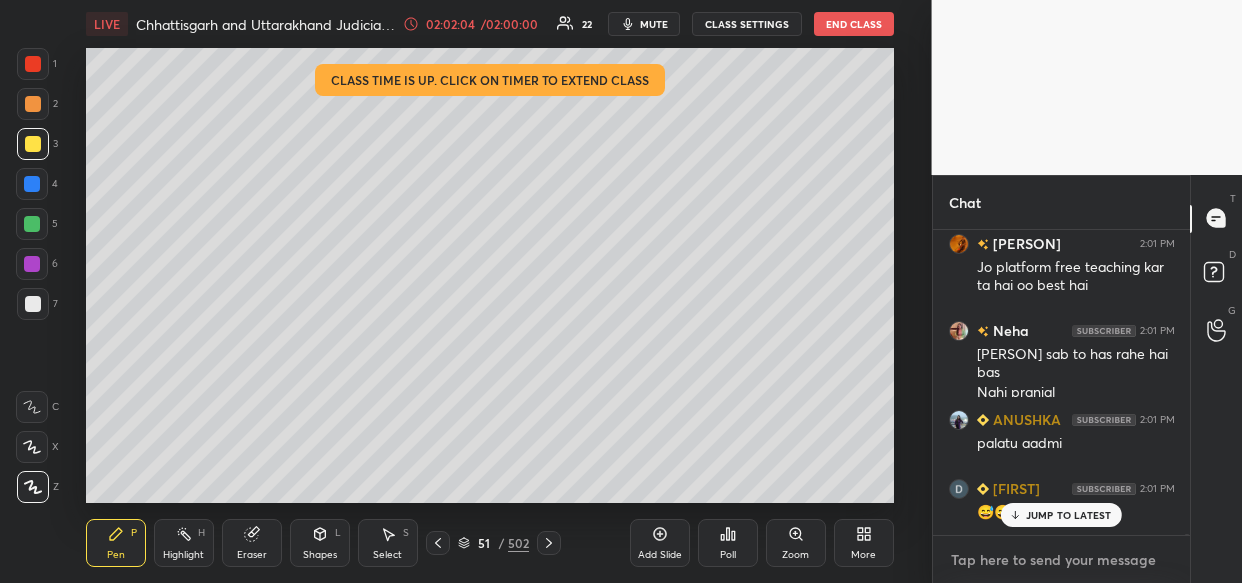 scroll, scrollTop: 129248, scrollLeft: 0, axis: vertical 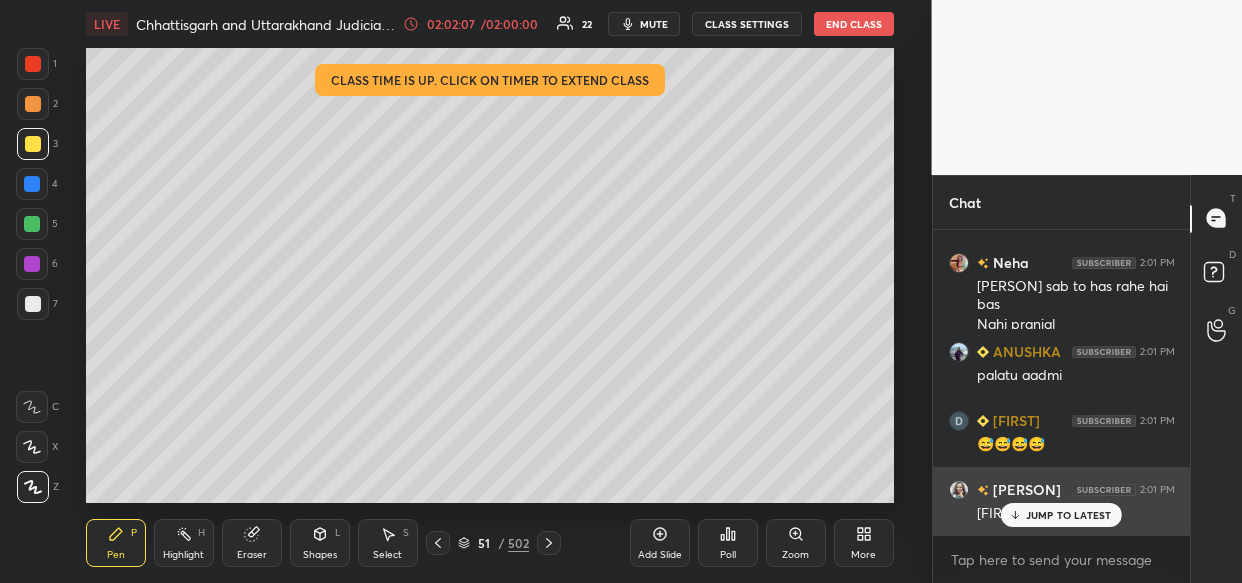 click on "JUMP TO LATEST" at bounding box center [1061, 515] 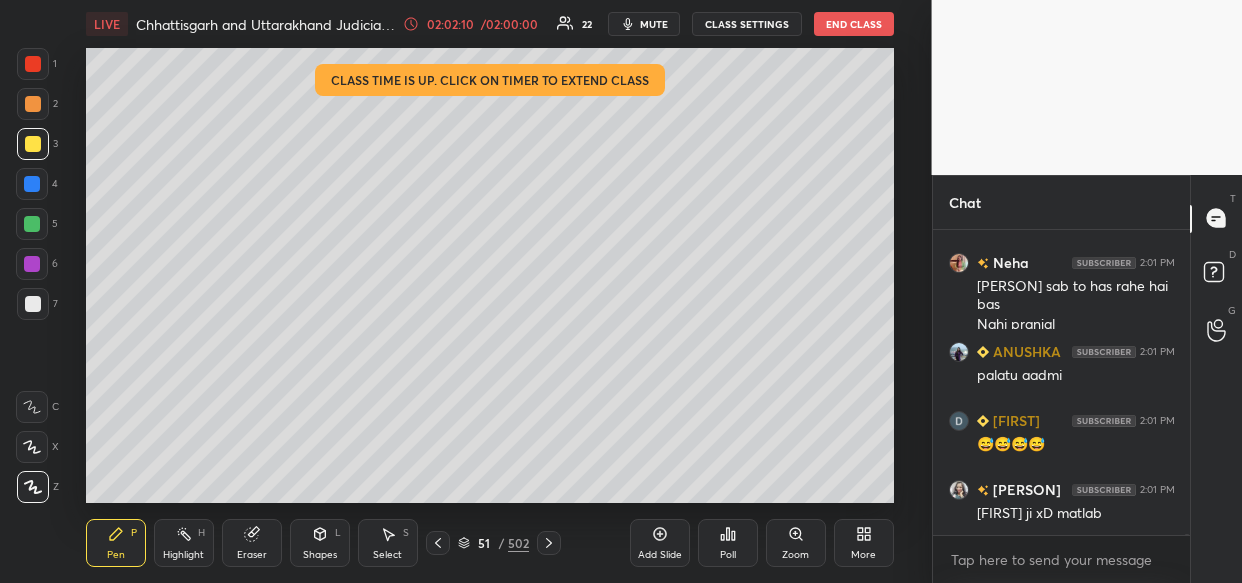 scroll, scrollTop: 129317, scrollLeft: 0, axis: vertical 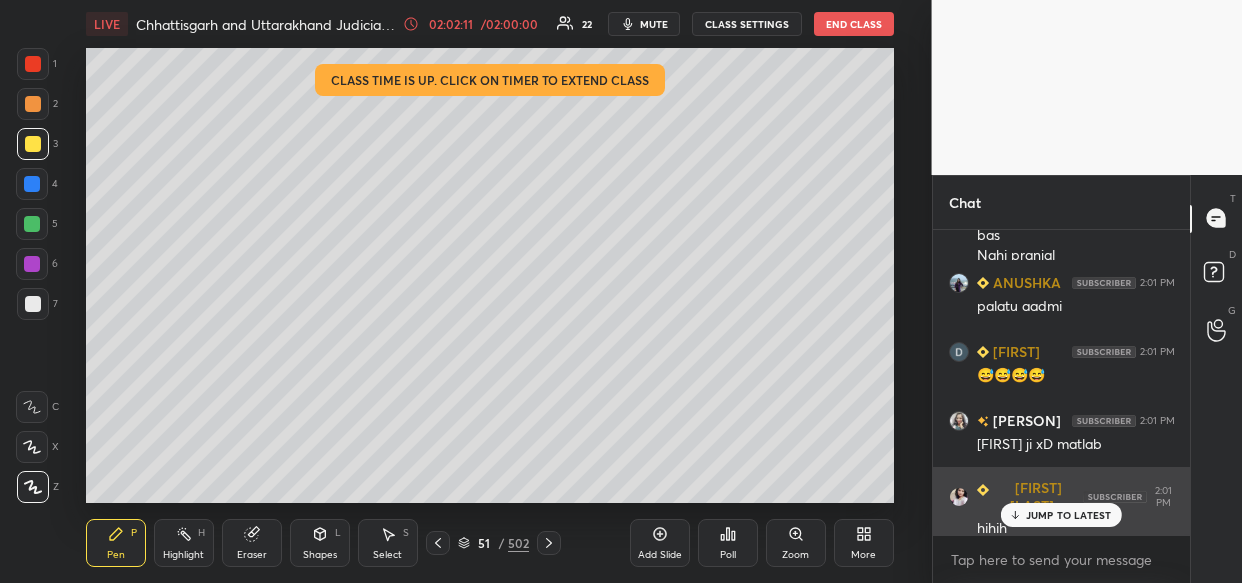 click on "JUMP TO LATEST" at bounding box center [1069, 515] 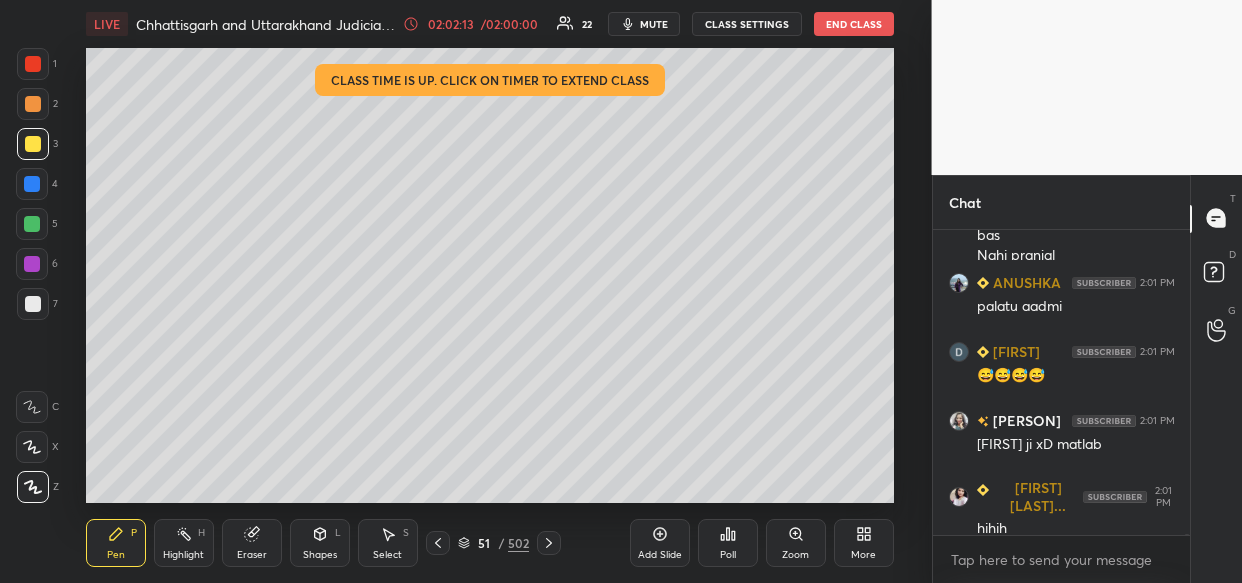 scroll, scrollTop: 129386, scrollLeft: 0, axis: vertical 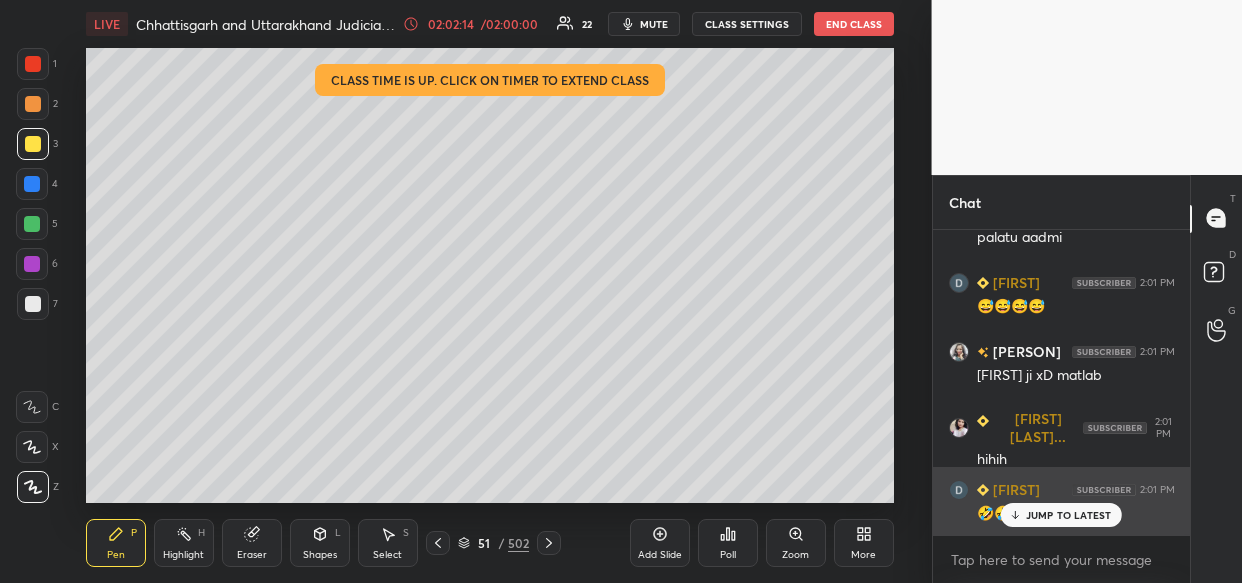 click on "JUMP TO LATEST" at bounding box center (1069, 515) 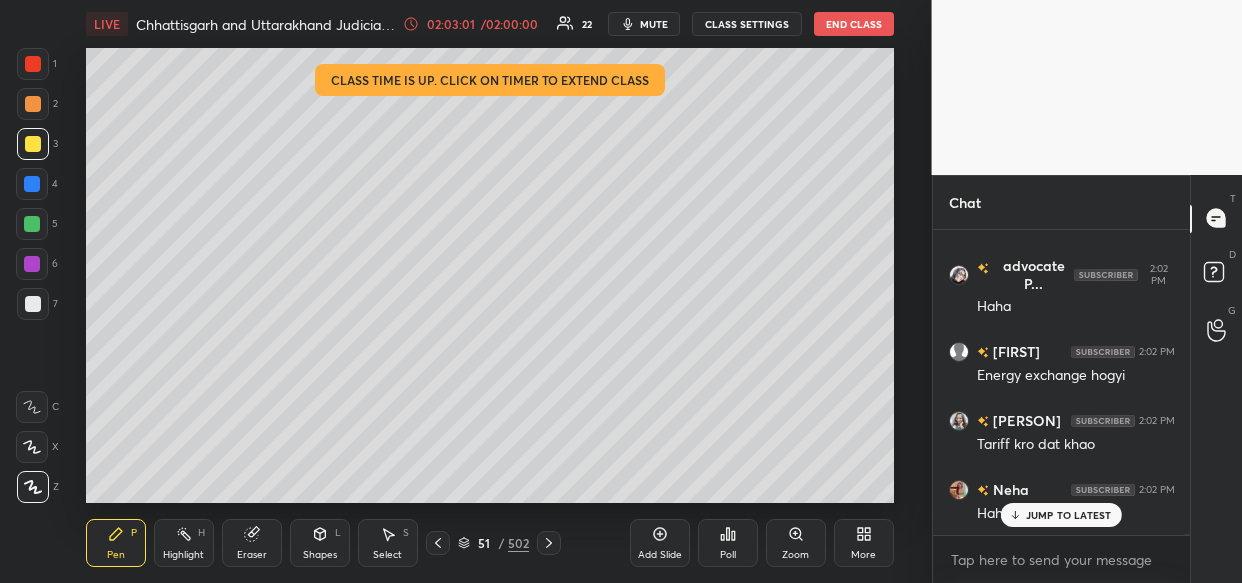 scroll, scrollTop: 130607, scrollLeft: 0, axis: vertical 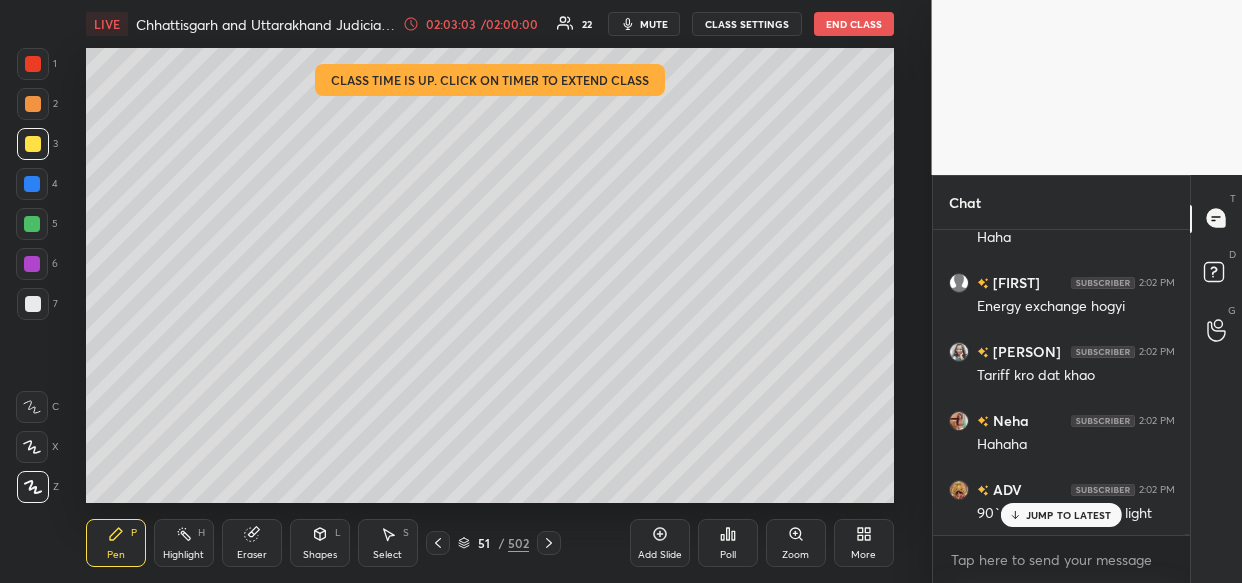 drag, startPoint x: 1040, startPoint y: 507, endPoint x: 927, endPoint y: 559, distance: 124.39051 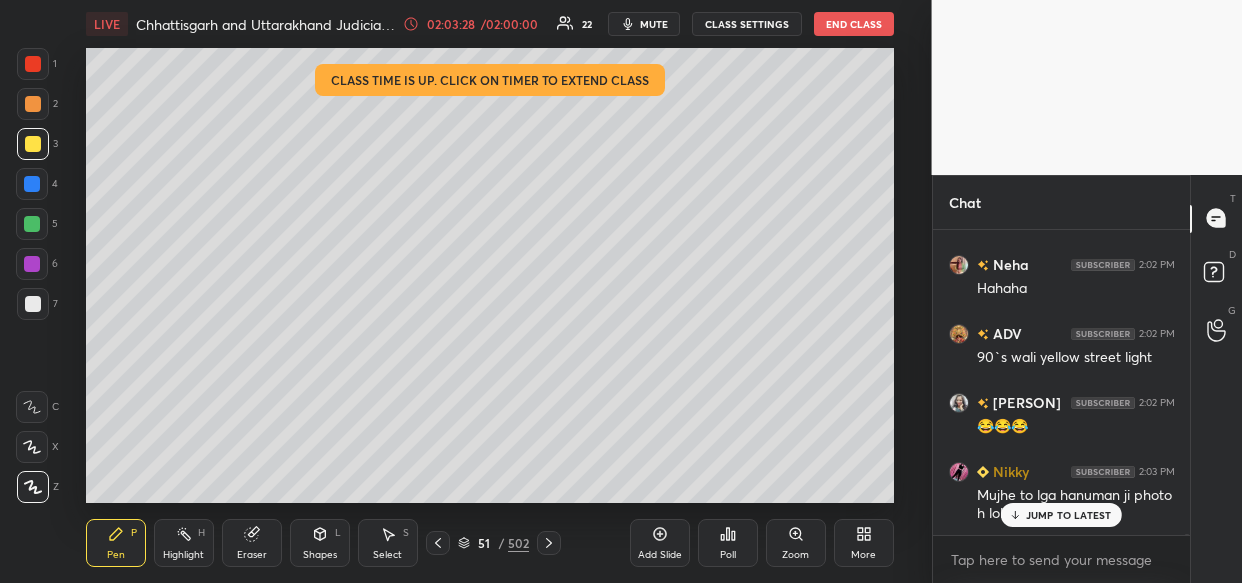 scroll, scrollTop: 130832, scrollLeft: 0, axis: vertical 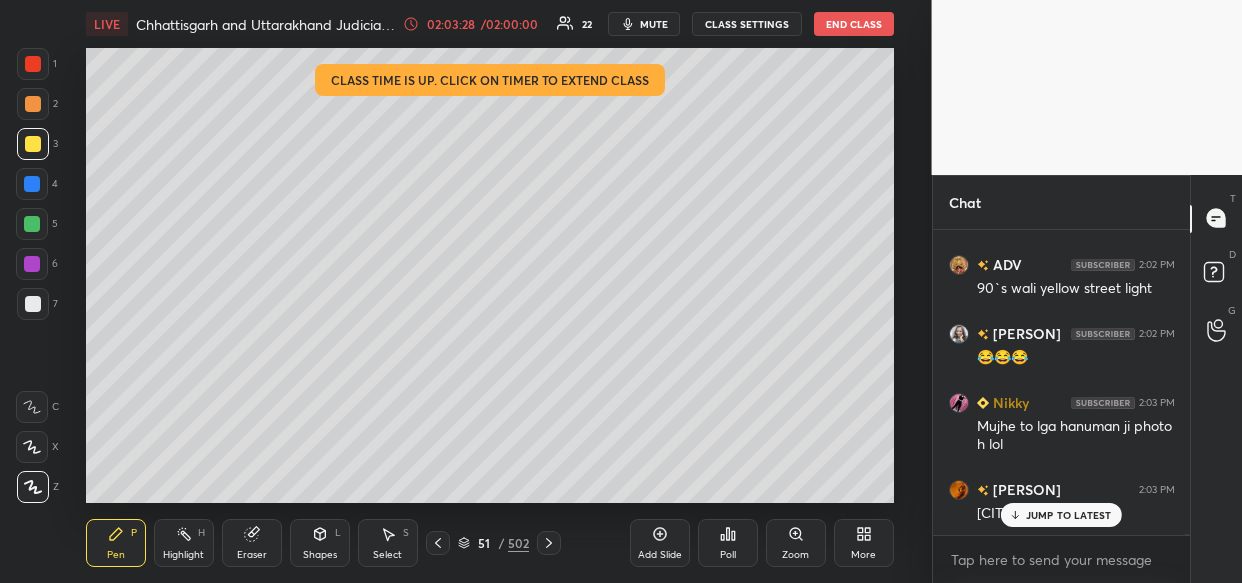 click on "Add Slide" at bounding box center [660, 555] 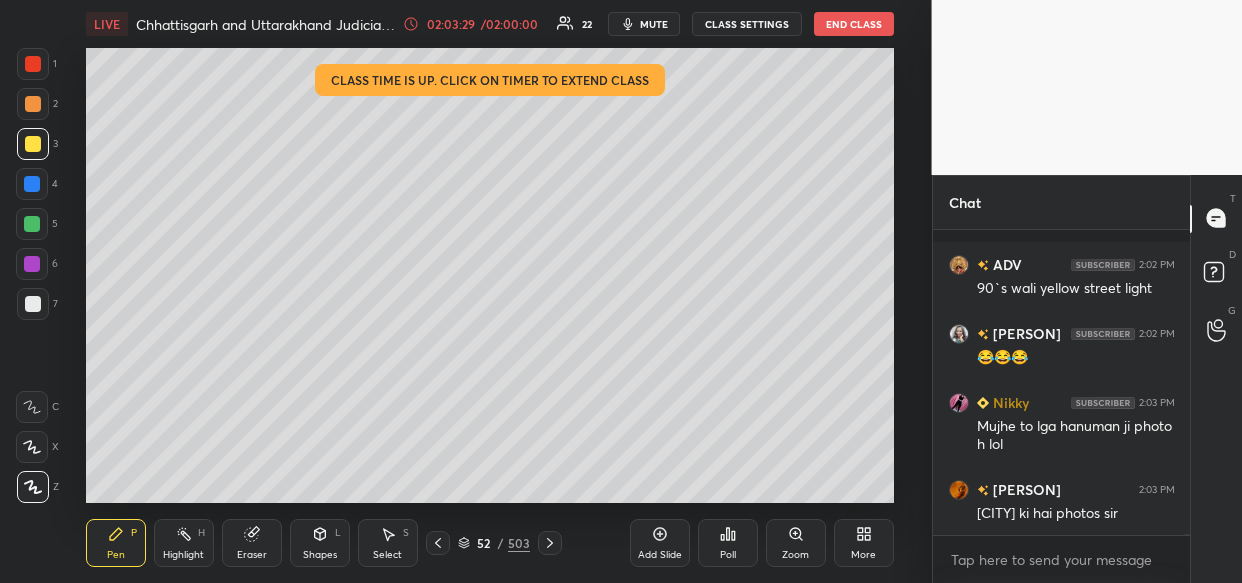 scroll, scrollTop: 130988, scrollLeft: 0, axis: vertical 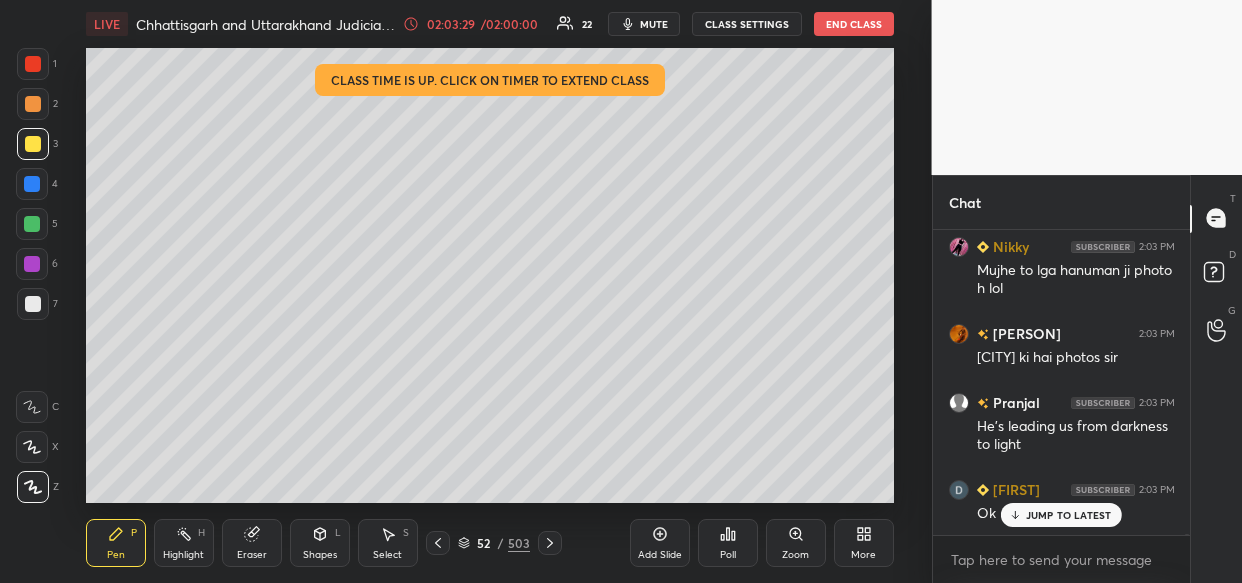click on "JUMP TO LATEST" at bounding box center (1061, 515) 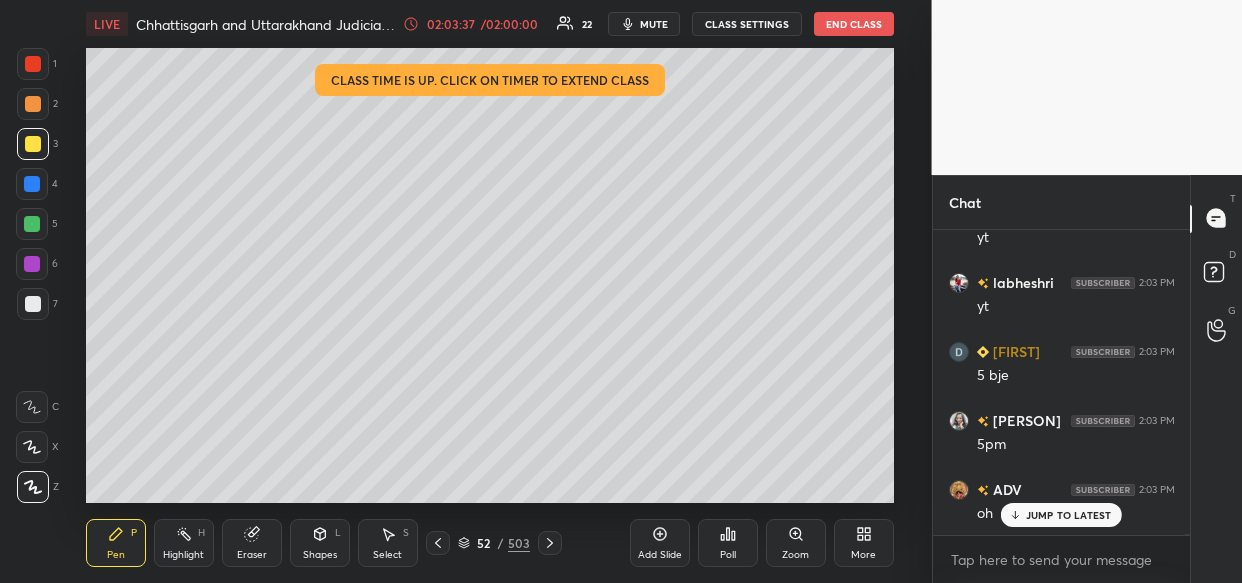 scroll, scrollTop: 131402, scrollLeft: 0, axis: vertical 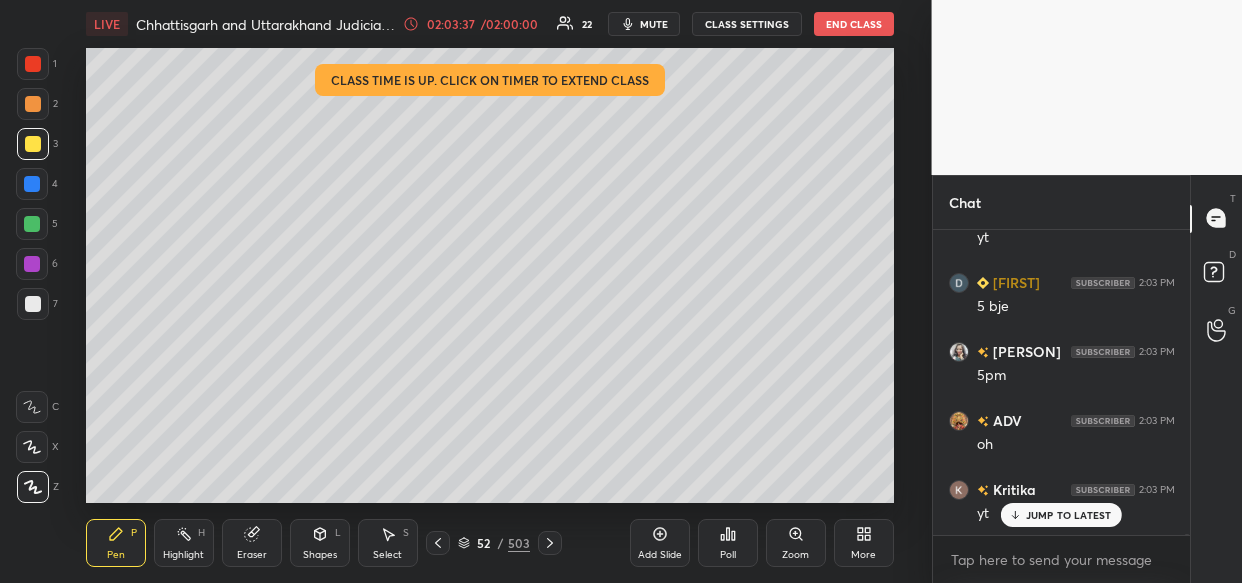 click on "Eraser" at bounding box center (252, 543) 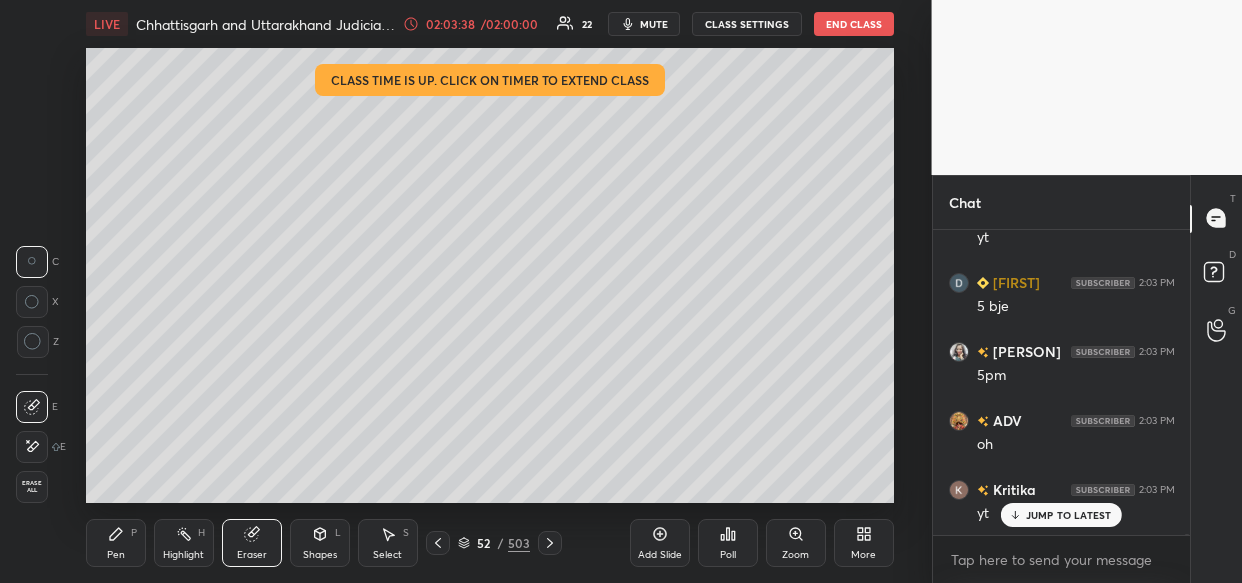 click on "Erase all" at bounding box center (32, 487) 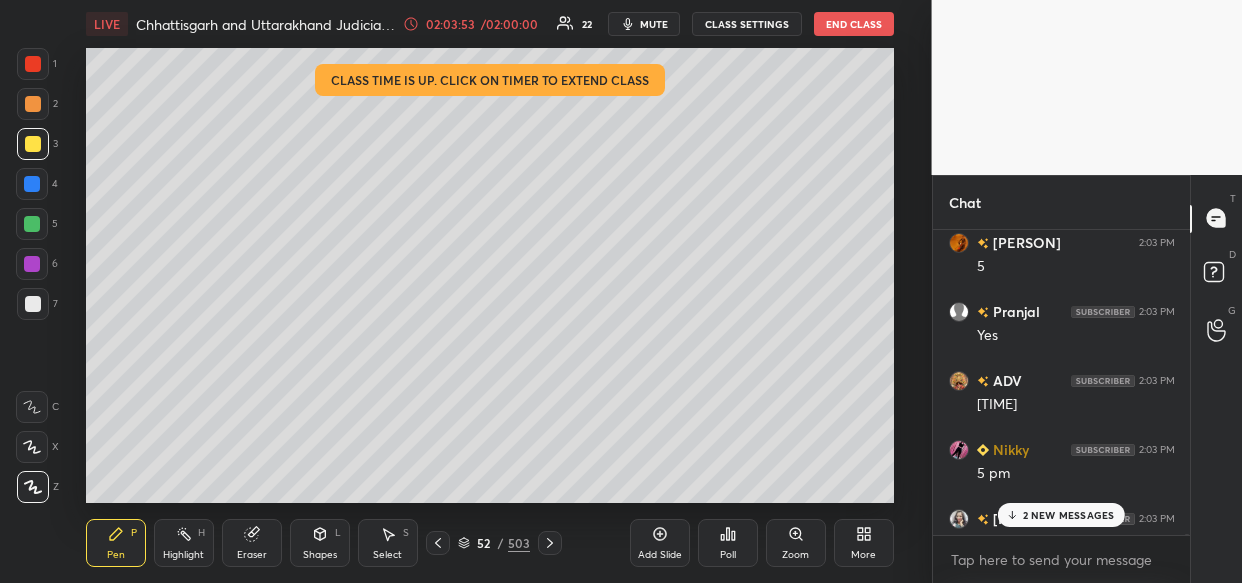 scroll, scrollTop: 132383, scrollLeft: 0, axis: vertical 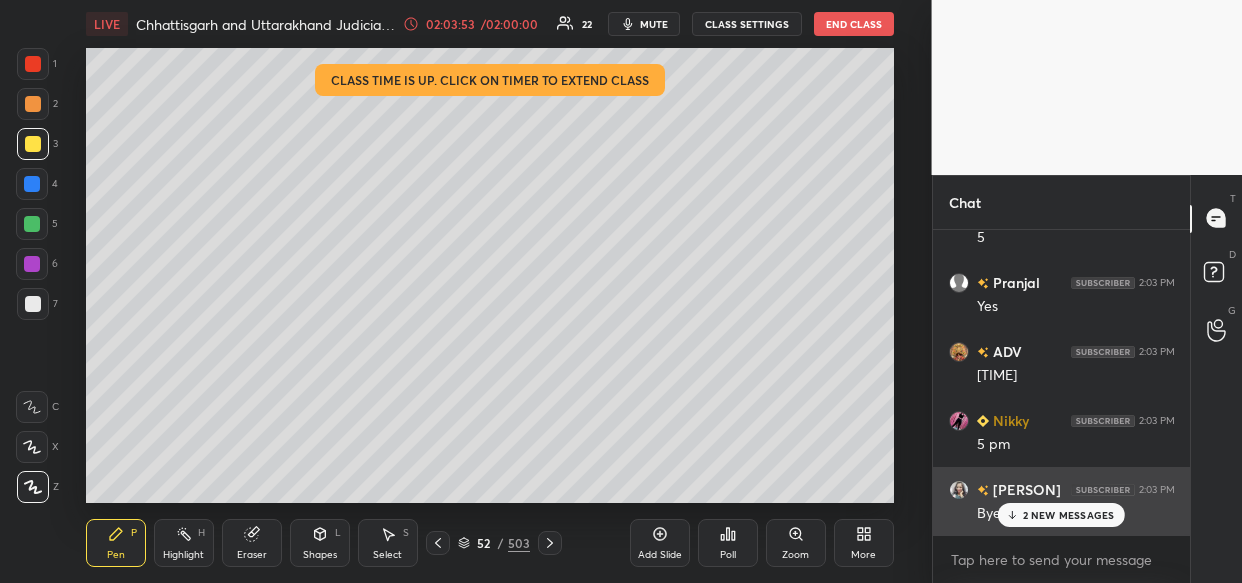 click on "2 NEW MESSAGES" at bounding box center [1069, 515] 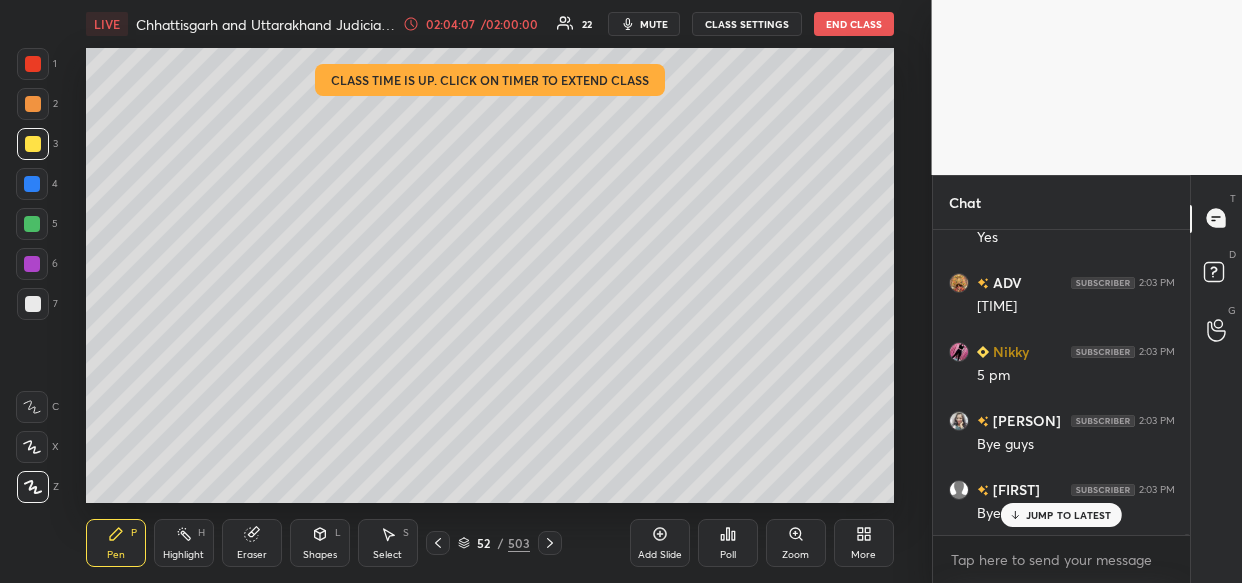 scroll, scrollTop: 132521, scrollLeft: 0, axis: vertical 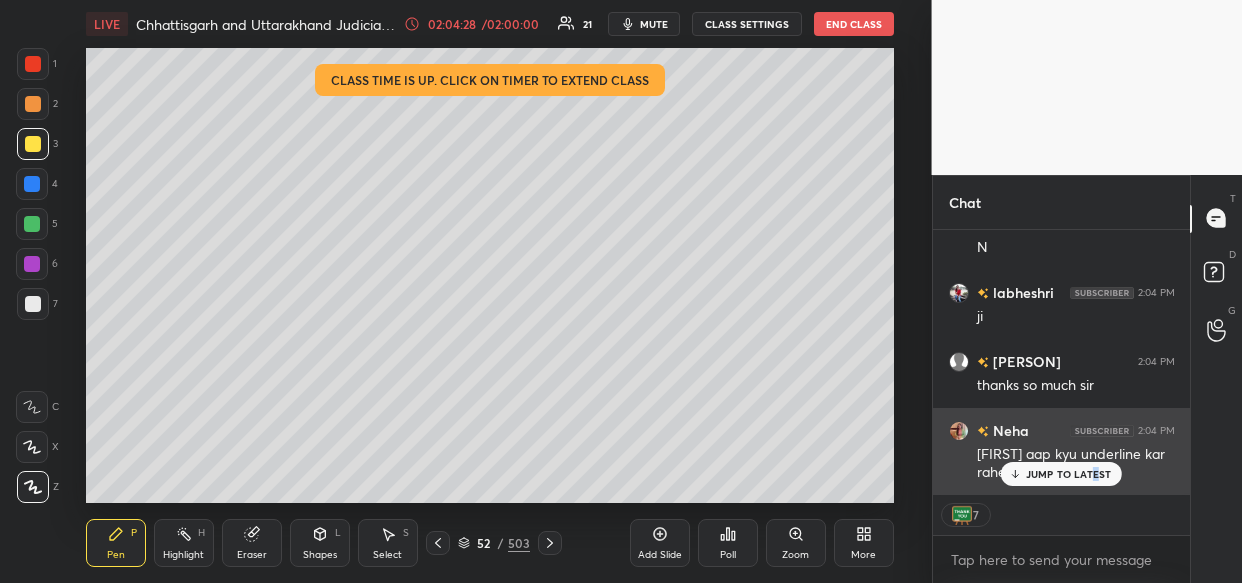click on "JUMP TO LATEST" at bounding box center (1061, 474) 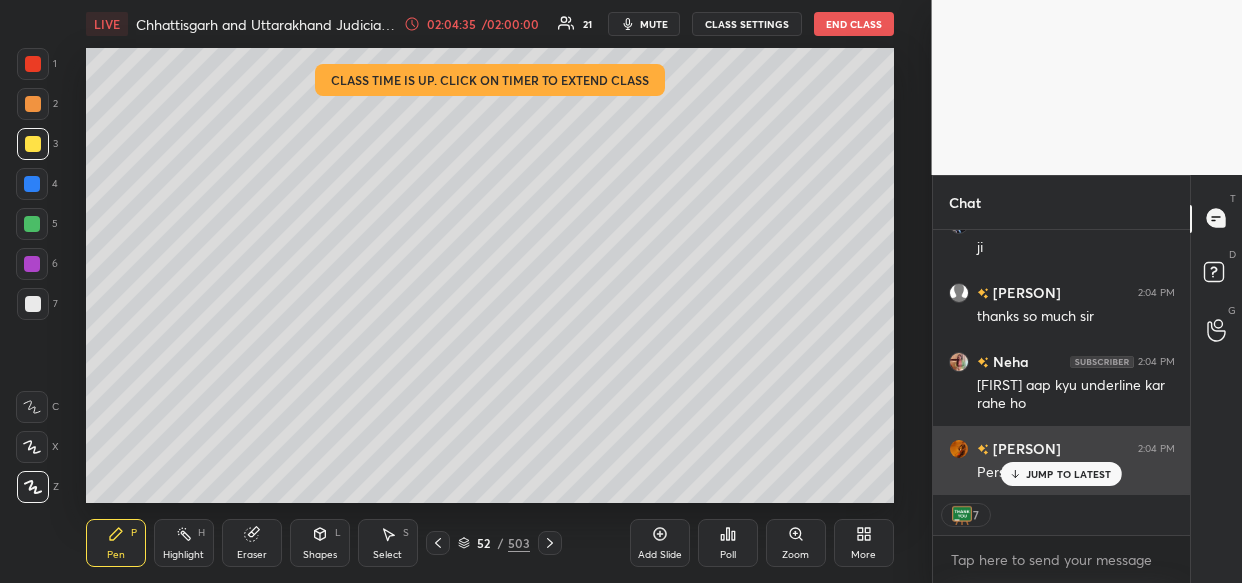click on "JUMP TO LATEST" at bounding box center [1061, 474] 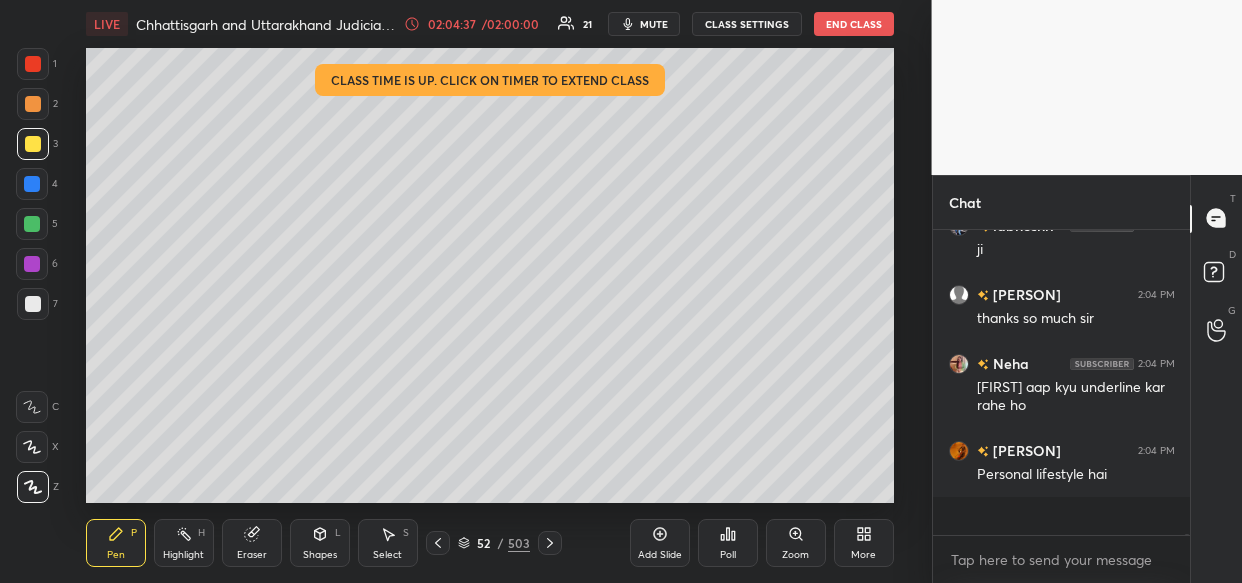 scroll, scrollTop: 6, scrollLeft: 7, axis: both 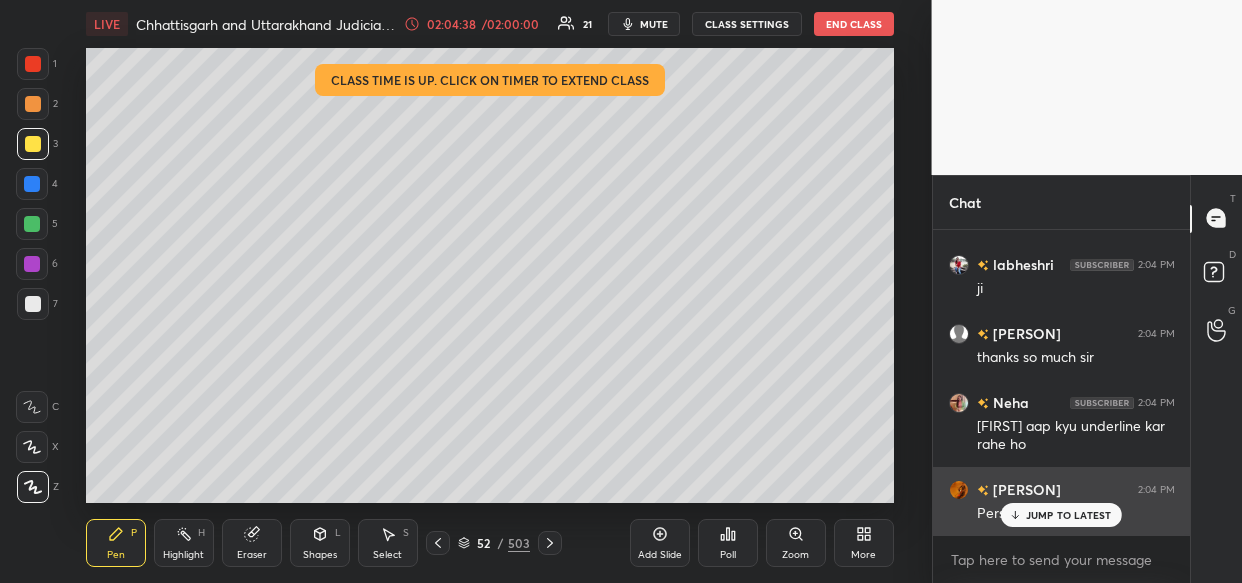 click on "JUMP TO LATEST" at bounding box center [1061, 515] 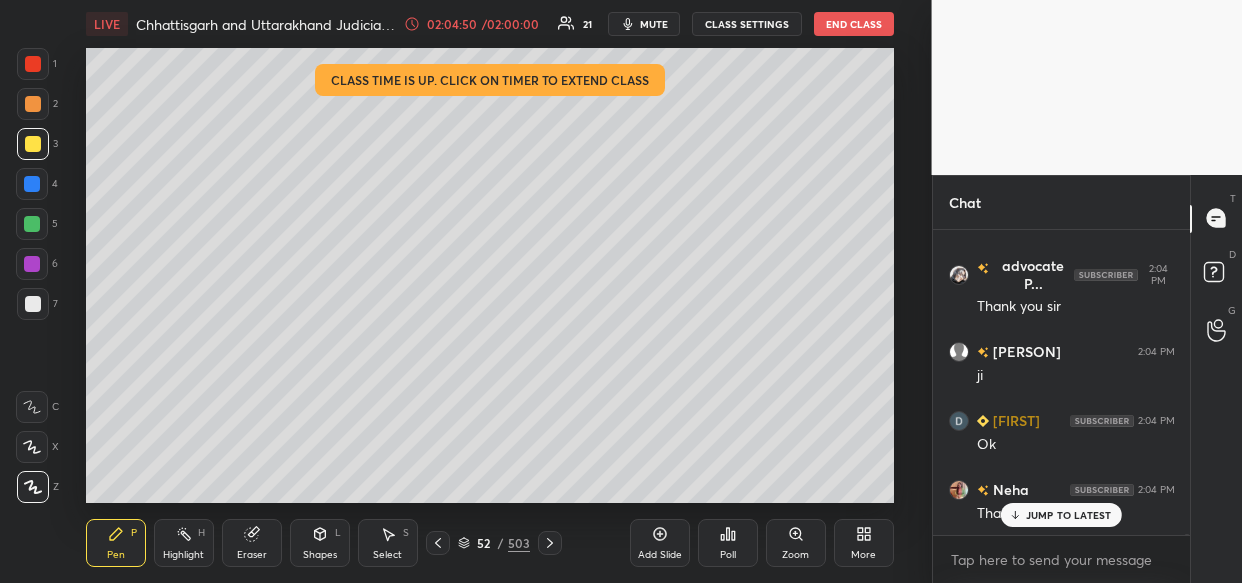 scroll, scrollTop: 134150, scrollLeft: 0, axis: vertical 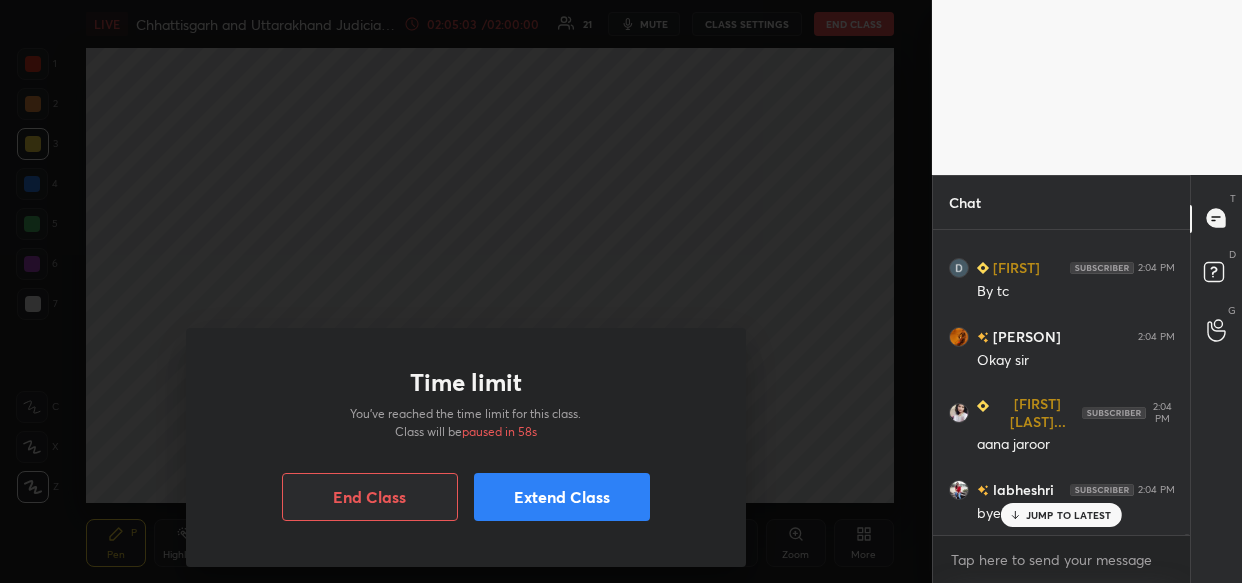 click on "Extend Class" at bounding box center (562, 497) 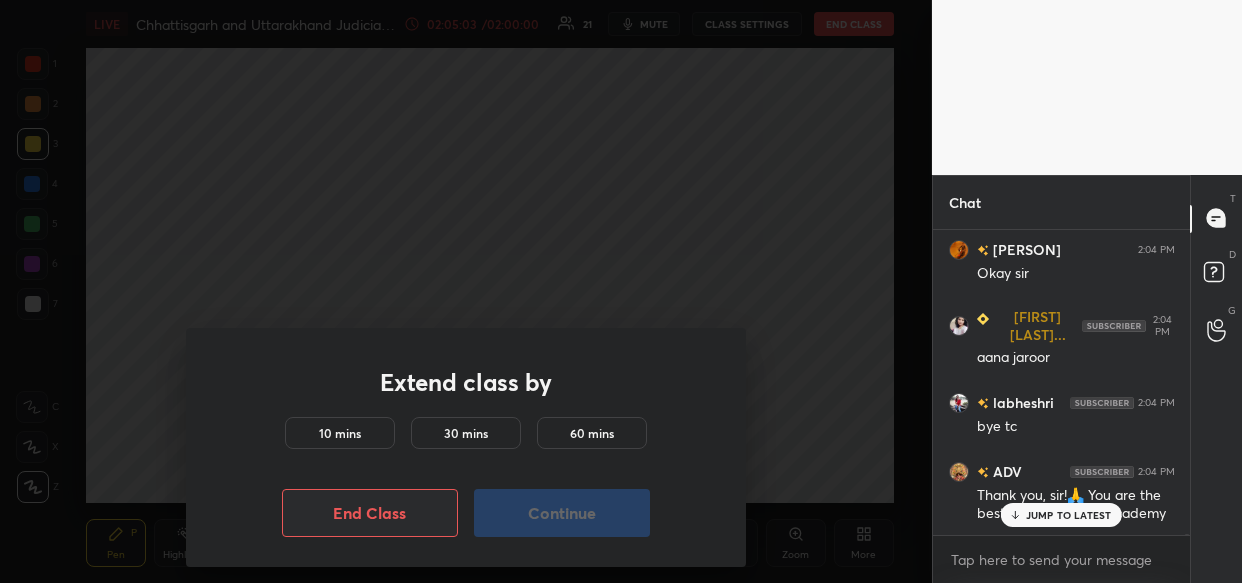 click on "10 mins" at bounding box center [340, 433] 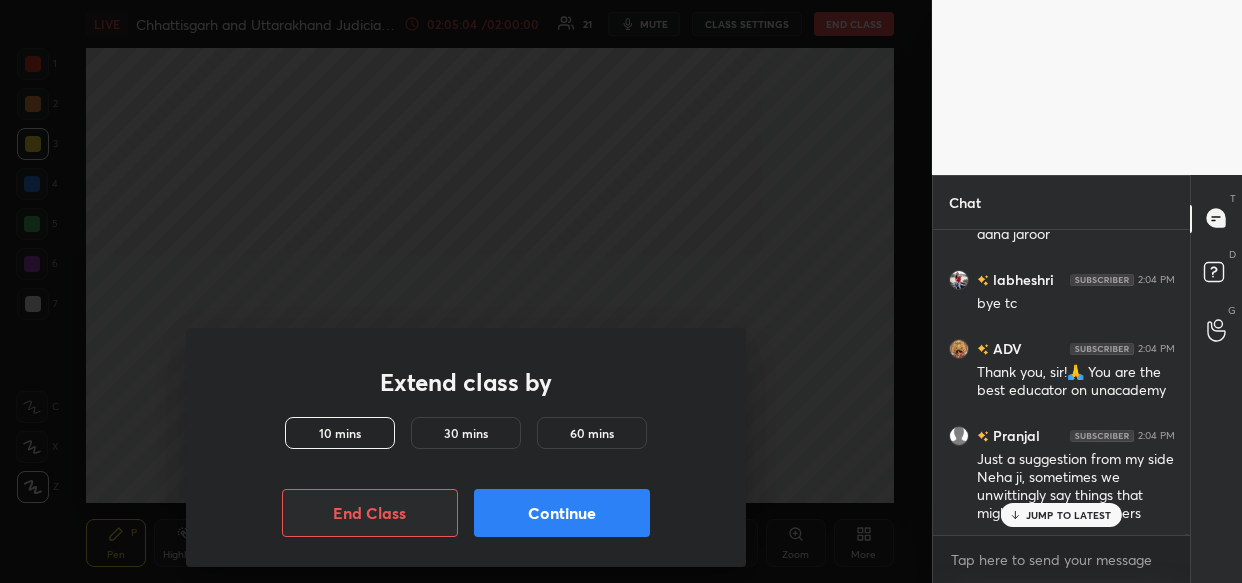 click on "Continue" at bounding box center (562, 513) 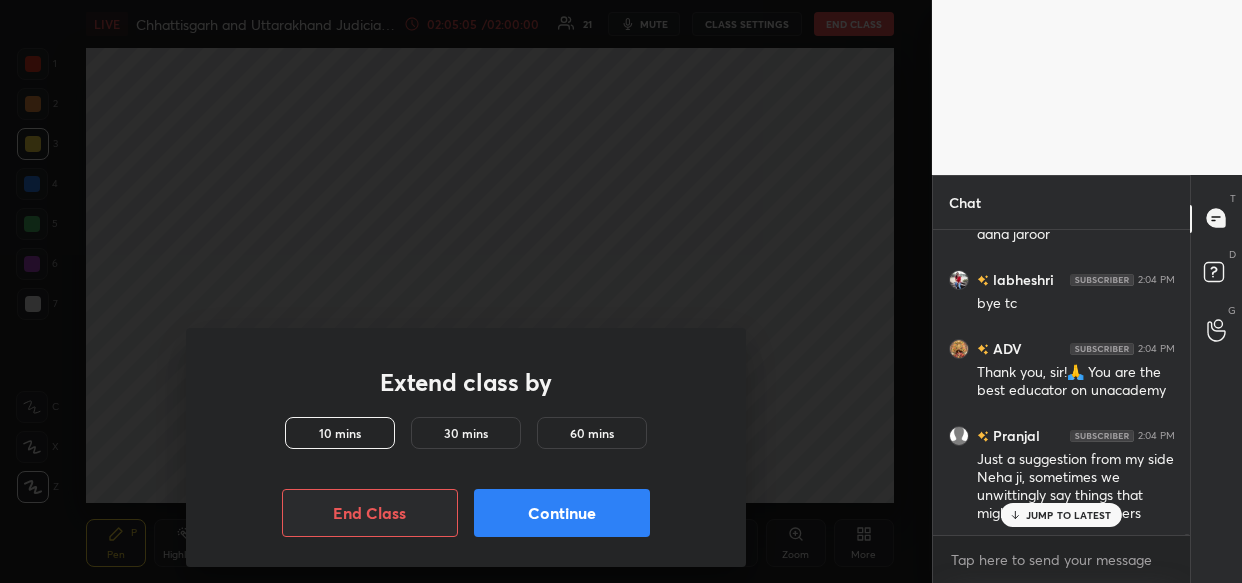click on "Continue" at bounding box center [562, 513] 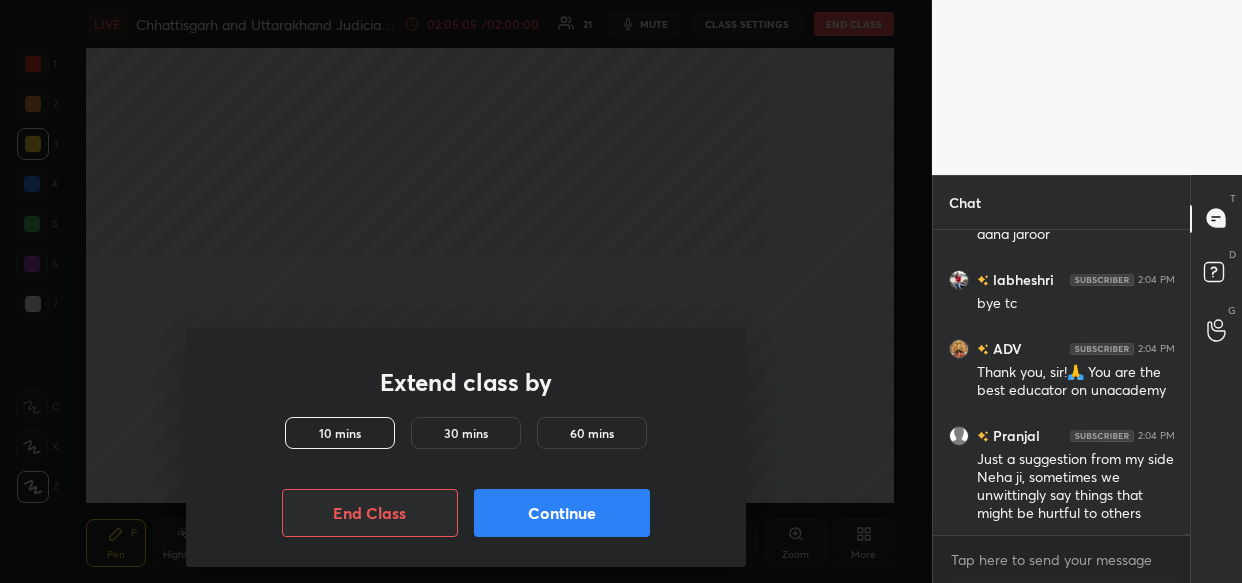 click on "Continue" at bounding box center (562, 513) 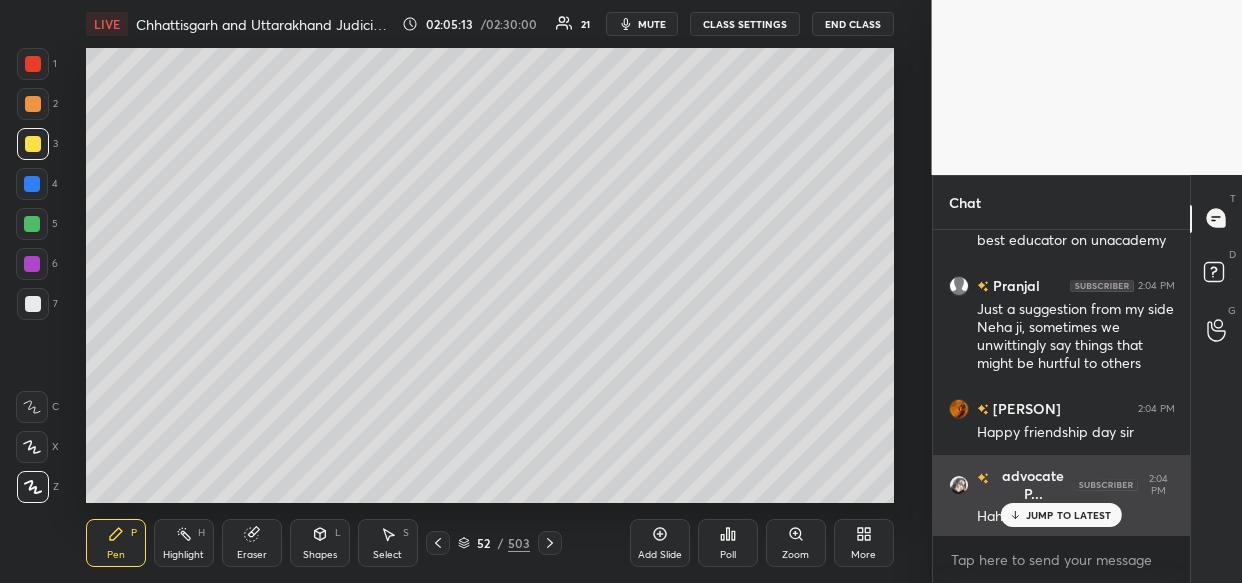 scroll, scrollTop: 134873, scrollLeft: 0, axis: vertical 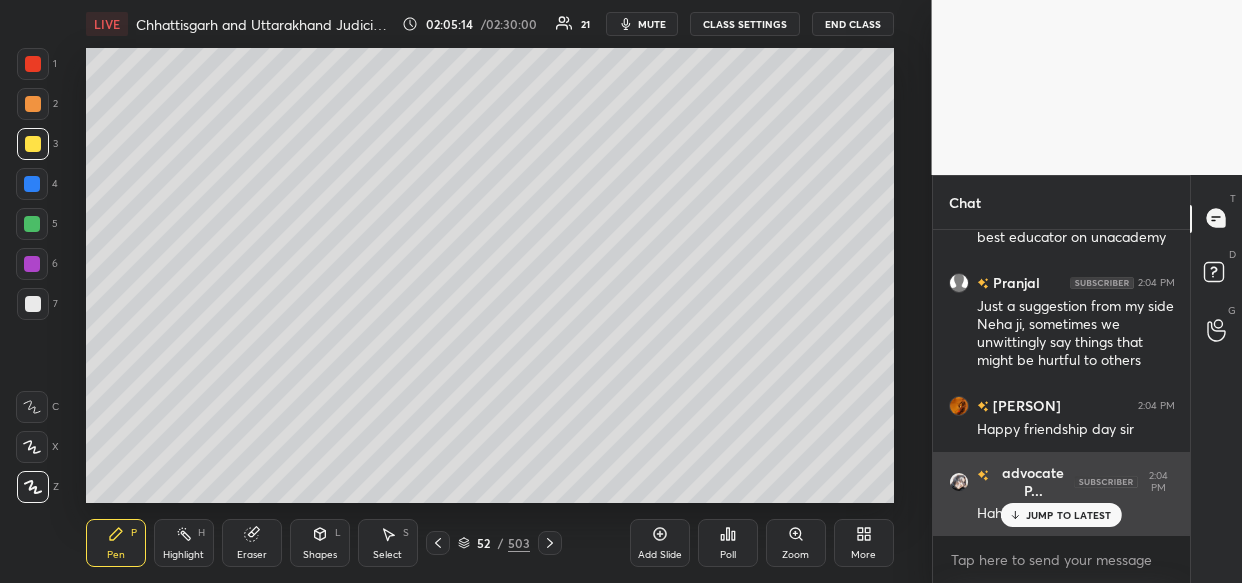 click on "JUMP TO LATEST" at bounding box center (1069, 515) 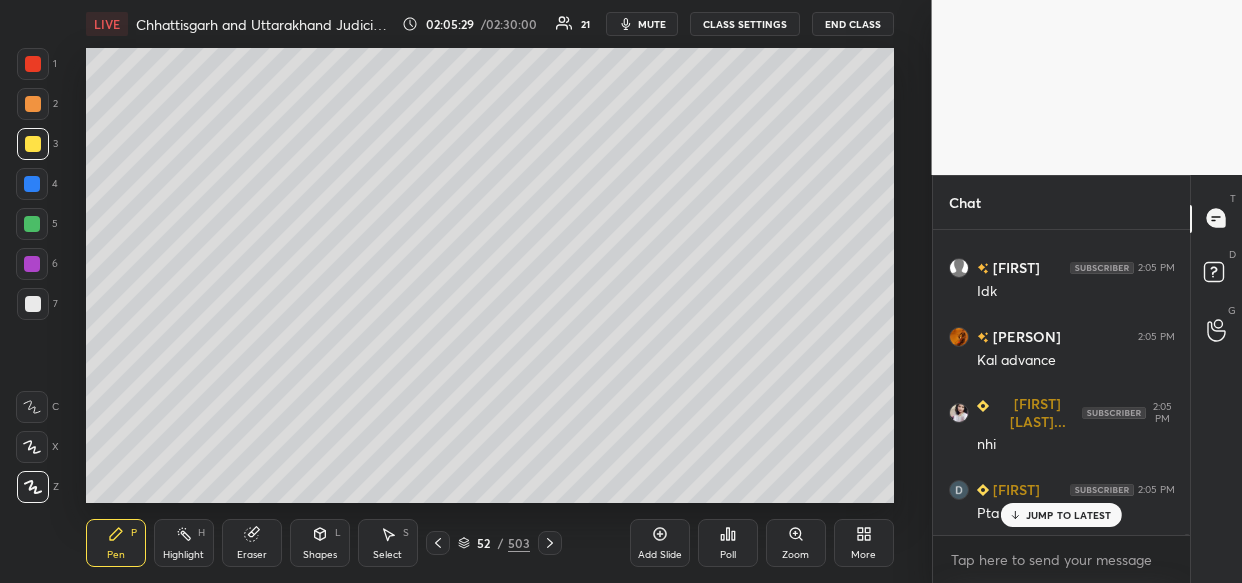 scroll, scrollTop: 135598, scrollLeft: 0, axis: vertical 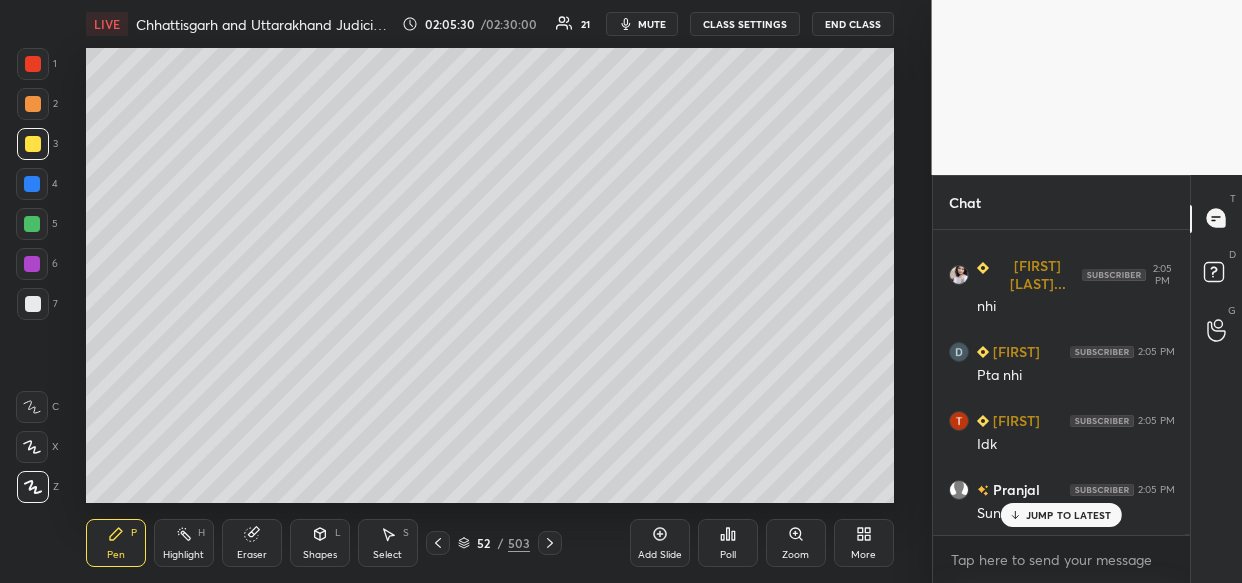 drag, startPoint x: 1071, startPoint y: 517, endPoint x: 923, endPoint y: 524, distance: 148.16545 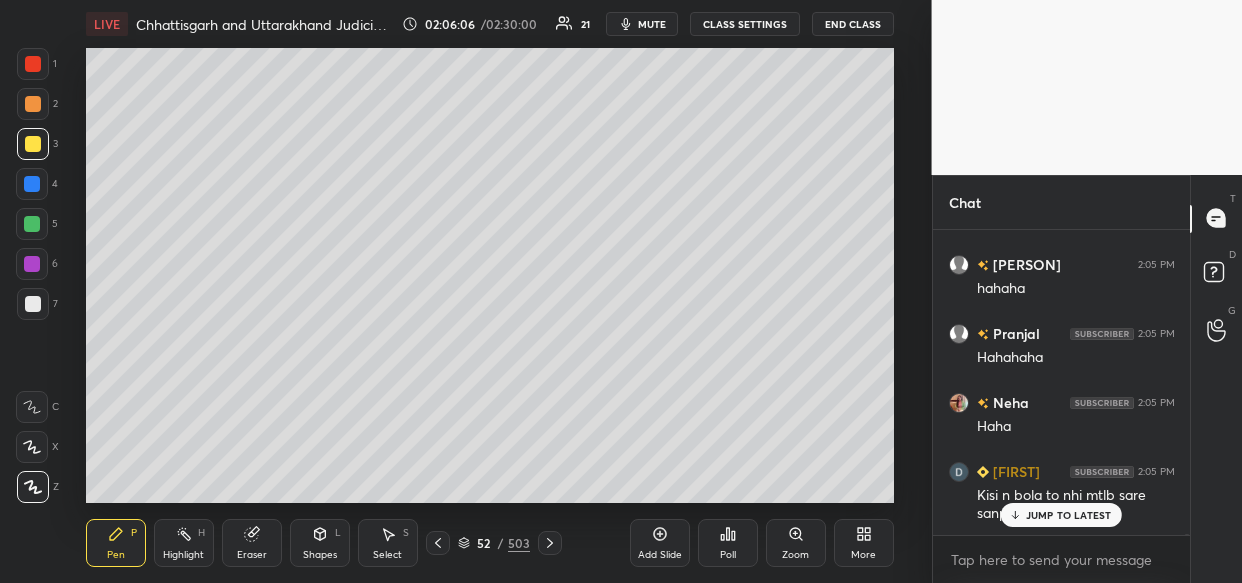 scroll, scrollTop: 136423, scrollLeft: 0, axis: vertical 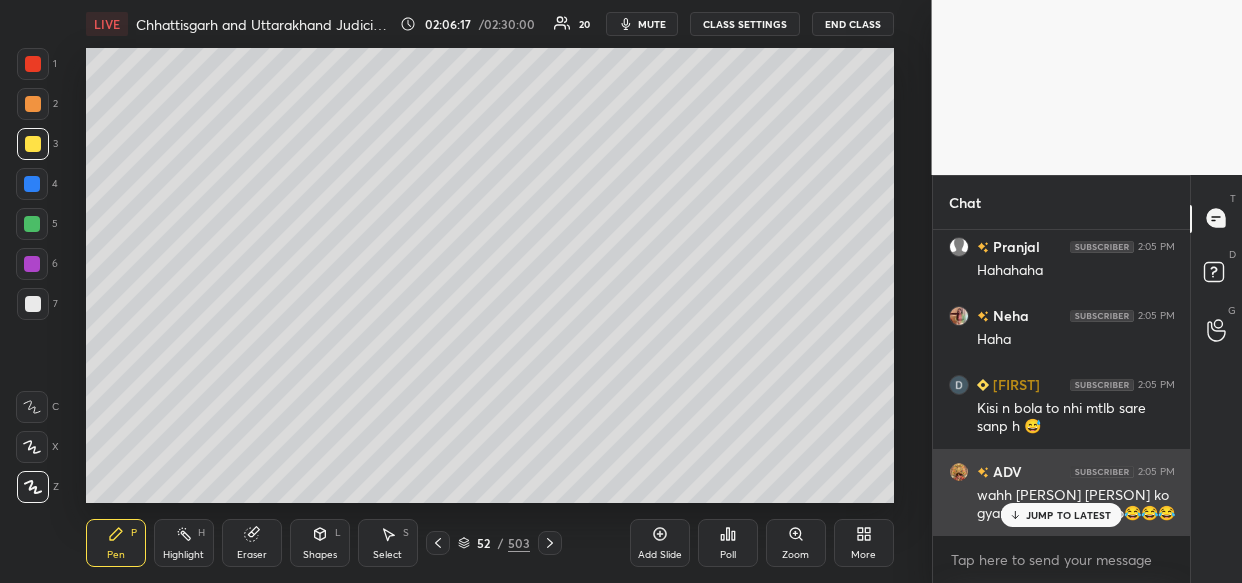 drag, startPoint x: 1078, startPoint y: 509, endPoint x: 1075, endPoint y: 521, distance: 12.369317 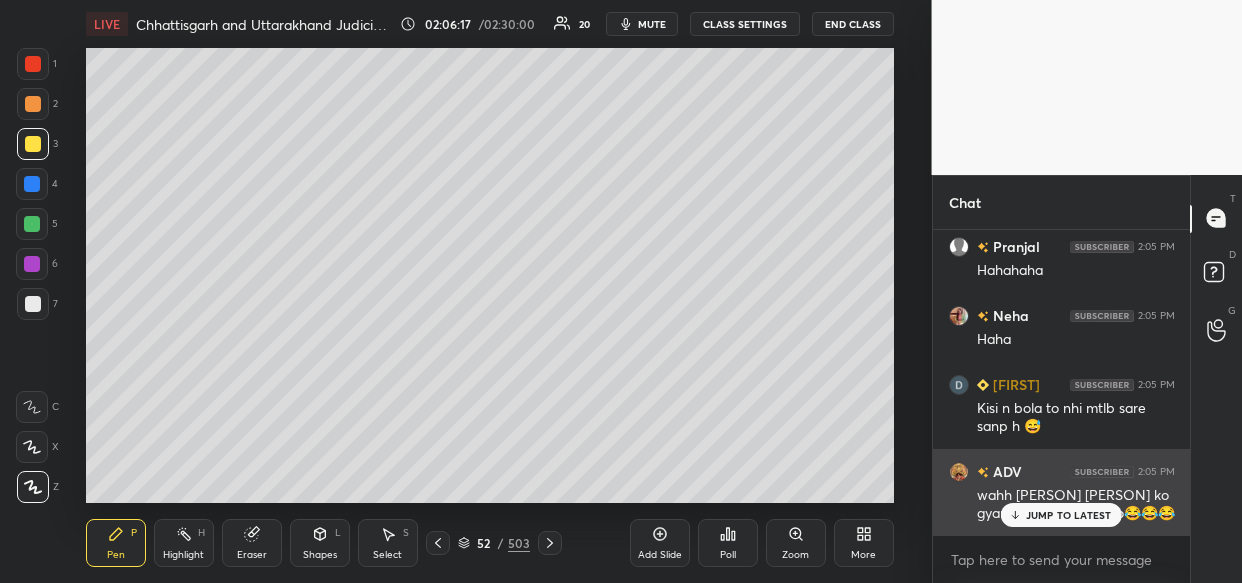 click on "JUMP TO LATEST" at bounding box center [1069, 515] 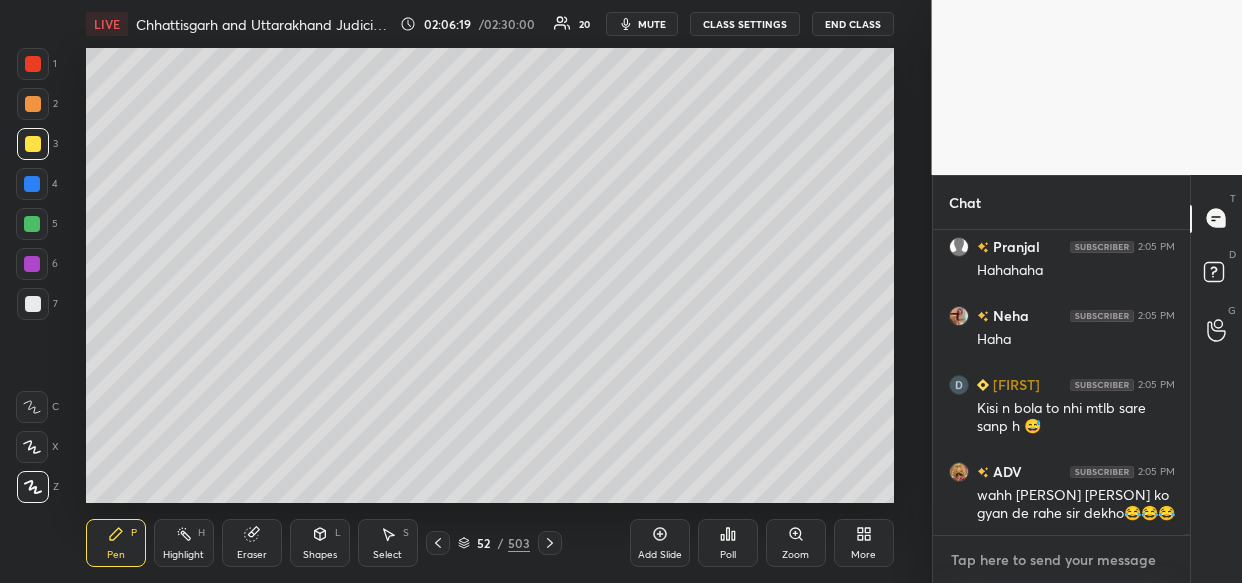 click at bounding box center (1062, 560) 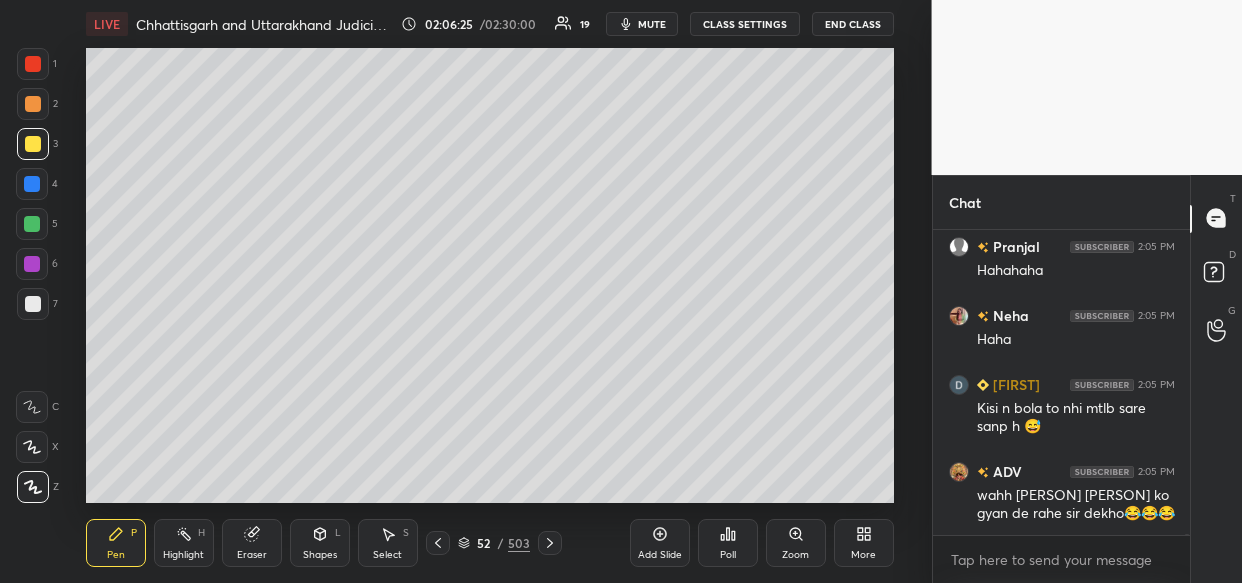 scroll, scrollTop: 136510, scrollLeft: 0, axis: vertical 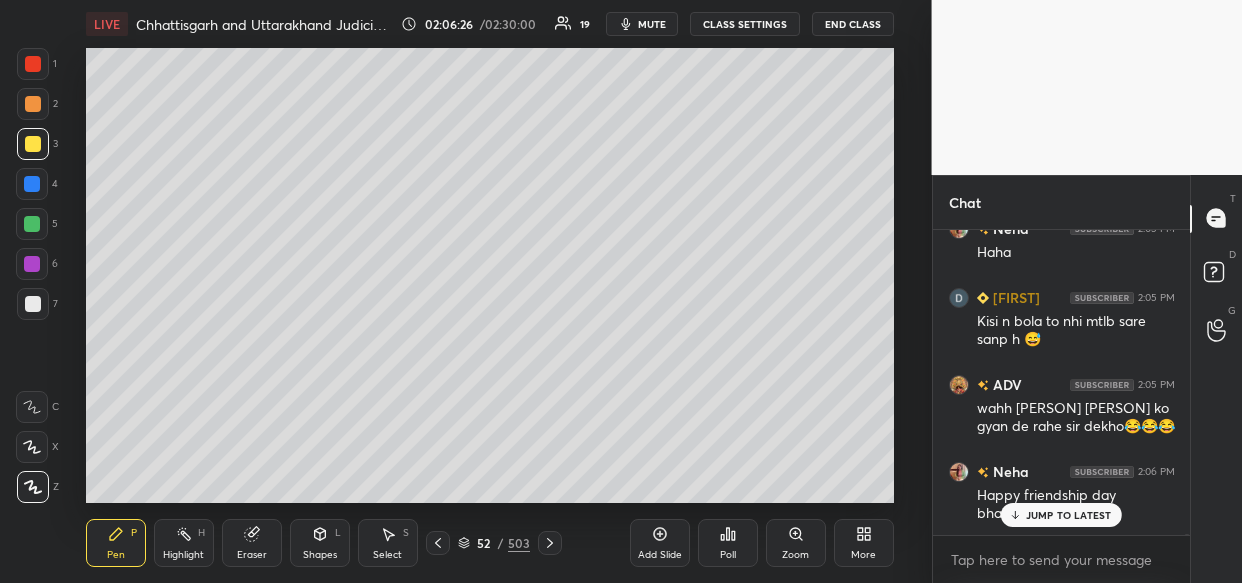 click on "JUMP TO LATEST" at bounding box center (1069, 515) 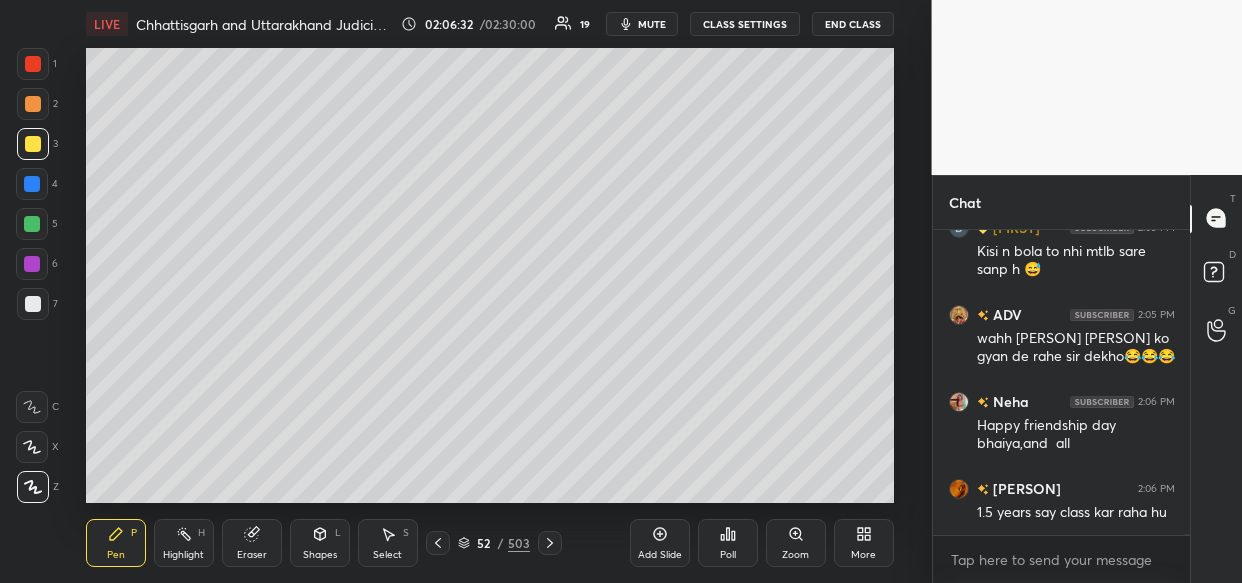 scroll, scrollTop: 136648, scrollLeft: 0, axis: vertical 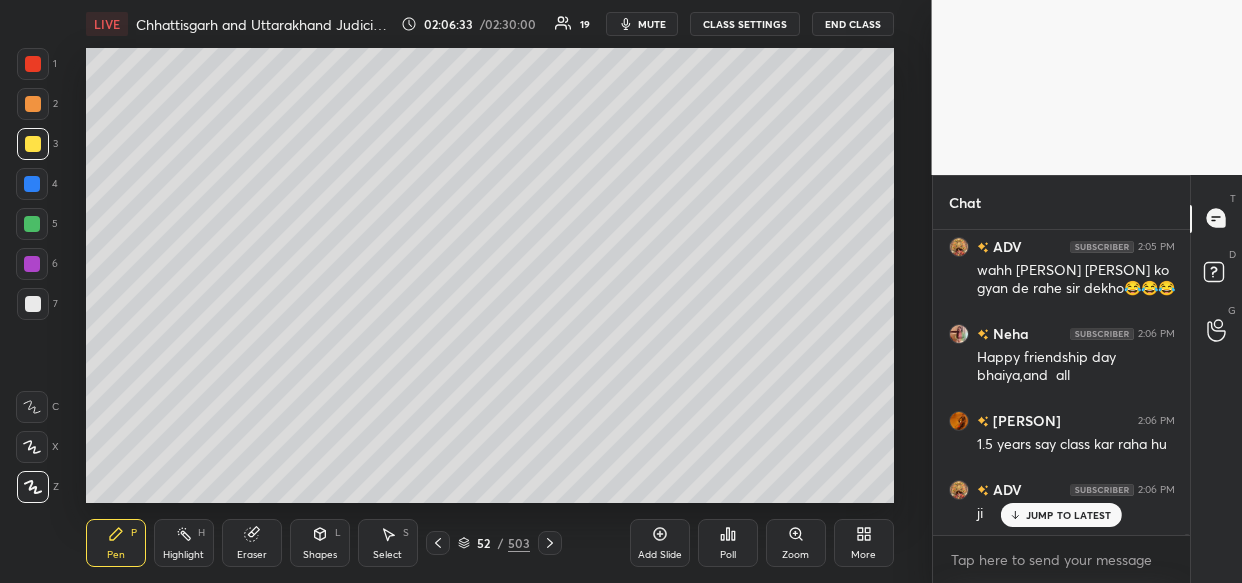 click 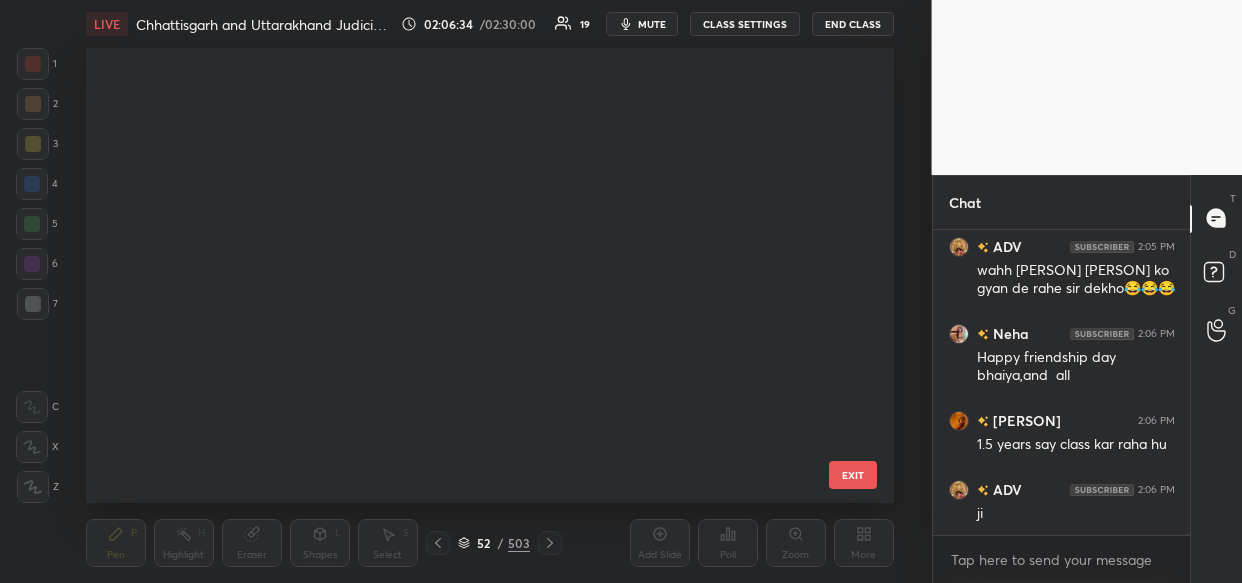 scroll, scrollTop: 136717, scrollLeft: 0, axis: vertical 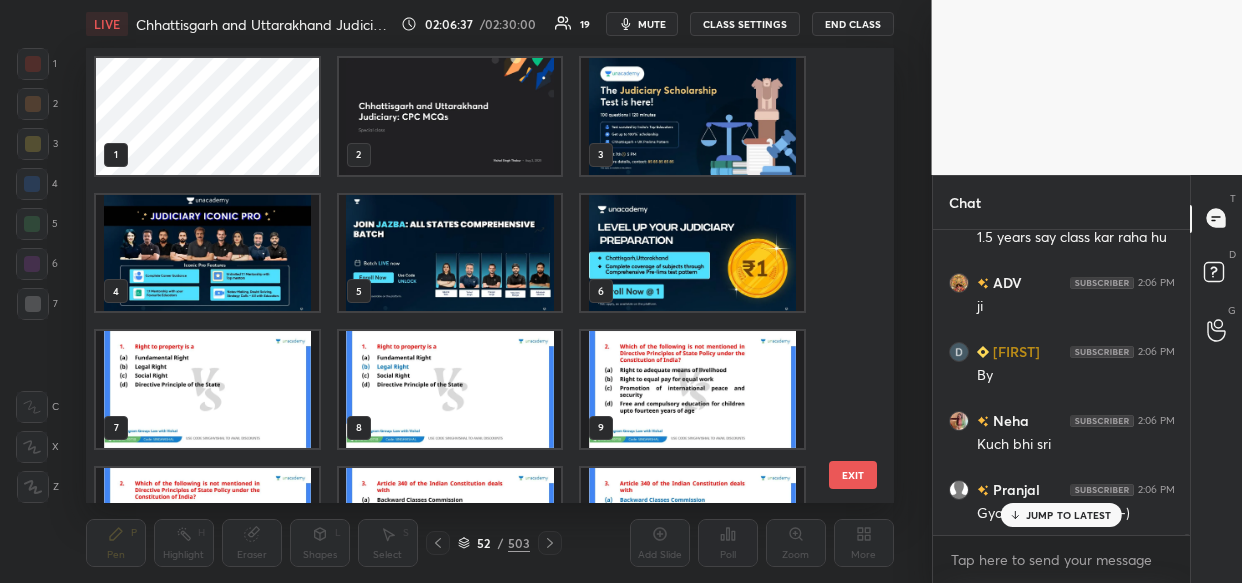 click at bounding box center (692, 116) 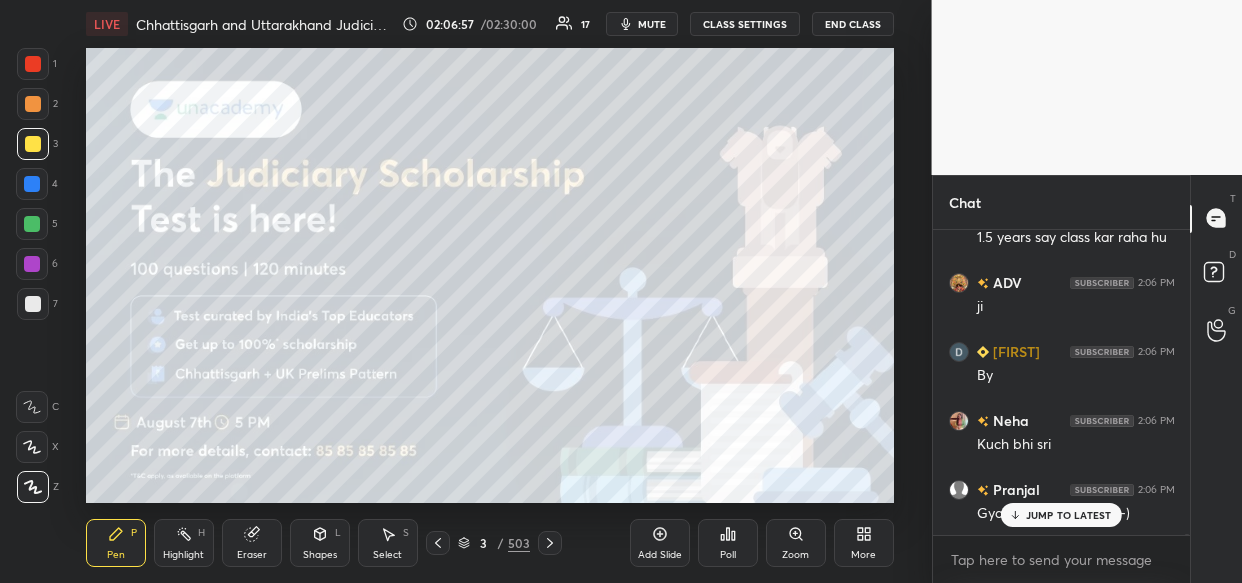 scroll, scrollTop: 136903, scrollLeft: 0, axis: vertical 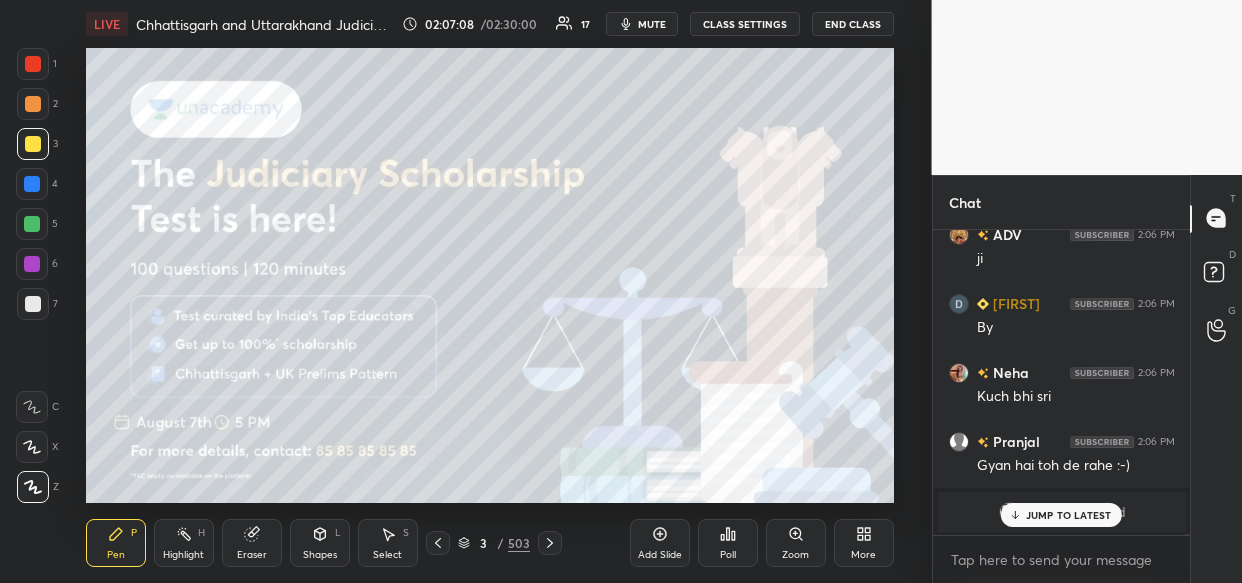 drag, startPoint x: 1045, startPoint y: 512, endPoint x: 1029, endPoint y: 510, distance: 16.124516 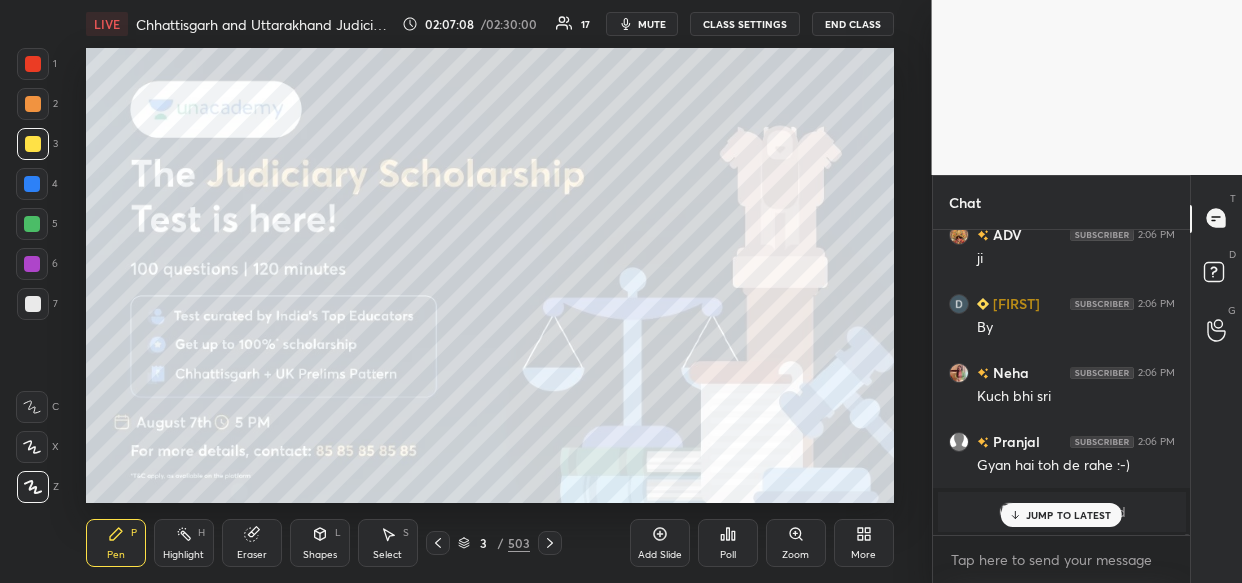 click on "JUMP TO LATEST" at bounding box center (1069, 515) 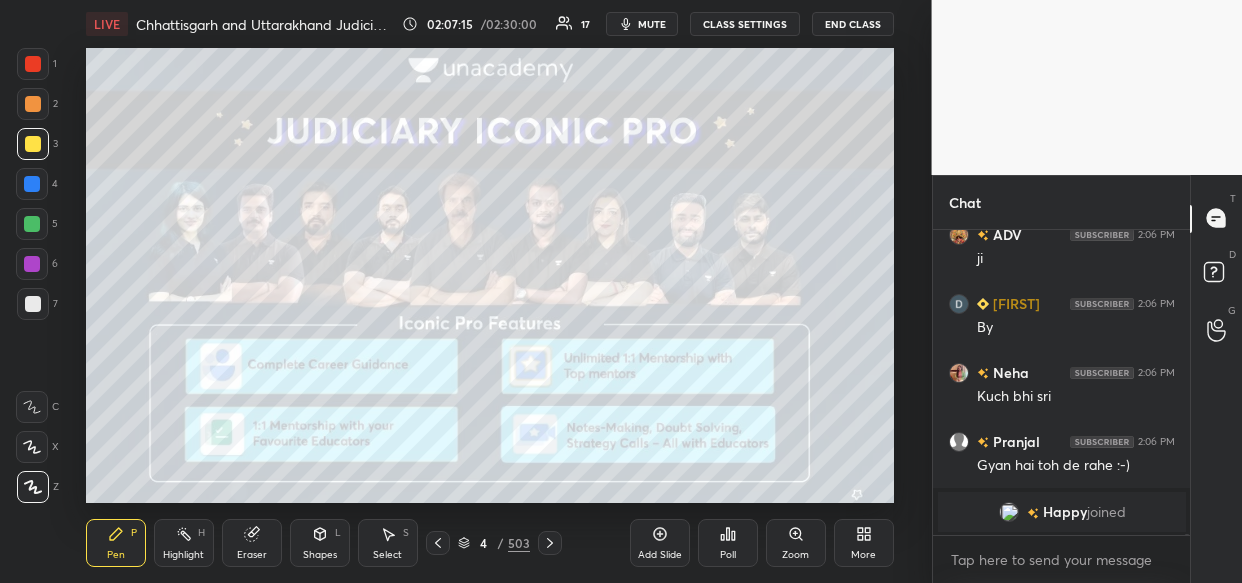 scroll, scrollTop: 136972, scrollLeft: 0, axis: vertical 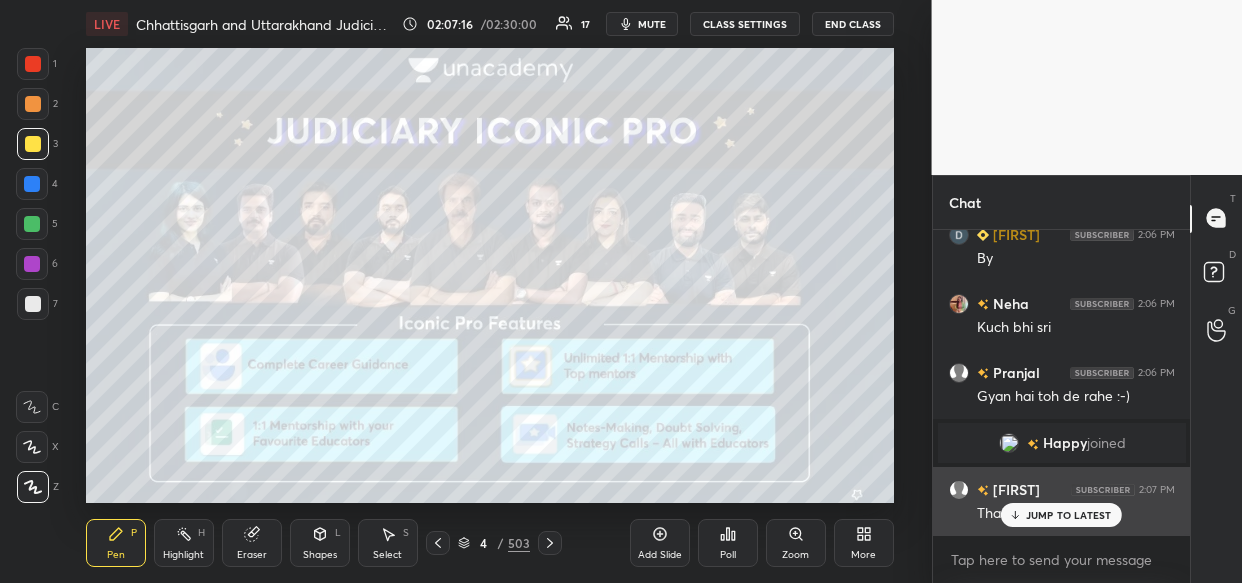 click on "JUMP TO LATEST" at bounding box center [1069, 515] 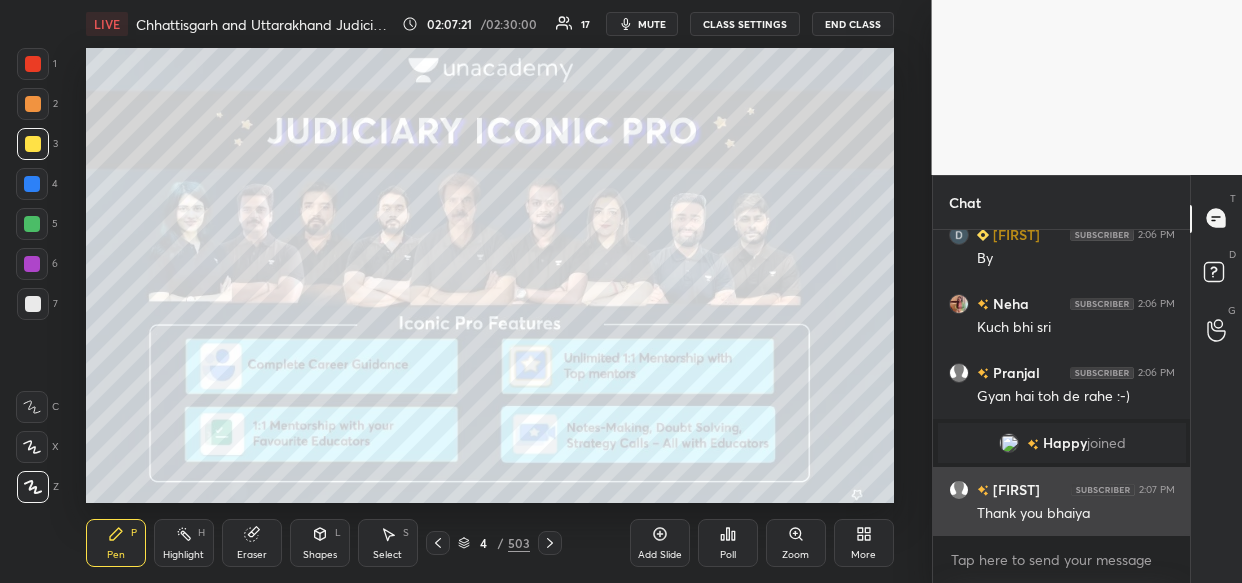 scroll, scrollTop: 137041, scrollLeft: 0, axis: vertical 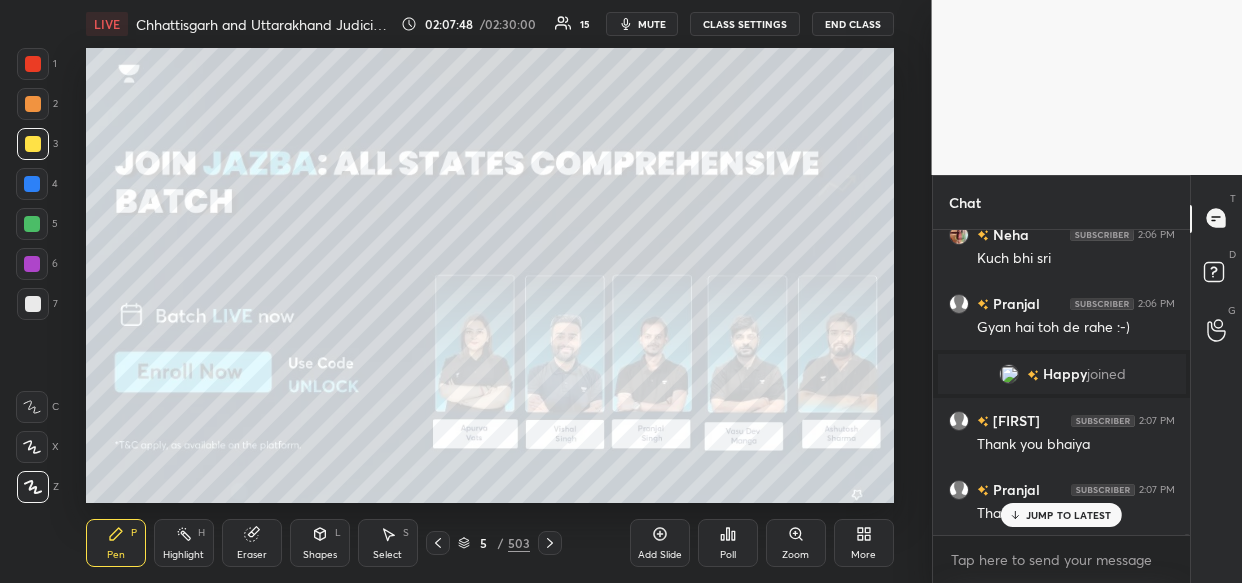 click on "Setting up your live class Poll for   secs No correct answer Start poll" at bounding box center [490, 275] 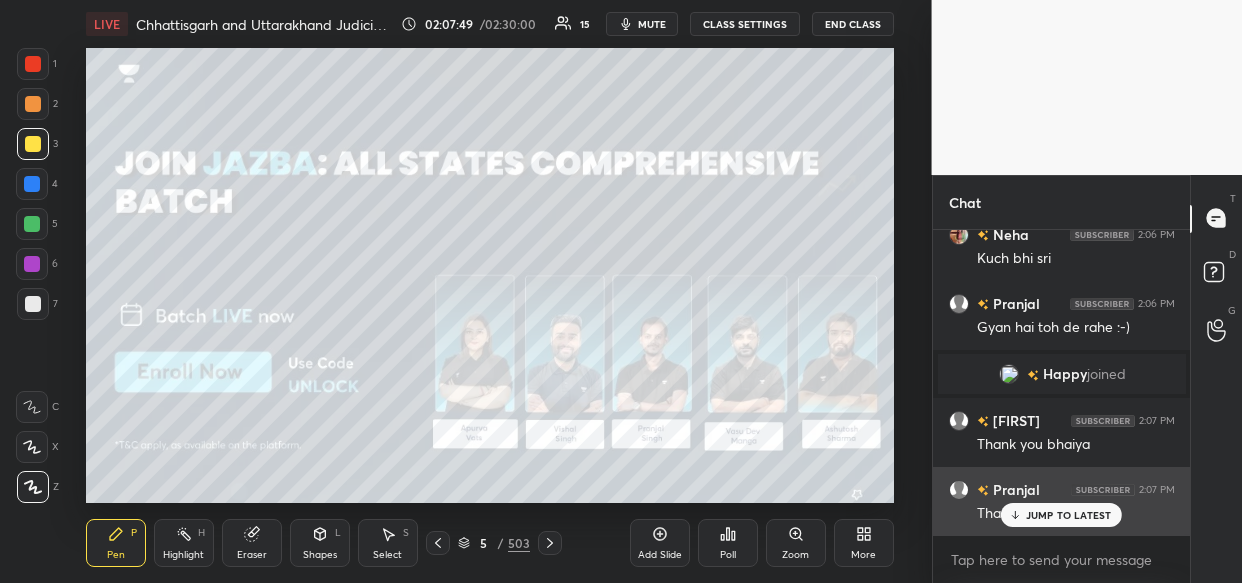 click on "Pranjal 2:07 PM Thank You Sir" at bounding box center (1062, 501) 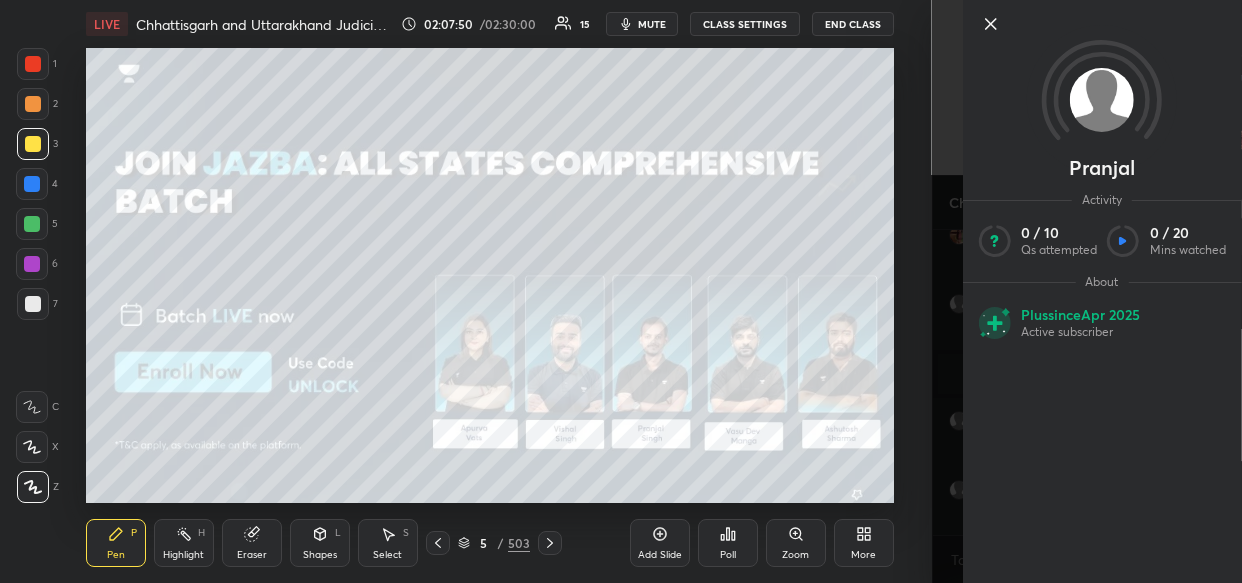 scroll, scrollTop: 137146, scrollLeft: 0, axis: vertical 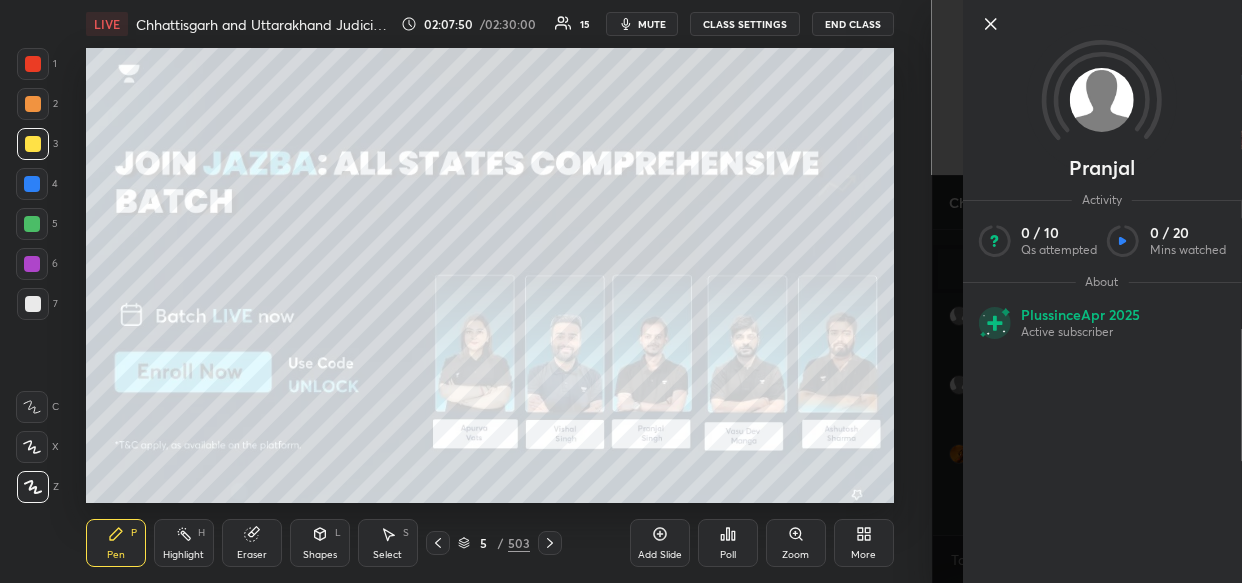 click on "[PERSON] Activity 0 / 10 Qs attempted 0 / 20 Mins watched About Plus  since  Apr   2025 Active subscriber" at bounding box center [1087, 291] 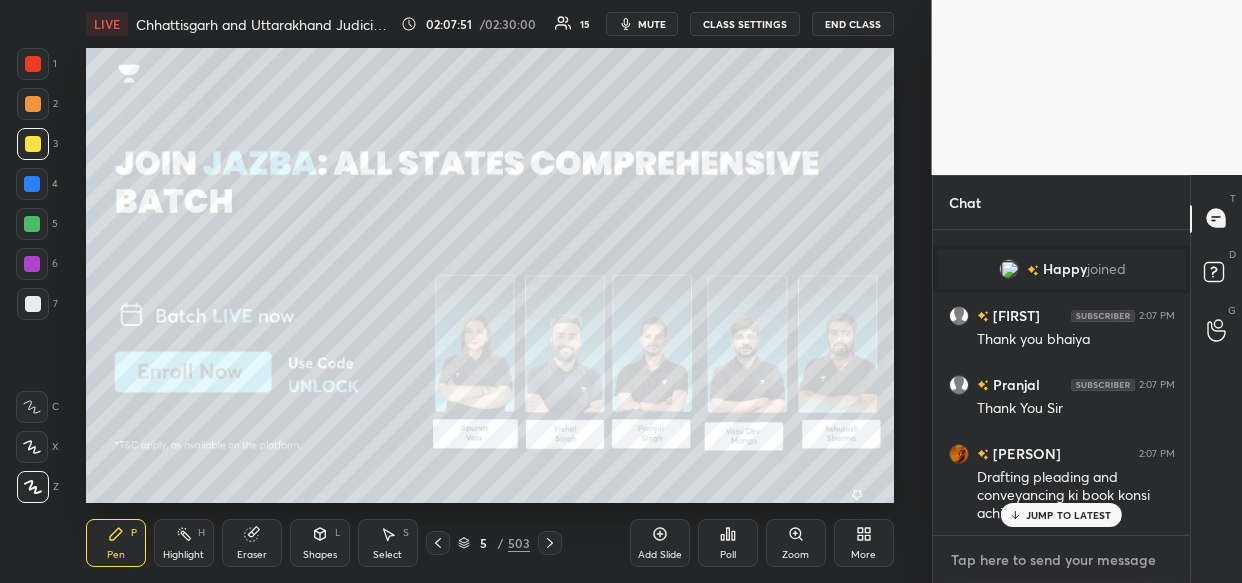 click at bounding box center [1062, 560] 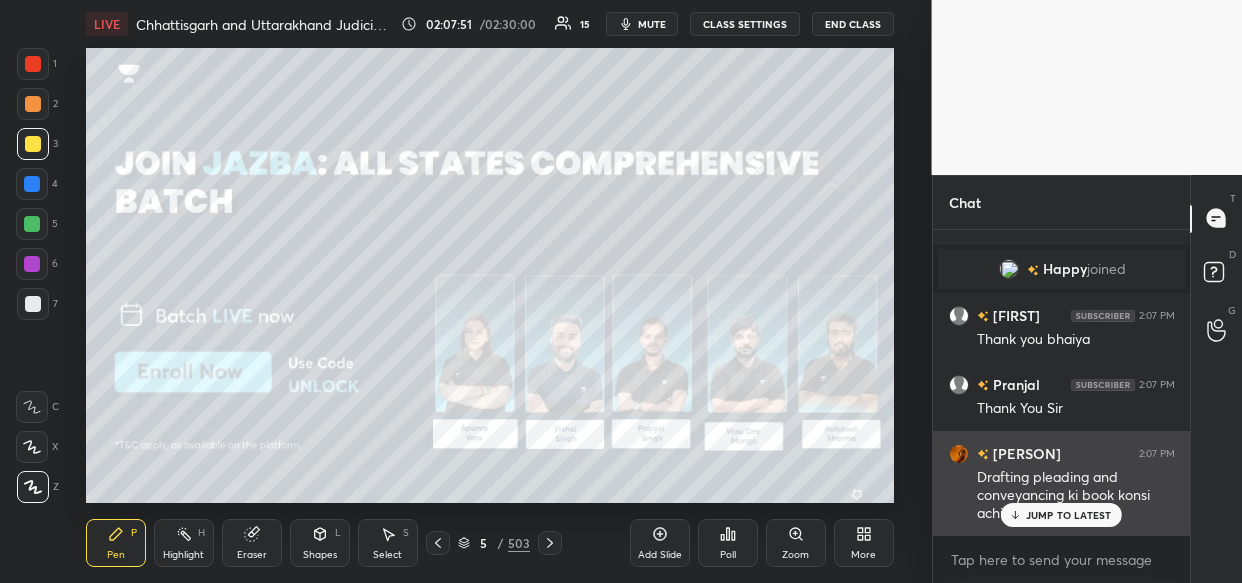 click on "JUMP TO LATEST" at bounding box center [1069, 515] 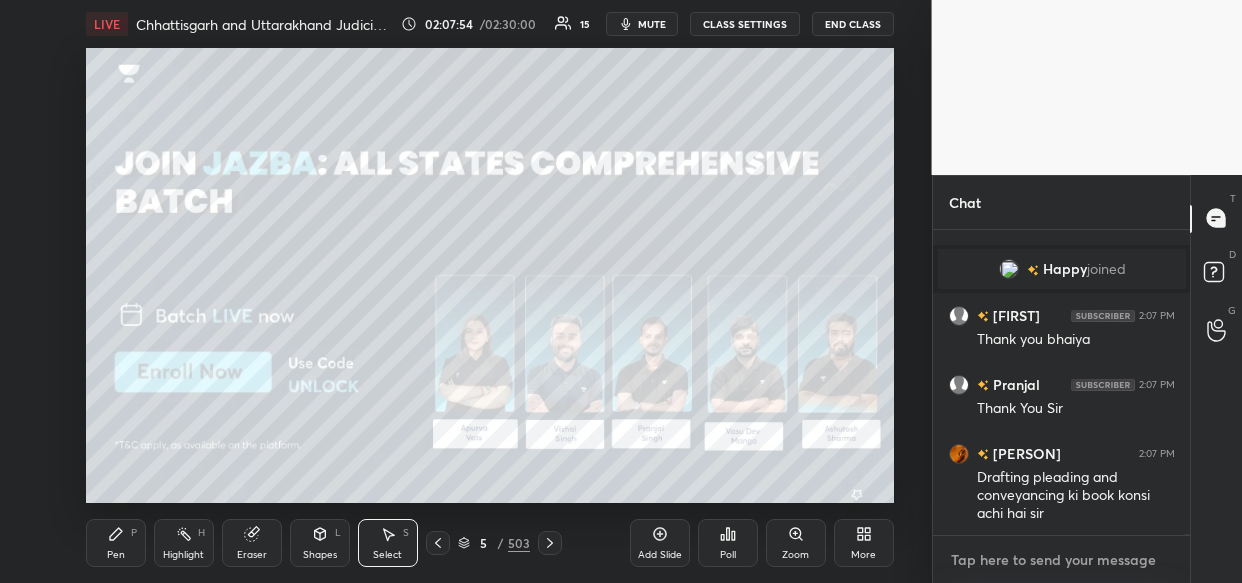 click at bounding box center (1062, 560) 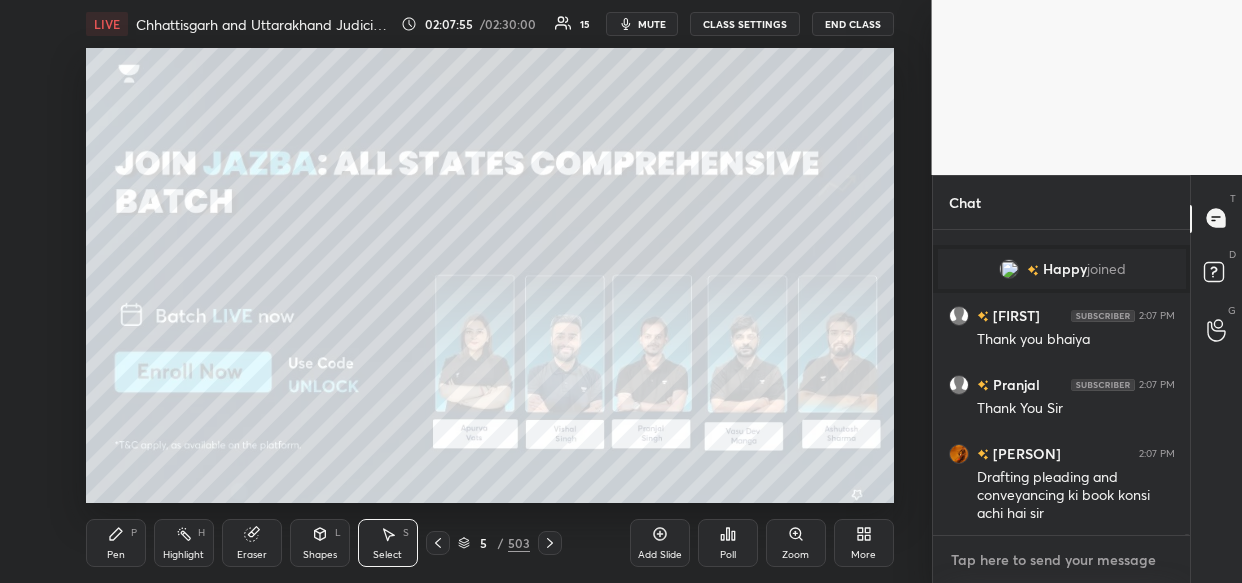 paste on "https://t.me/lawwithVishal" 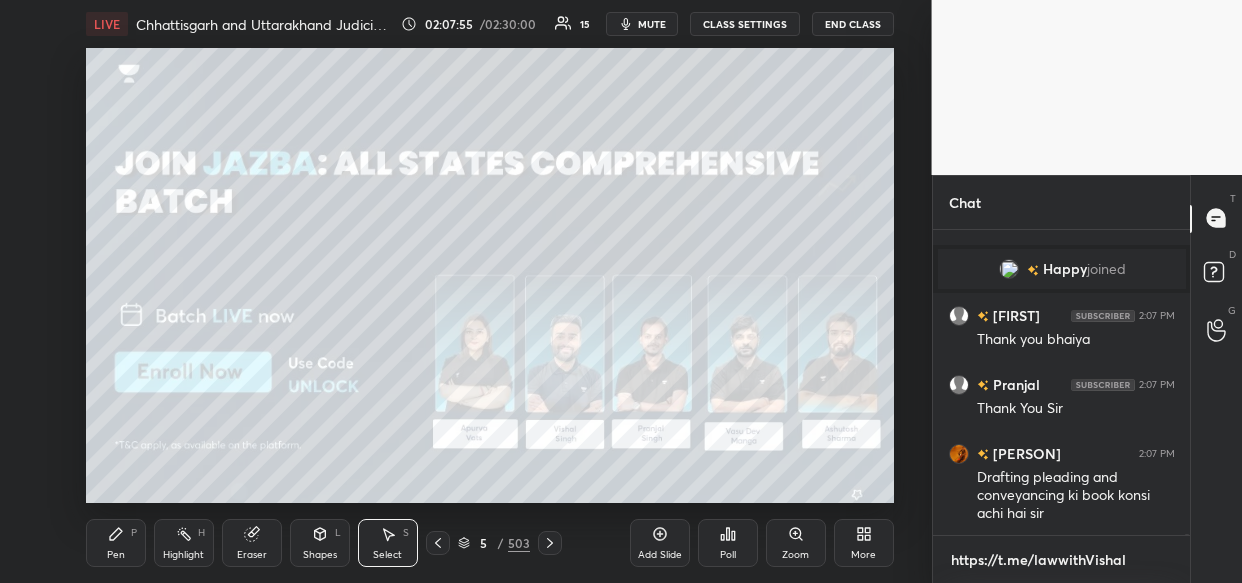 scroll, scrollTop: 294, scrollLeft: 252, axis: both 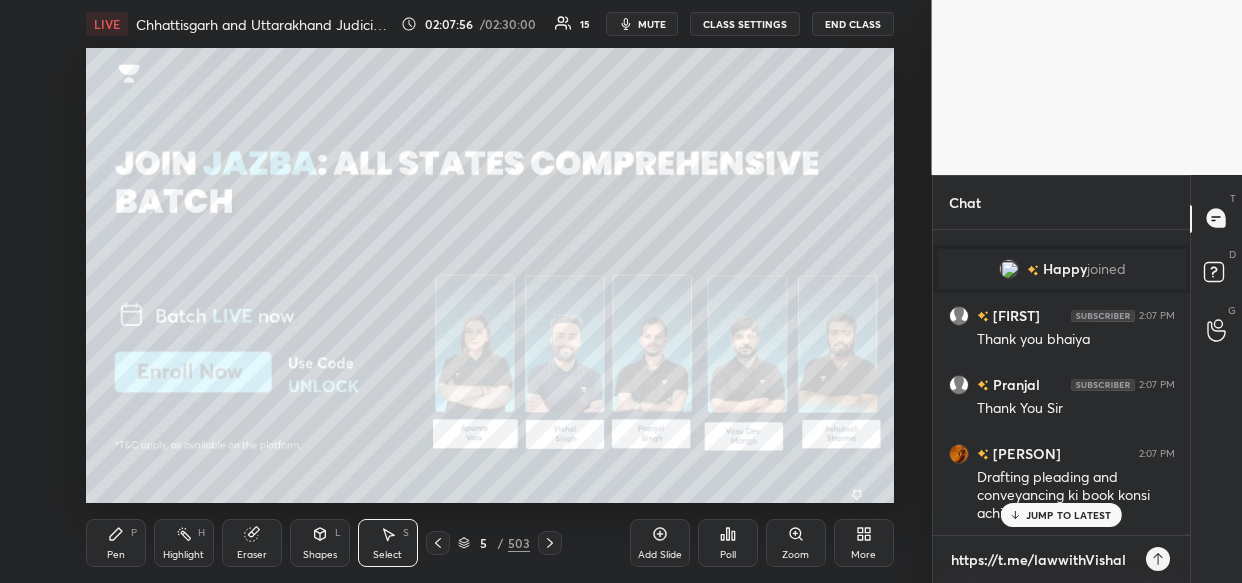 type 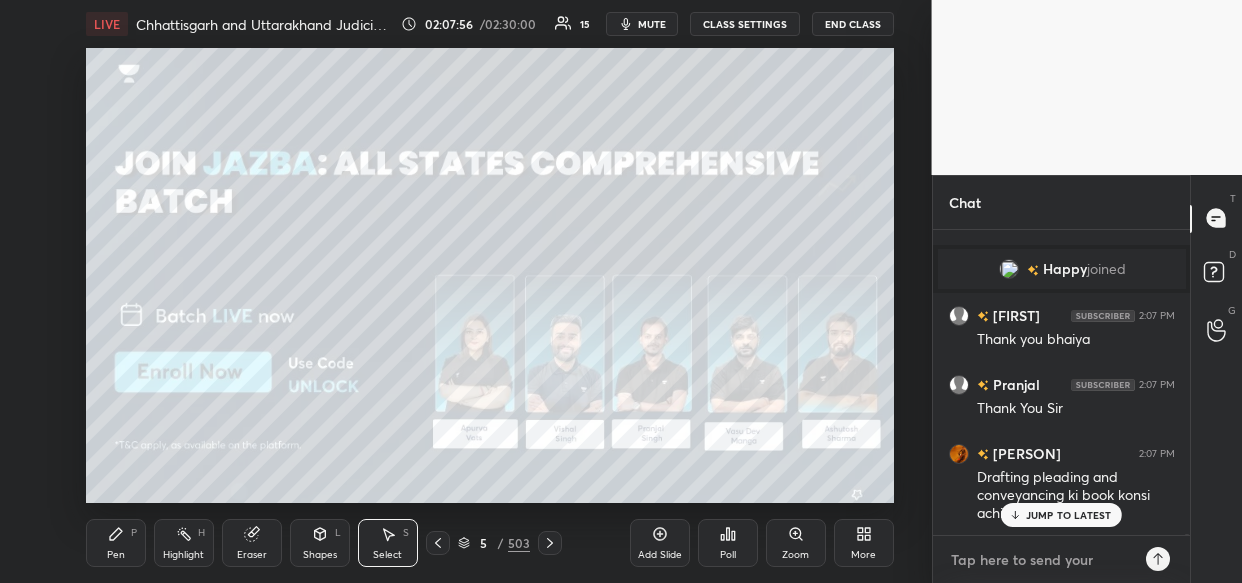 scroll, scrollTop: 137258, scrollLeft: 0, axis: vertical 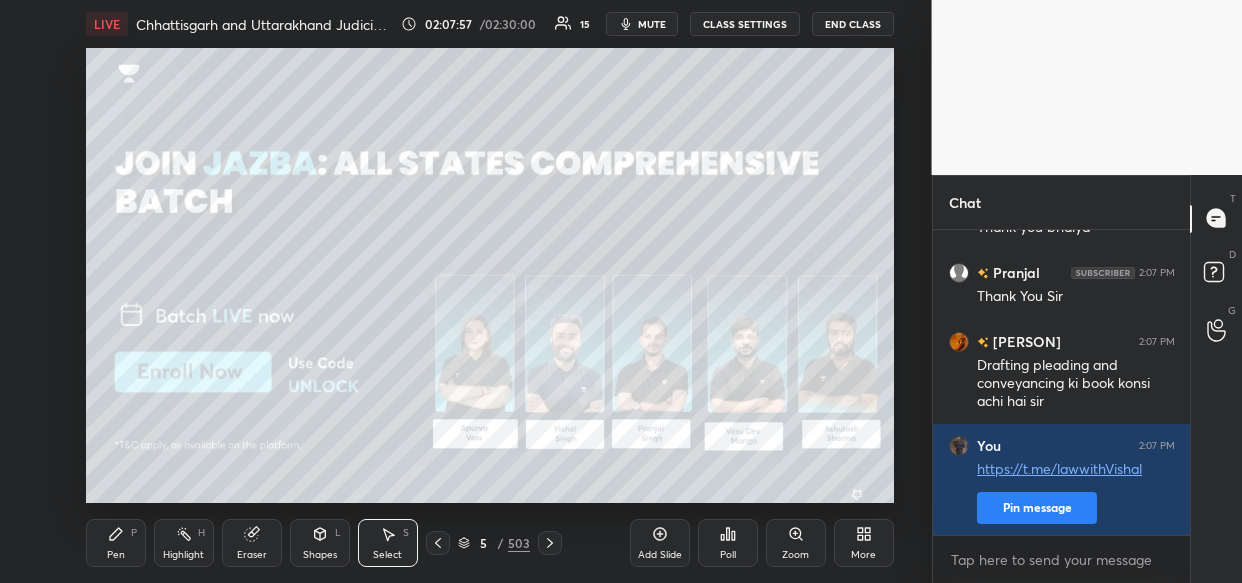 click on "Pin message" at bounding box center (1037, 508) 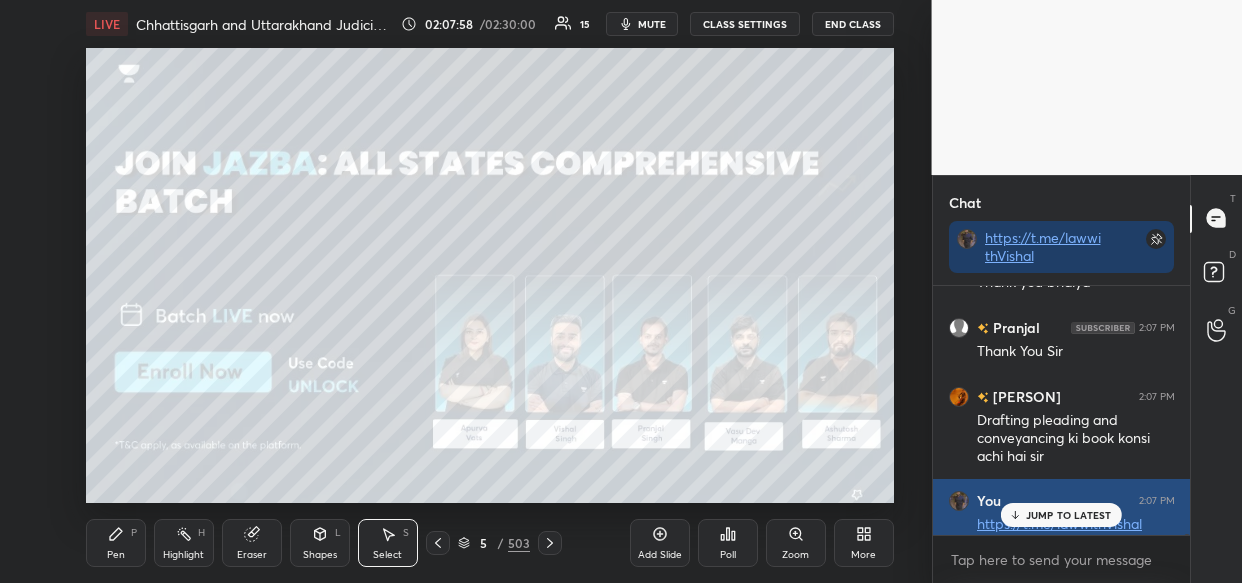 click on "JUMP TO LATEST" at bounding box center [1069, 515] 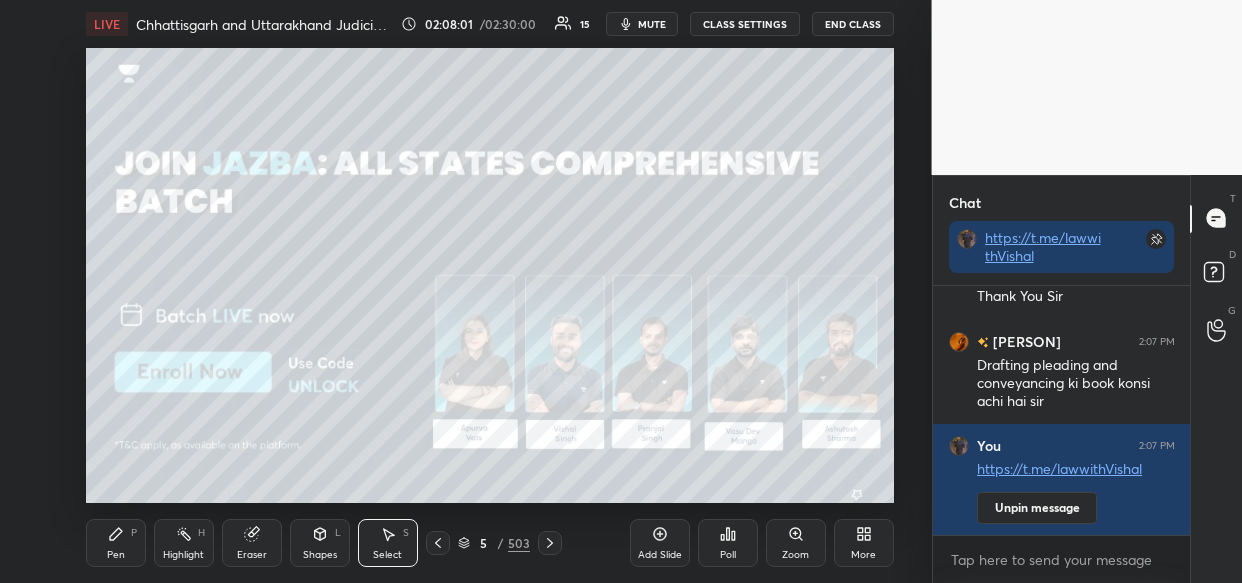 scroll, scrollTop: 137383, scrollLeft: 0, axis: vertical 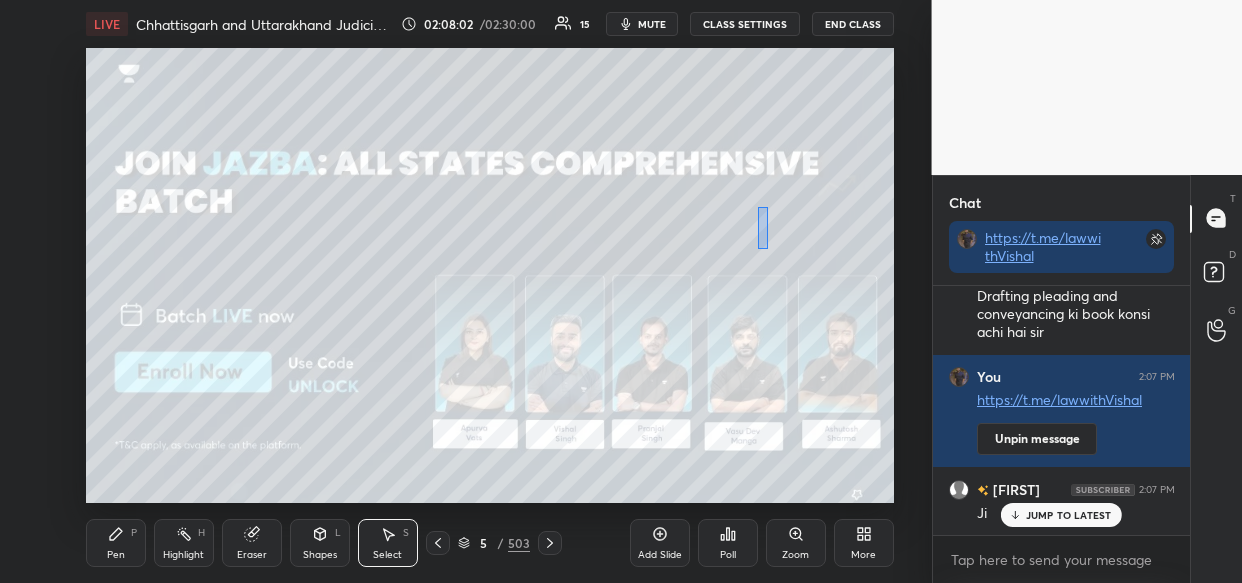 drag, startPoint x: 752, startPoint y: 200, endPoint x: 695, endPoint y: 227, distance: 63.07139 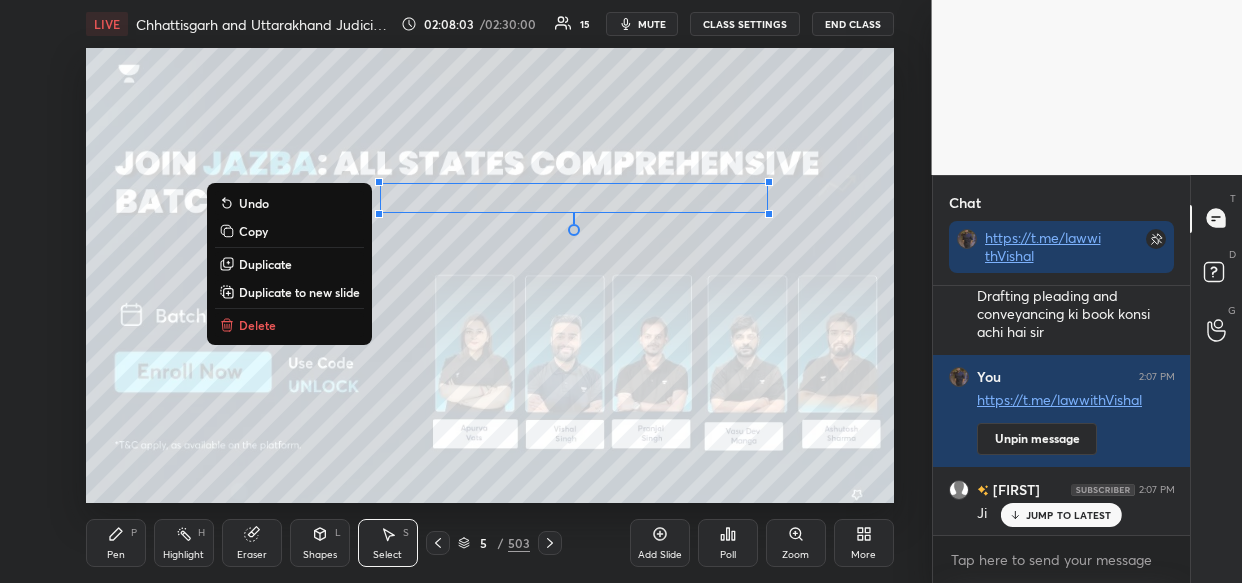 click on "0 ° Undo Copy Duplicate Duplicate to new slide Delete" at bounding box center [490, 275] 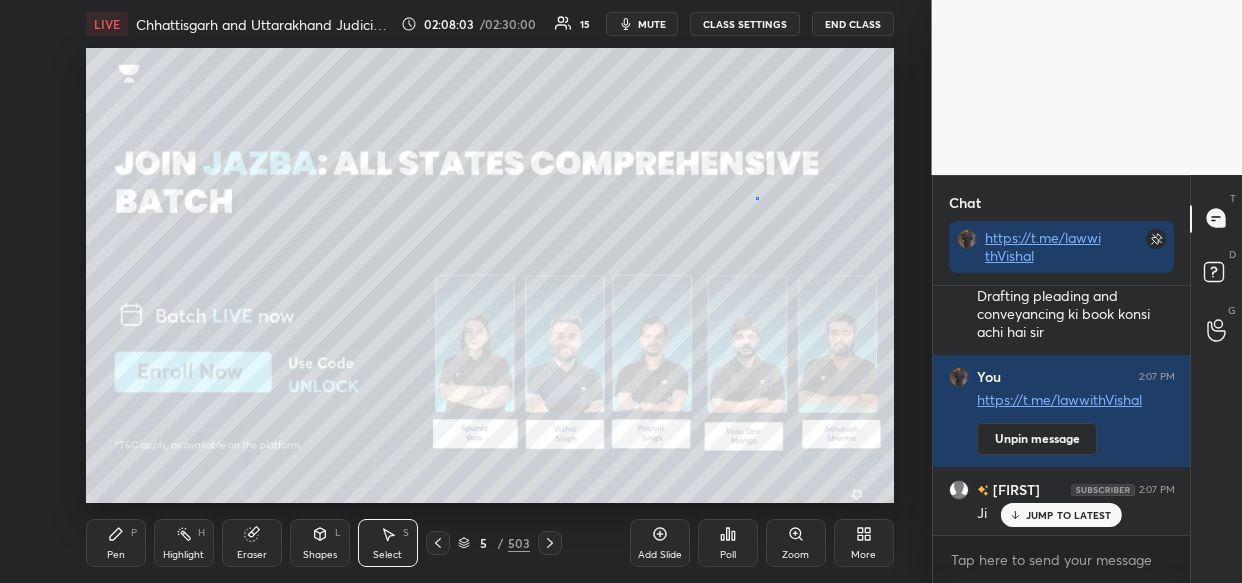 drag, startPoint x: 756, startPoint y: 196, endPoint x: 665, endPoint y: 216, distance: 93.17188 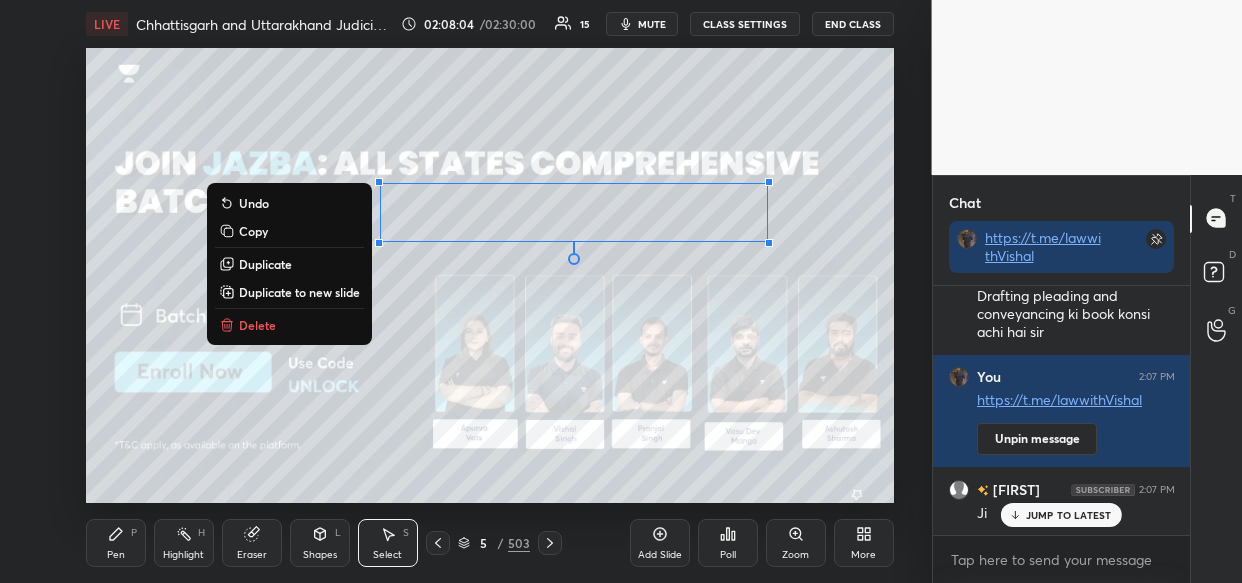 click on "Pen P" at bounding box center (116, 543) 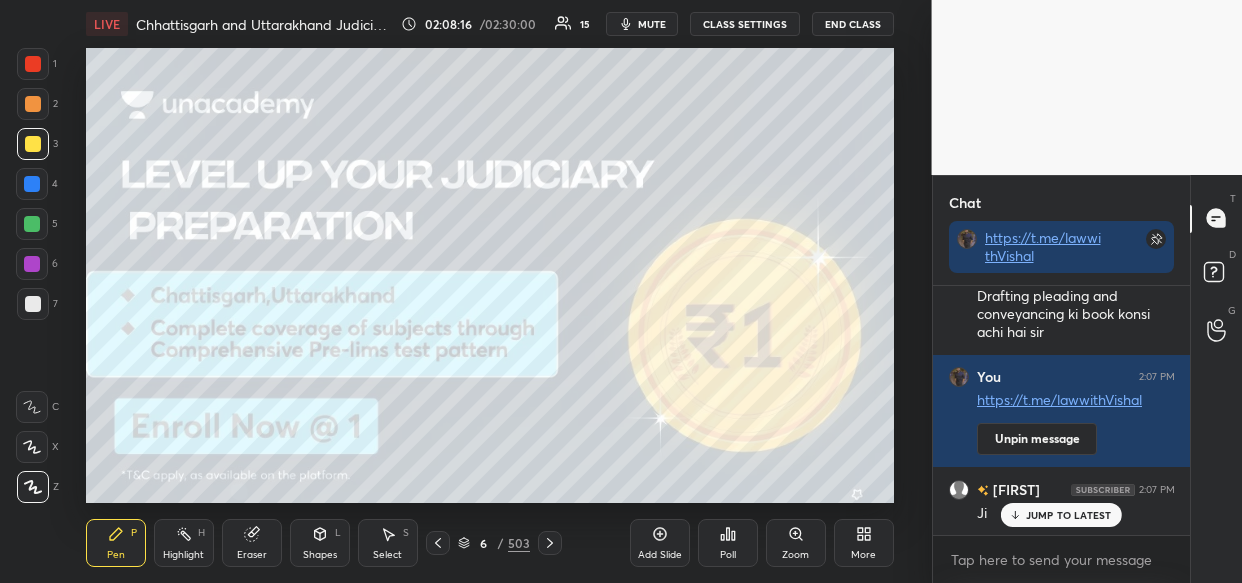 scroll, scrollTop: 137452, scrollLeft: 0, axis: vertical 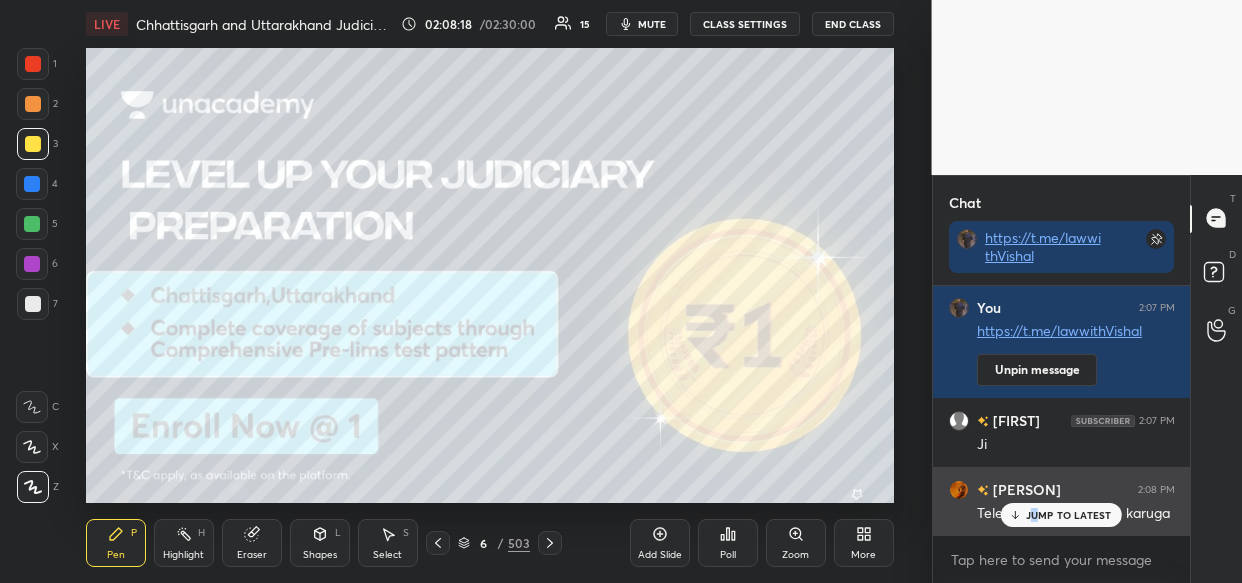 click on "JUMP TO LATEST" at bounding box center [1069, 515] 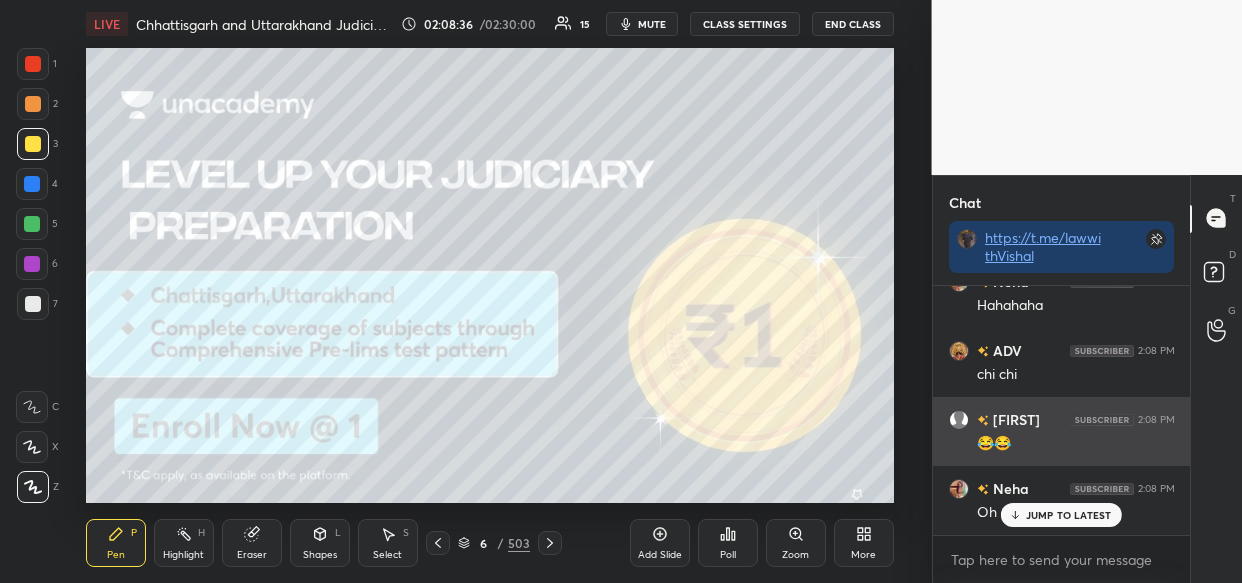 scroll, scrollTop: 137812, scrollLeft: 0, axis: vertical 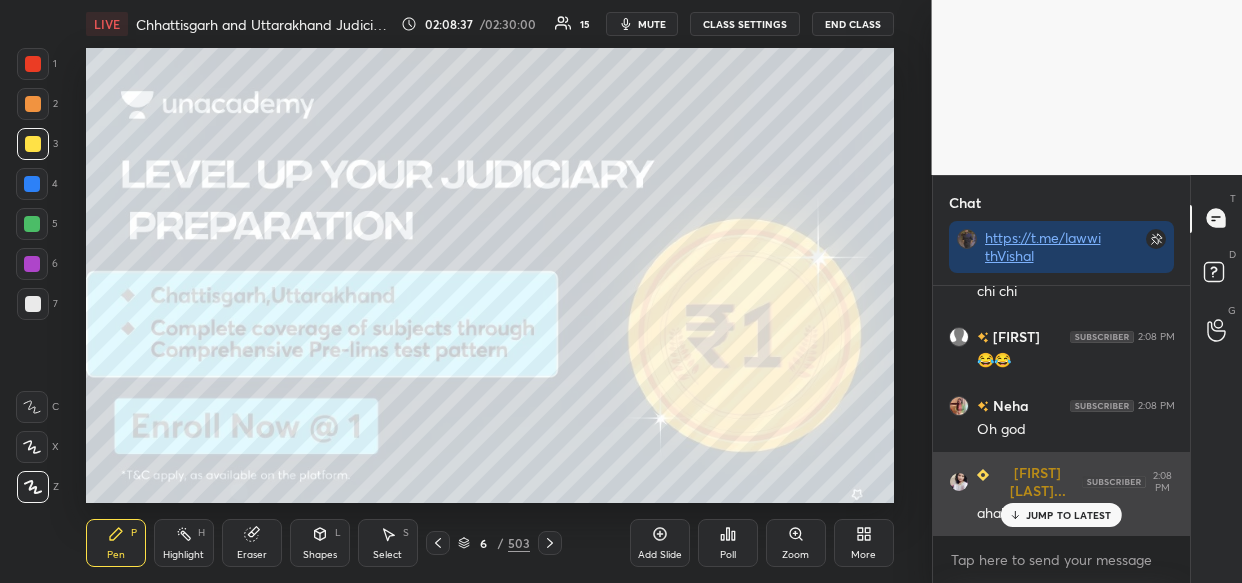 click on "JUMP TO LATEST" at bounding box center (1061, 515) 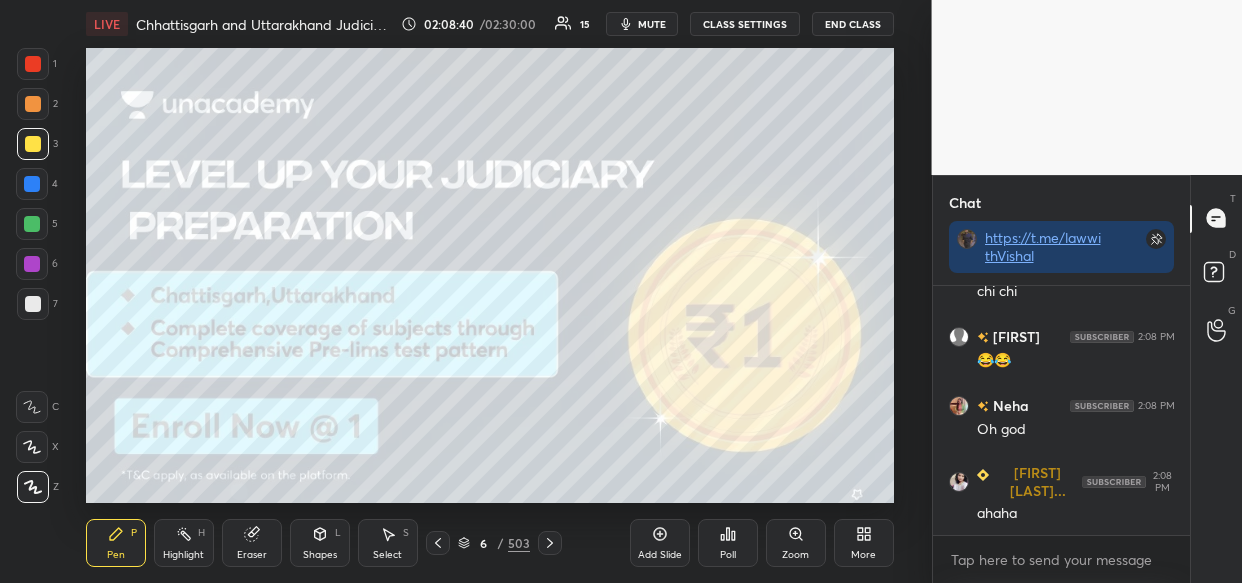 scroll, scrollTop: 137881, scrollLeft: 0, axis: vertical 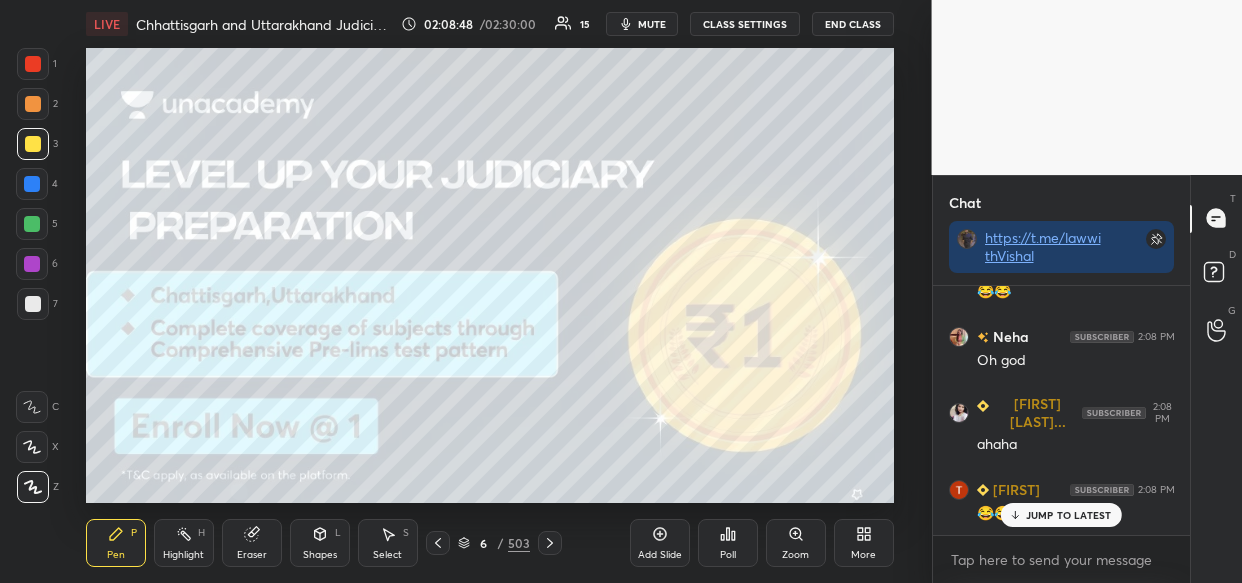 drag, startPoint x: 1042, startPoint y: 516, endPoint x: 893, endPoint y: 553, distance: 153.52524 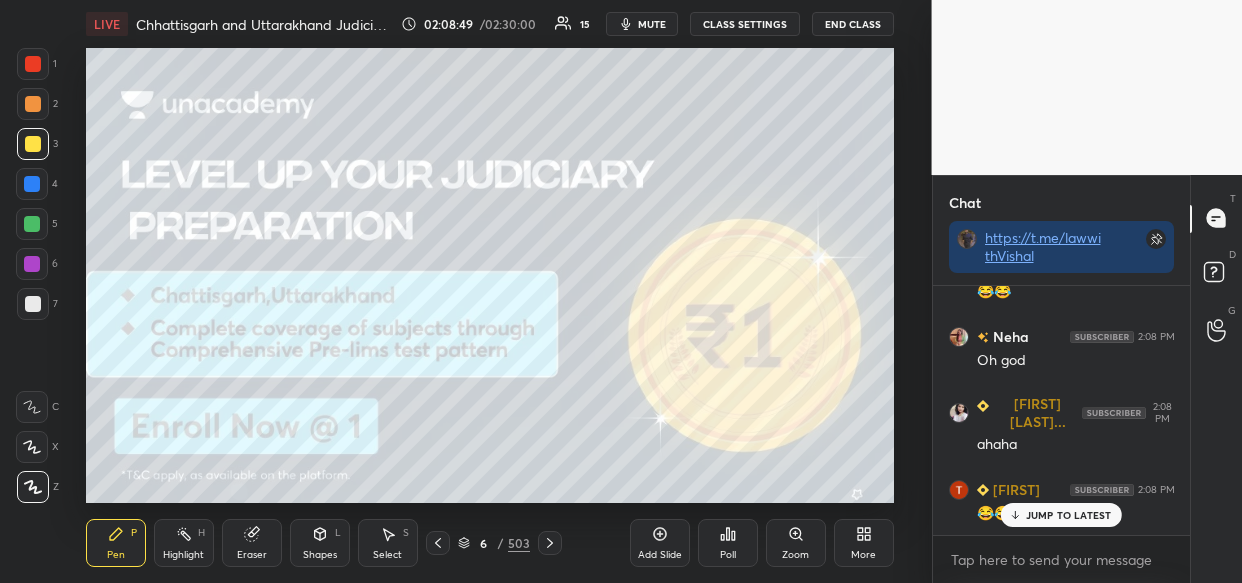 scroll, scrollTop: 137950, scrollLeft: 0, axis: vertical 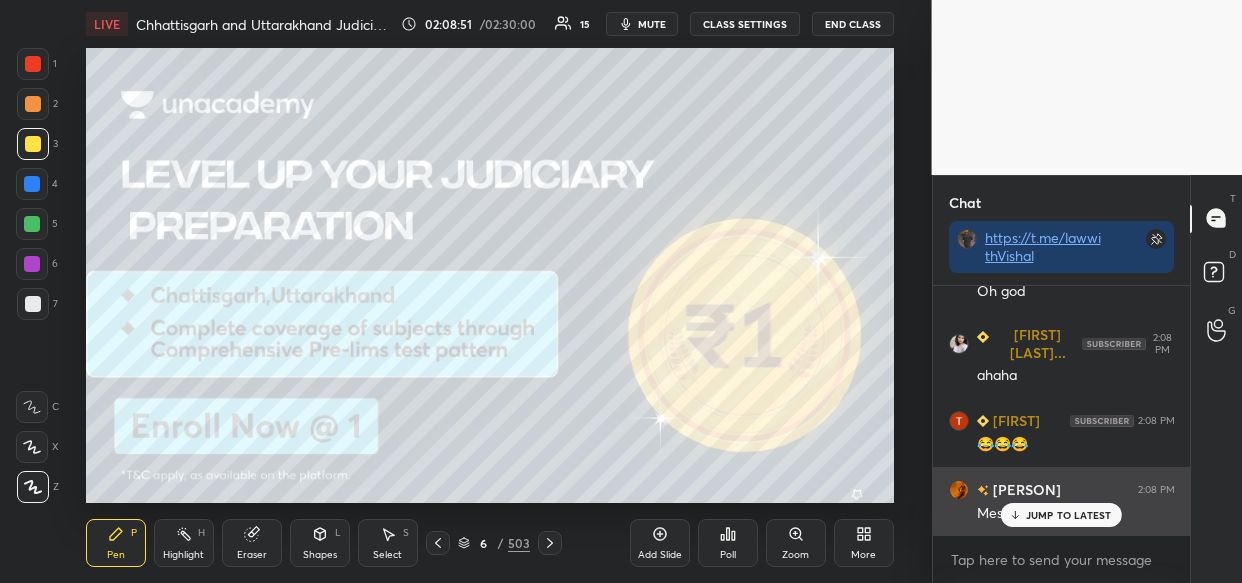 click on "JUMP TO LATEST" at bounding box center (1069, 515) 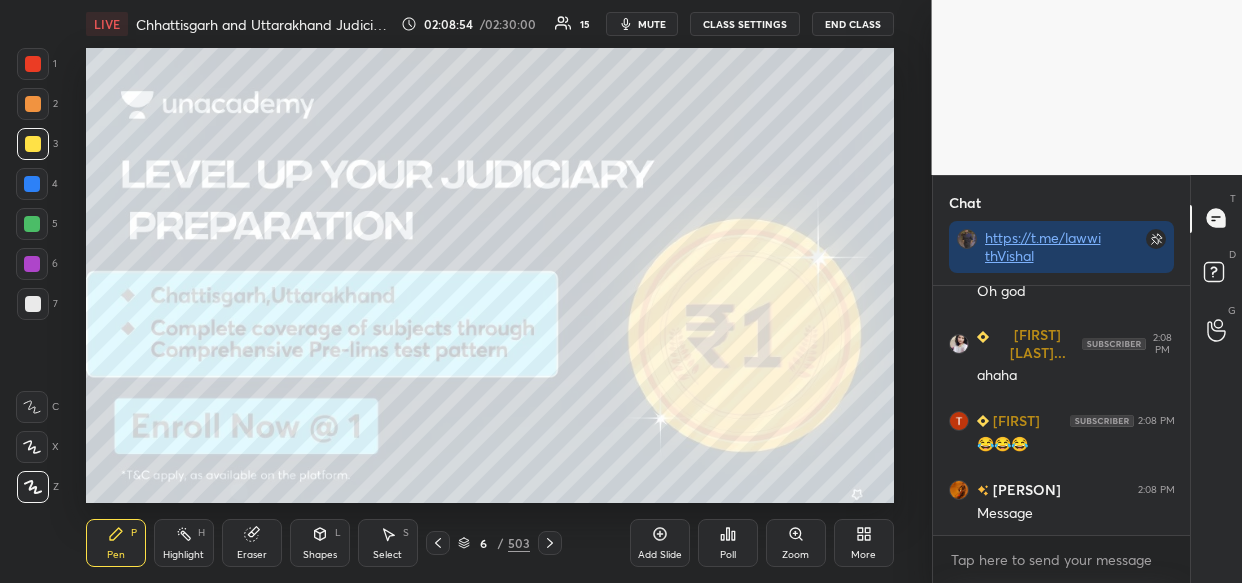 click on "End Class" at bounding box center (853, 24) 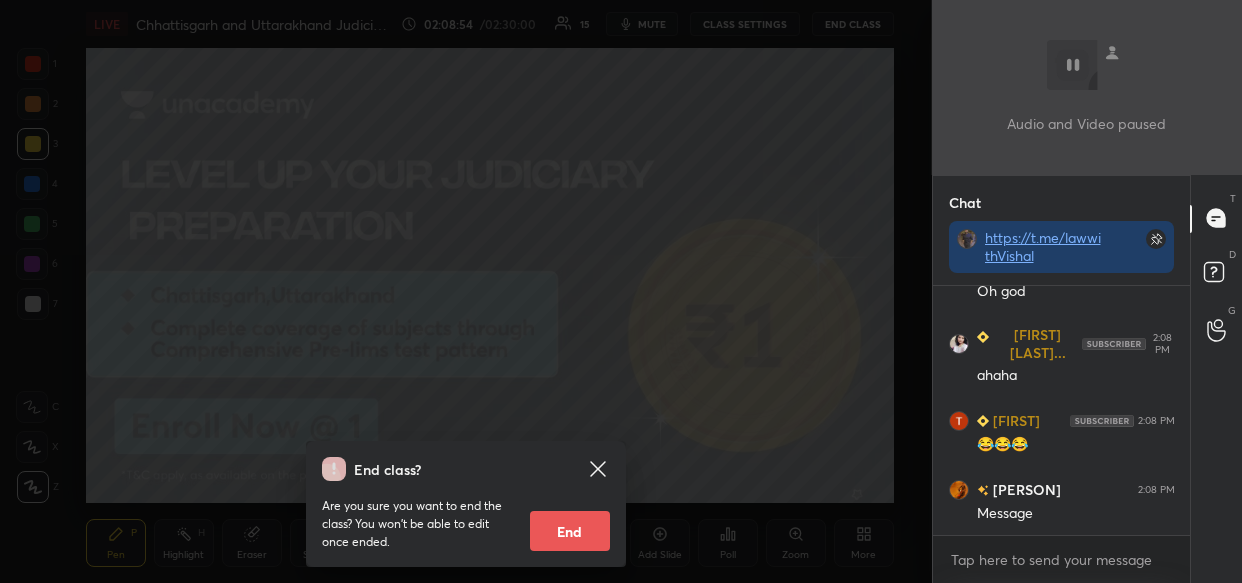 scroll, scrollTop: 138020, scrollLeft: 0, axis: vertical 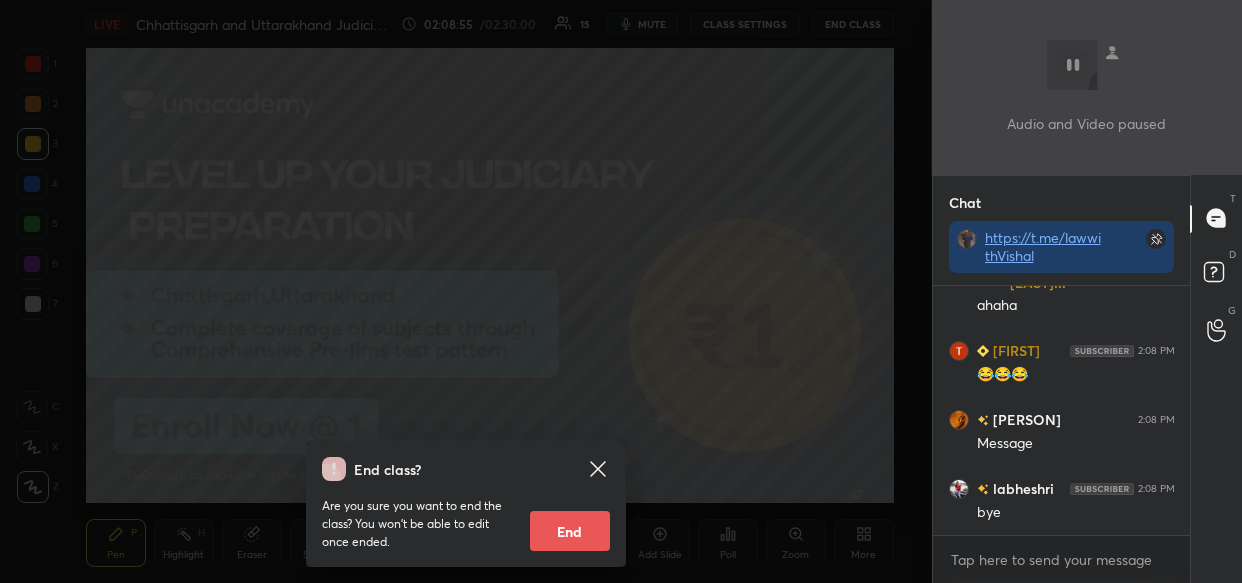 click on "End" at bounding box center [570, 531] 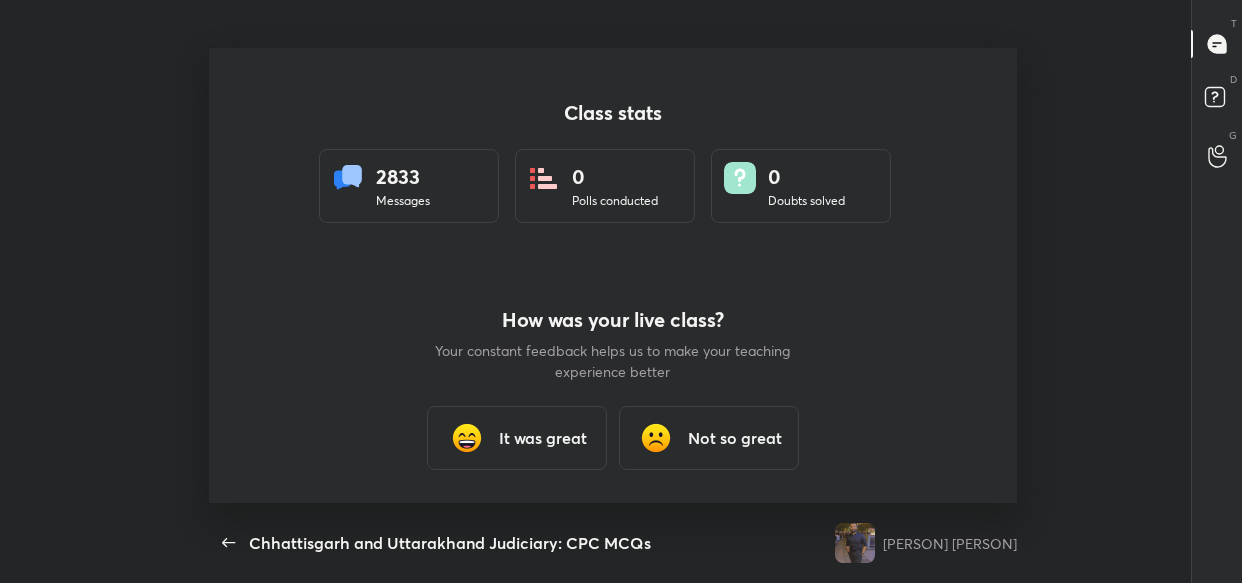 scroll, scrollTop: 99545, scrollLeft: 98785, axis: both 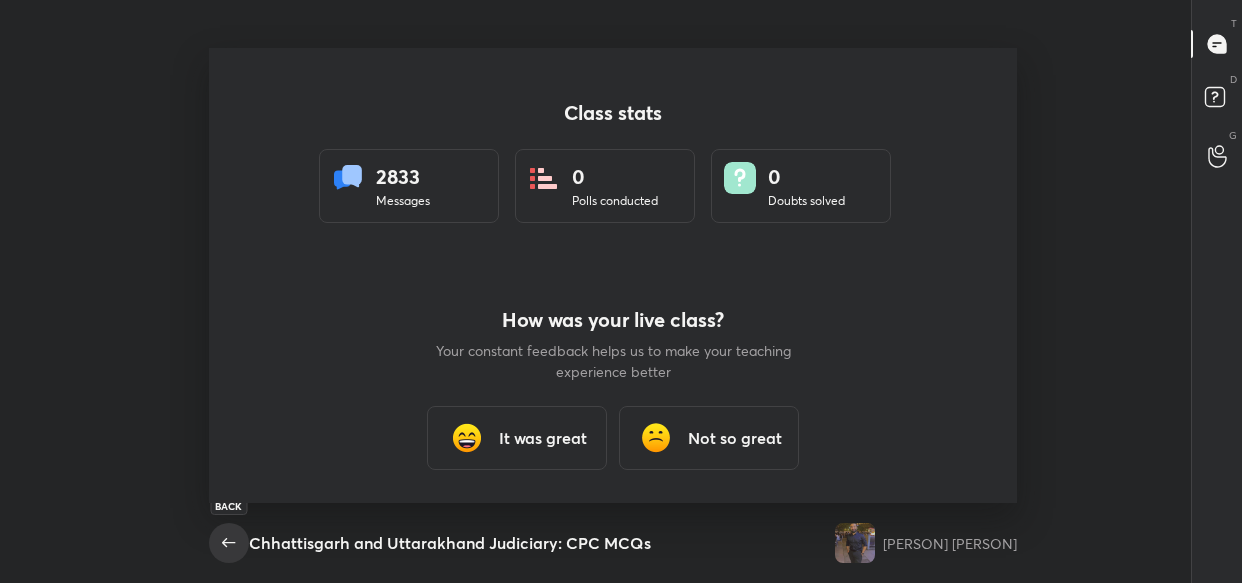 click 